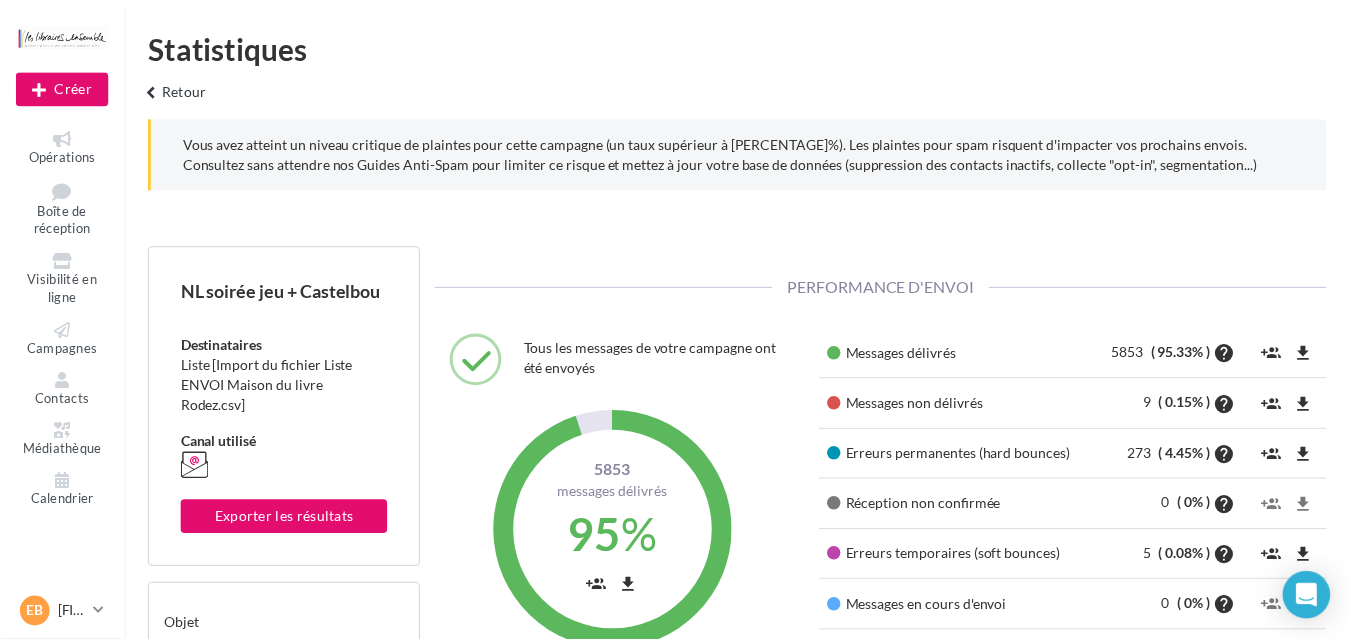 scroll, scrollTop: 0, scrollLeft: 0, axis: both 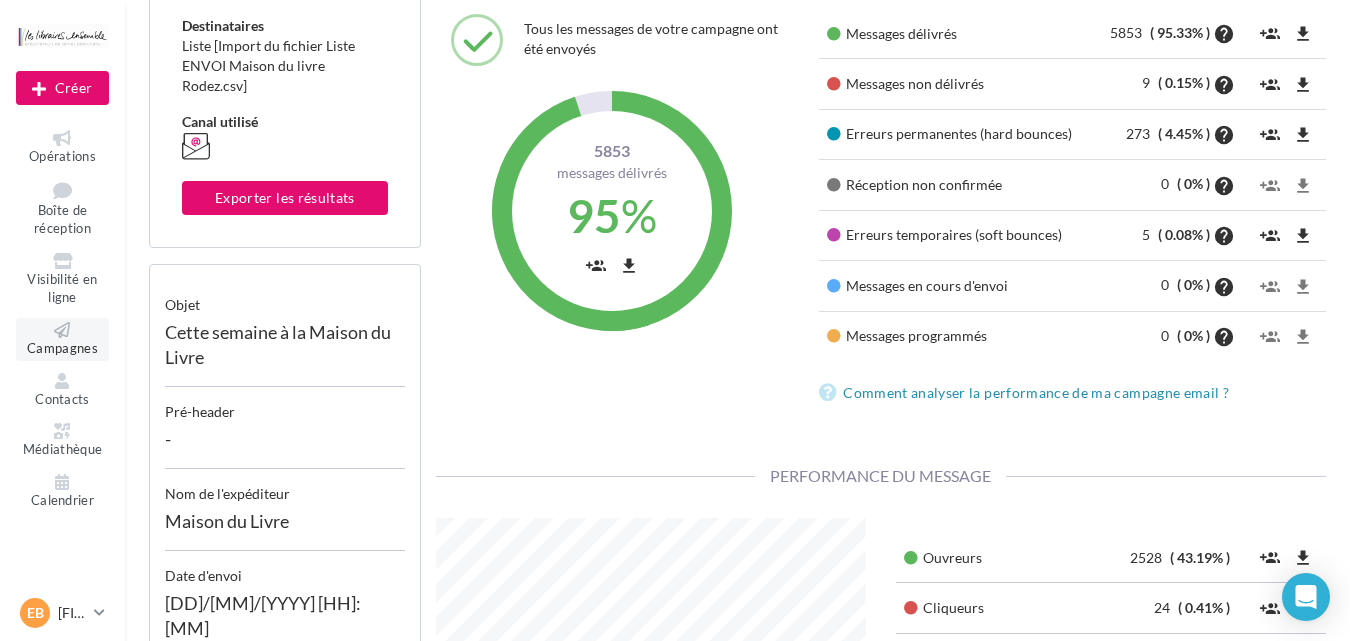 click on "Campagnes" at bounding box center (62, 348) 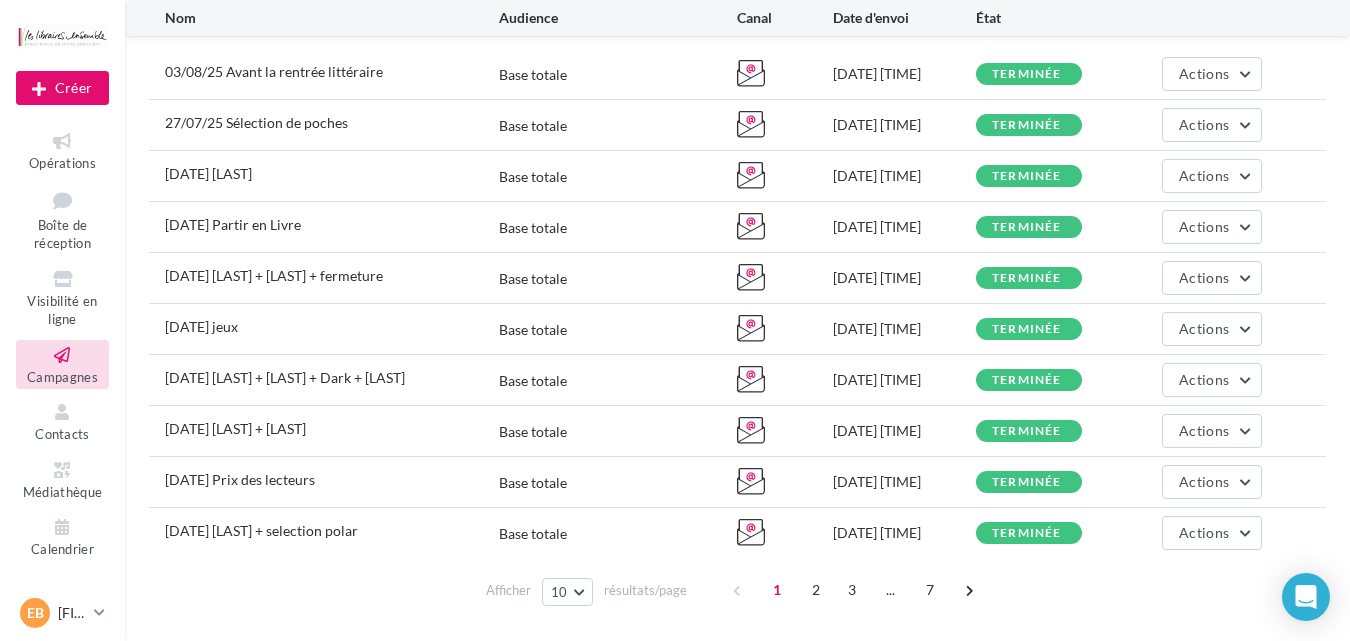 scroll, scrollTop: 272, scrollLeft: 0, axis: vertical 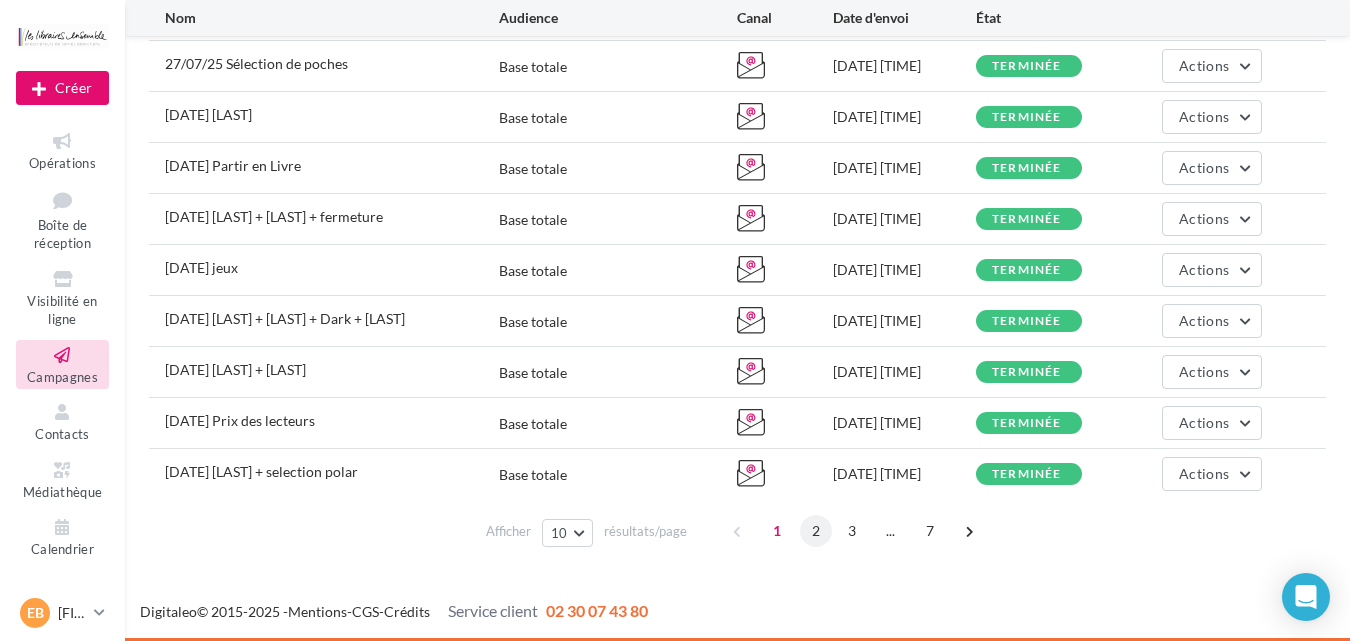 click on "2" at bounding box center [816, 531] 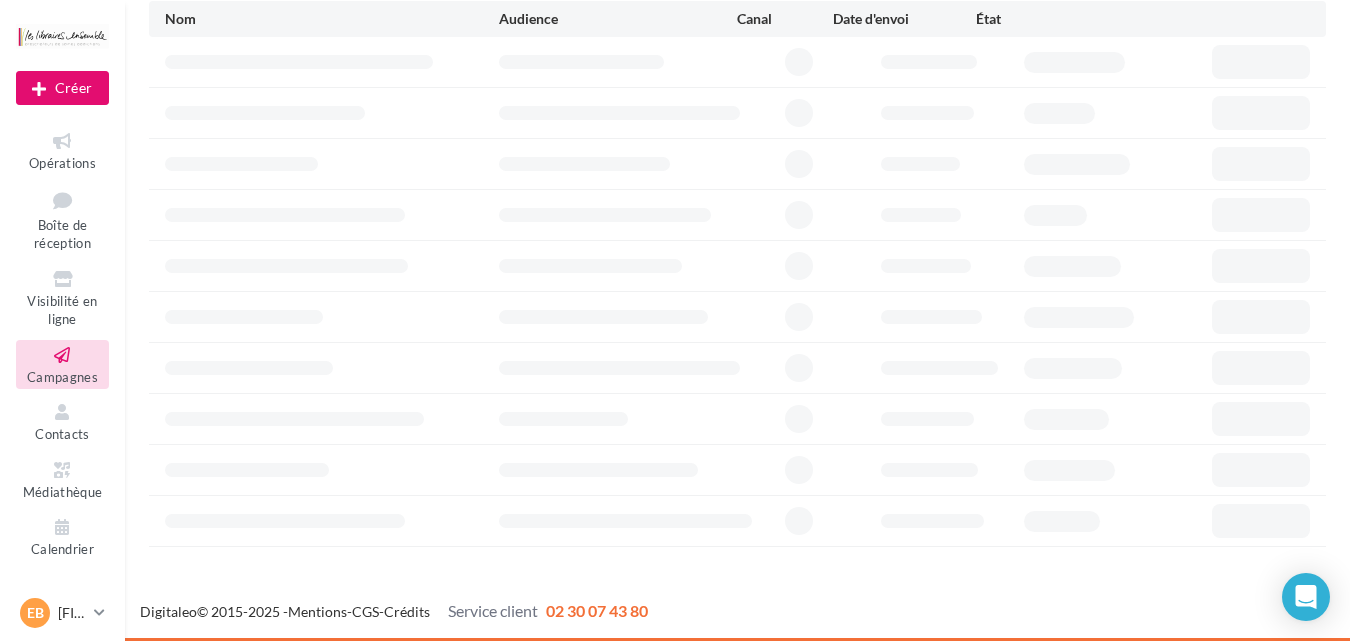 scroll, scrollTop: 181, scrollLeft: 0, axis: vertical 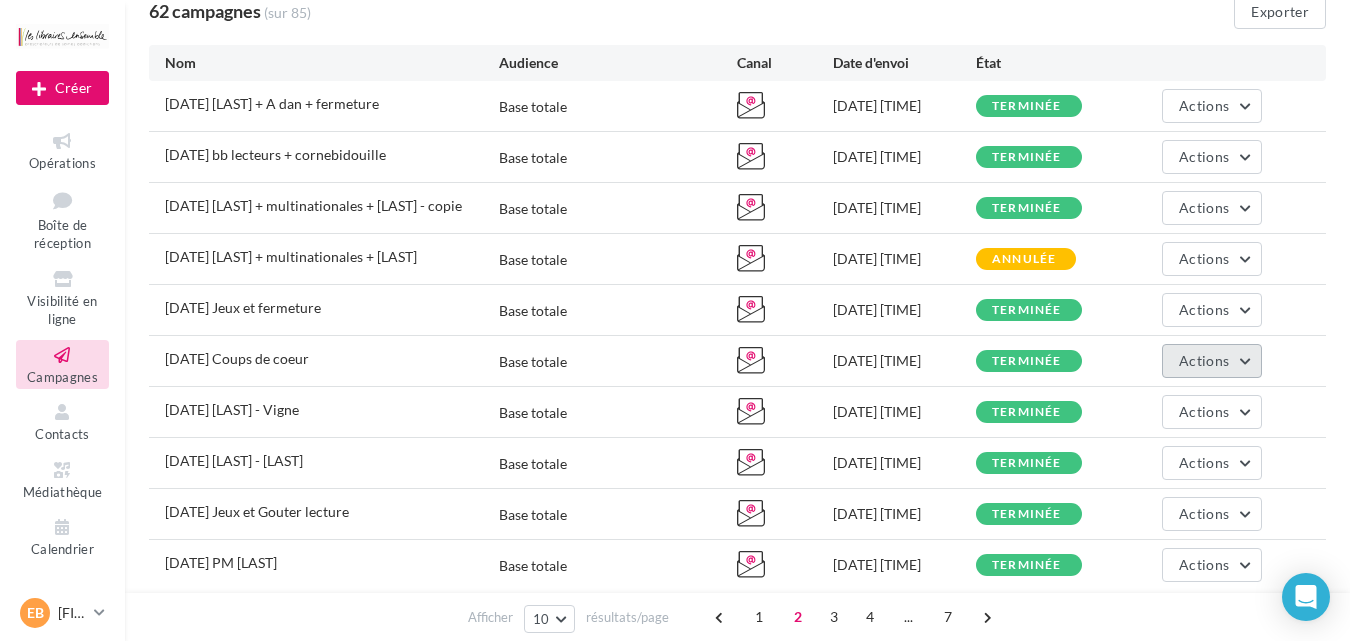 click on "Actions" at bounding box center [1204, 360] 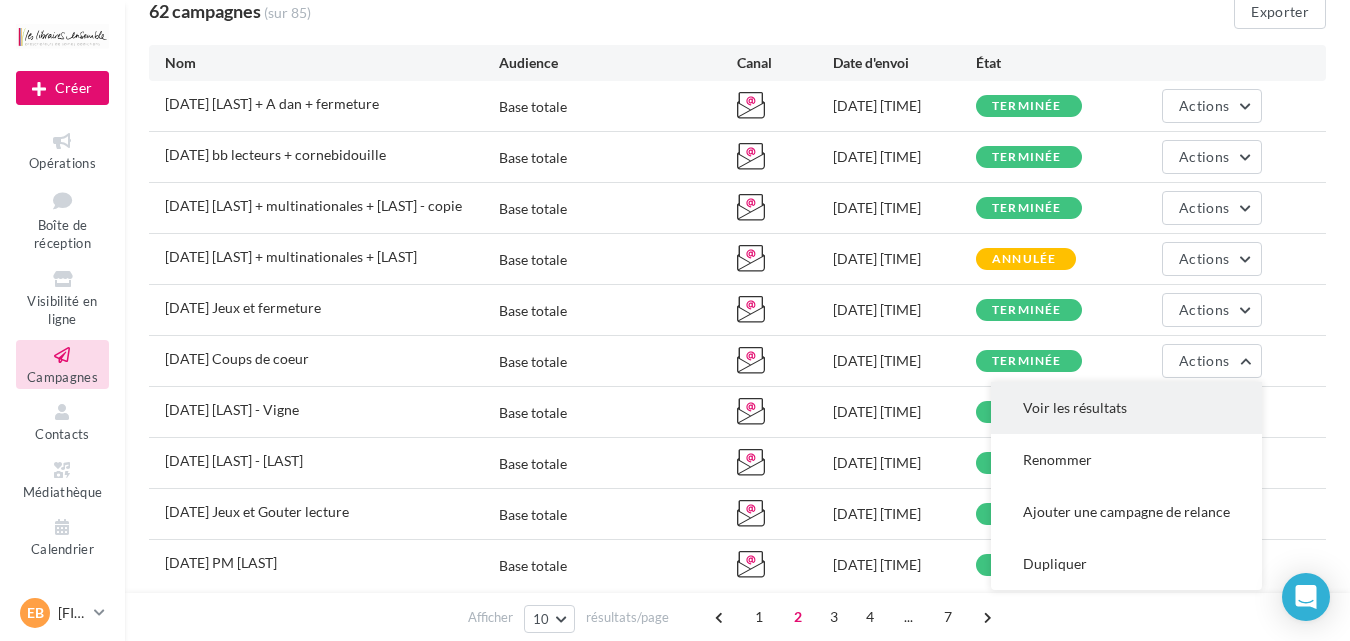 click on "Voir les résultats" at bounding box center (1126, 408) 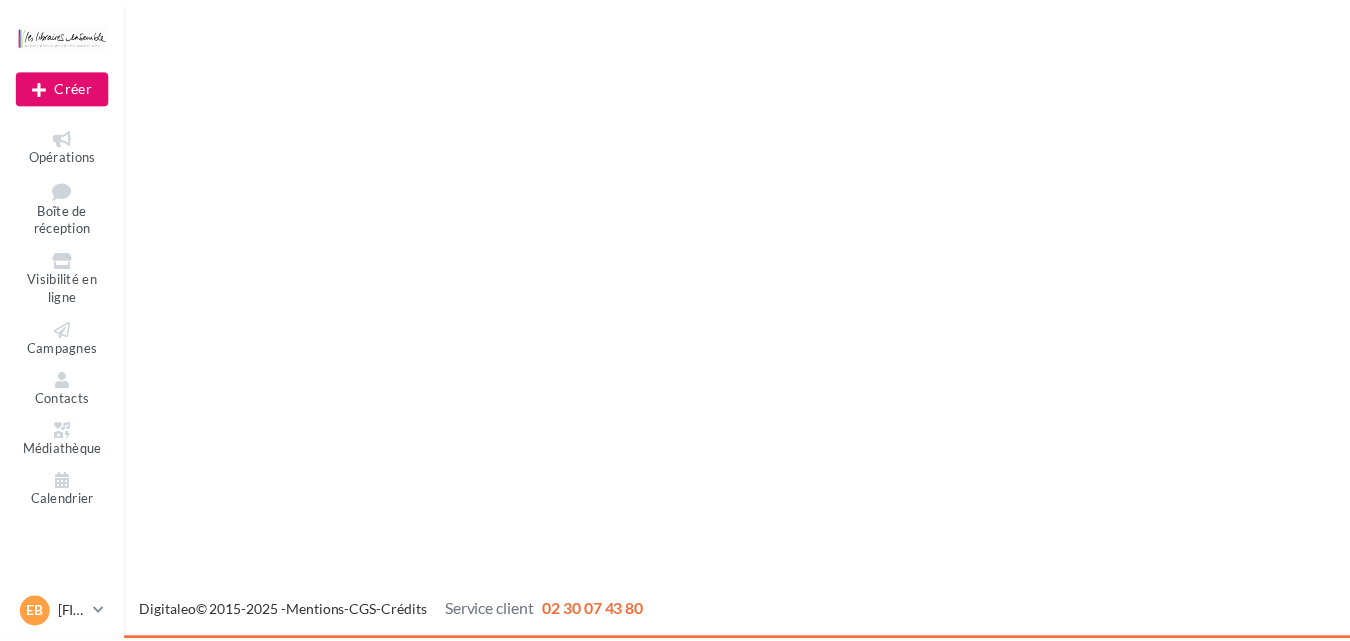 scroll, scrollTop: 0, scrollLeft: 0, axis: both 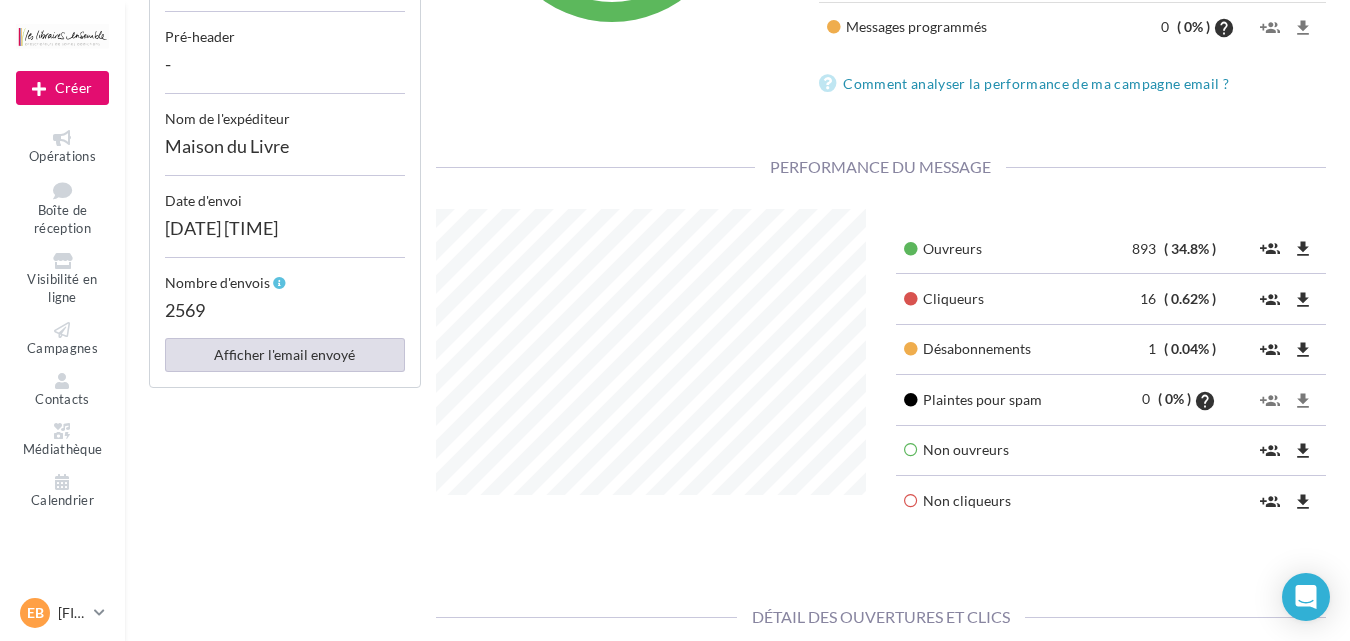 click on "Afficher l'email envoyé" at bounding box center [285, 355] 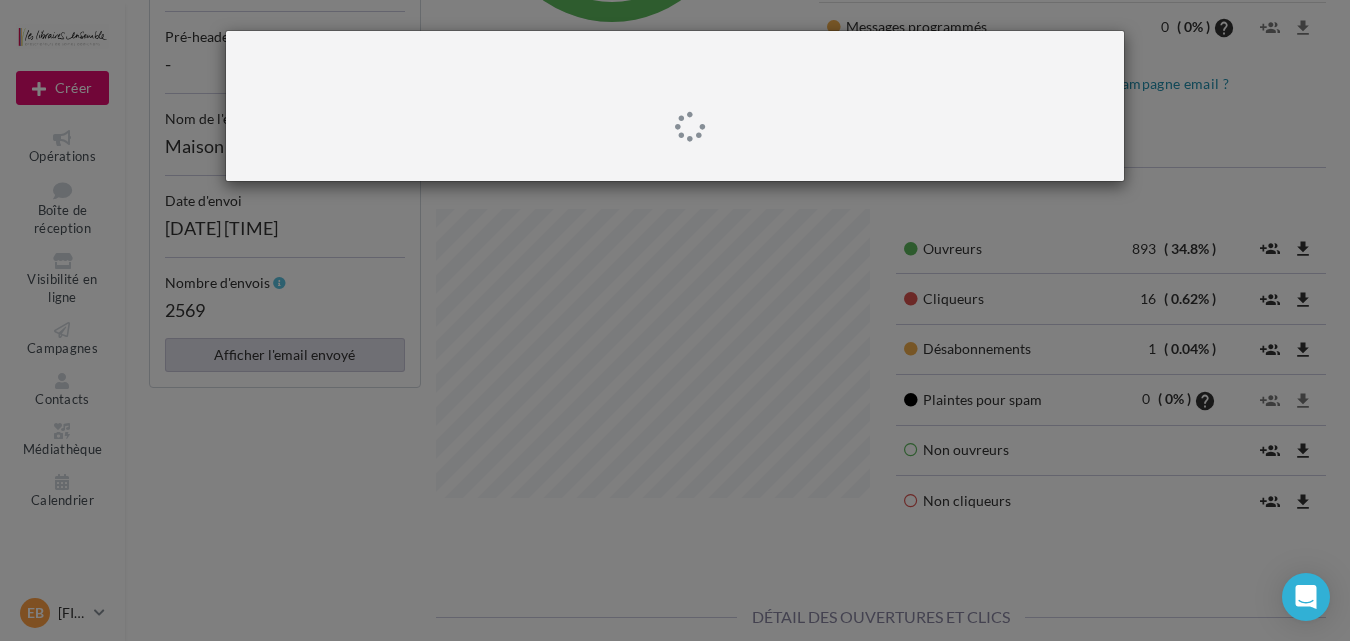 scroll, scrollTop: 999711, scrollLeft: 999536, axis: both 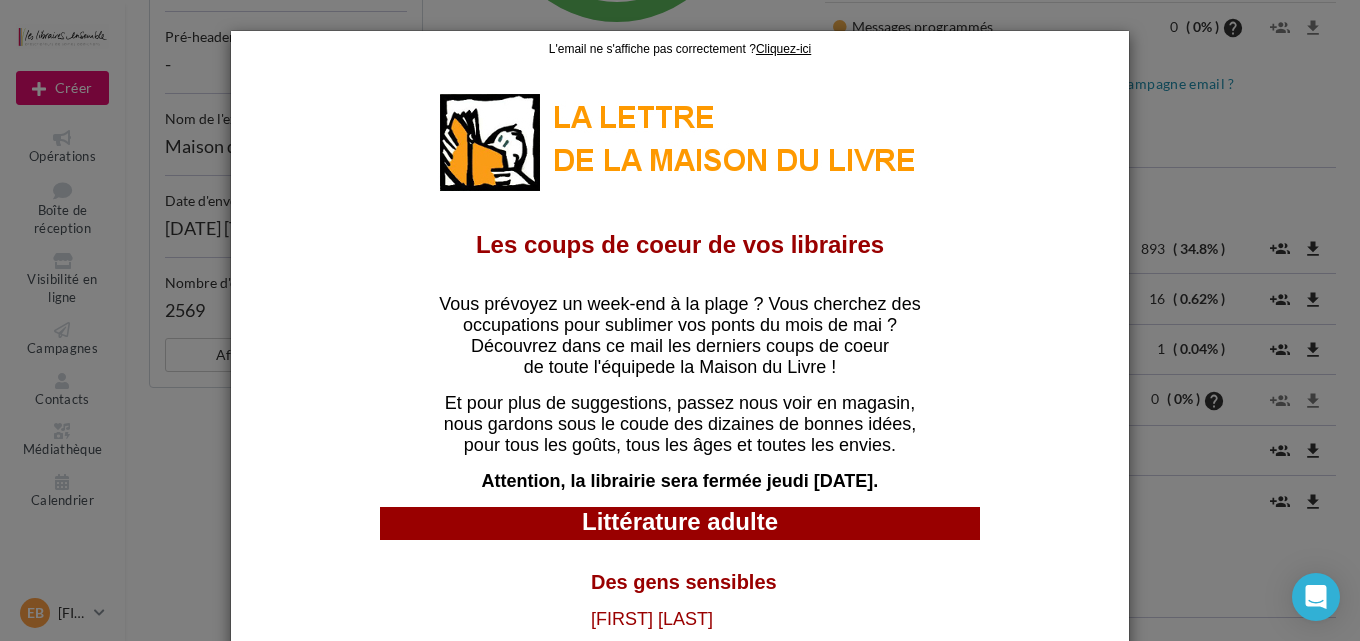 click at bounding box center [680, 320] 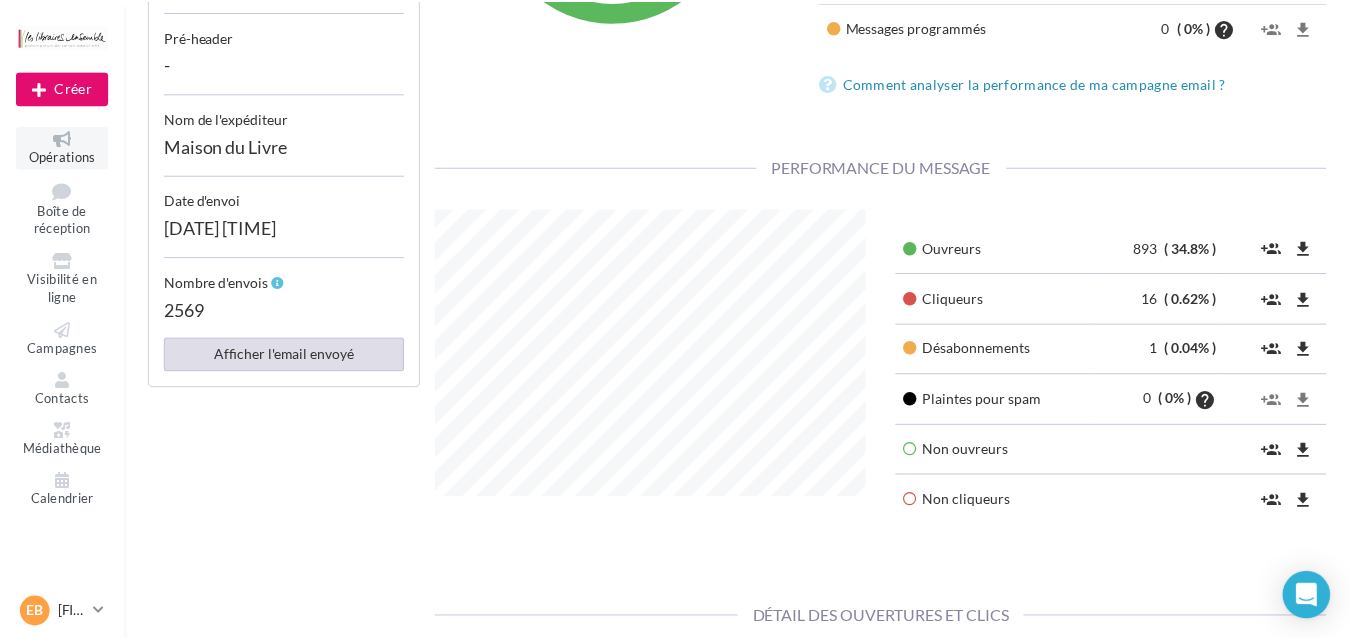 scroll, scrollTop: 286, scrollLeft: 460, axis: both 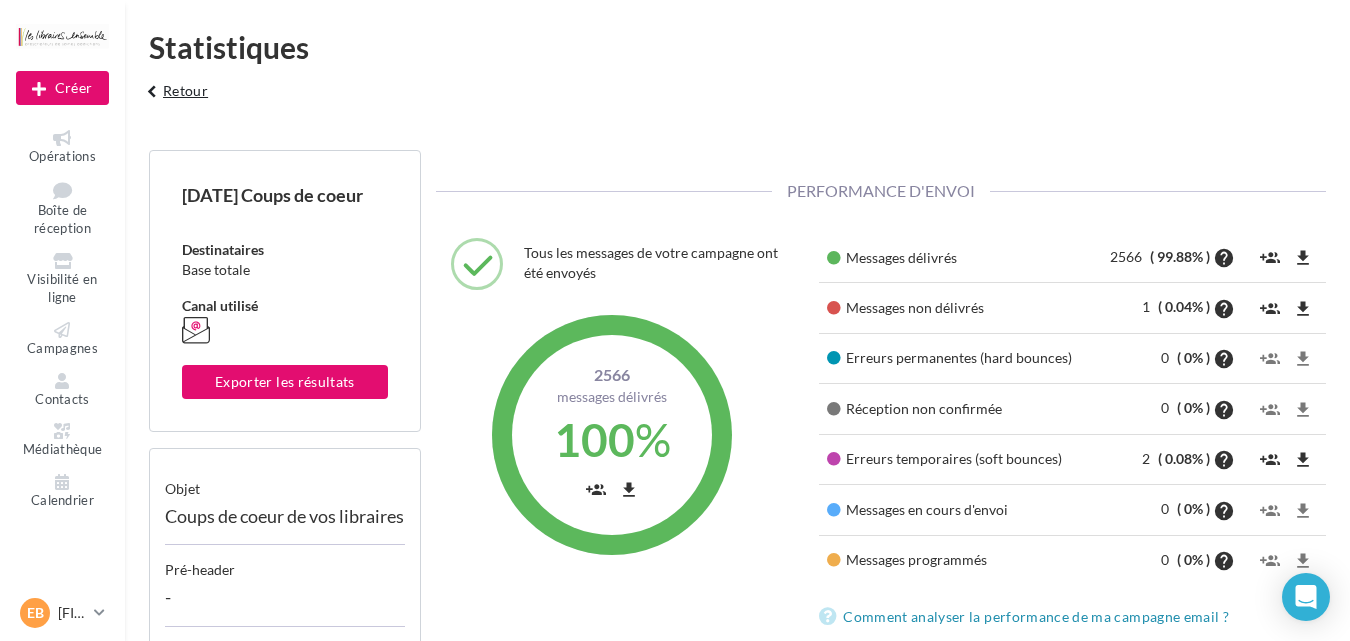 click on "keyboard_arrow_left  Retour" at bounding box center [174, 98] 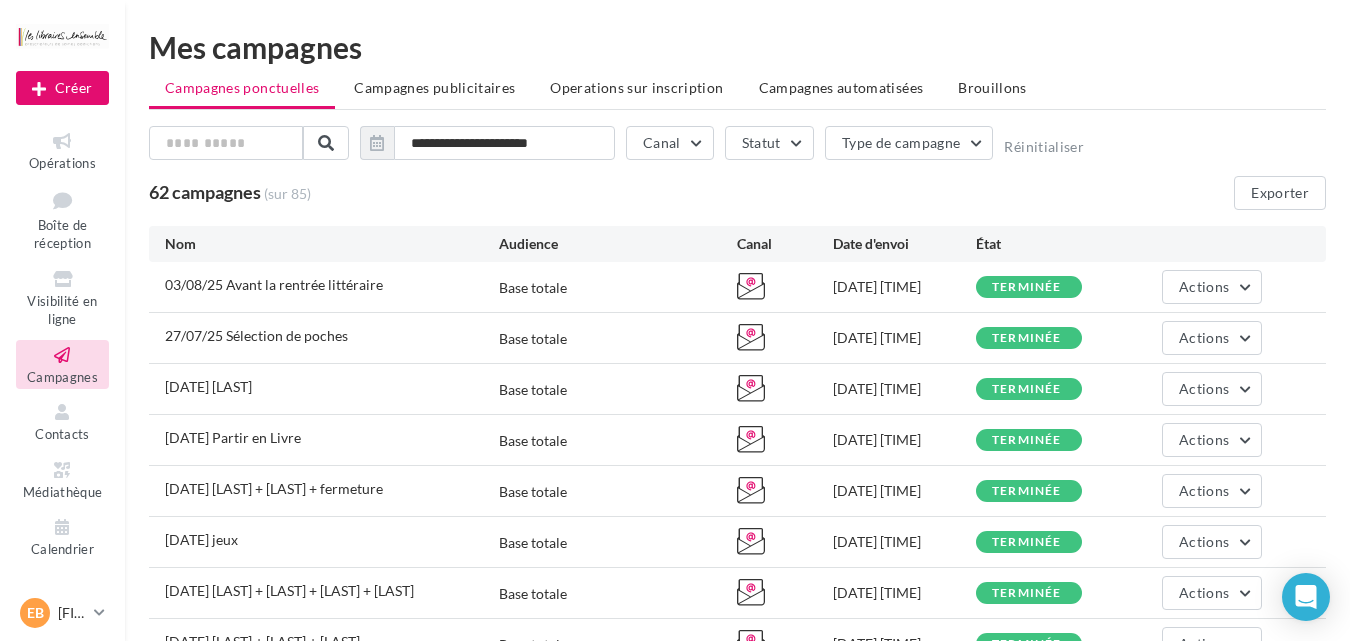 scroll, scrollTop: 272, scrollLeft: 0, axis: vertical 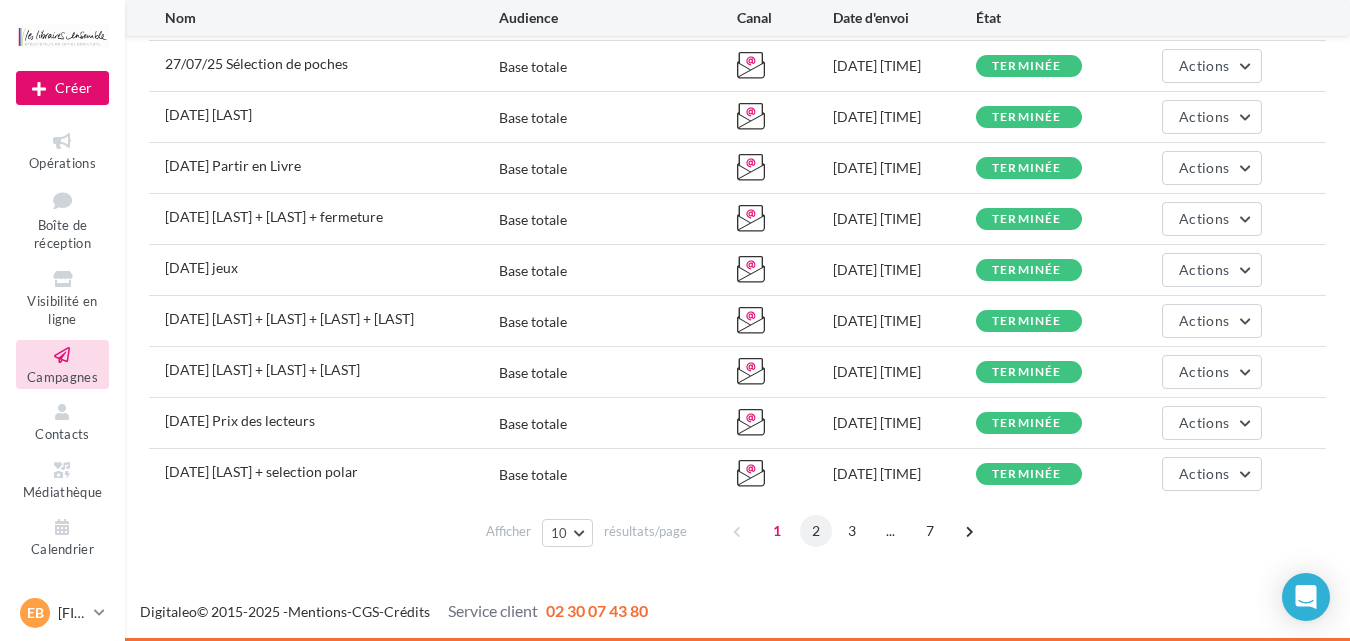 click on "2" at bounding box center (816, 531) 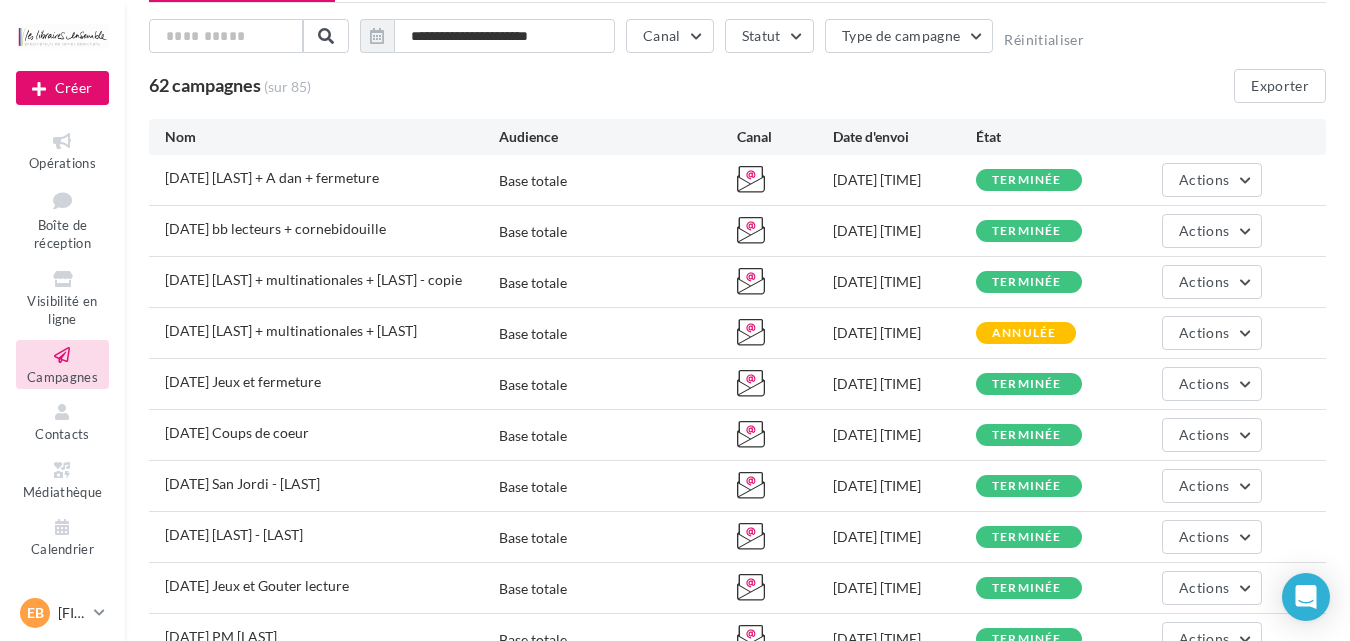scroll, scrollTop: 272, scrollLeft: 0, axis: vertical 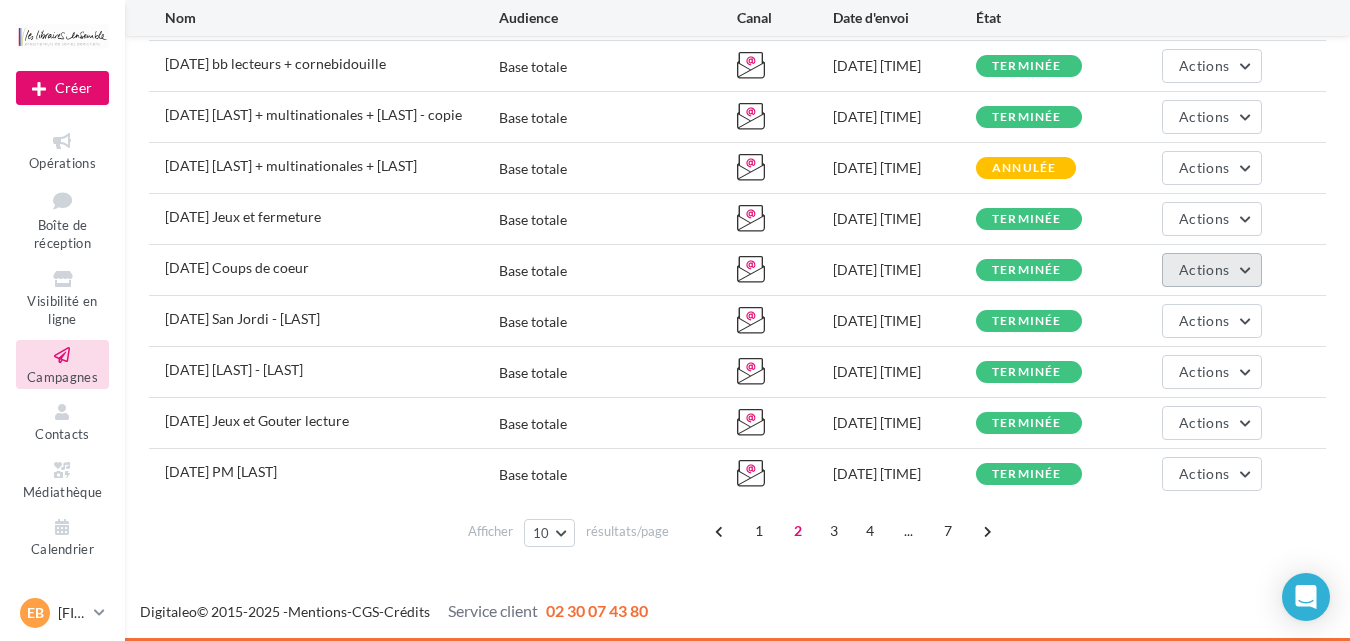 click on "Actions" at bounding box center (1204, 269) 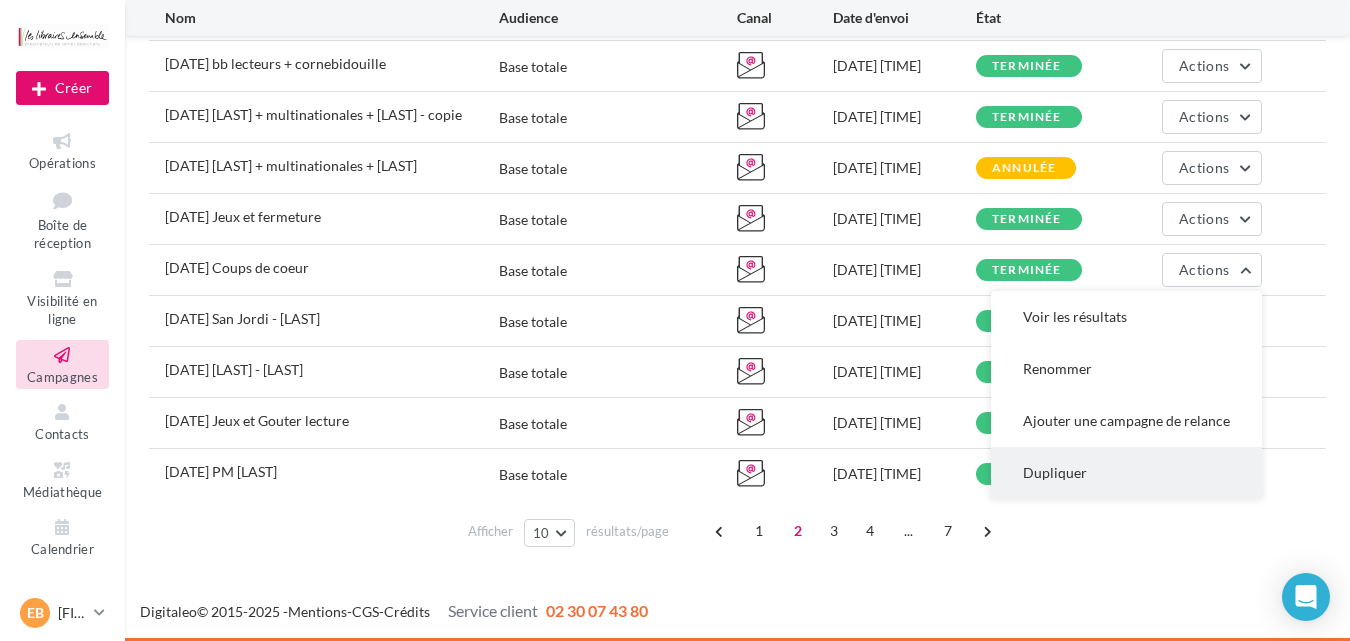 click on "Dupliquer" at bounding box center [1126, 473] 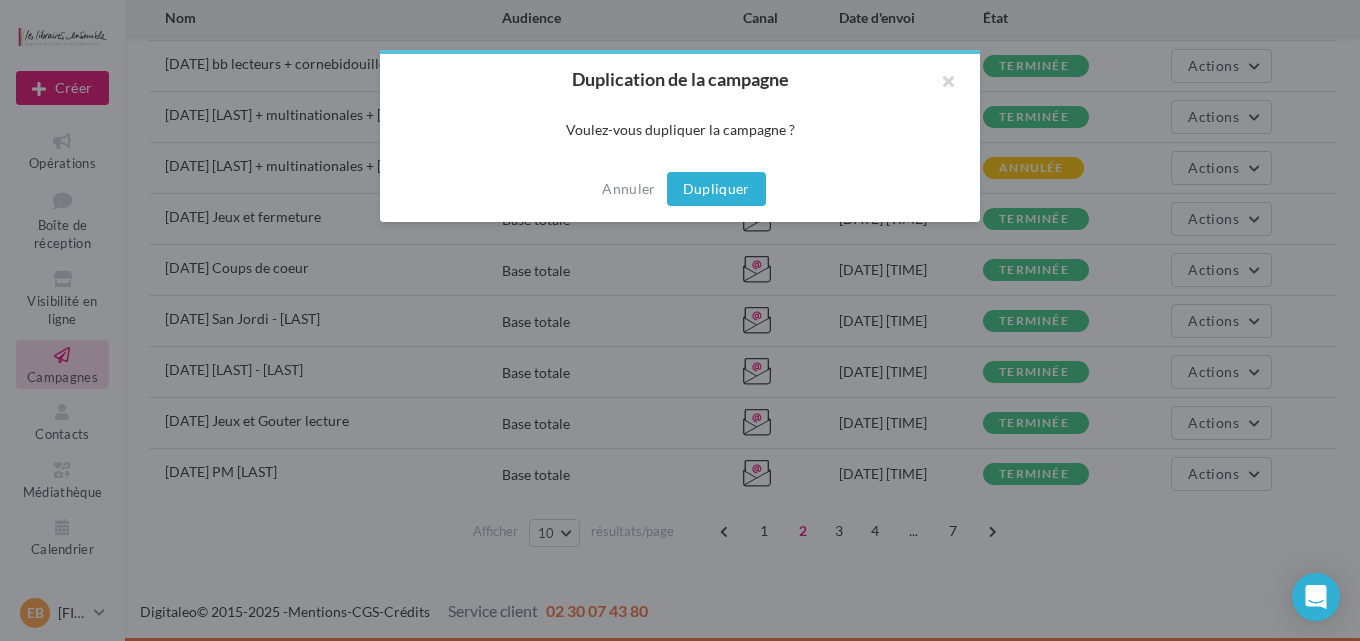 click on "Dupliquer" at bounding box center [716, 189] 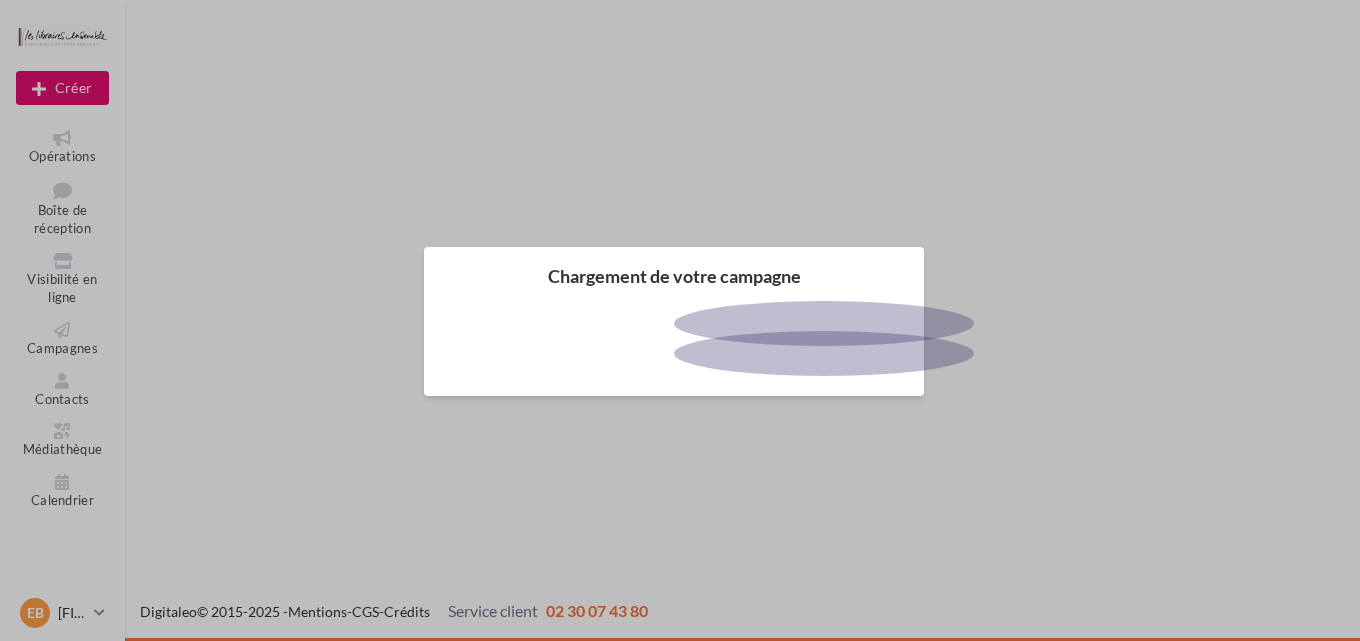 scroll, scrollTop: 0, scrollLeft: 0, axis: both 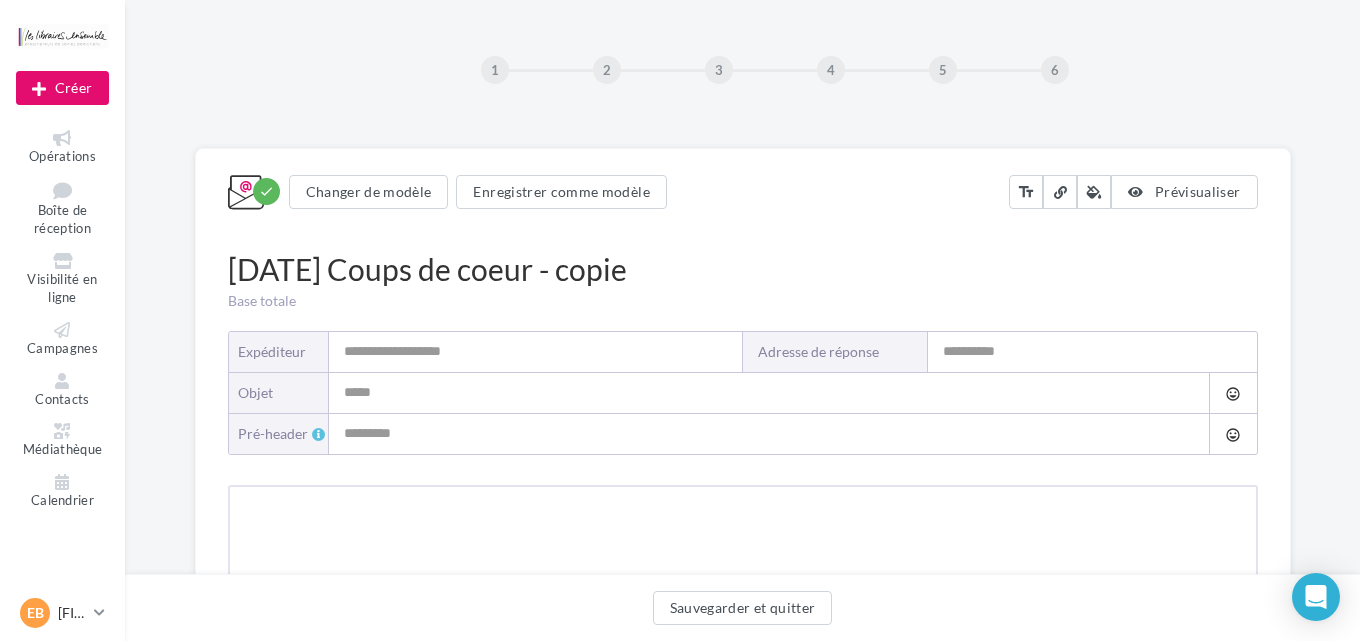 type on "**********" 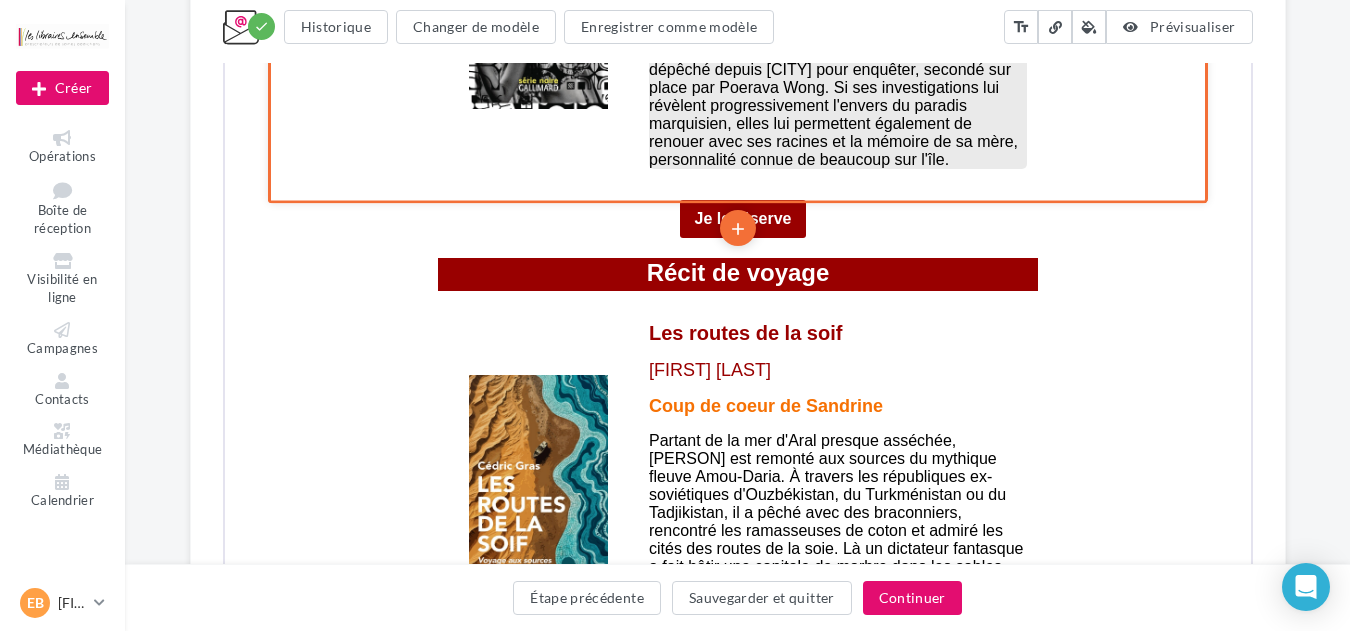 scroll, scrollTop: 2347, scrollLeft: 0, axis: vertical 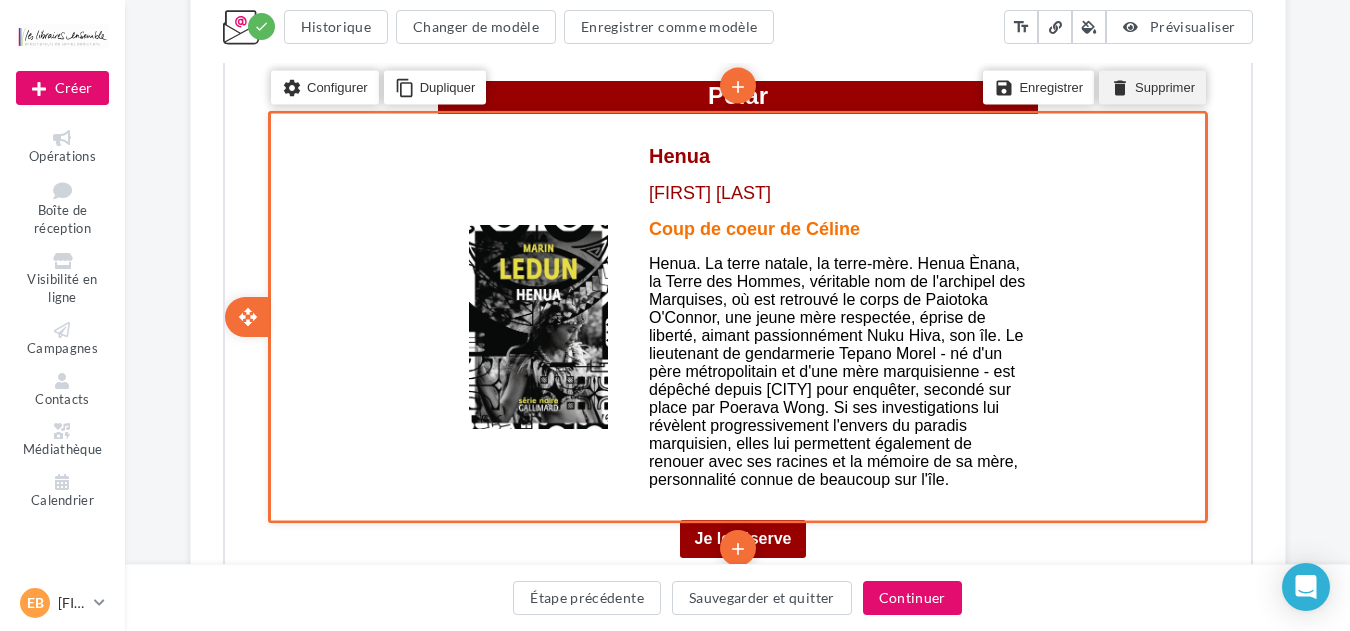 click on "delete Supprimer" at bounding box center (1149, 85) 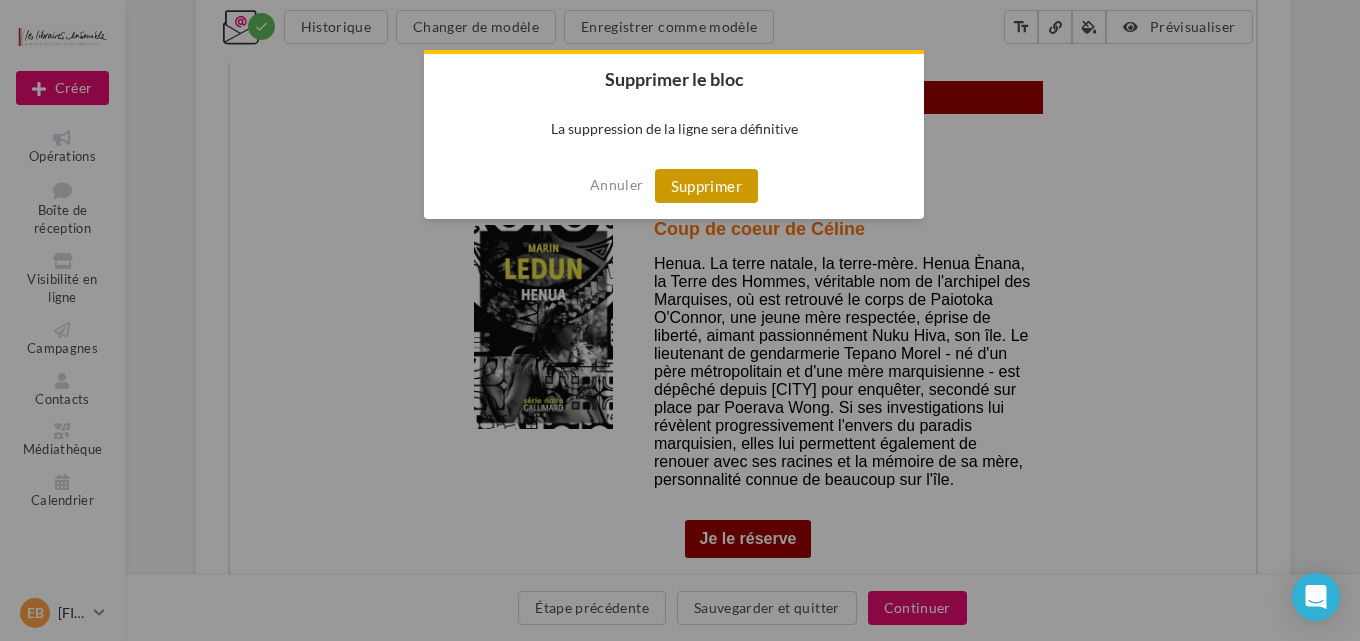 click on "Supprimer" at bounding box center (706, 186) 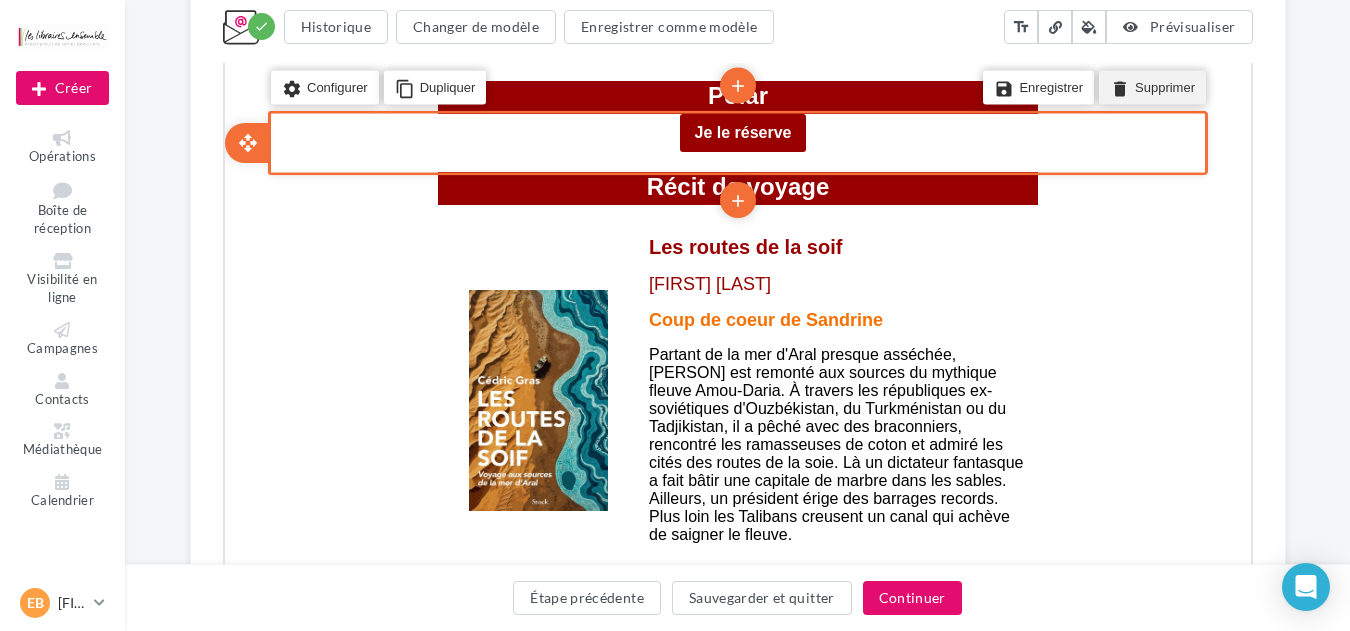 click on "delete Supprimer" at bounding box center (1149, 85) 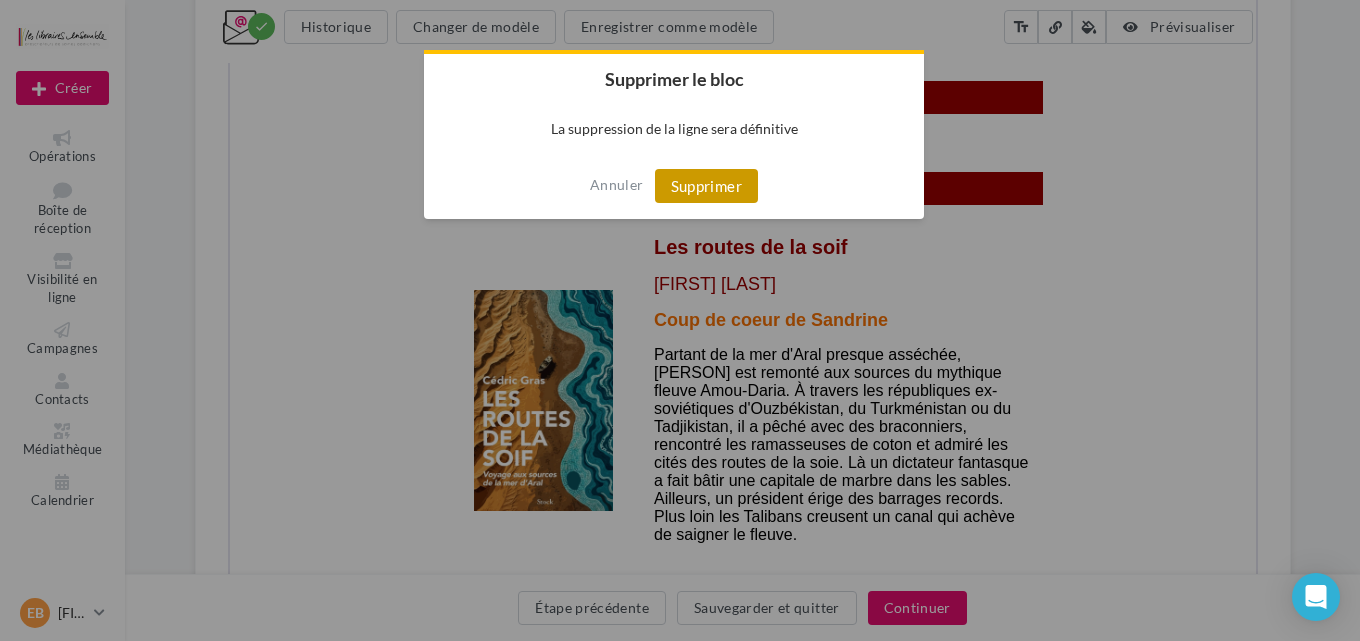 click on "Supprimer" at bounding box center (706, 186) 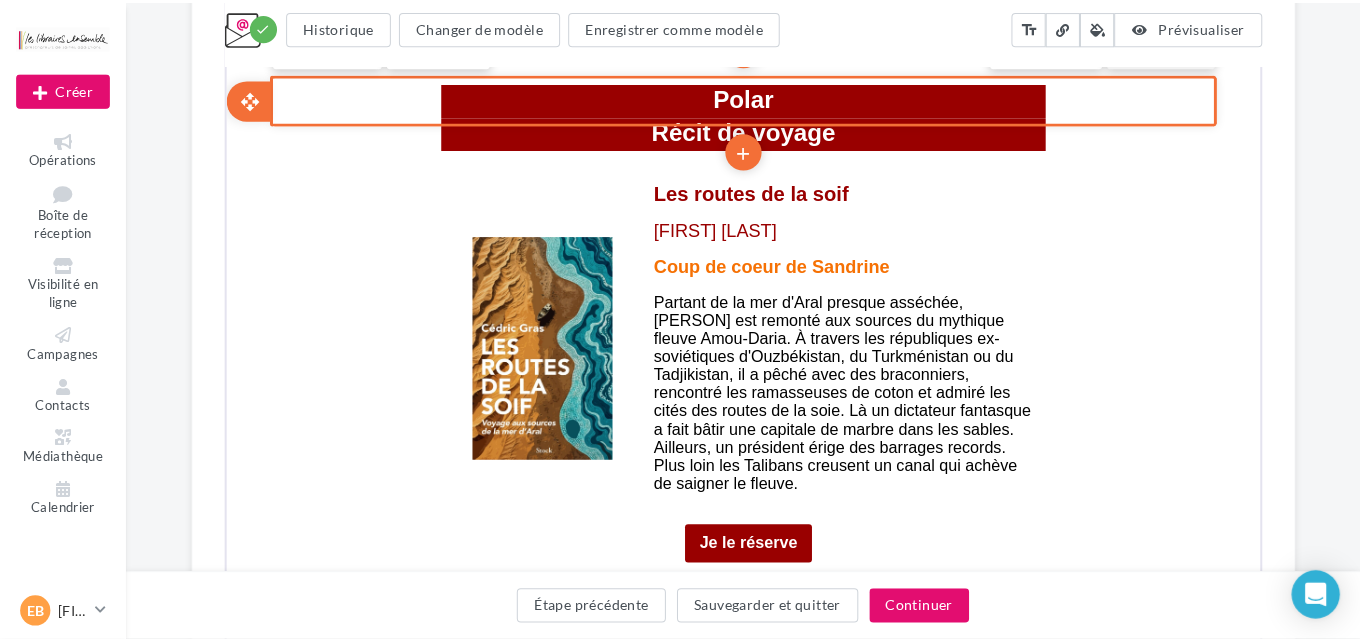 click on "delete Supprimer" at bounding box center (1151, 36) 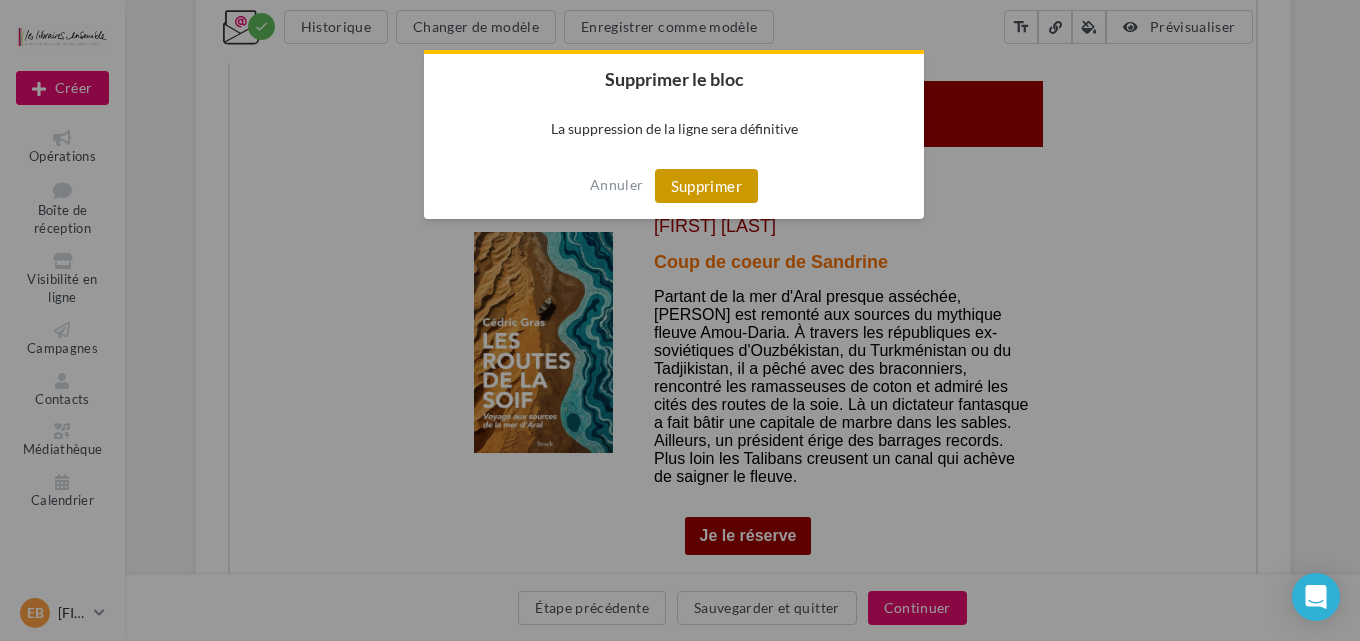 click on "Supprimer" at bounding box center [706, 186] 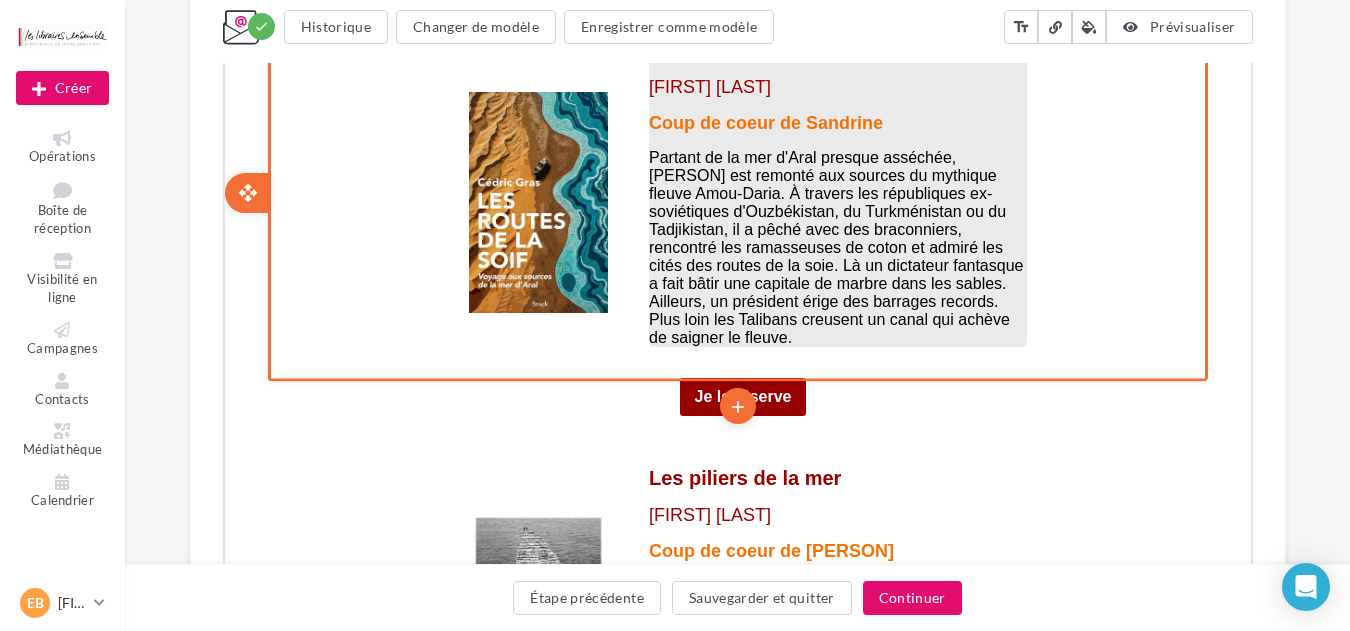 scroll, scrollTop: 2240, scrollLeft: 0, axis: vertical 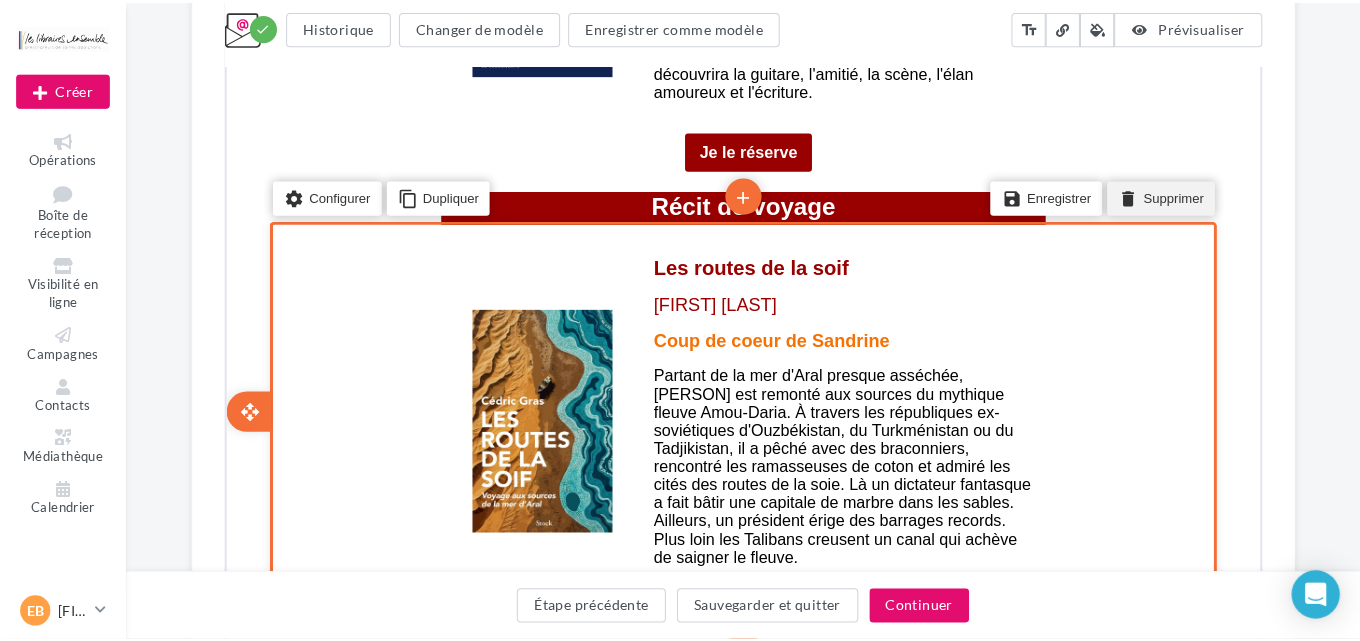 drag, startPoint x: 1171, startPoint y: 199, endPoint x: 1388, endPoint y: -1533, distance: 1745.5409 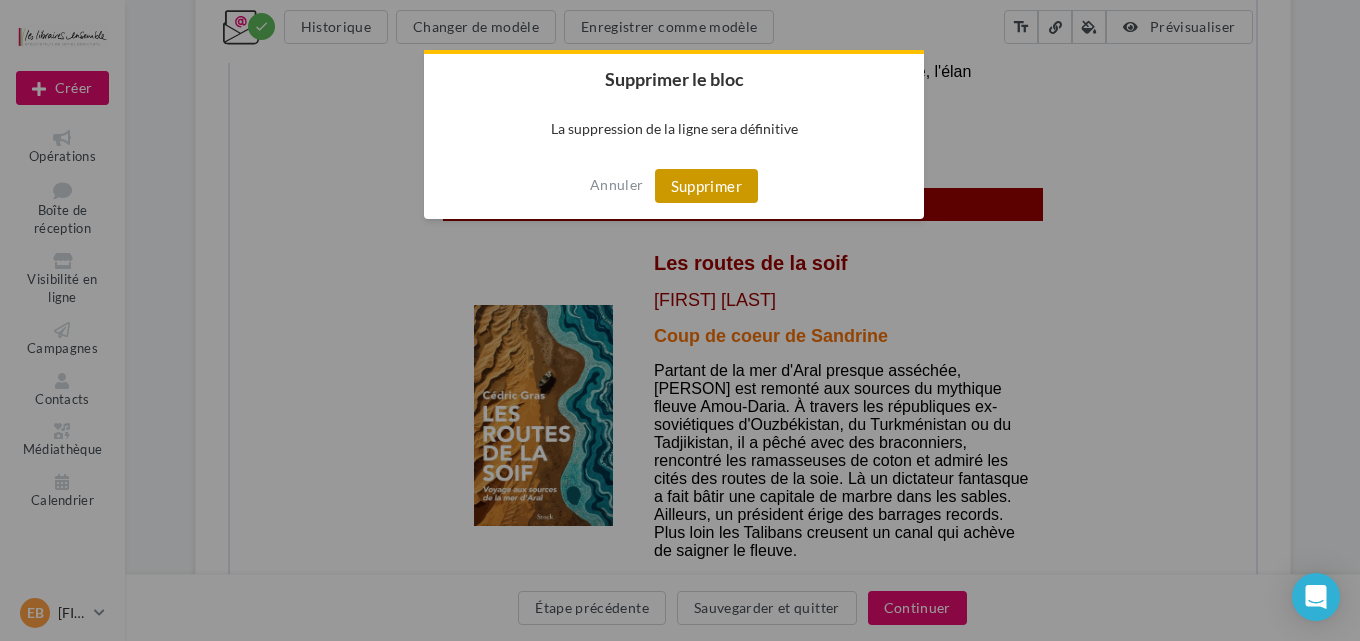 click on "Supprimer" at bounding box center (706, 186) 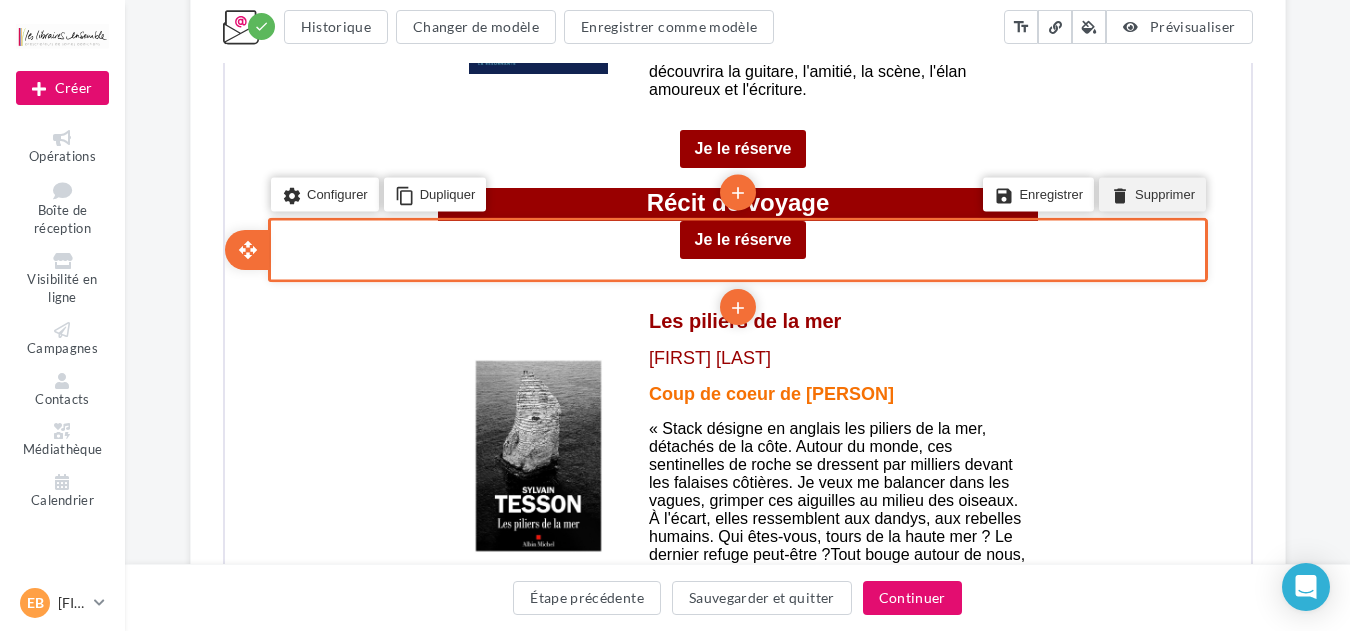 click on "delete Supprimer" at bounding box center [1149, 192] 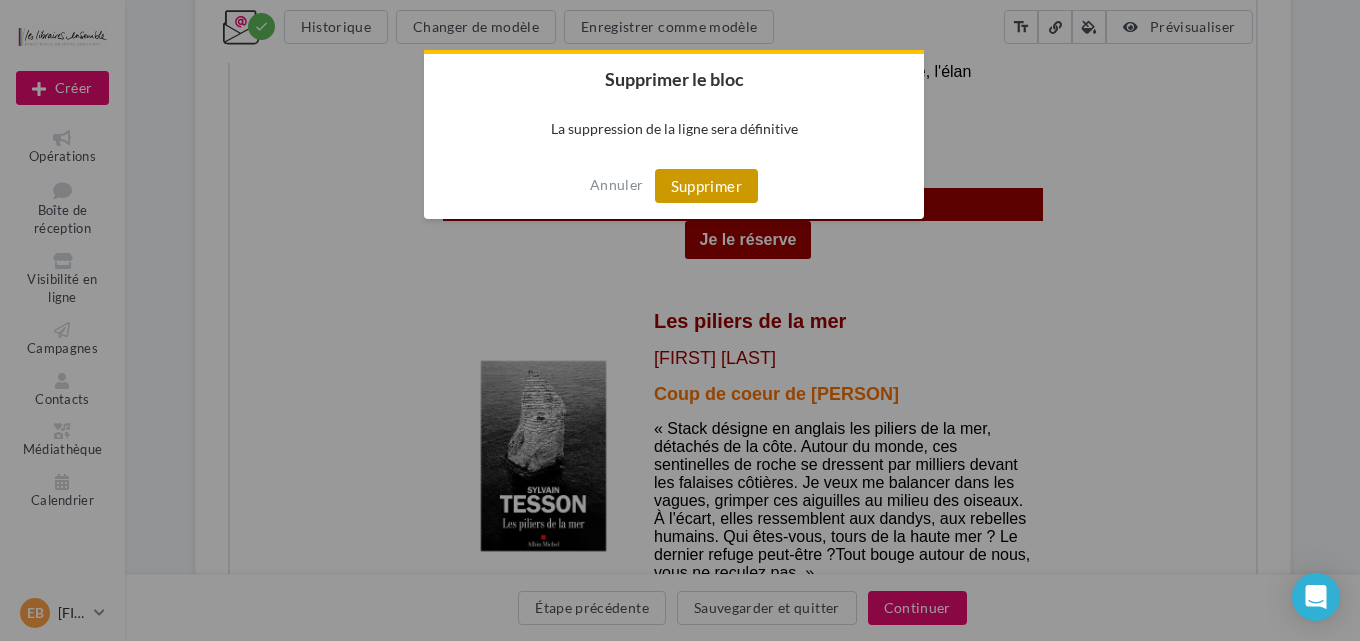 click on "Supprimer" at bounding box center [706, 186] 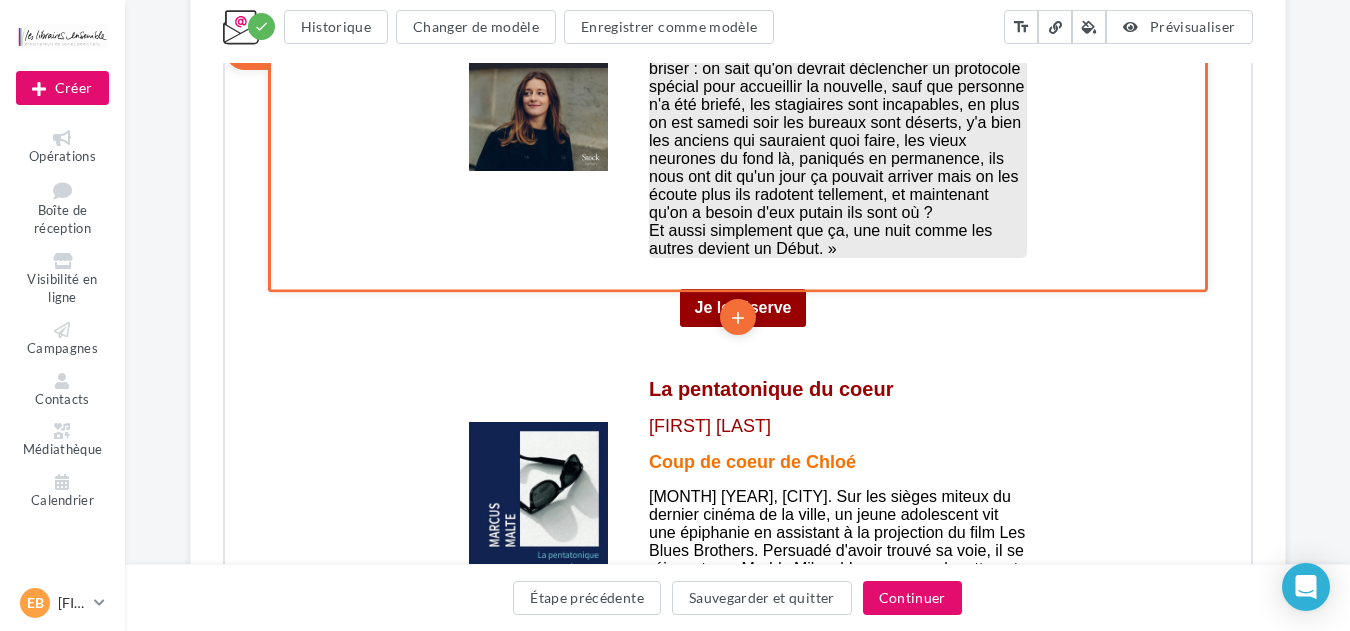 scroll, scrollTop: 2027, scrollLeft: 0, axis: vertical 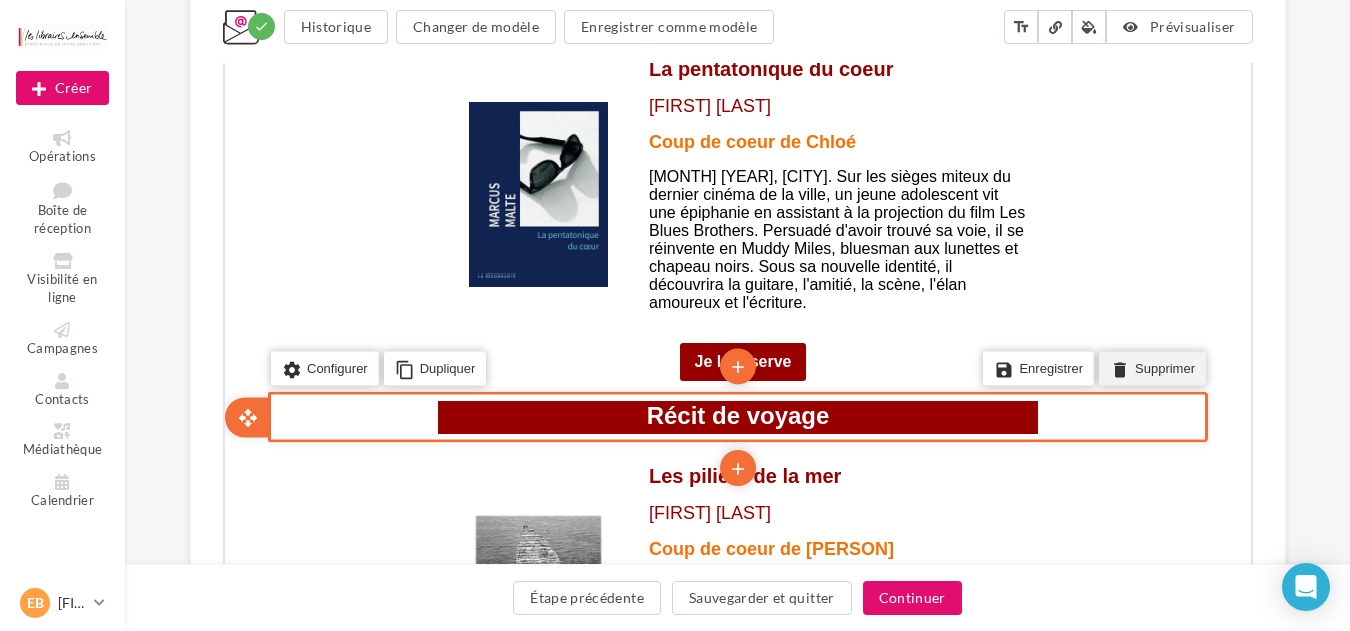 click on "delete Supprimer" at bounding box center (1149, 367) 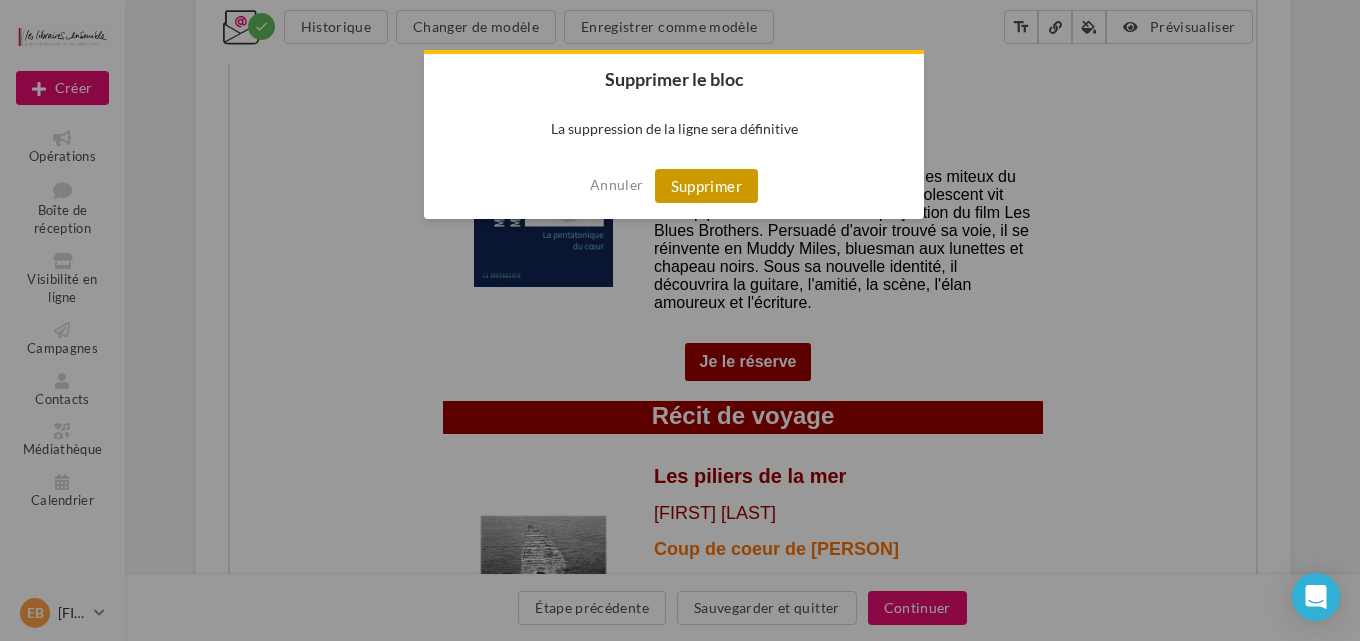 click on "Supprimer" at bounding box center [706, 186] 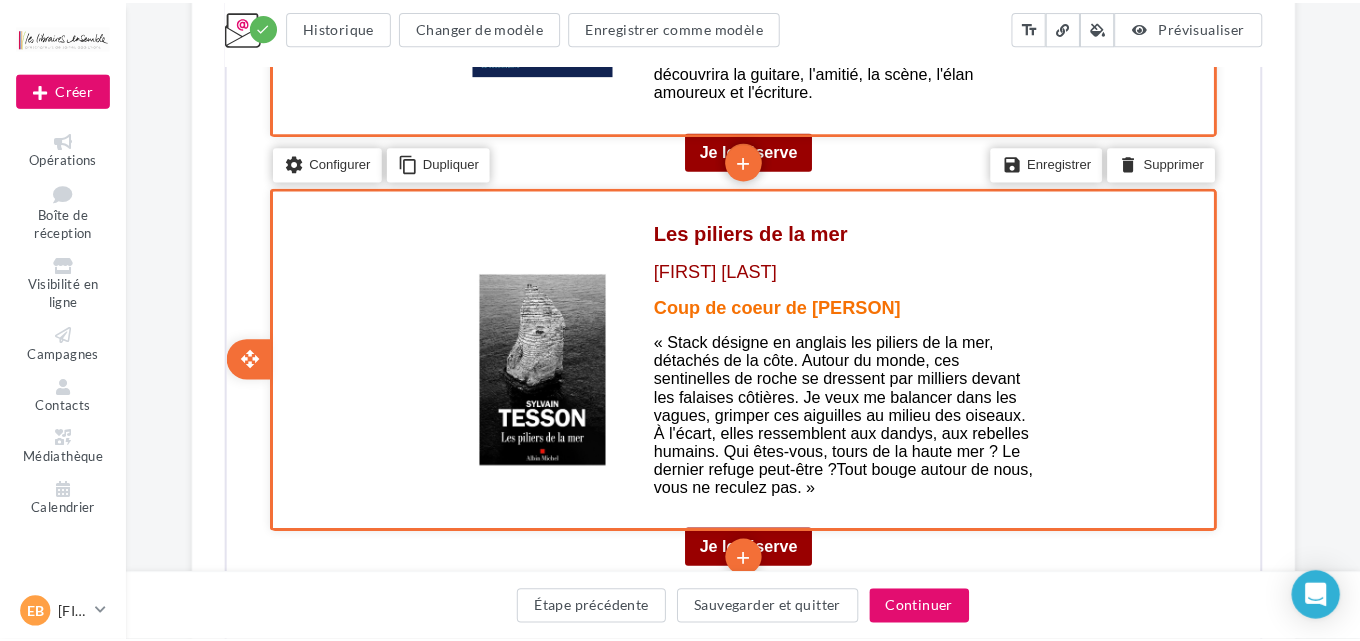 scroll, scrollTop: 2347, scrollLeft: 0, axis: vertical 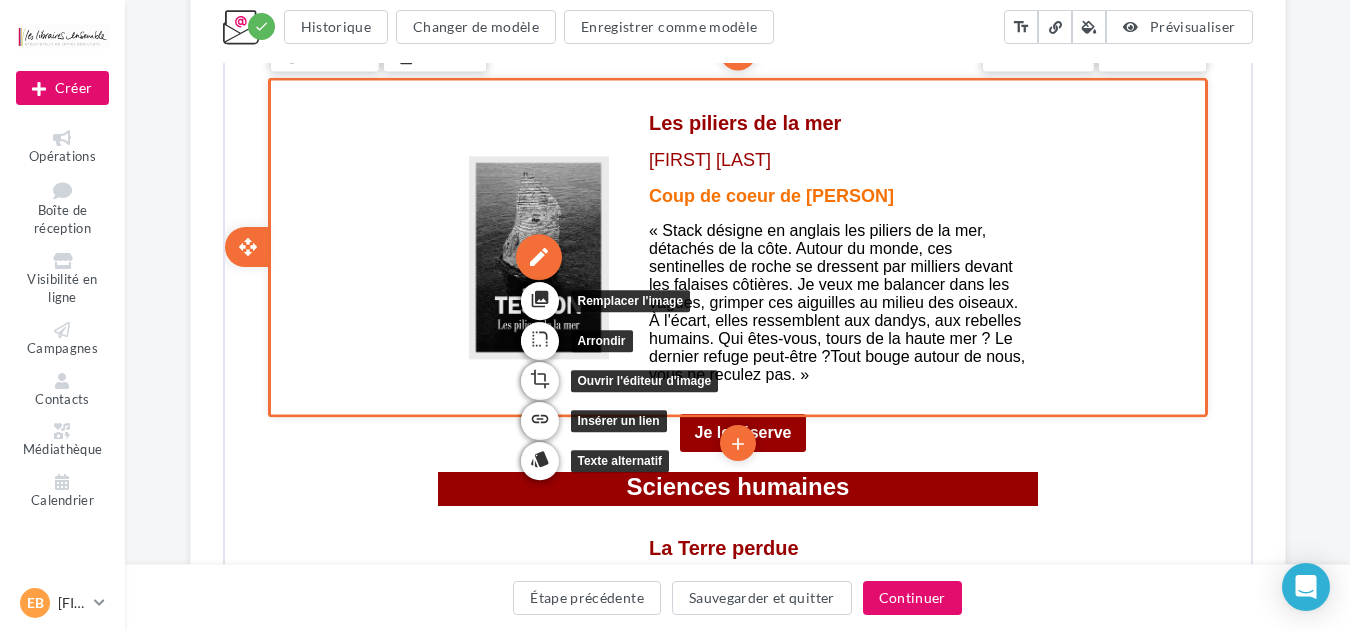click on "edit" at bounding box center [536, 256] 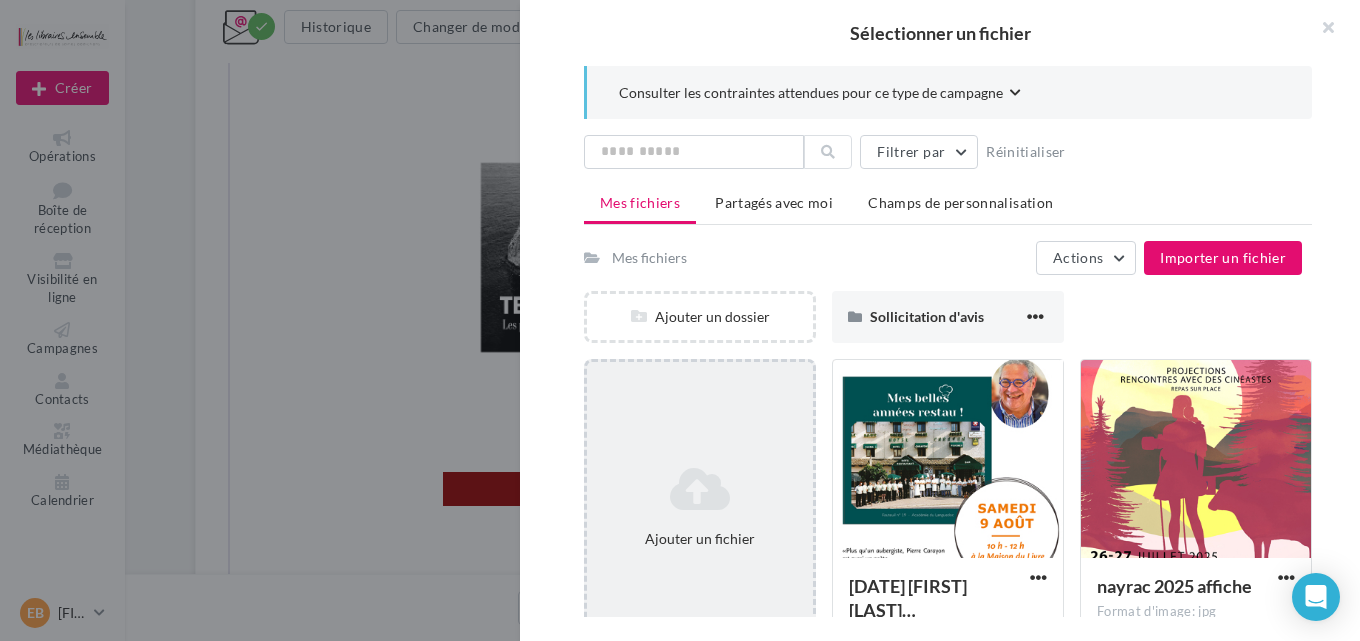 click on "Ajouter un fichier" at bounding box center [700, 507] 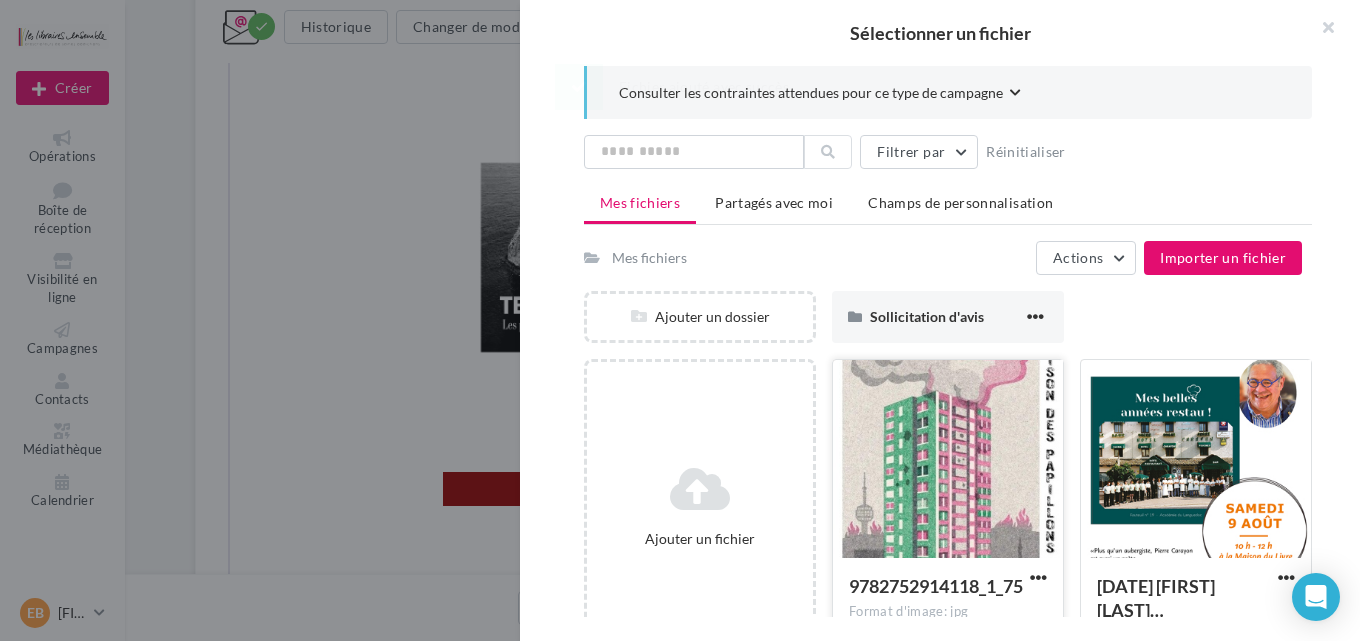 click at bounding box center [948, 460] 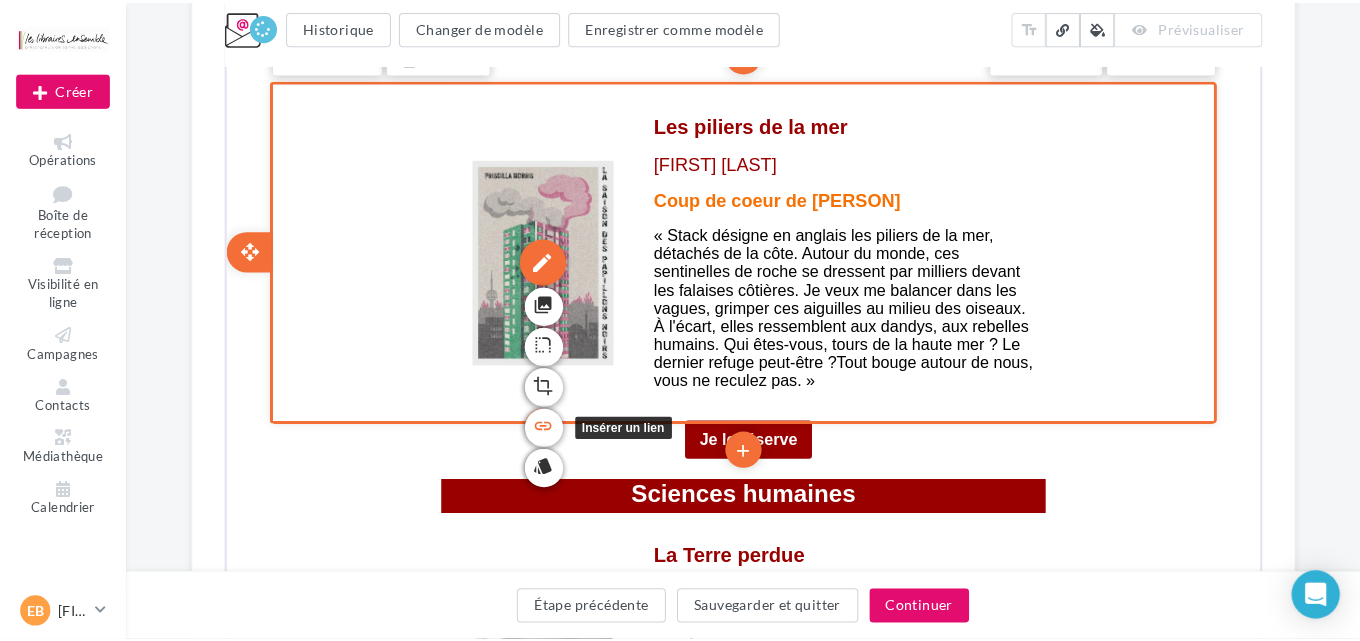 click on "link" at bounding box center (539, 407) 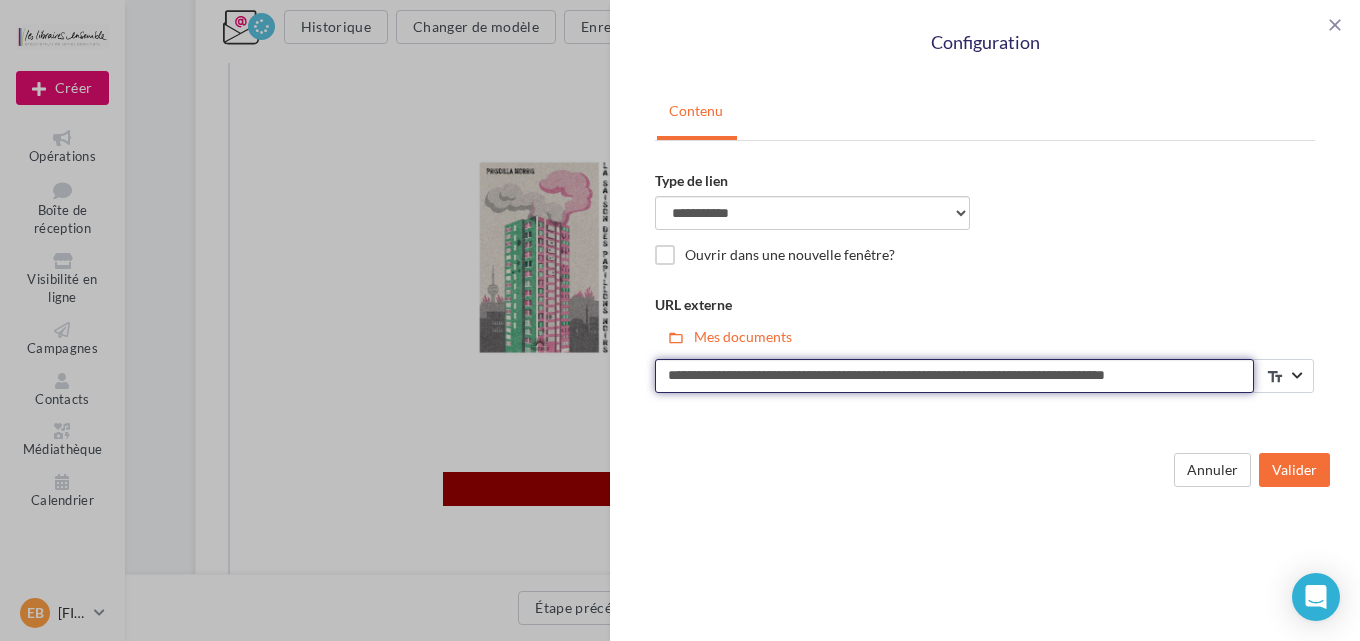 click on "**********" at bounding box center [954, 376] 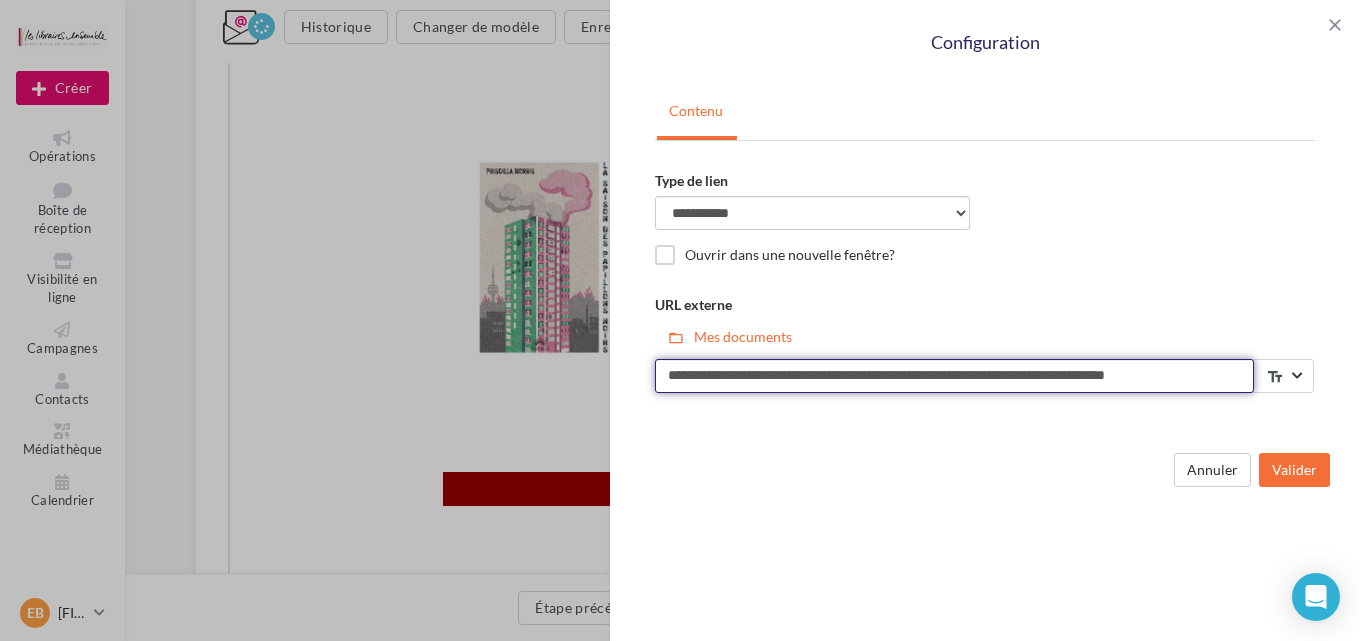 paste on "**********" 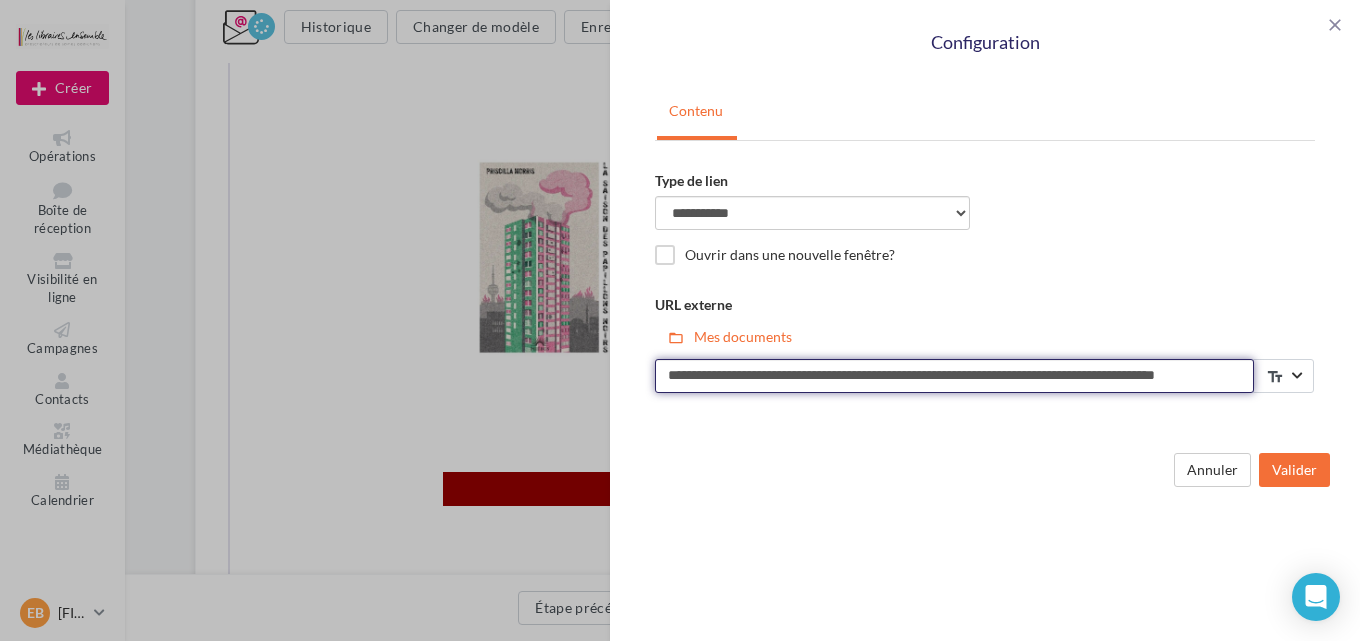 scroll, scrollTop: 0, scrollLeft: 48, axis: horizontal 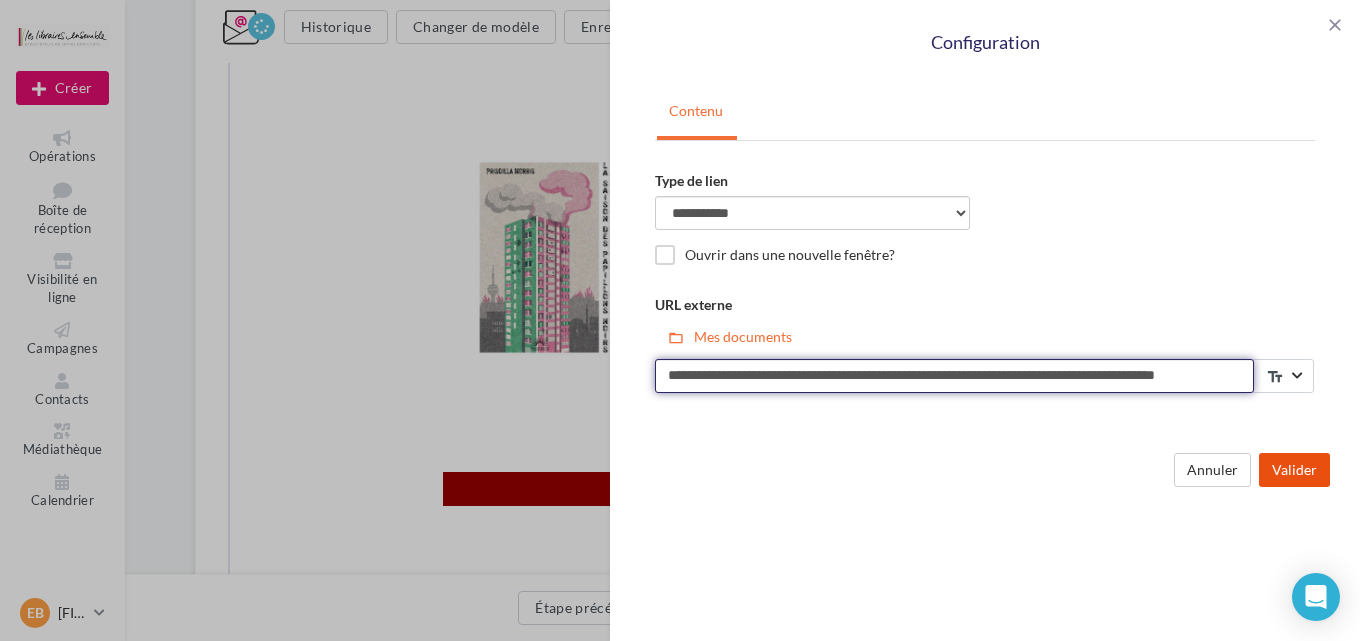 type on "**********" 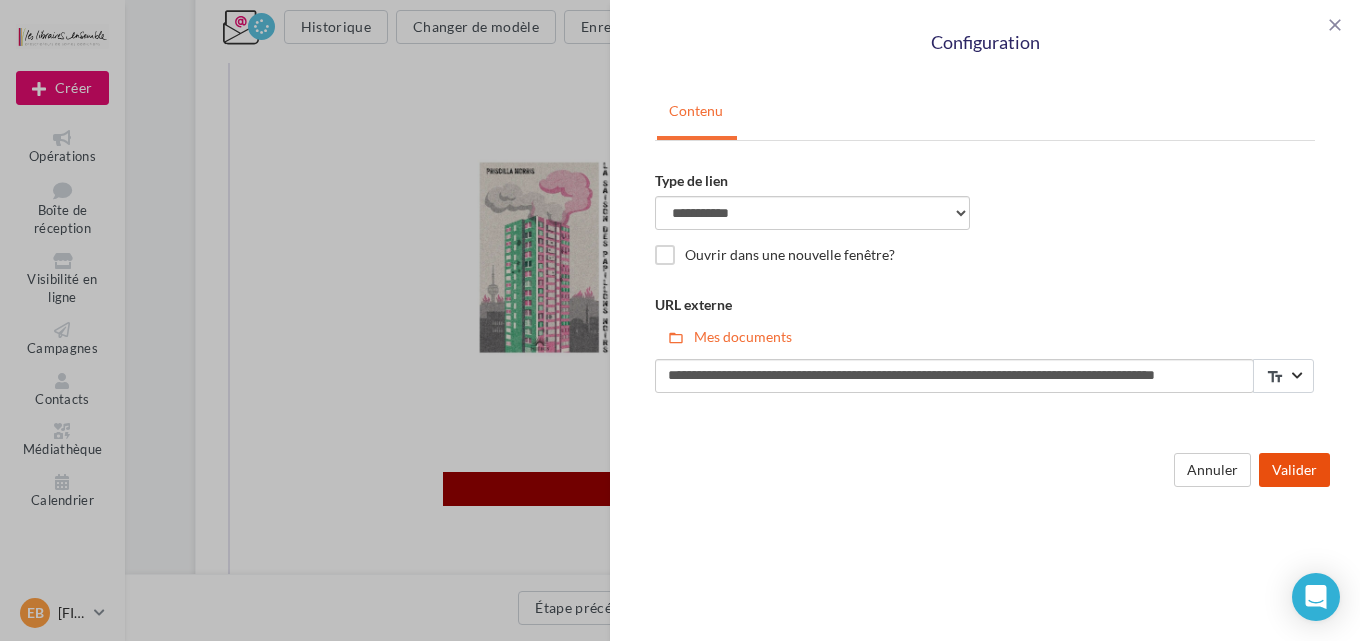 click on "Valider" at bounding box center (1294, 470) 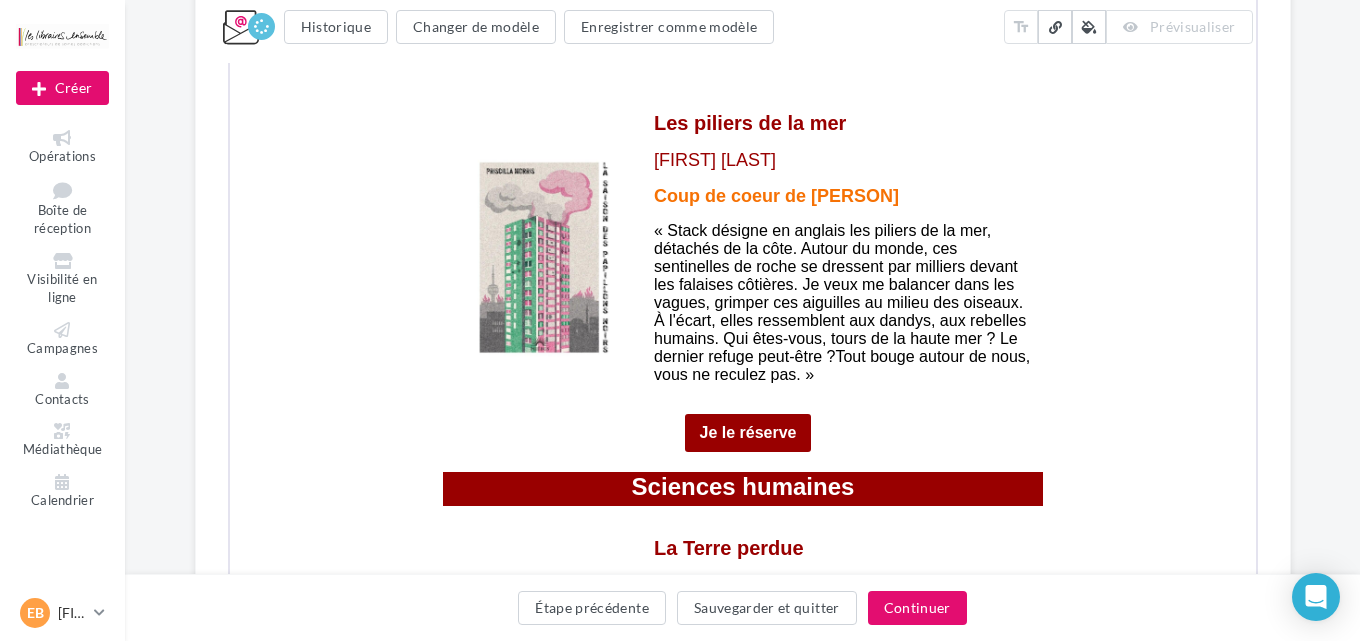 scroll, scrollTop: 0, scrollLeft: 0, axis: both 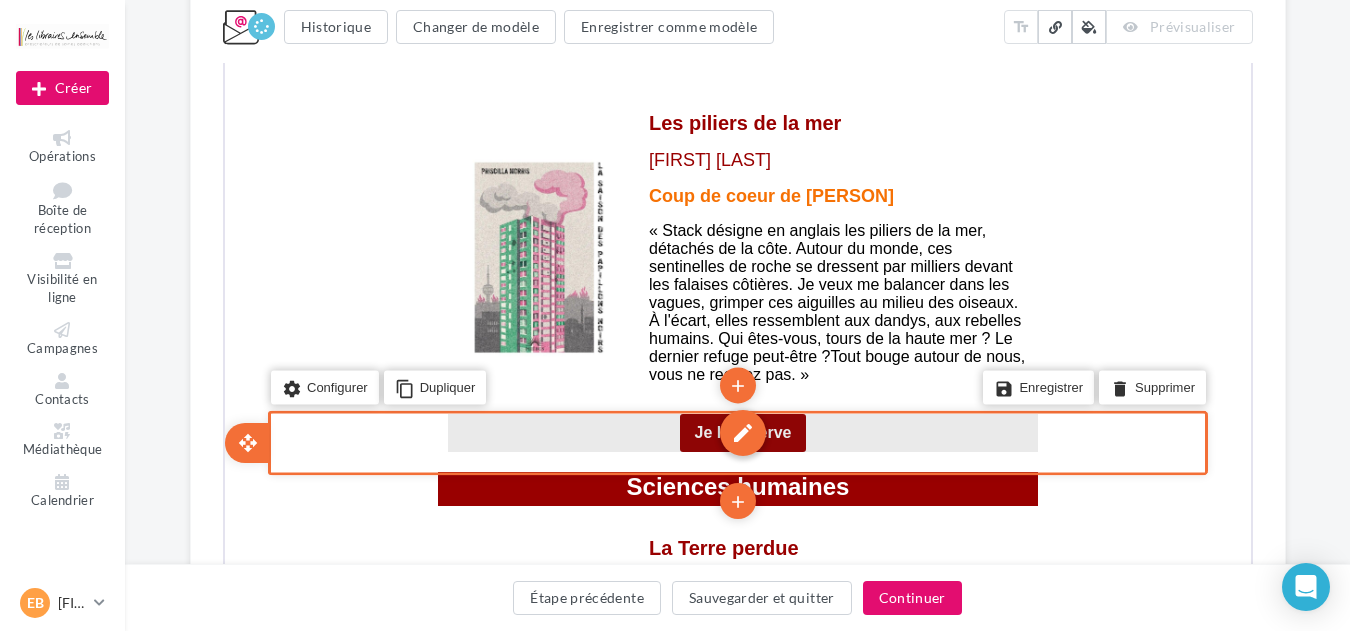 click on "edit" at bounding box center [740, 431] 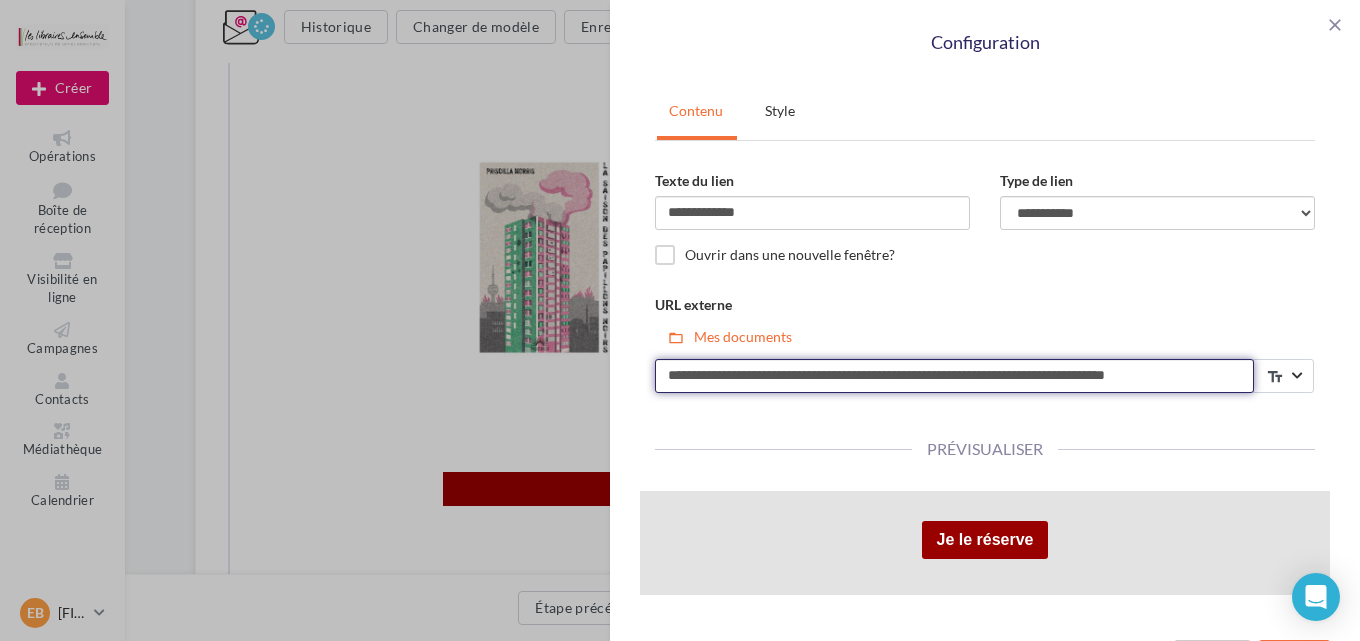 click on "**********" at bounding box center (954, 376) 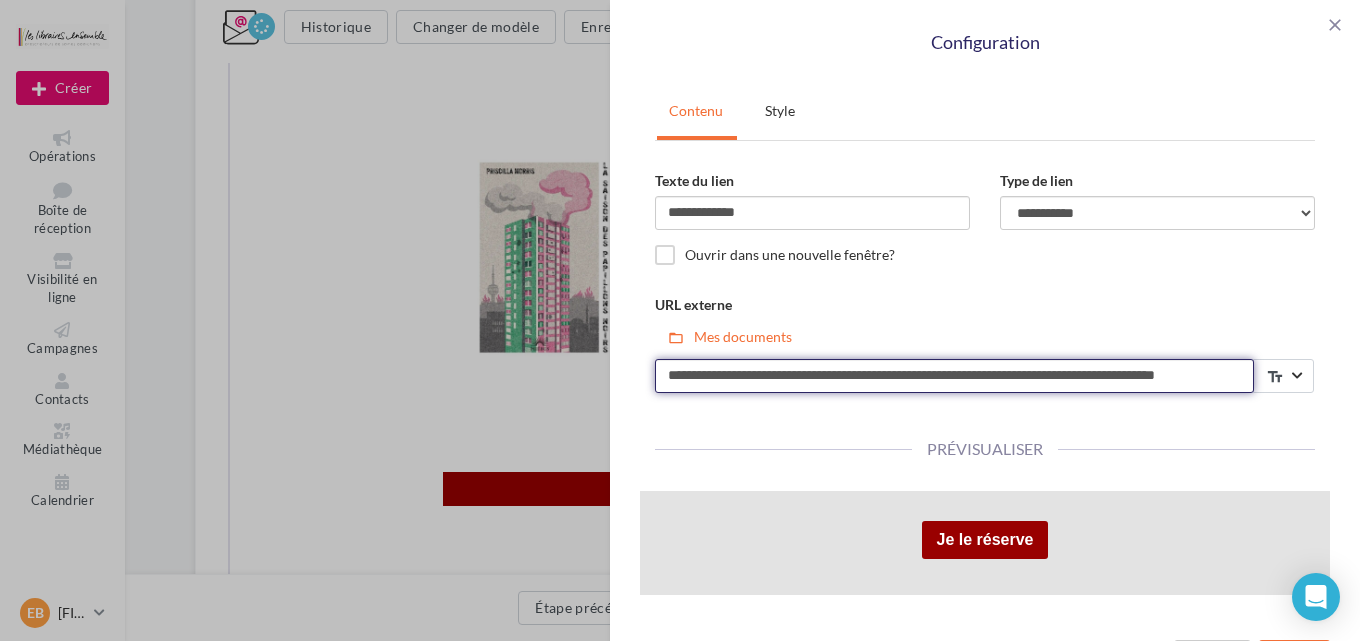 scroll, scrollTop: 0, scrollLeft: 48, axis: horizontal 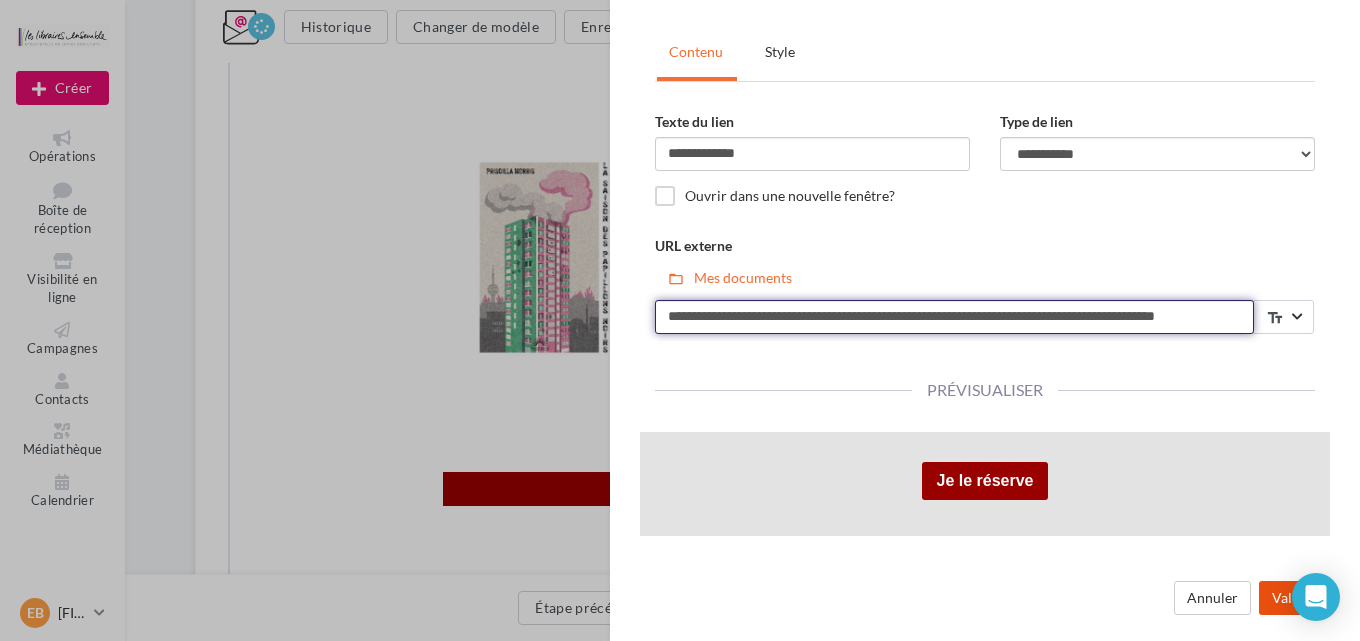 type on "**********" 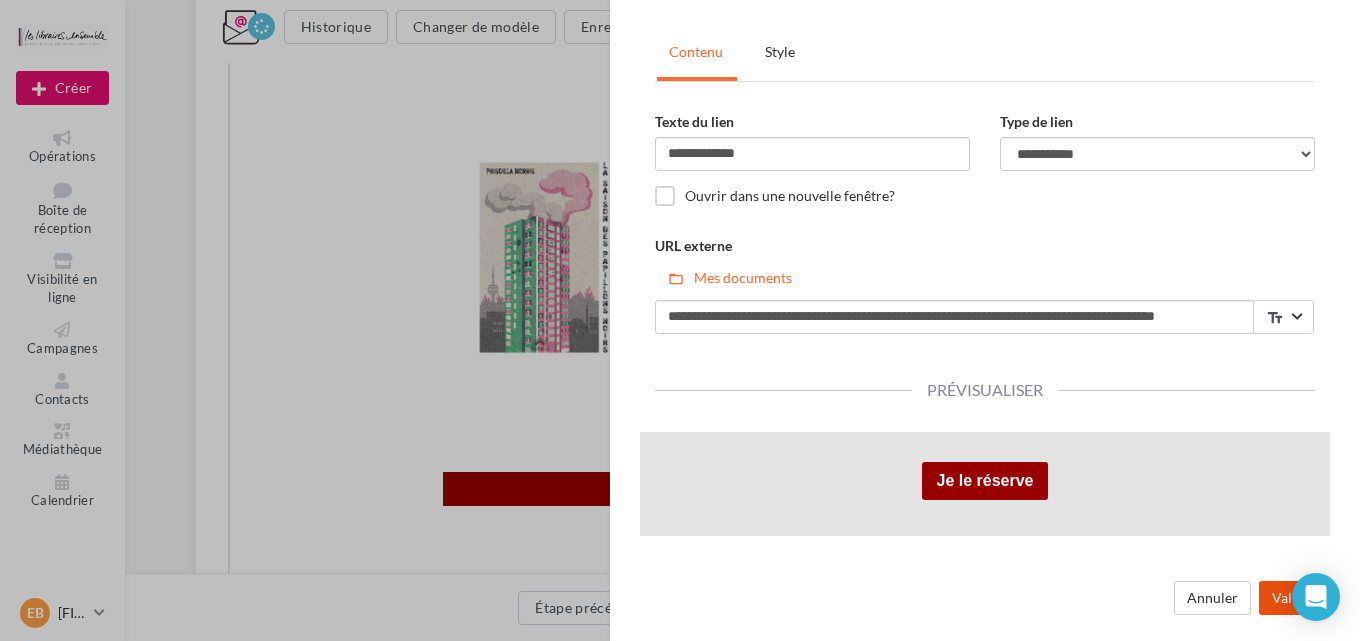 click on "Valider" at bounding box center (1294, 598) 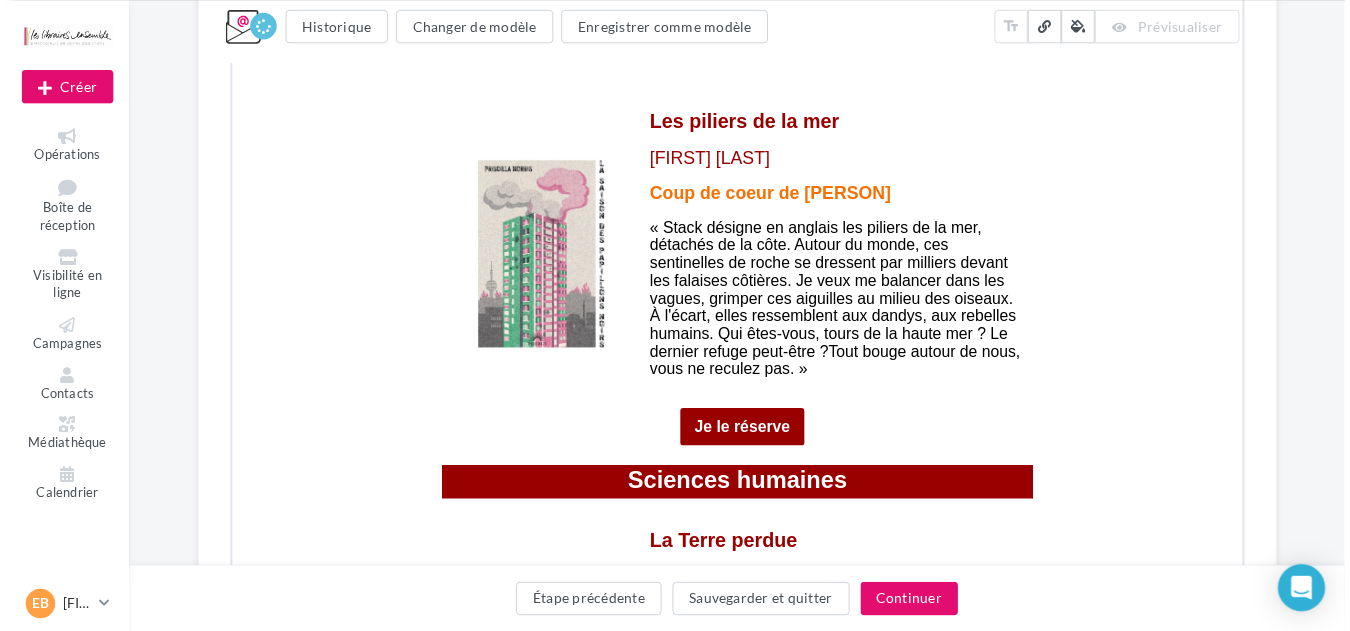 scroll, scrollTop: 0, scrollLeft: 0, axis: both 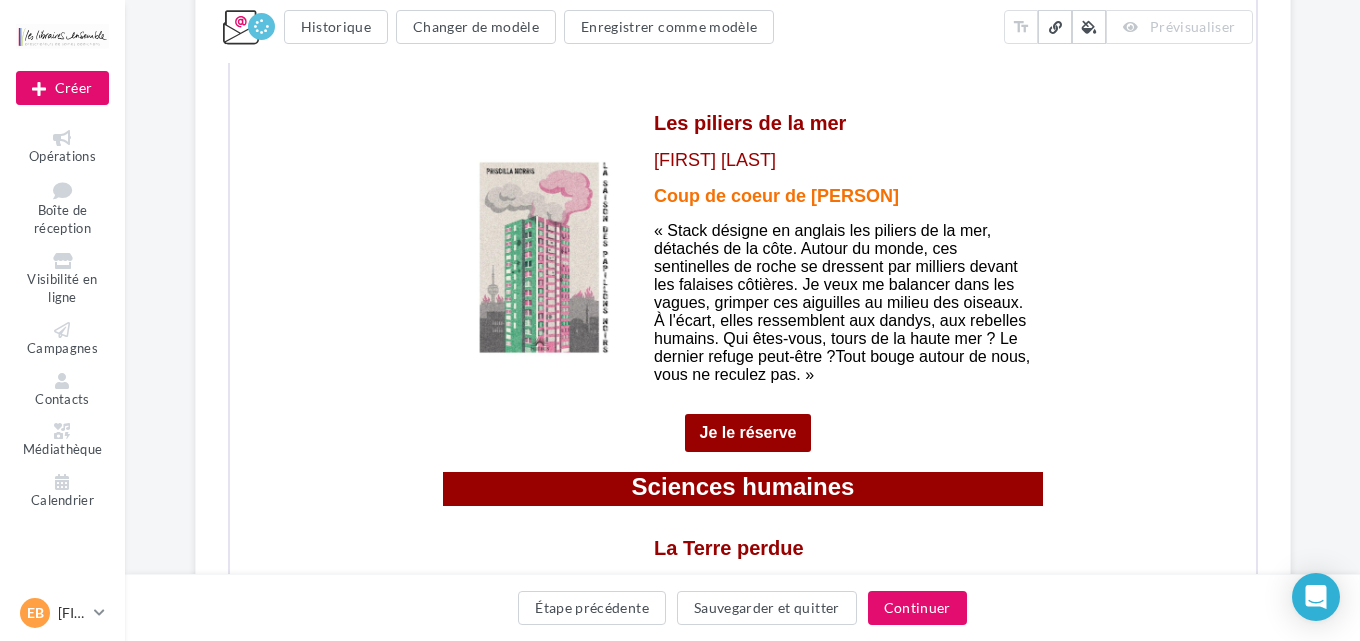 click on "**********" at bounding box center [680, 320] 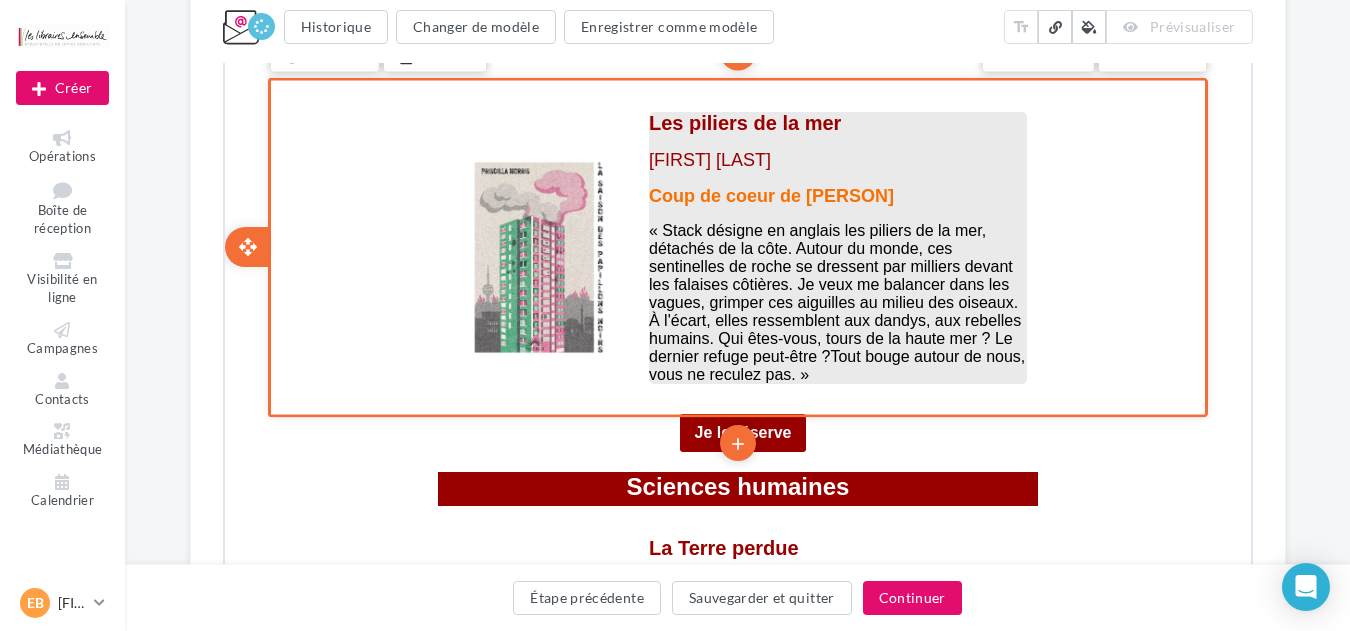 click on "Les piliers de la mer" at bounding box center (742, 121) 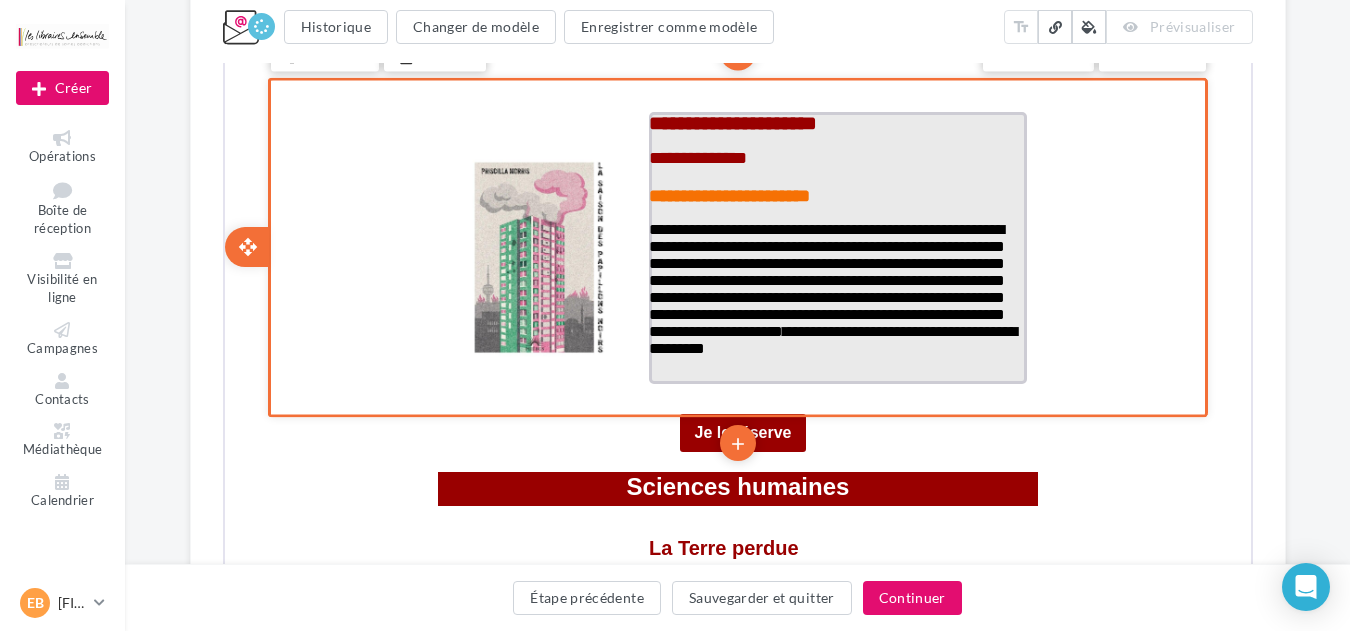 click on "**********" at bounding box center [835, 139] 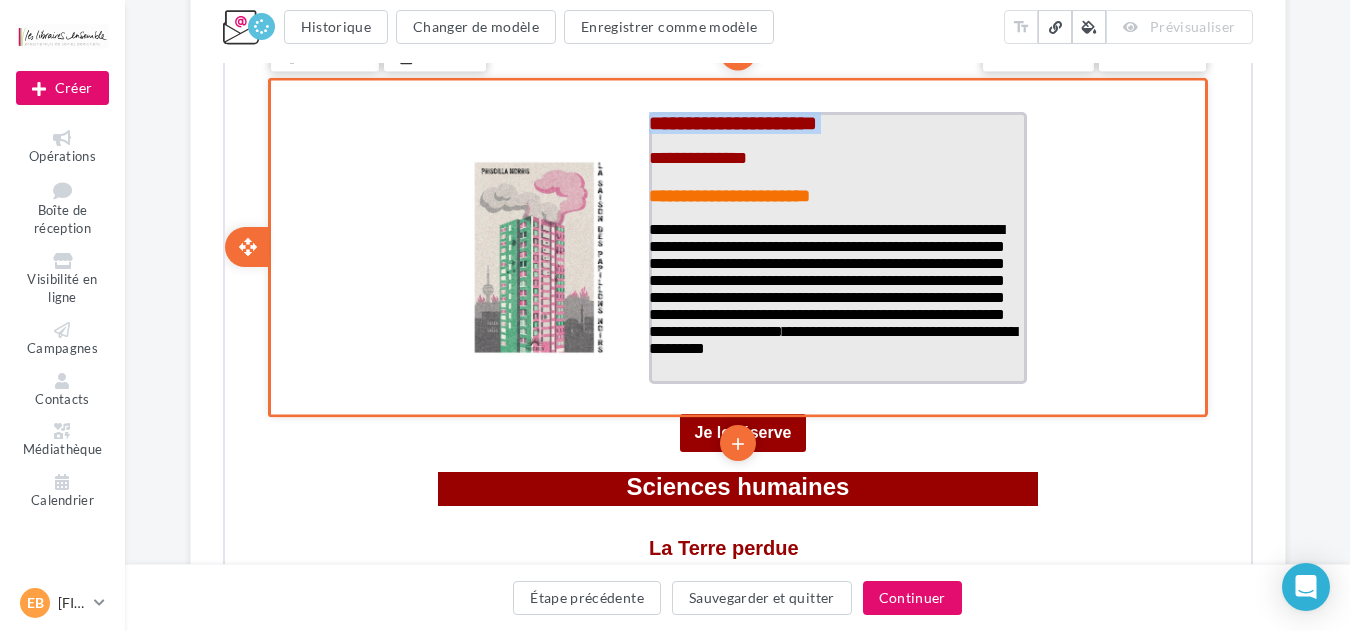 drag, startPoint x: 893, startPoint y: 133, endPoint x: 709, endPoint y: 158, distance: 185.6906 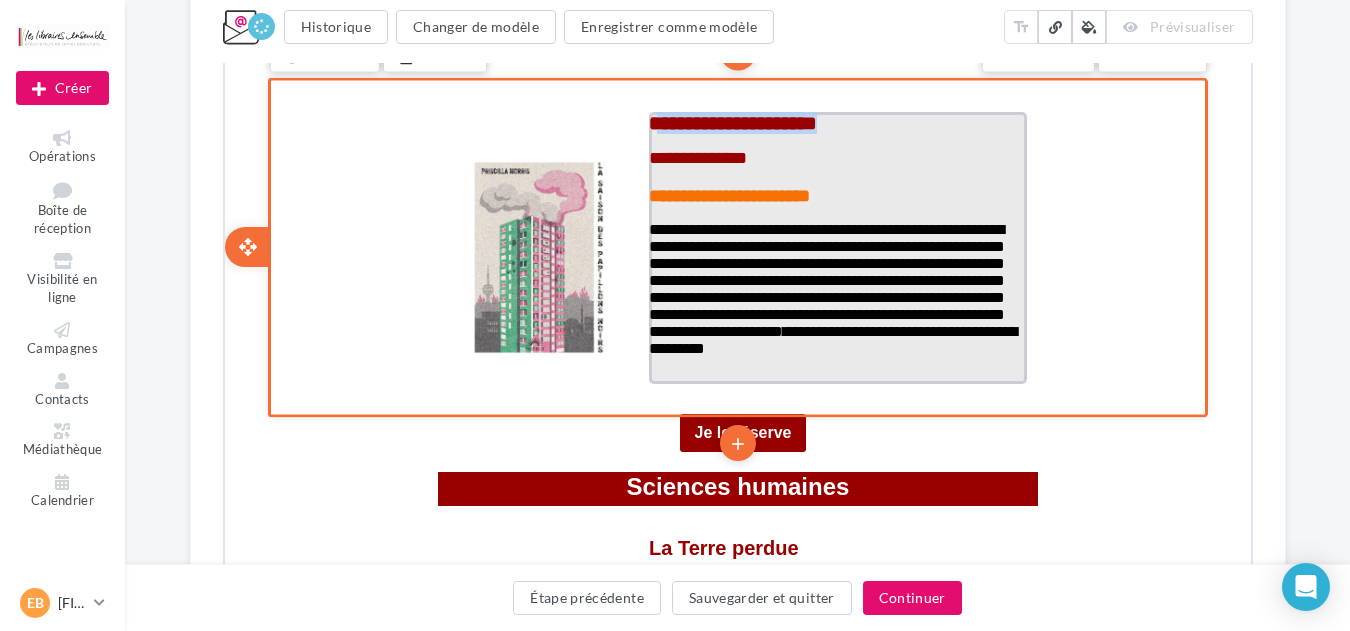 drag, startPoint x: 661, startPoint y: 141, endPoint x: 895, endPoint y: 131, distance: 234.21358 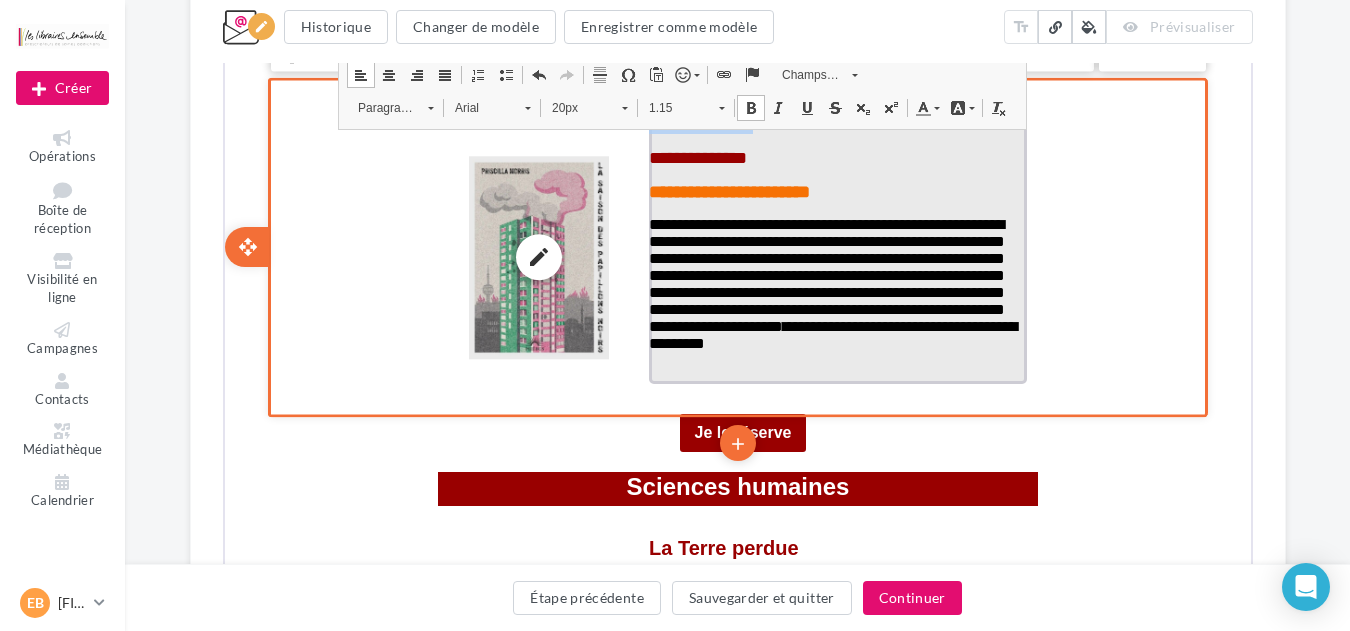 drag, startPoint x: 773, startPoint y: 141, endPoint x: 467, endPoint y: 155, distance: 306.3201 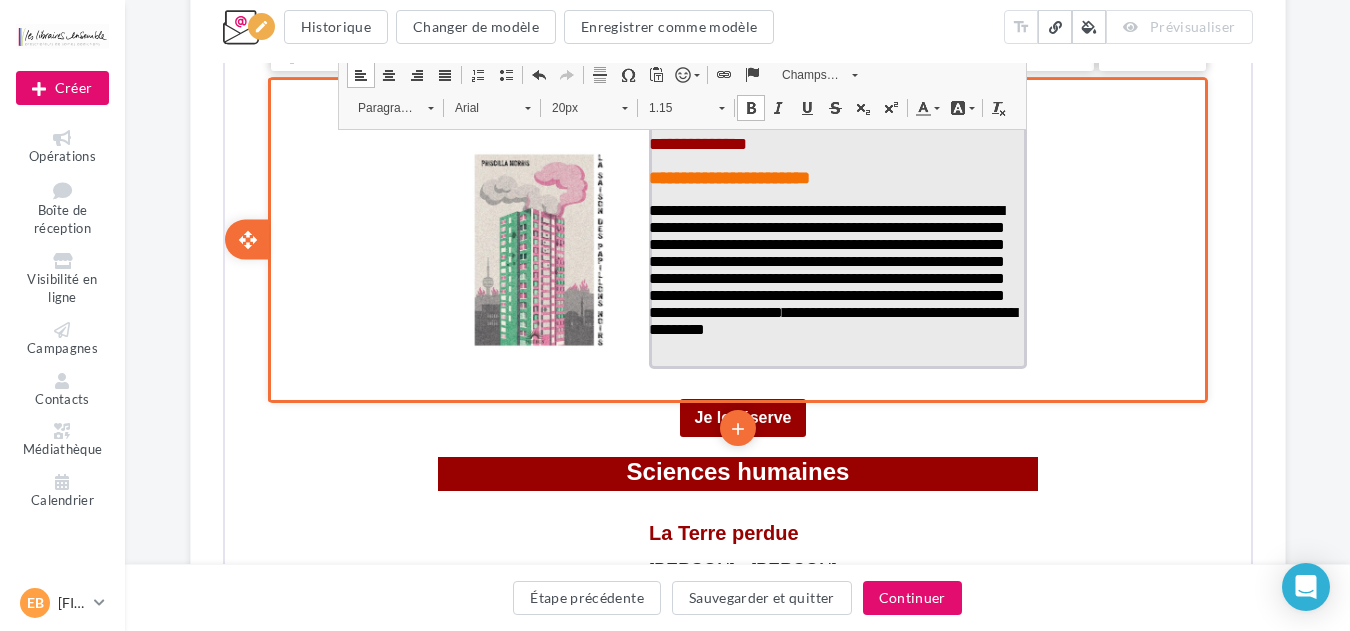click on "**********" at bounding box center [698, 121] 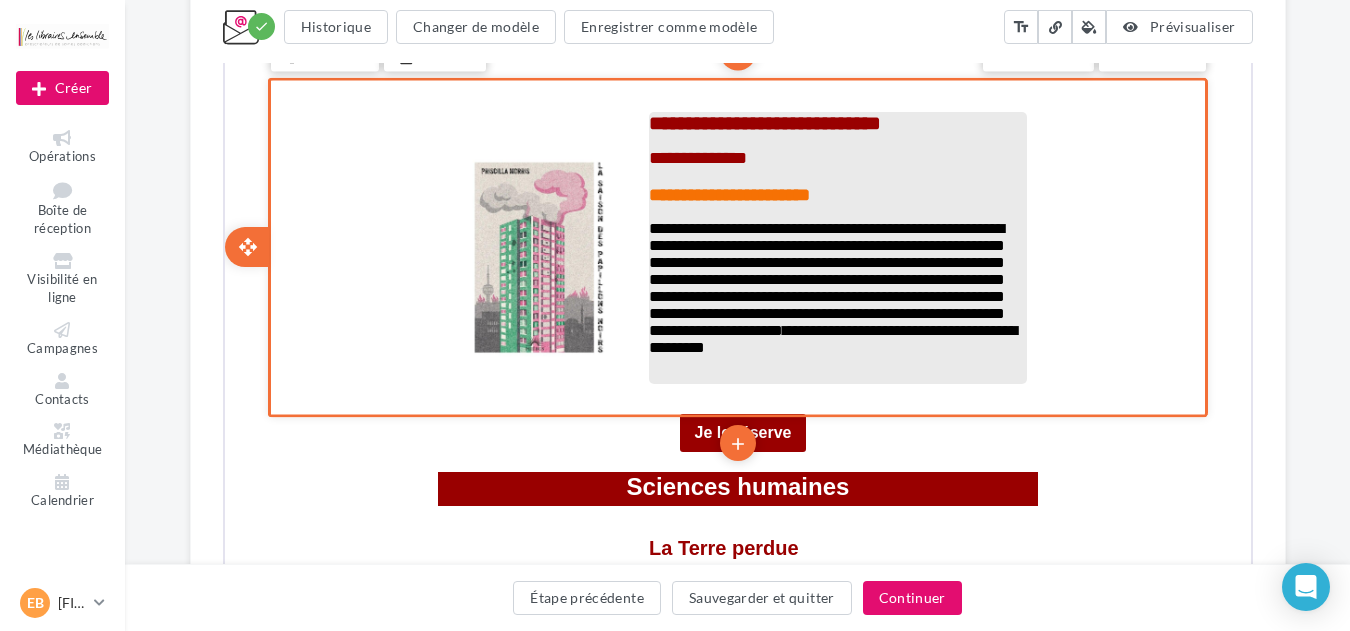 click on "**********" at bounding box center [835, 150] 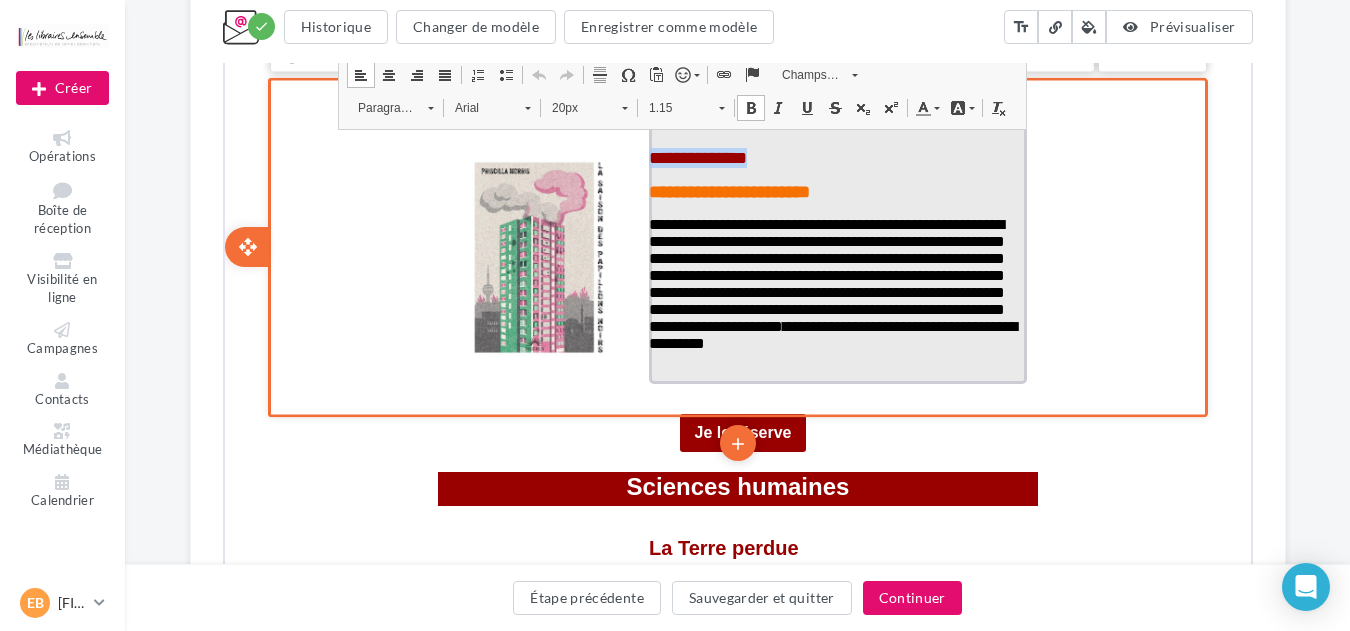 drag, startPoint x: 693, startPoint y: 174, endPoint x: 639, endPoint y: 180, distance: 54.33231 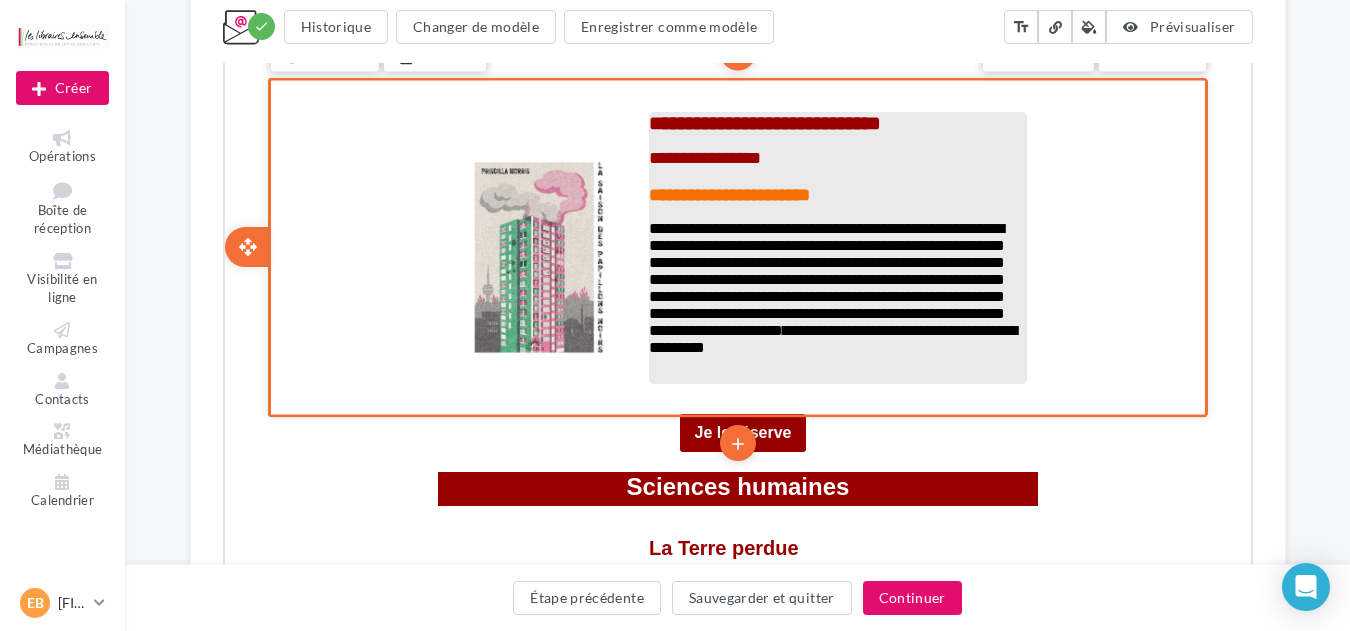 click on "**********" at bounding box center [824, 277] 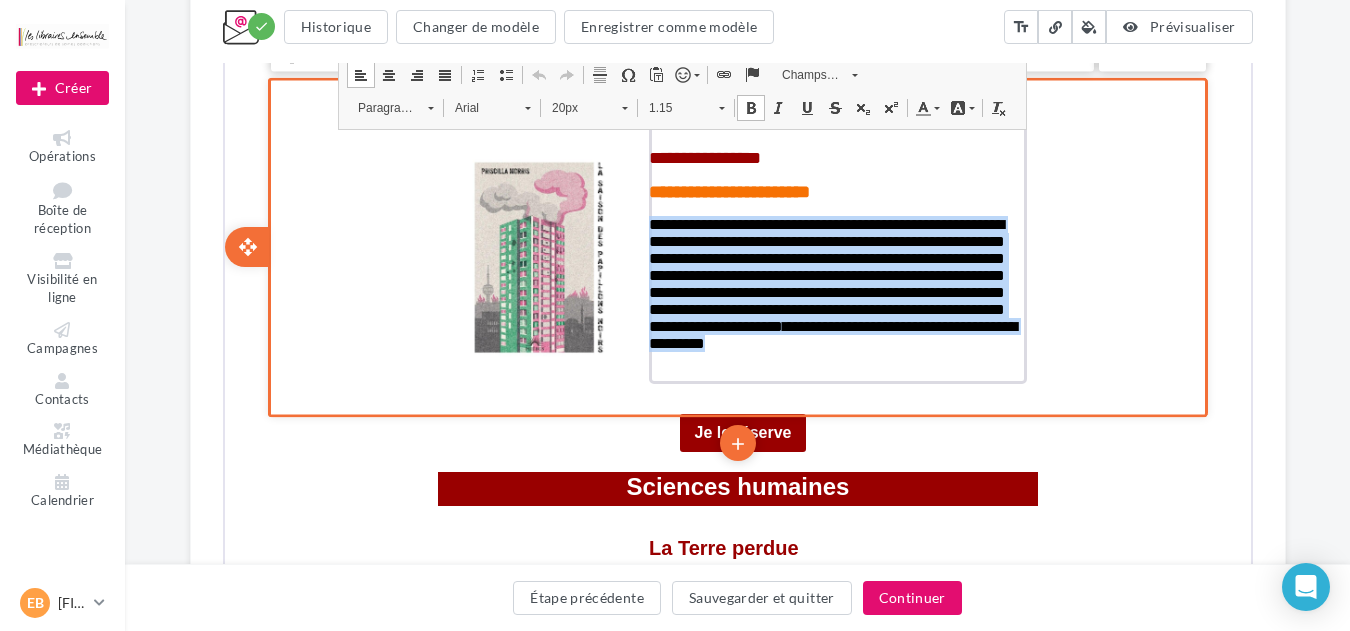 drag, startPoint x: 866, startPoint y: 394, endPoint x: 640, endPoint y: 249, distance: 268.5163 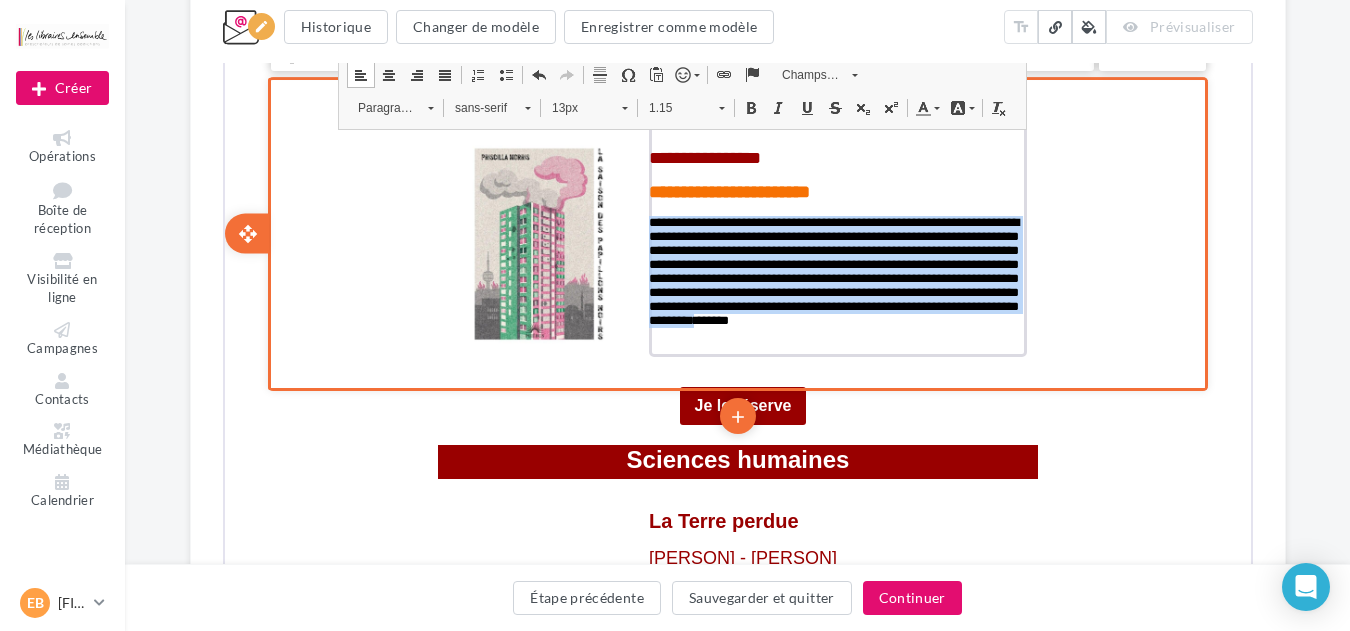 drag, startPoint x: 913, startPoint y: 366, endPoint x: 638, endPoint y: 251, distance: 298.07718 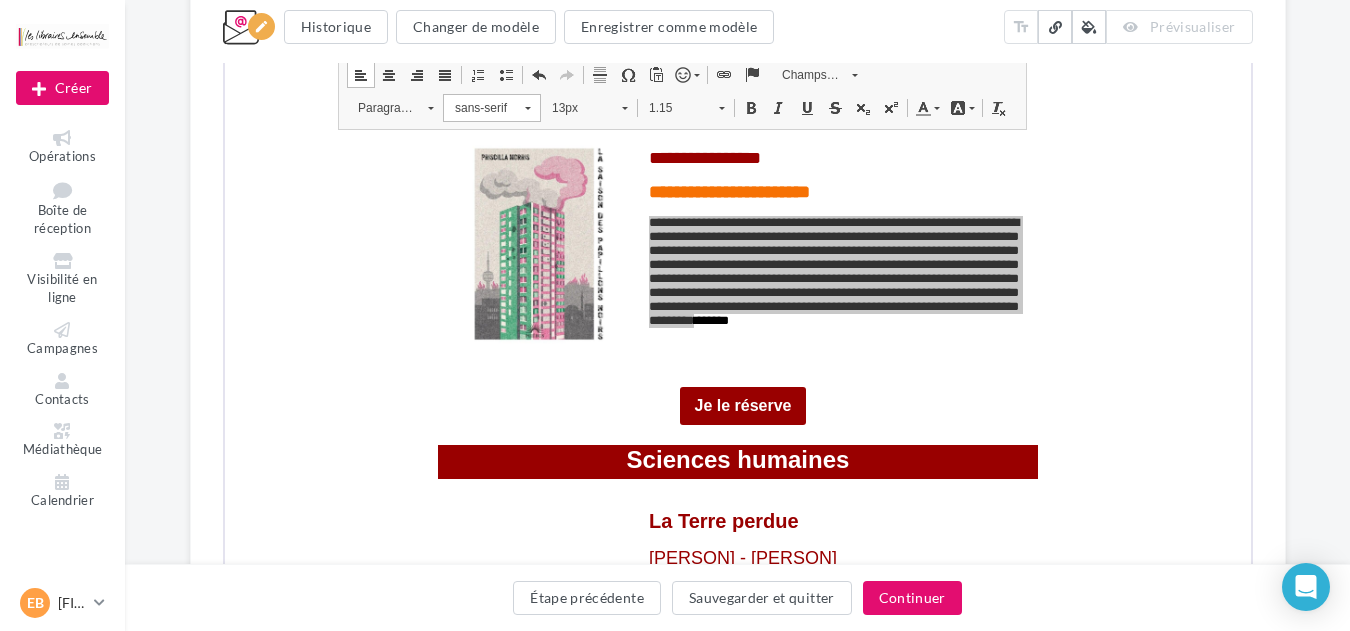 scroll, scrollTop: 0, scrollLeft: 0, axis: both 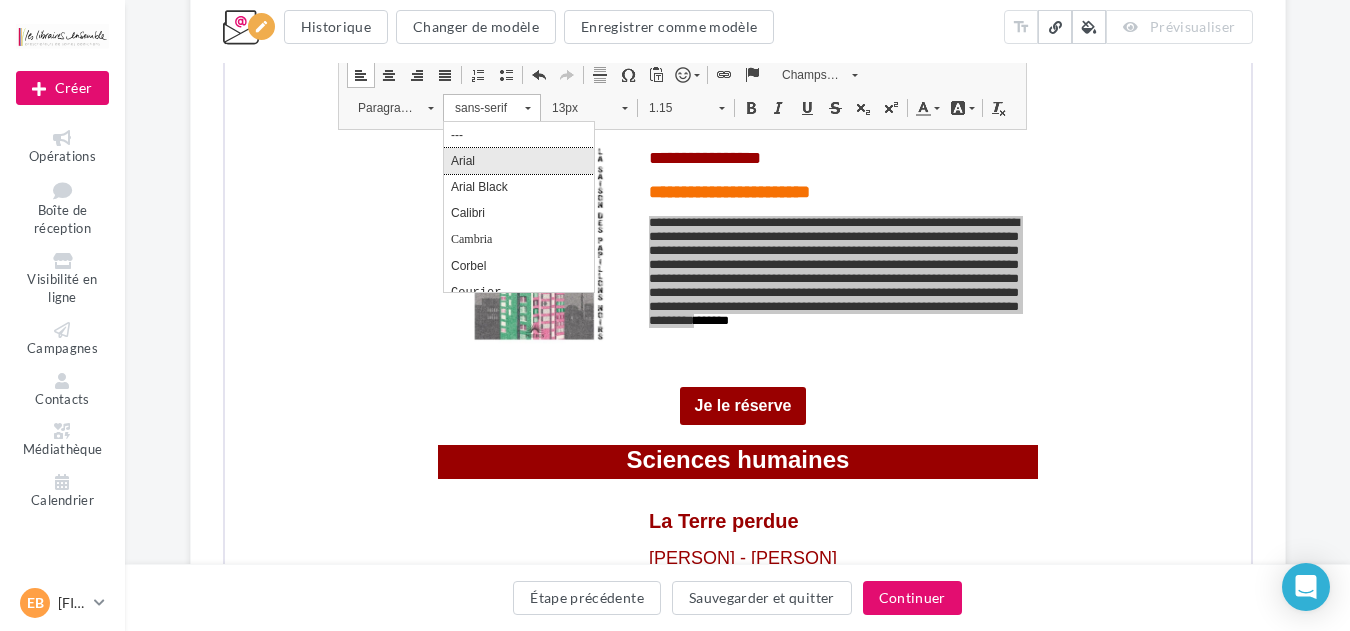 click on "Arial" at bounding box center (518, 160) 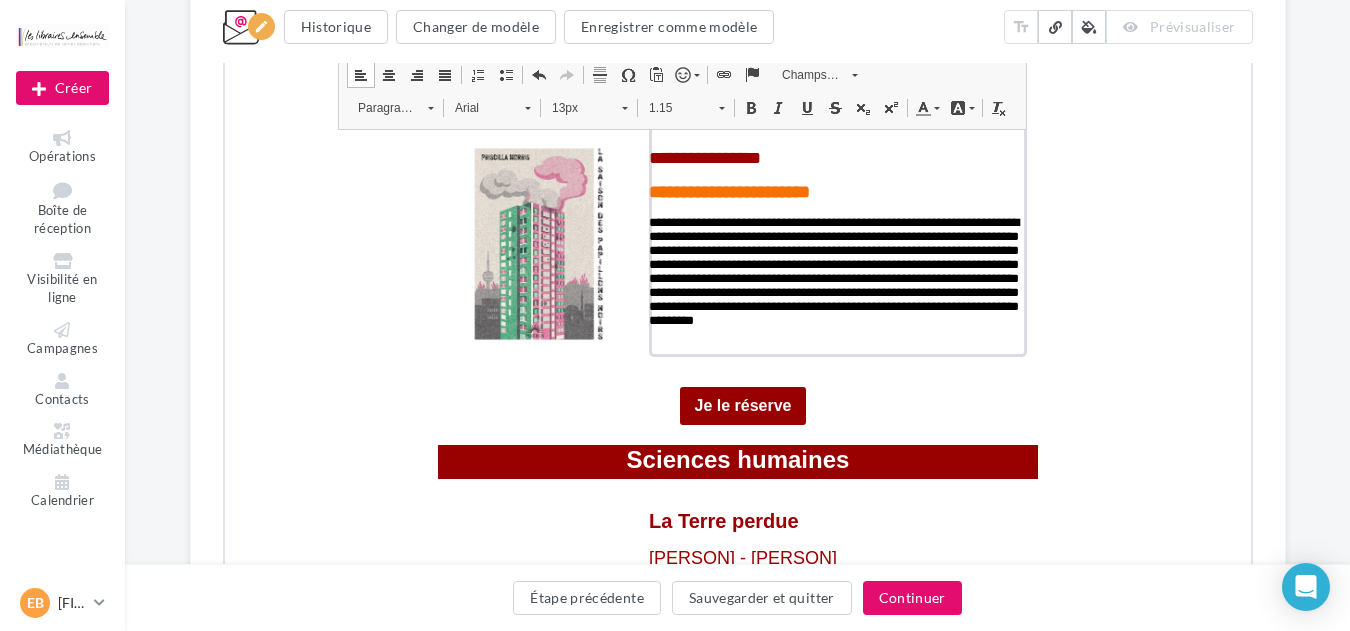 click on "13px" at bounding box center [574, 106] 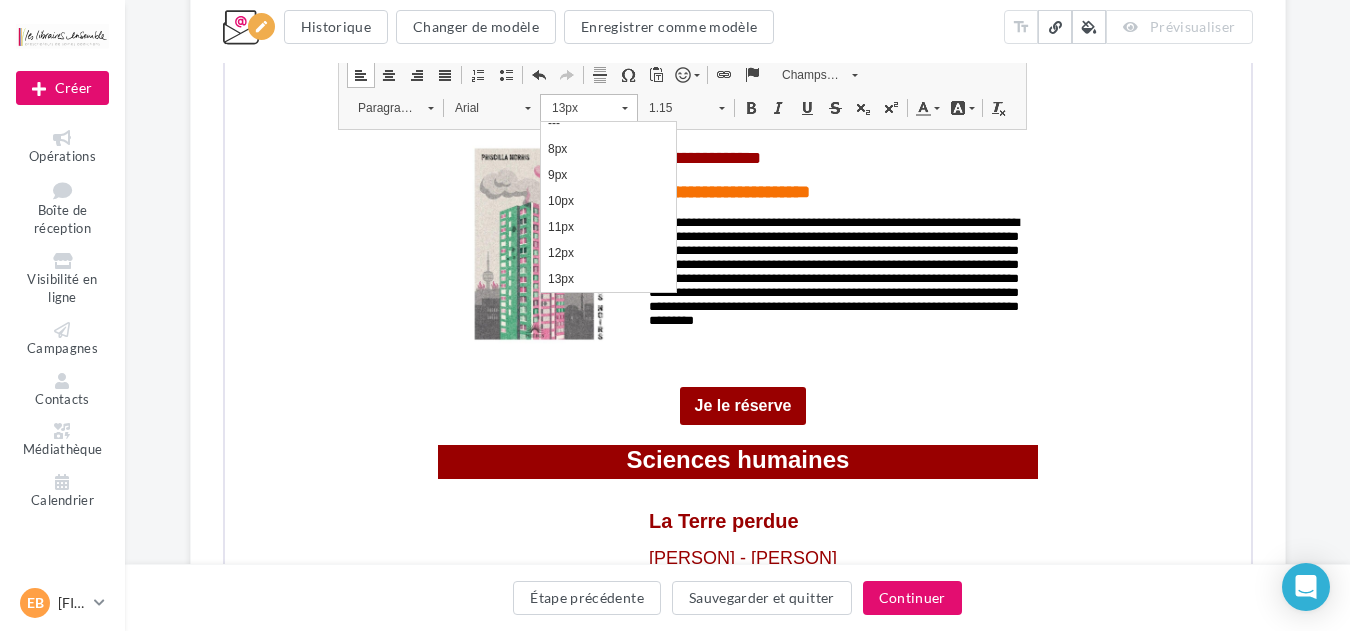 scroll, scrollTop: 119, scrollLeft: 0, axis: vertical 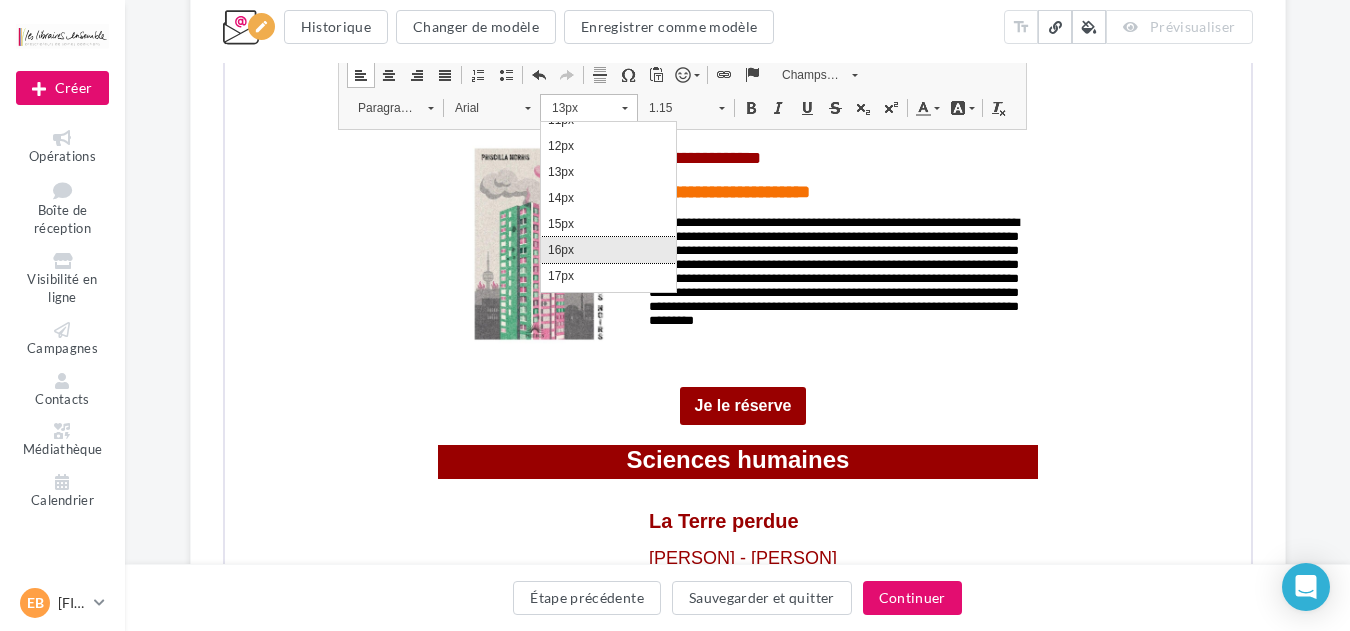 click on "16px" at bounding box center [607, 249] 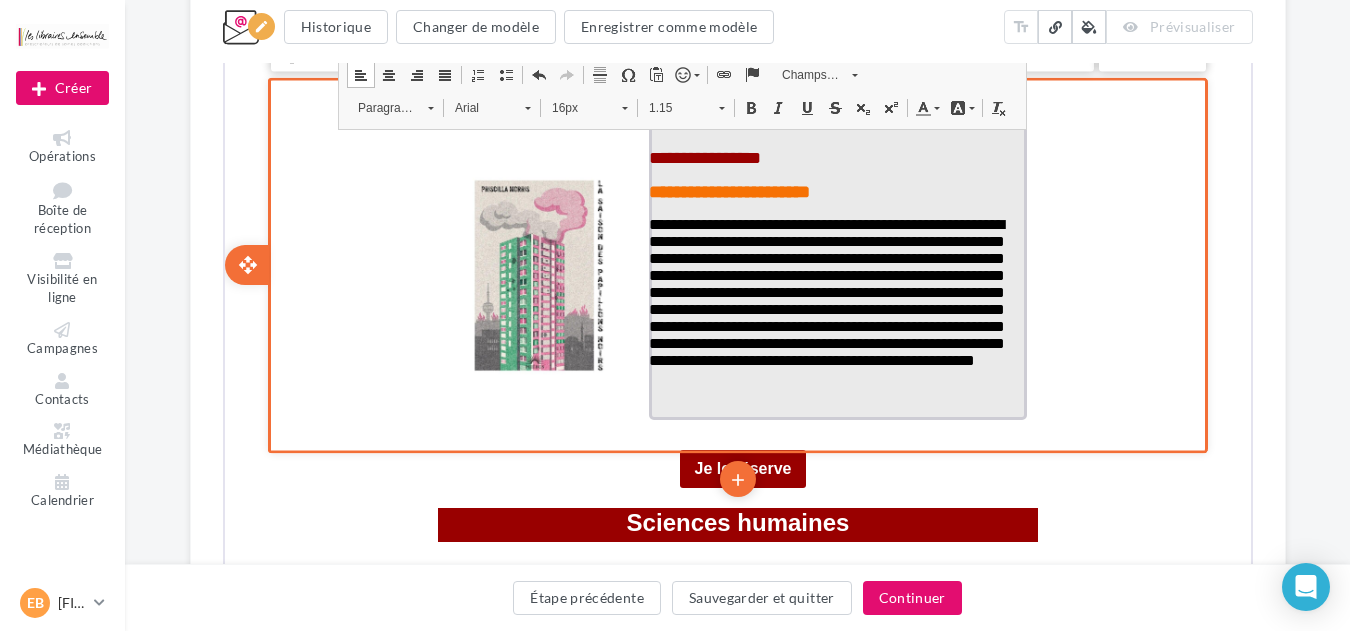 scroll, scrollTop: 0, scrollLeft: 0, axis: both 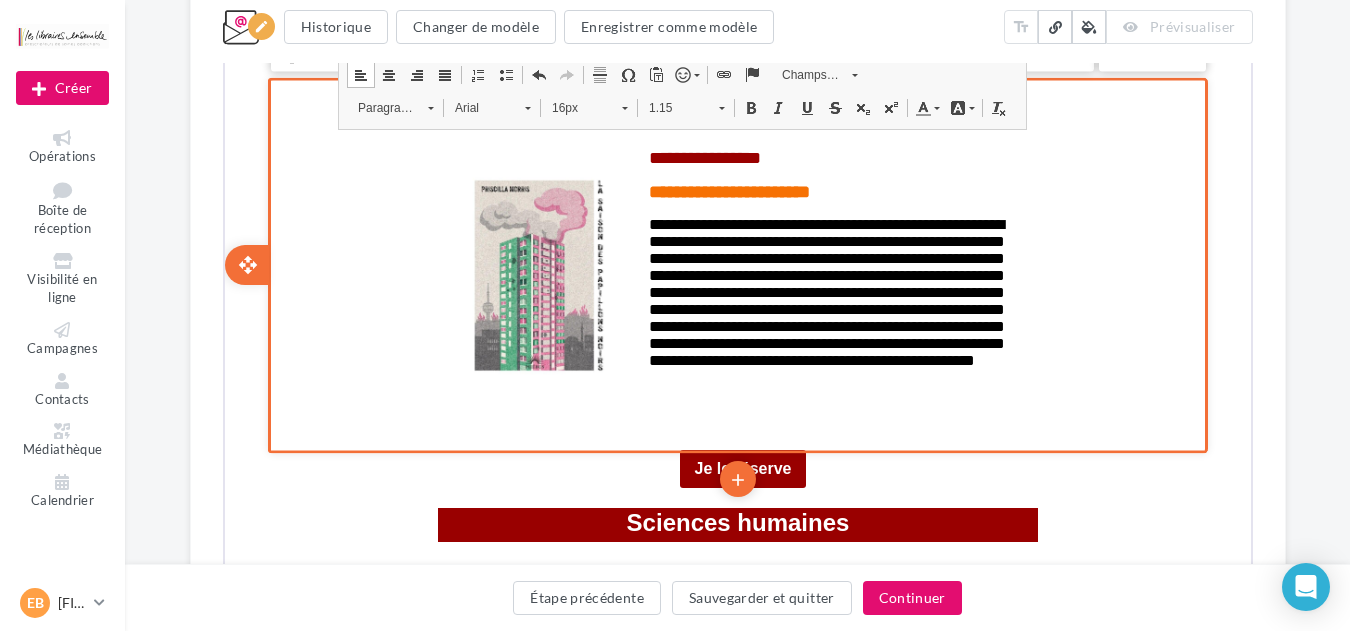click on "**********" at bounding box center [738, 1102] 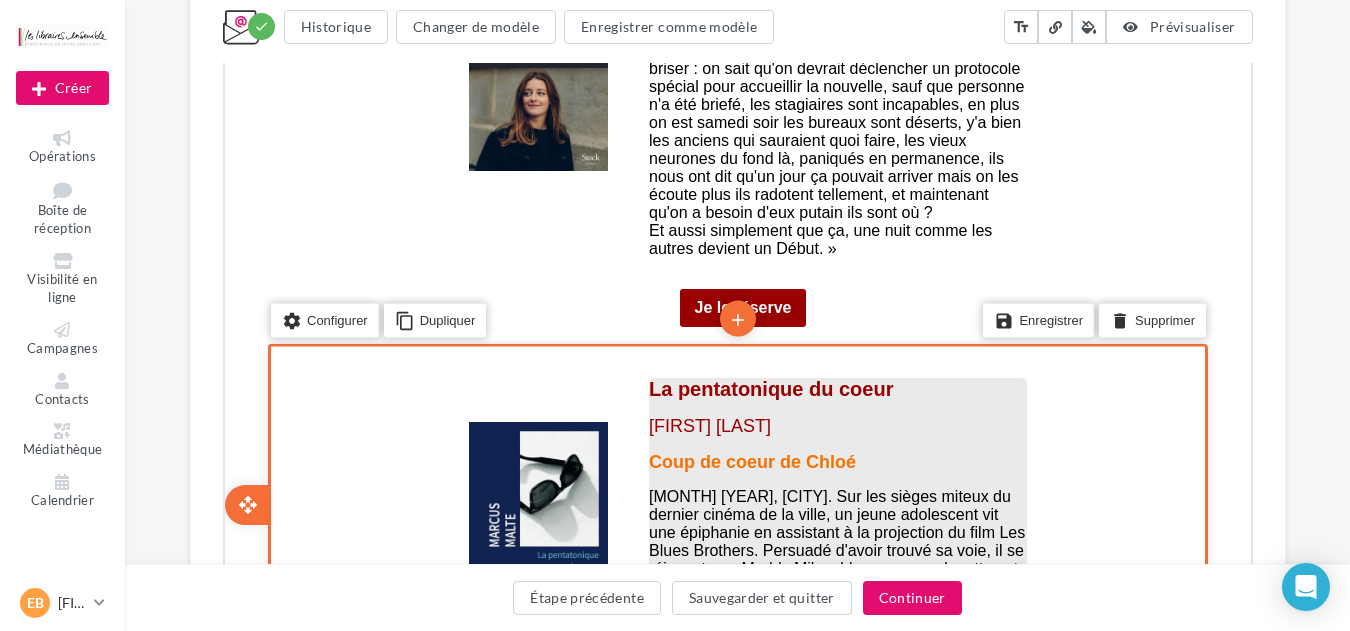 scroll, scrollTop: 1813, scrollLeft: 0, axis: vertical 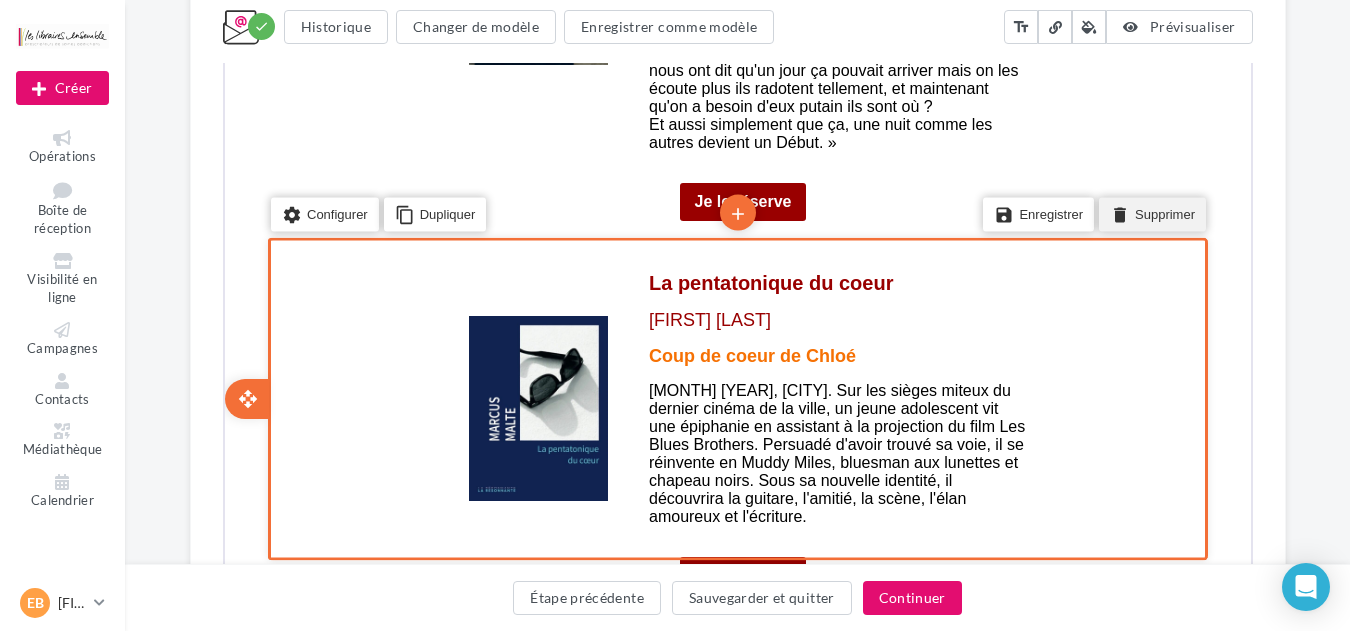 click on "delete Supprimer" at bounding box center [1149, 212] 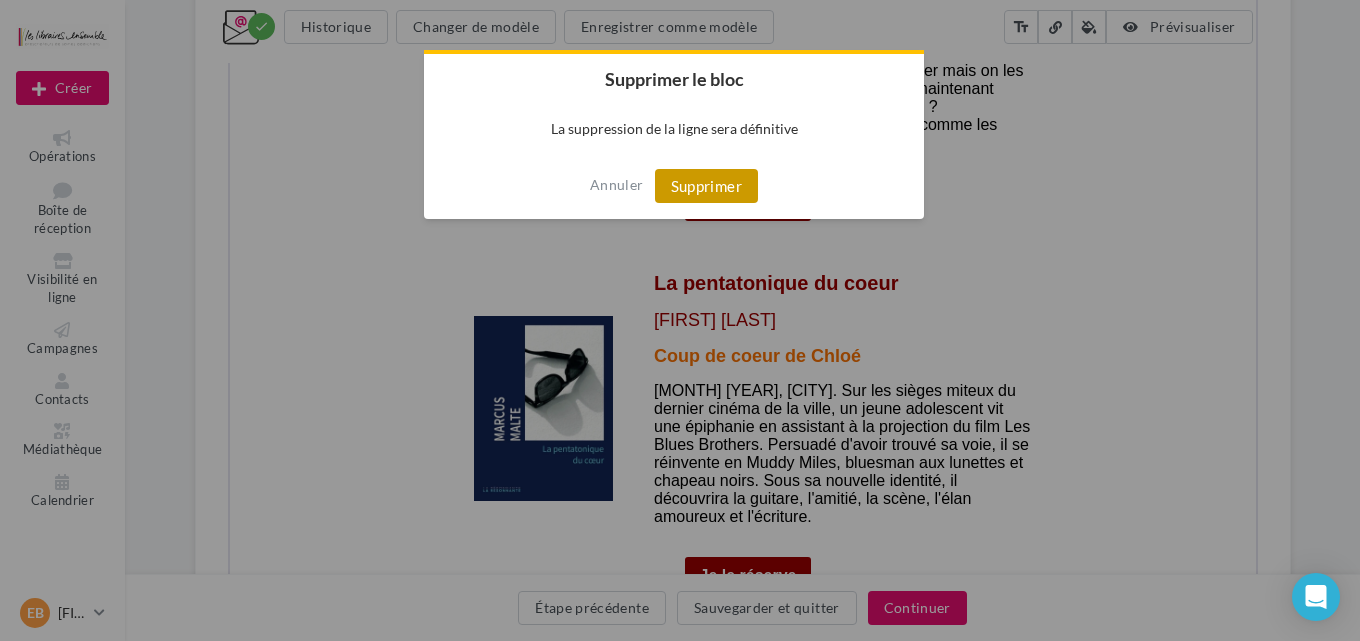 click on "Supprimer" at bounding box center (706, 186) 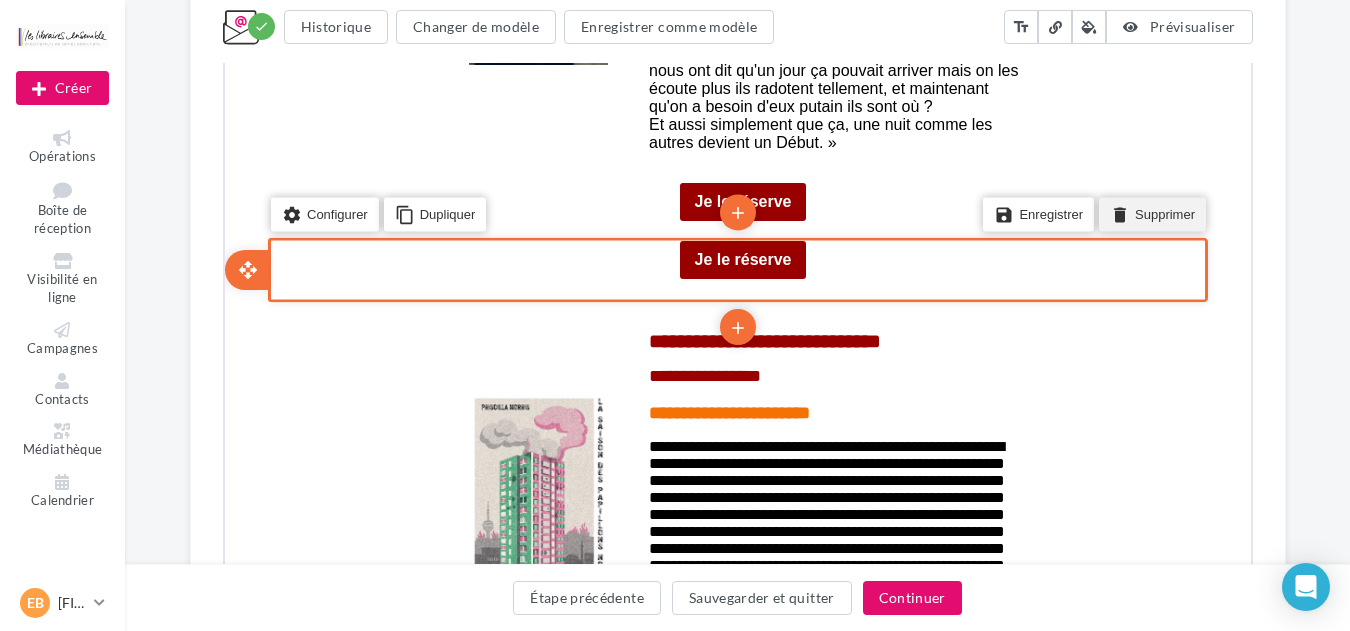 click on "delete Supprimer" at bounding box center (1149, 212) 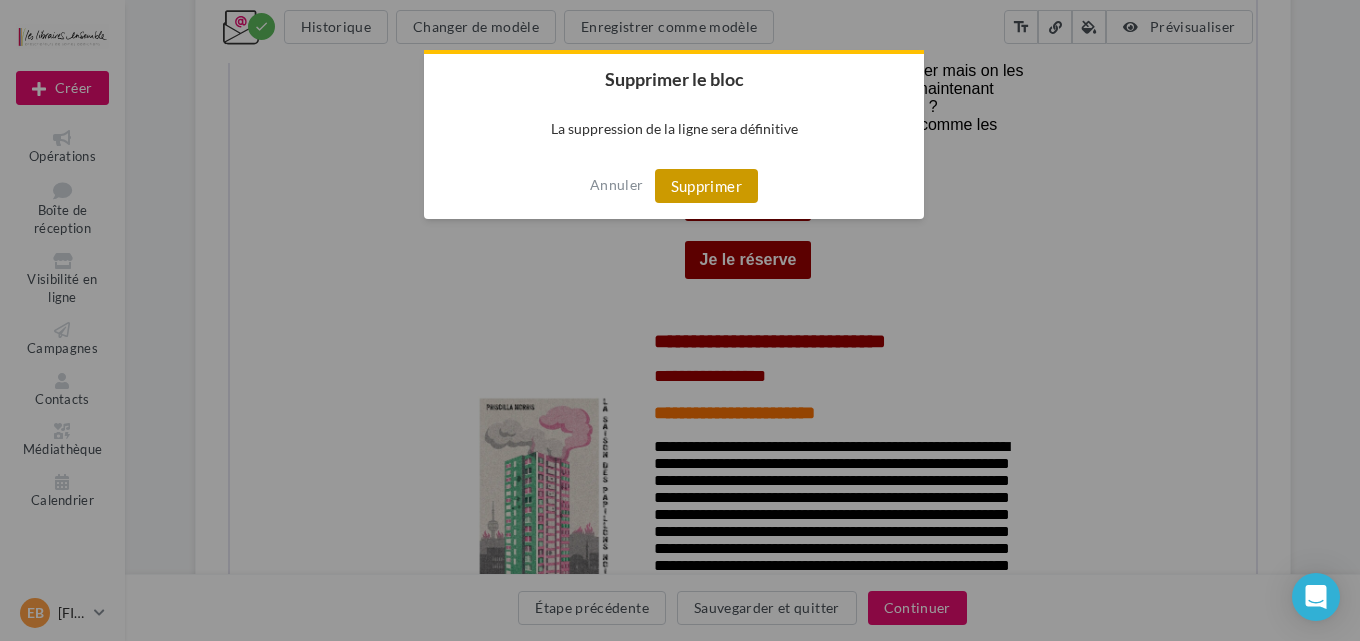 click on "Supprimer" at bounding box center [706, 186] 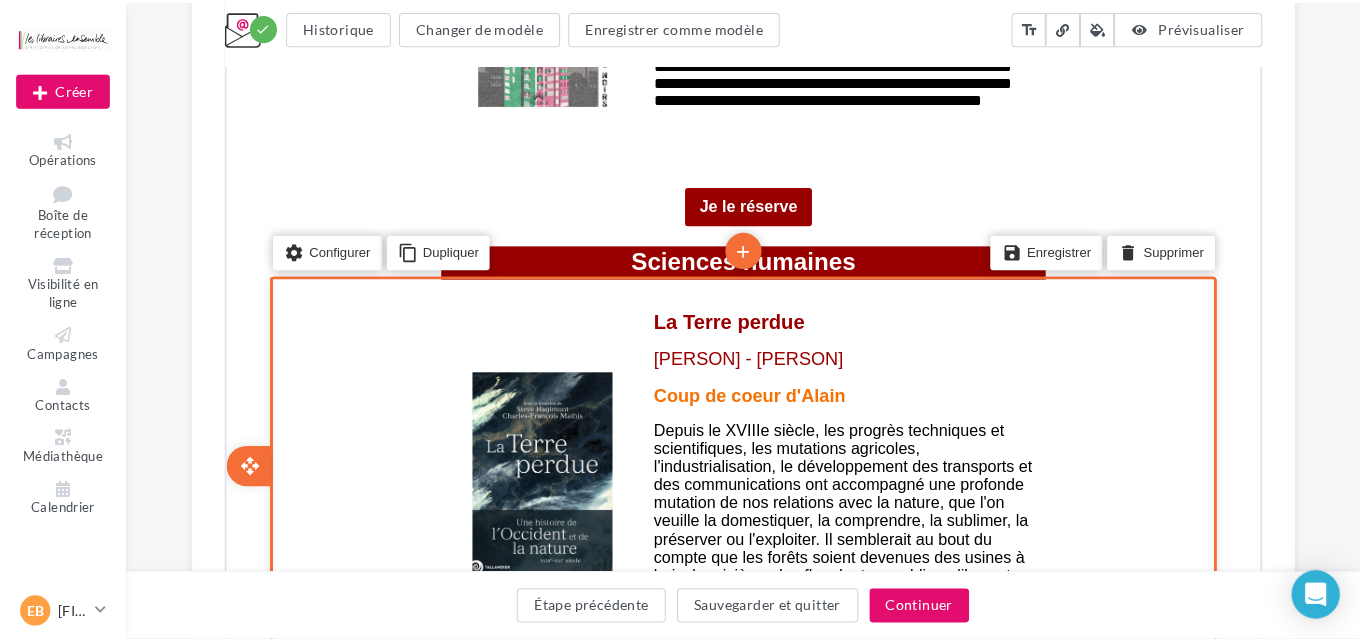 scroll, scrollTop: 2347, scrollLeft: 0, axis: vertical 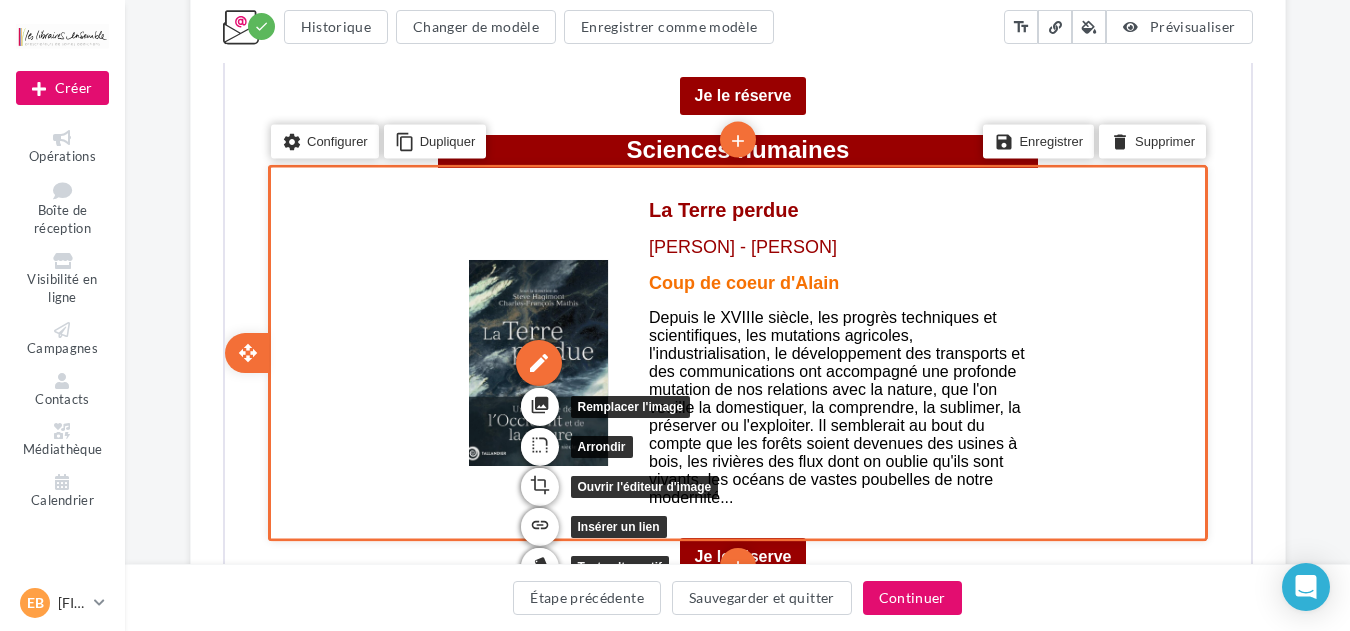 click on "edit" at bounding box center (536, 361) 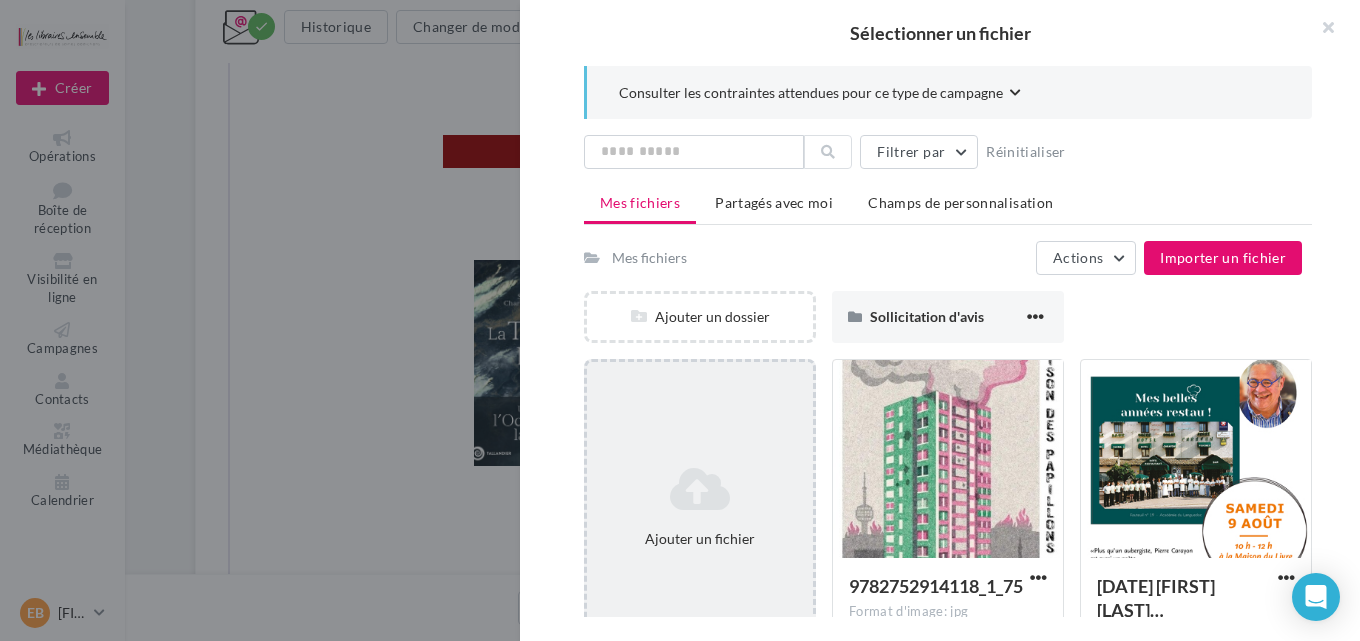 click on "Ajouter un fichier" at bounding box center (700, 507) 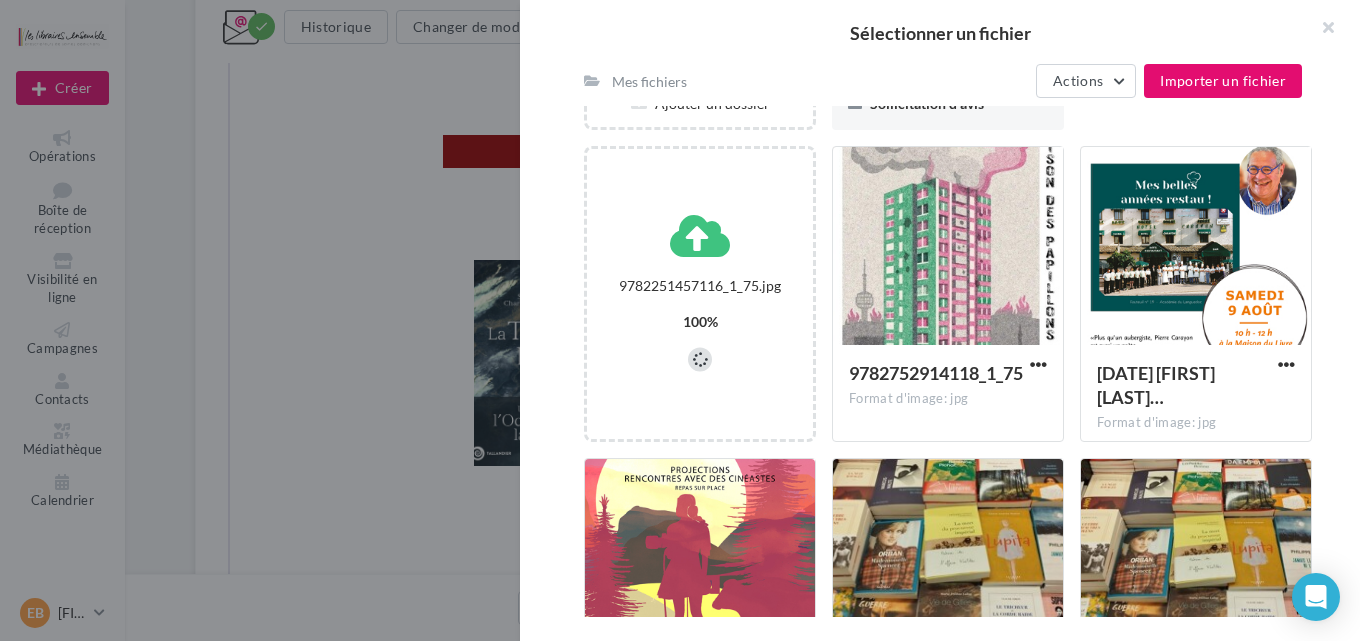 scroll, scrollTop: 107, scrollLeft: 0, axis: vertical 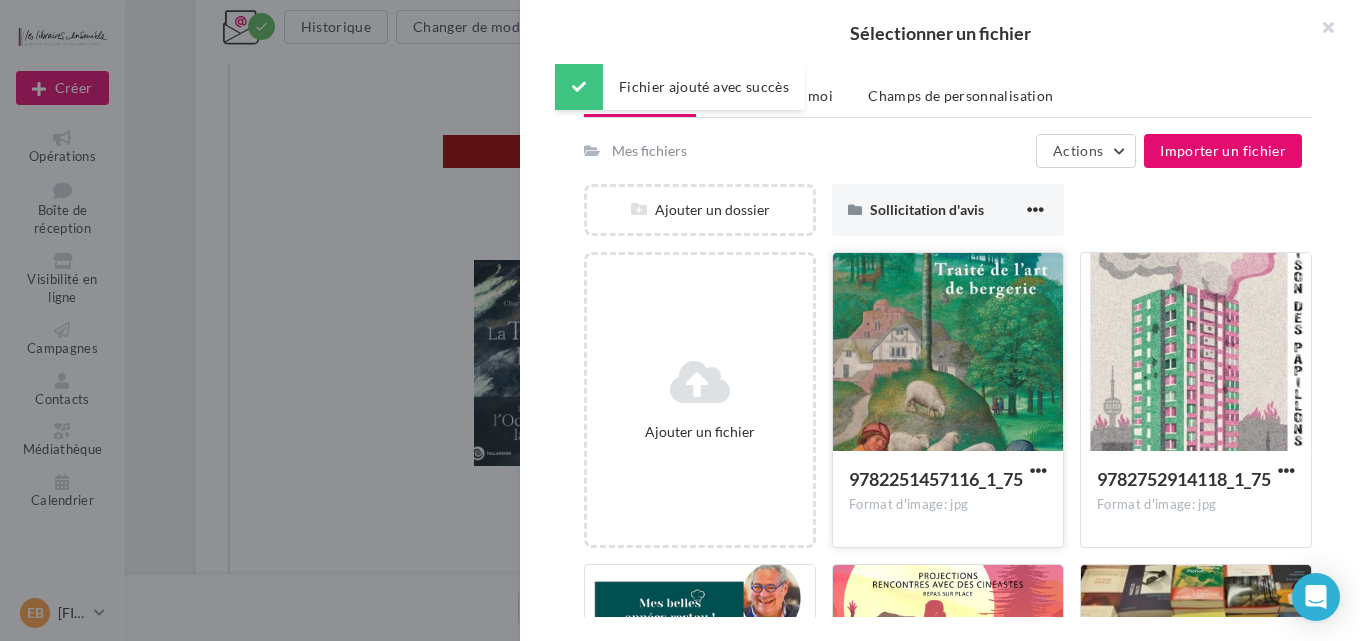 click at bounding box center [948, 353] 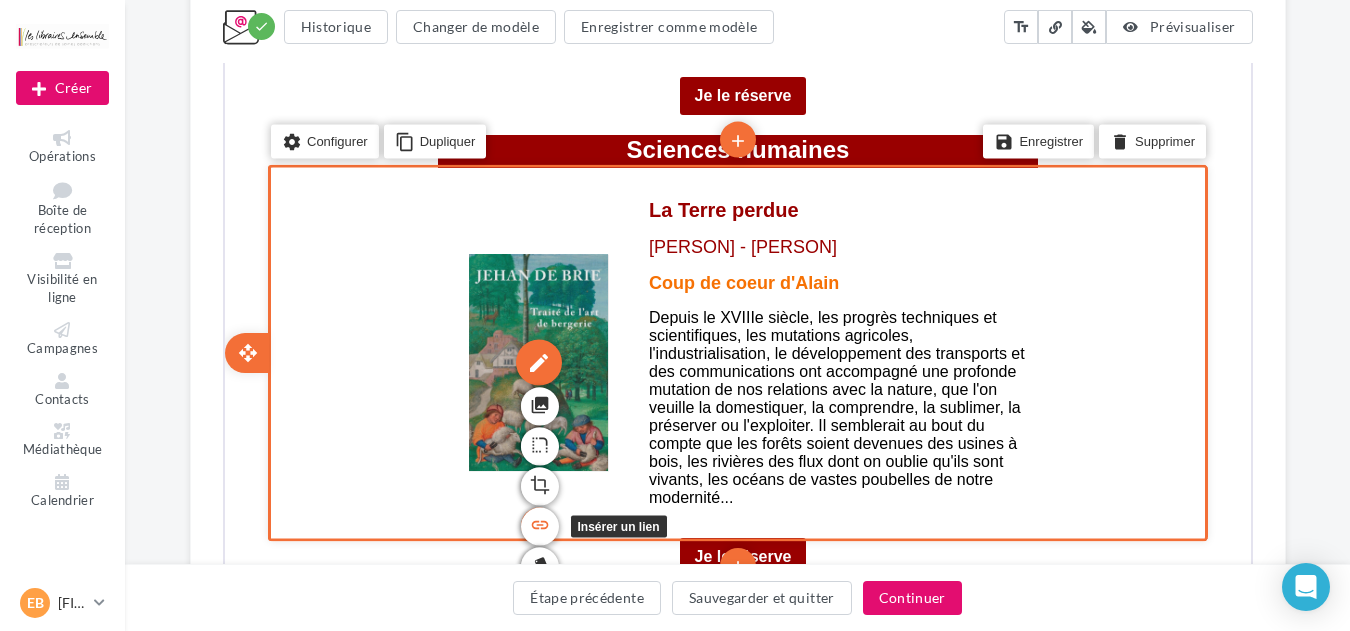 click on "link" at bounding box center (537, 525) 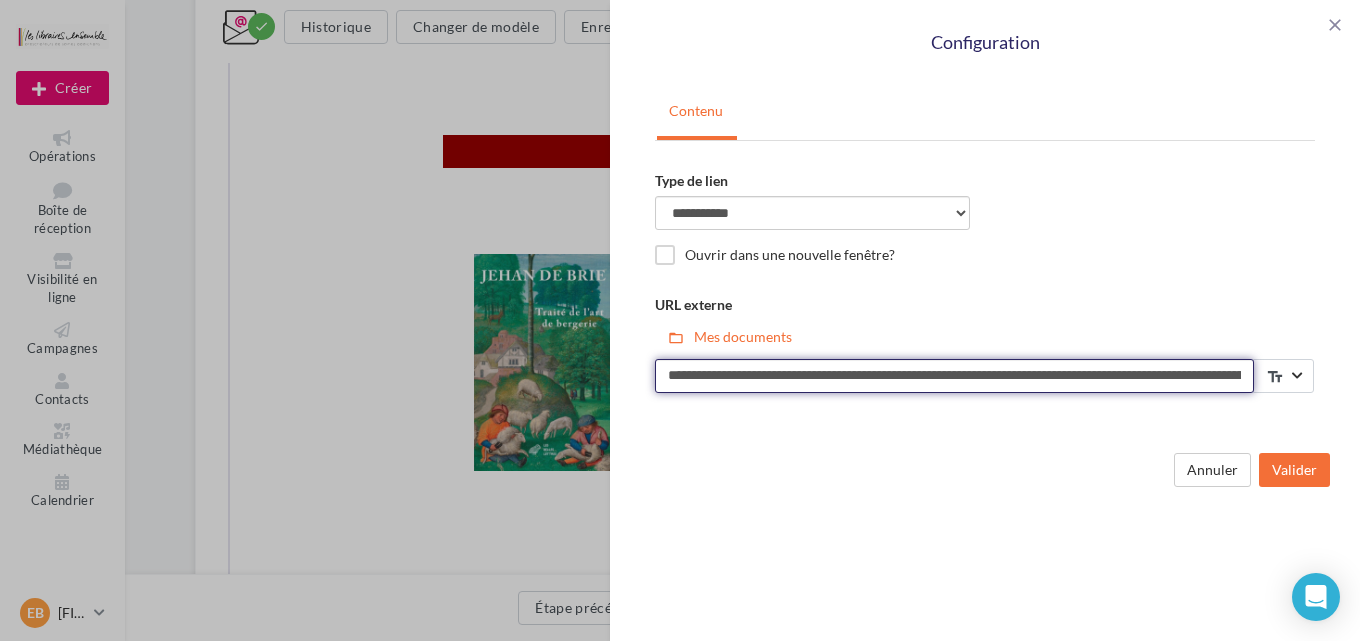 click on "**********" at bounding box center [954, 376] 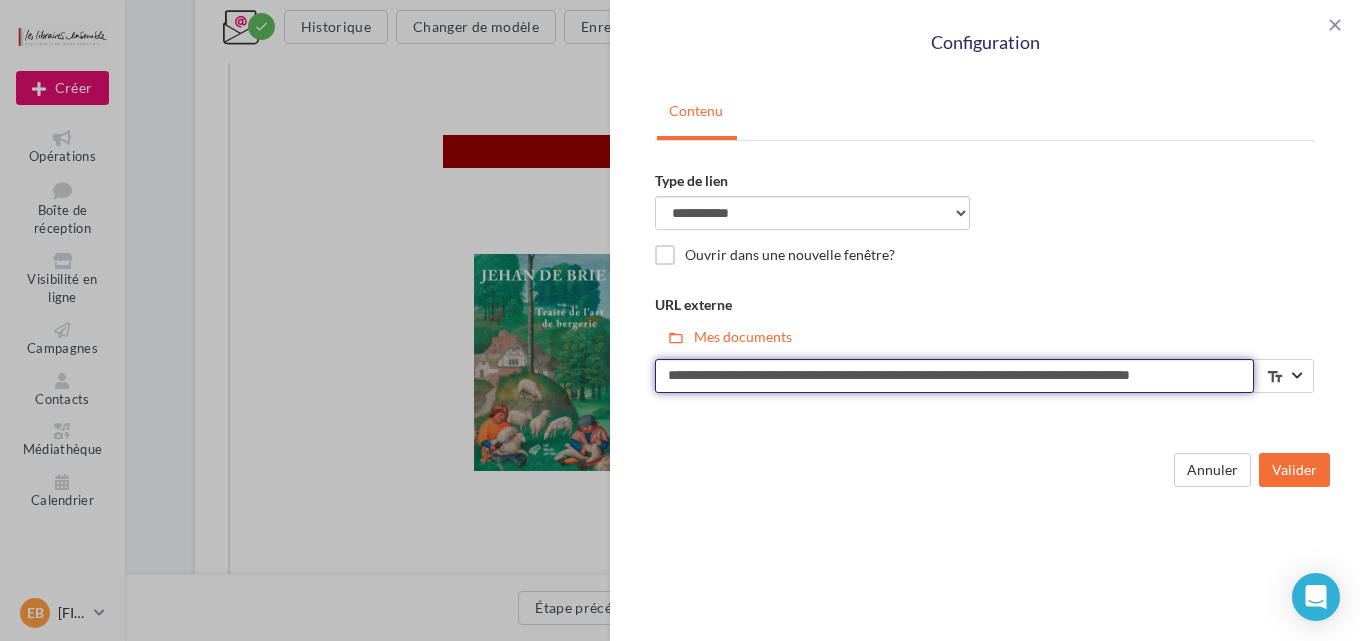 scroll, scrollTop: 0, scrollLeft: 25, axis: horizontal 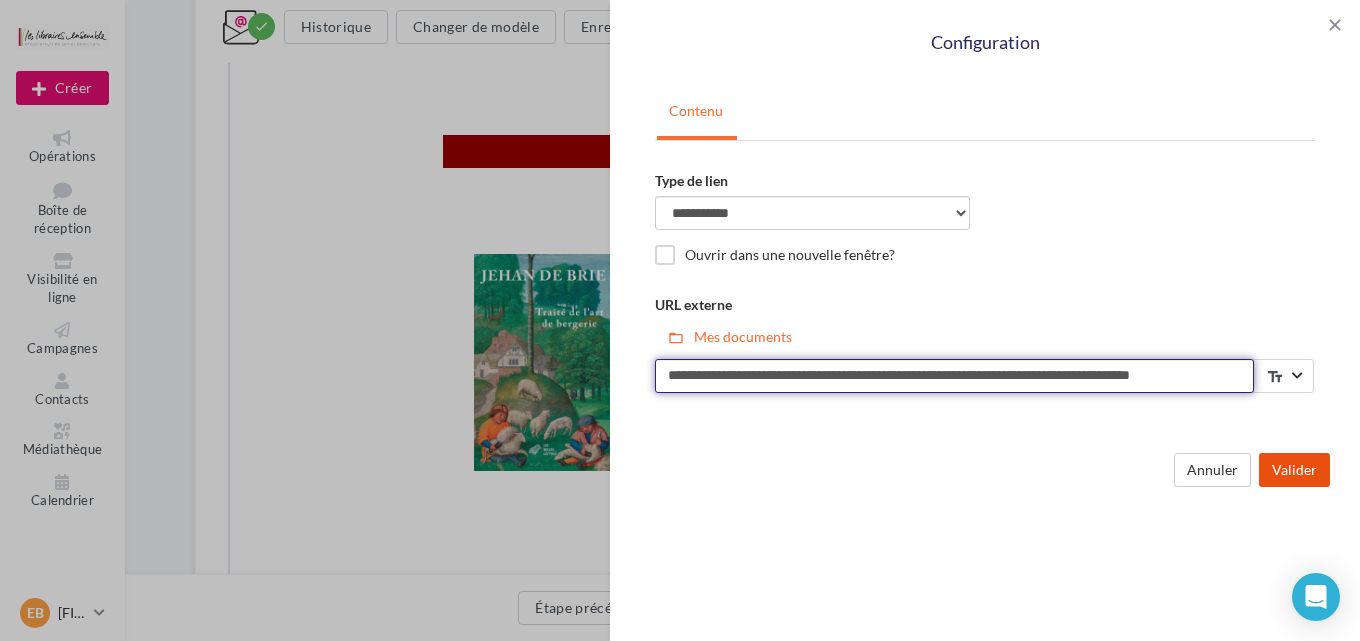 type on "**********" 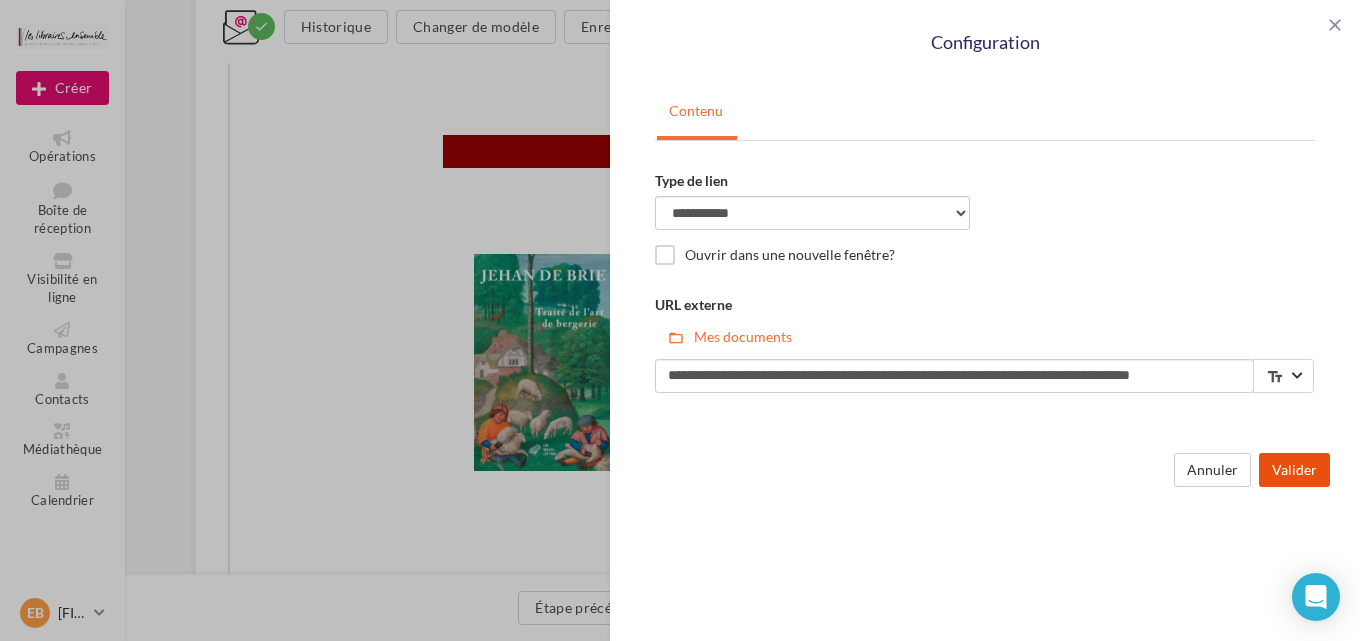 scroll, scrollTop: 0, scrollLeft: 0, axis: both 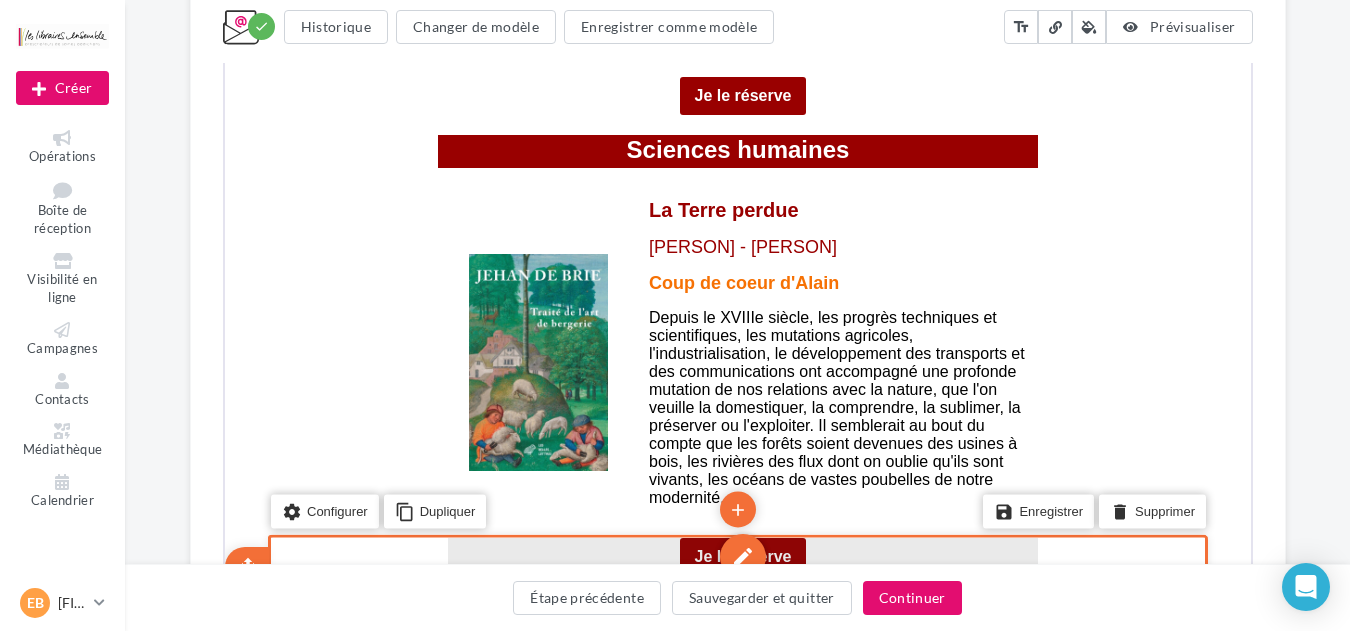 click on "edit" at bounding box center (740, 555) 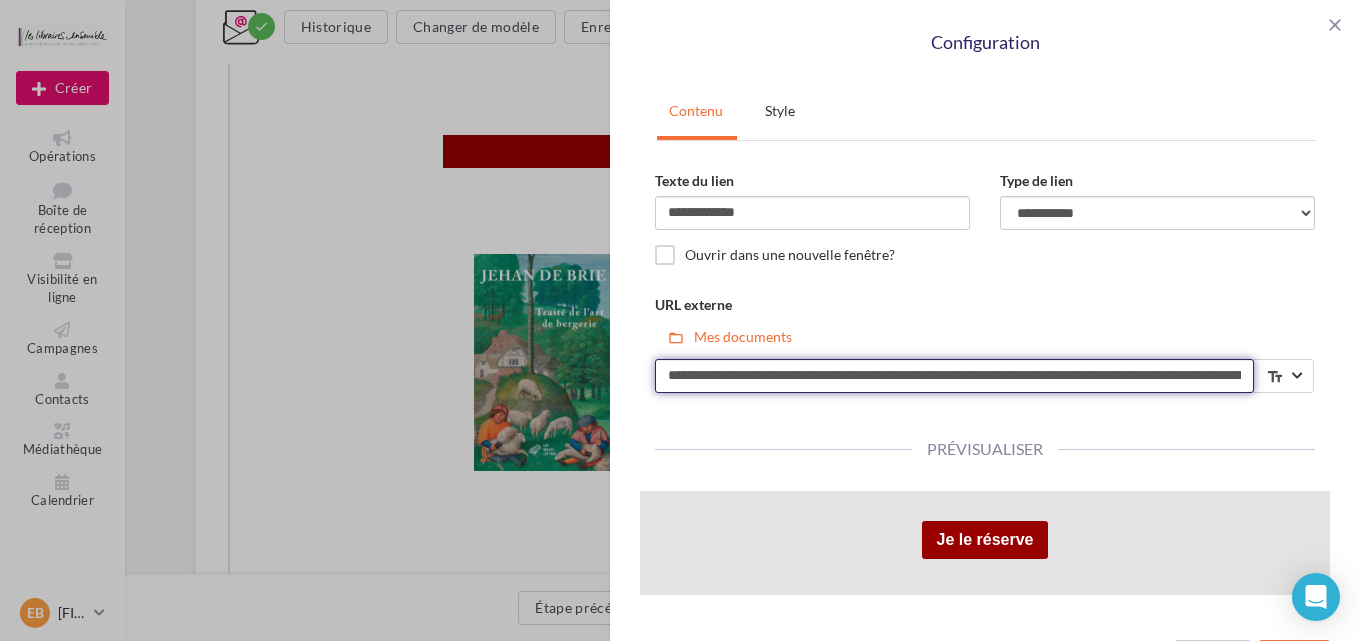 click on "**********" at bounding box center (954, 376) 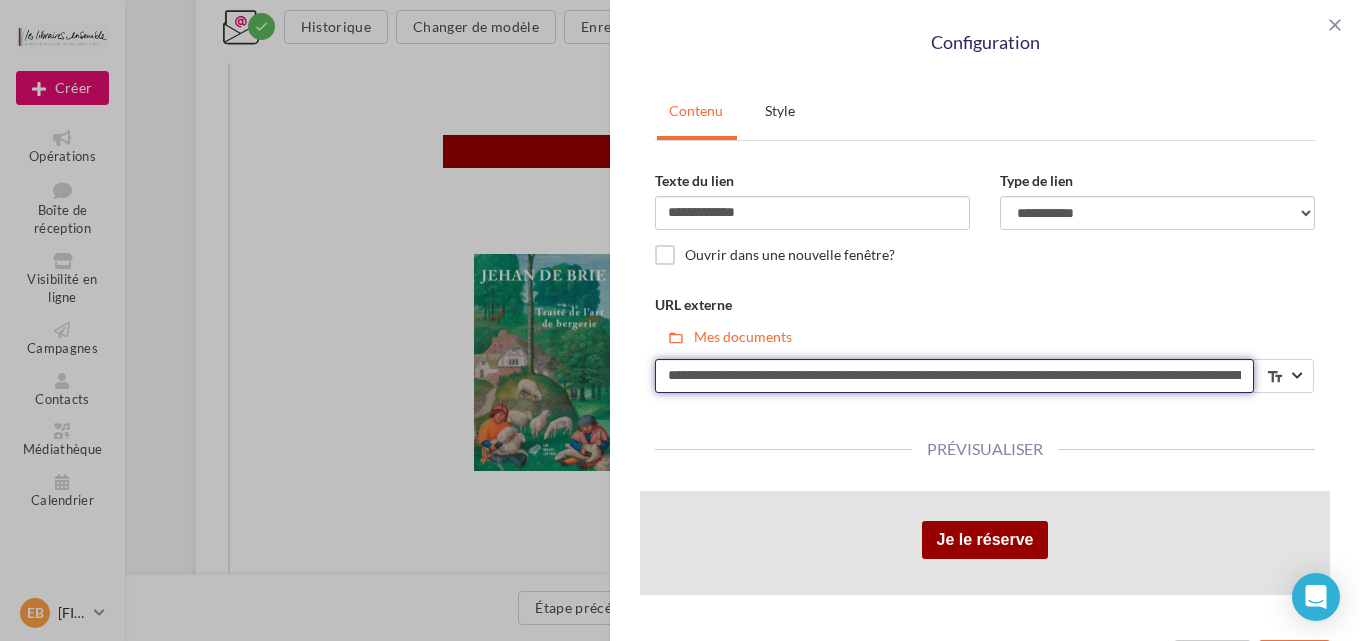 paste 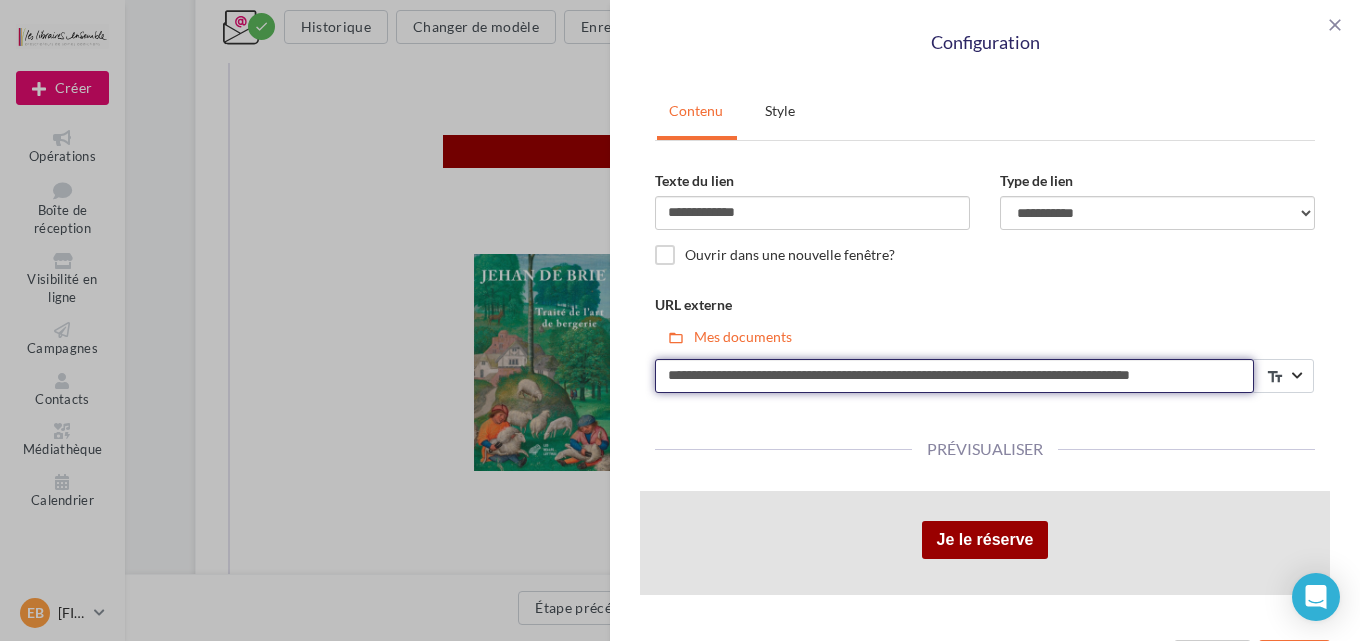 scroll, scrollTop: 0, scrollLeft: 25, axis: horizontal 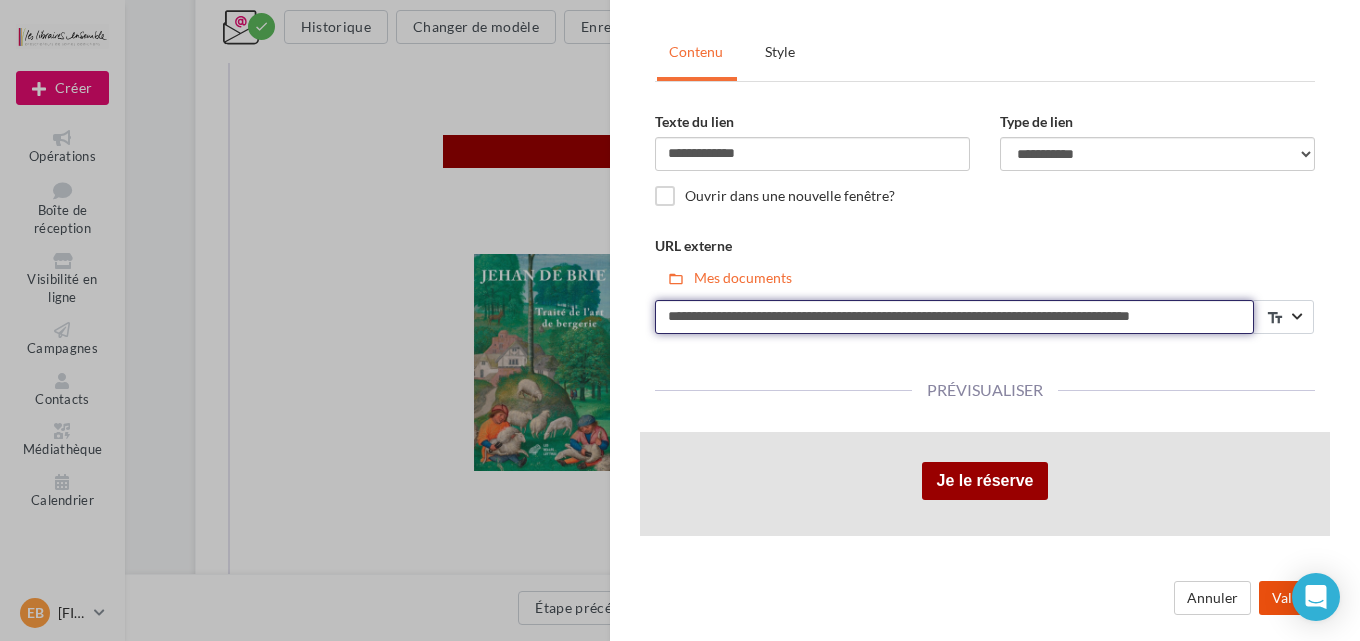 type on "**********" 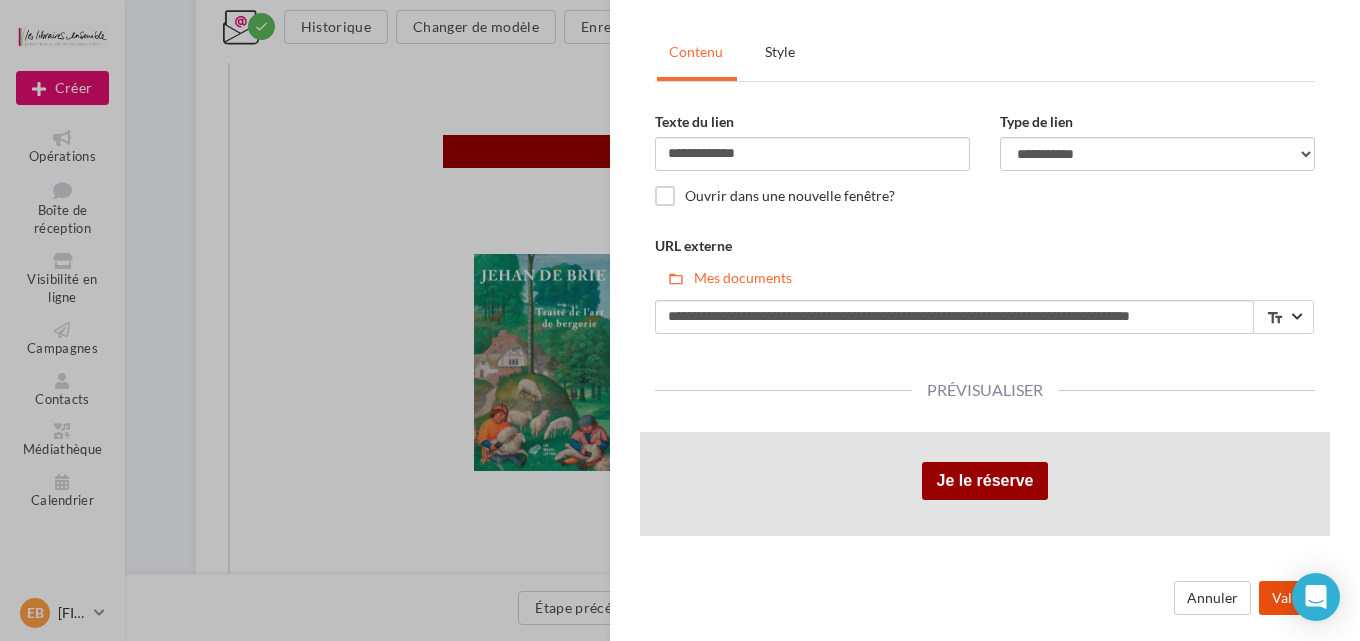 click on "Valider" at bounding box center [1294, 598] 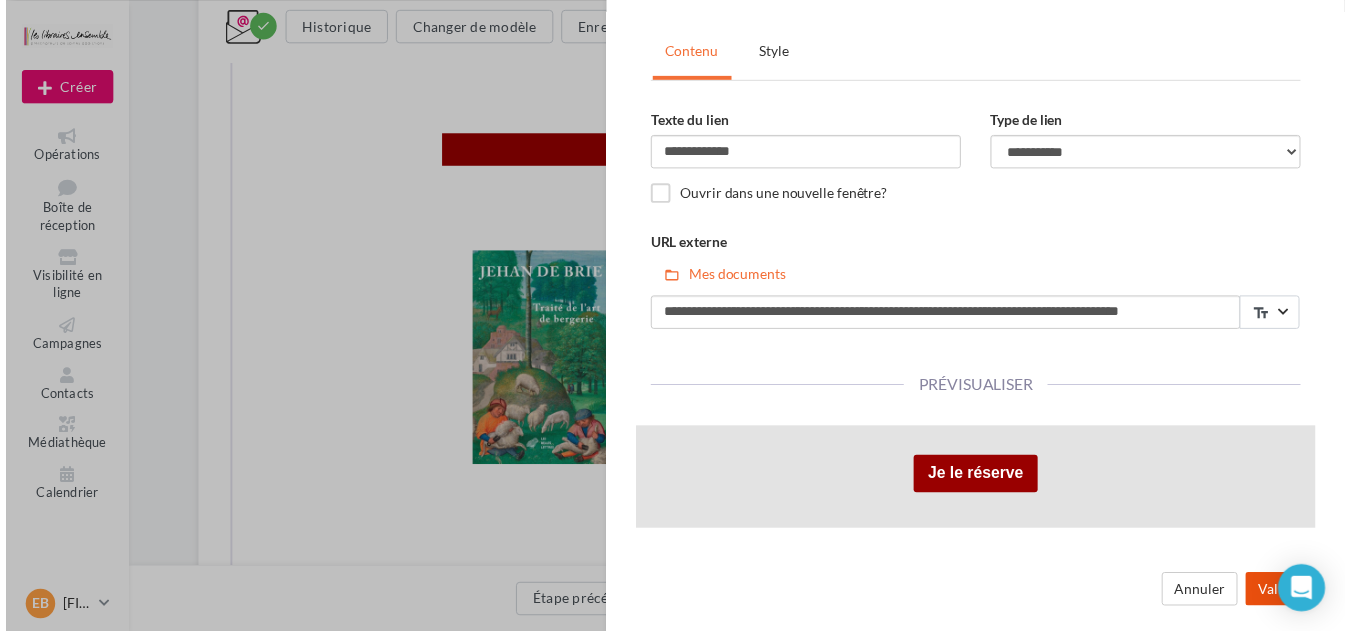scroll, scrollTop: 0, scrollLeft: 0, axis: both 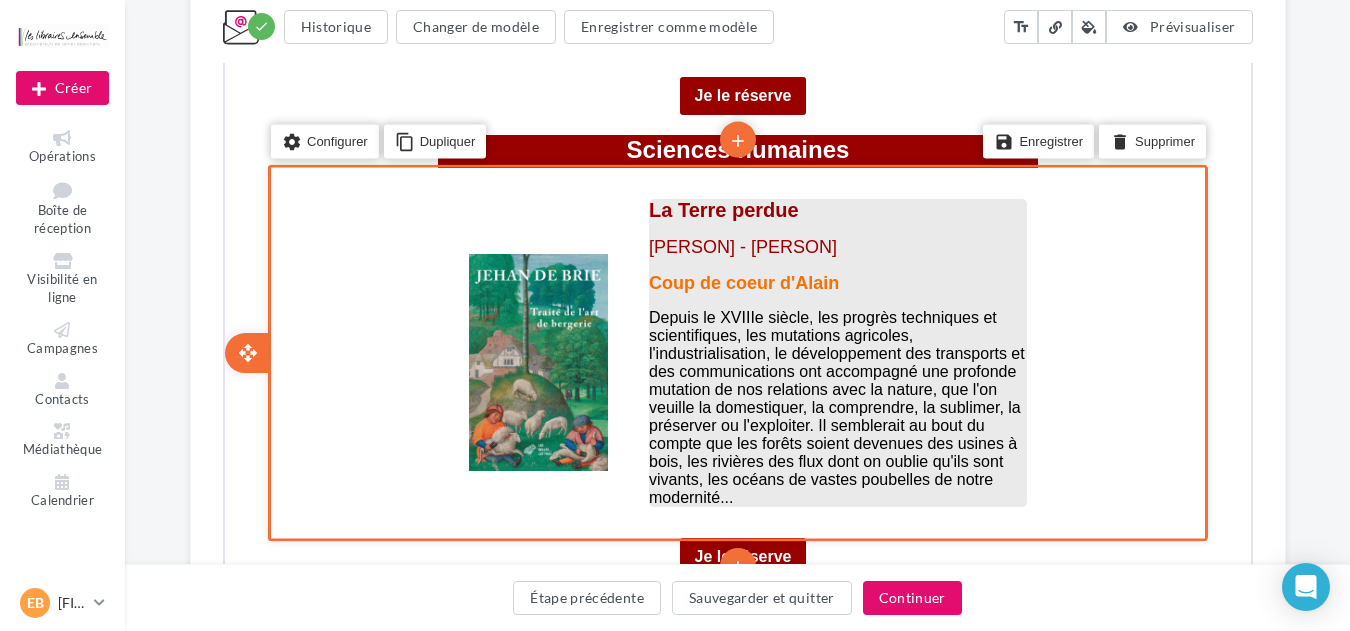 click on "La Terre perdue" at bounding box center (721, 208) 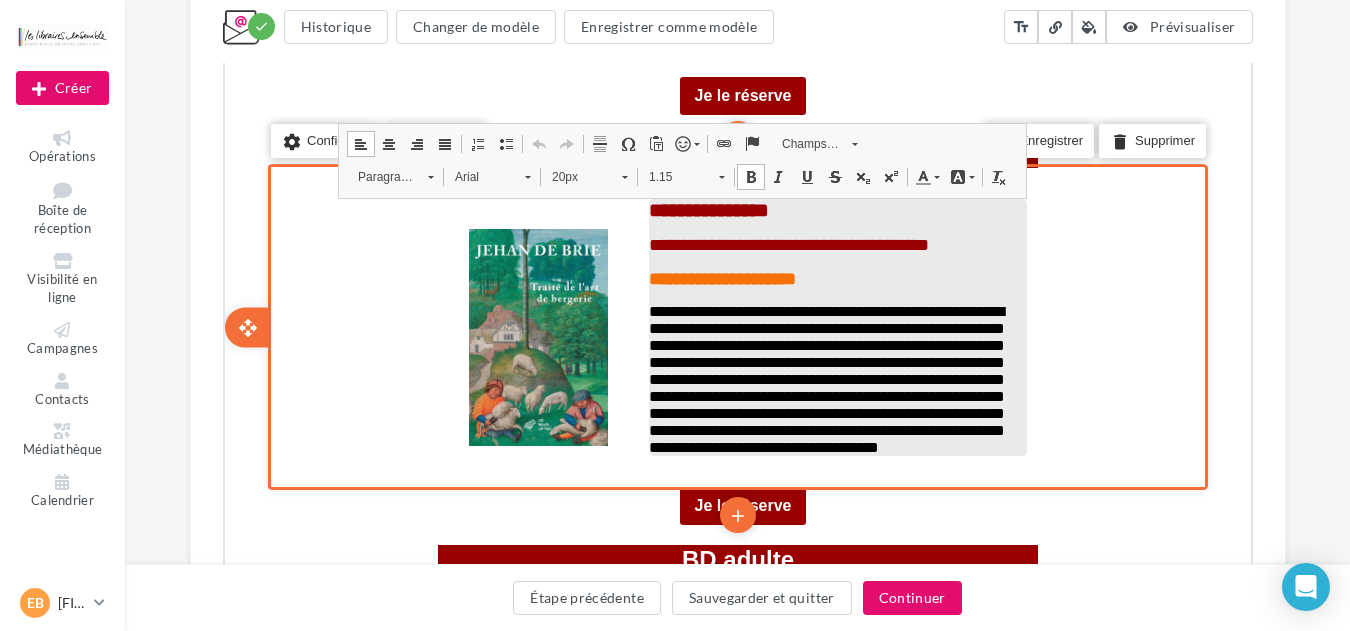 click on "**********" at bounding box center [706, 208] 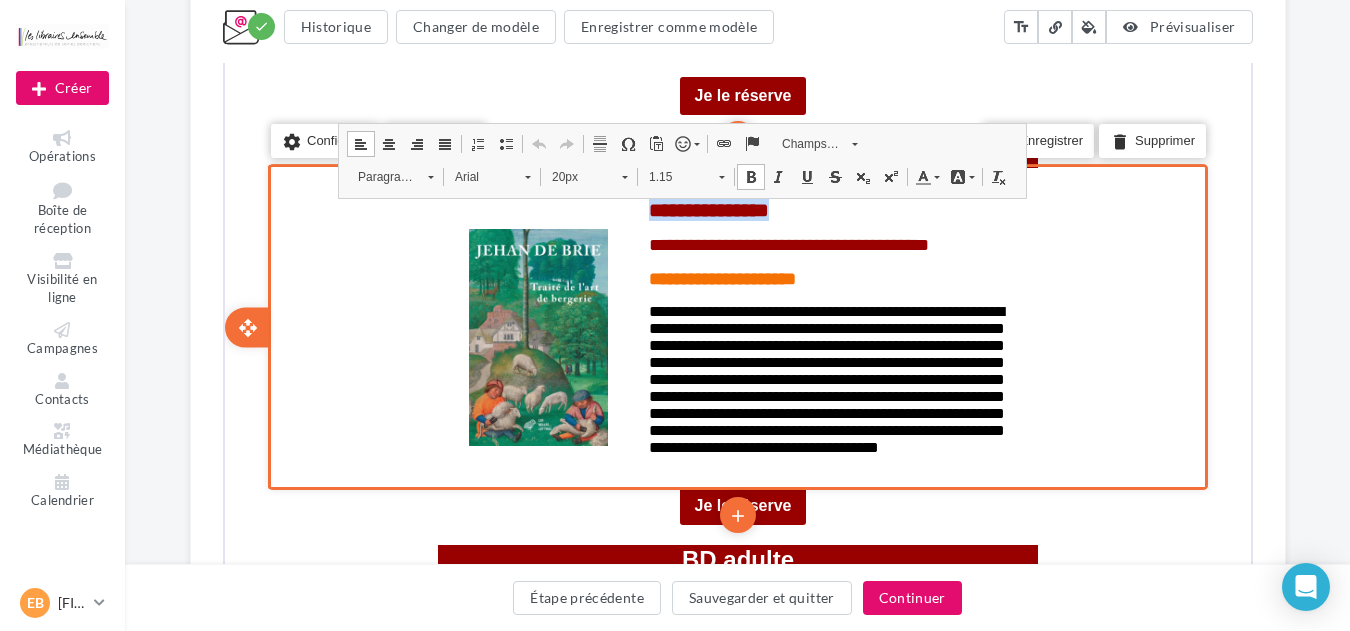 drag, startPoint x: 839, startPoint y: 210, endPoint x: 633, endPoint y: 209, distance: 206.00243 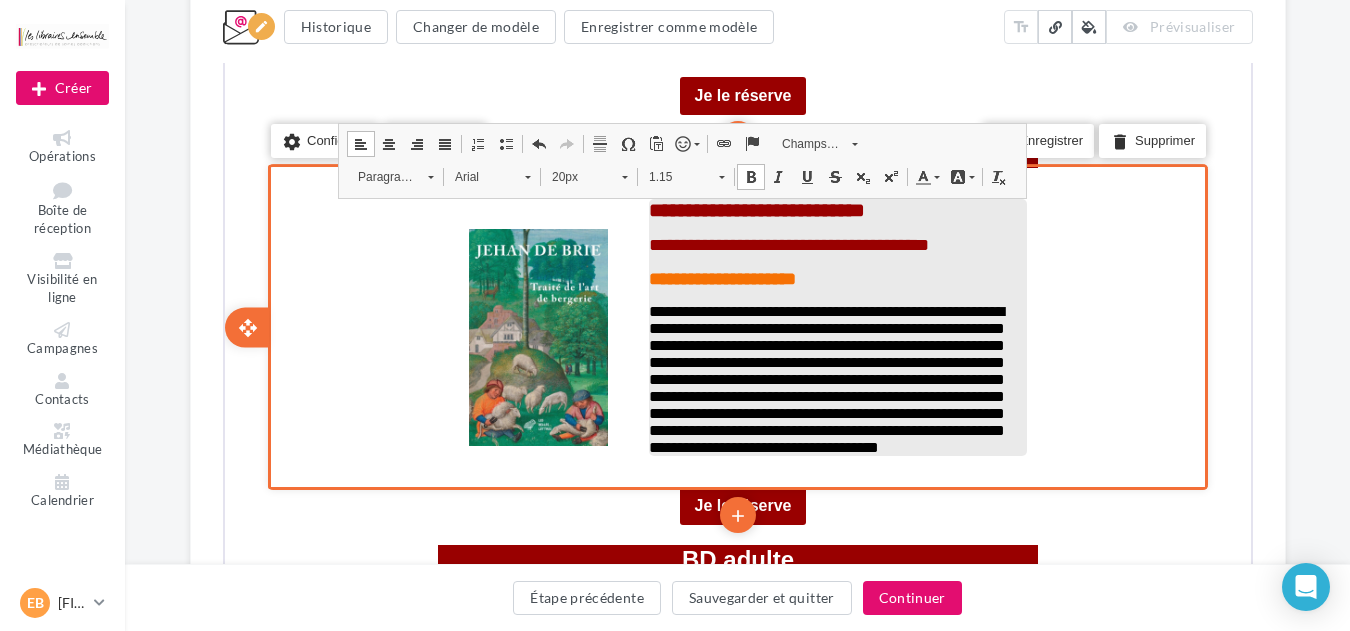 click on "**********" at bounding box center [835, 277] 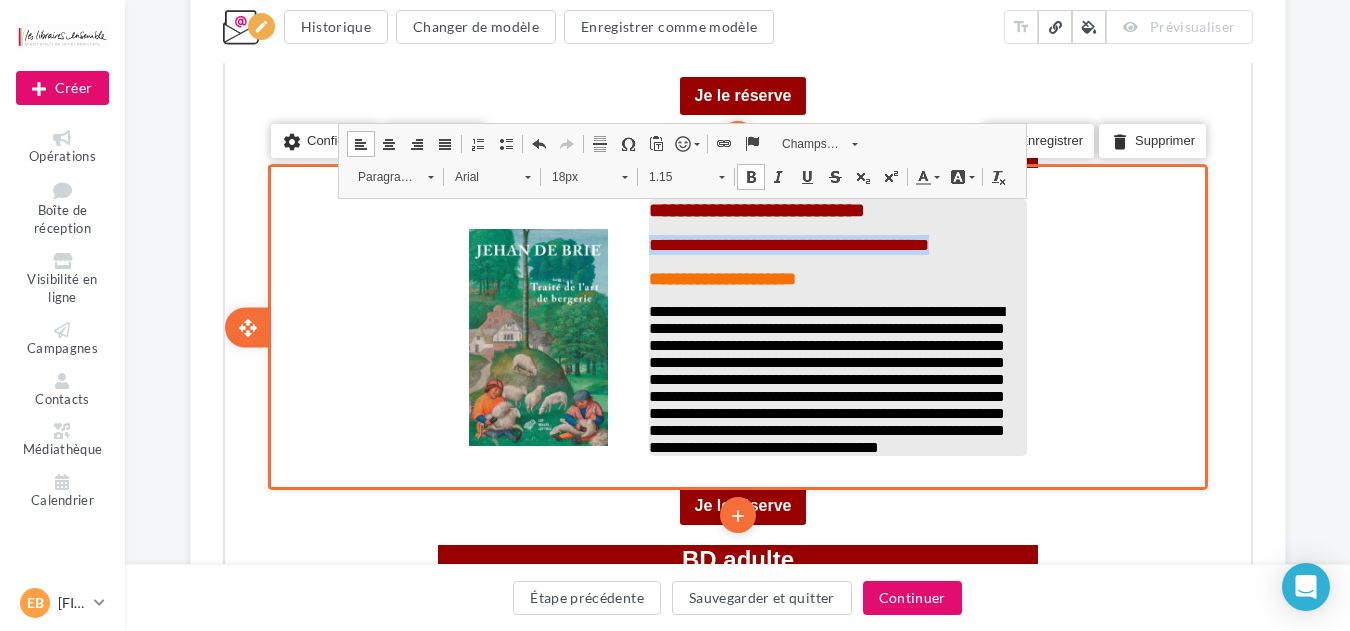 drag, startPoint x: 988, startPoint y: 246, endPoint x: 646, endPoint y: 246, distance: 342 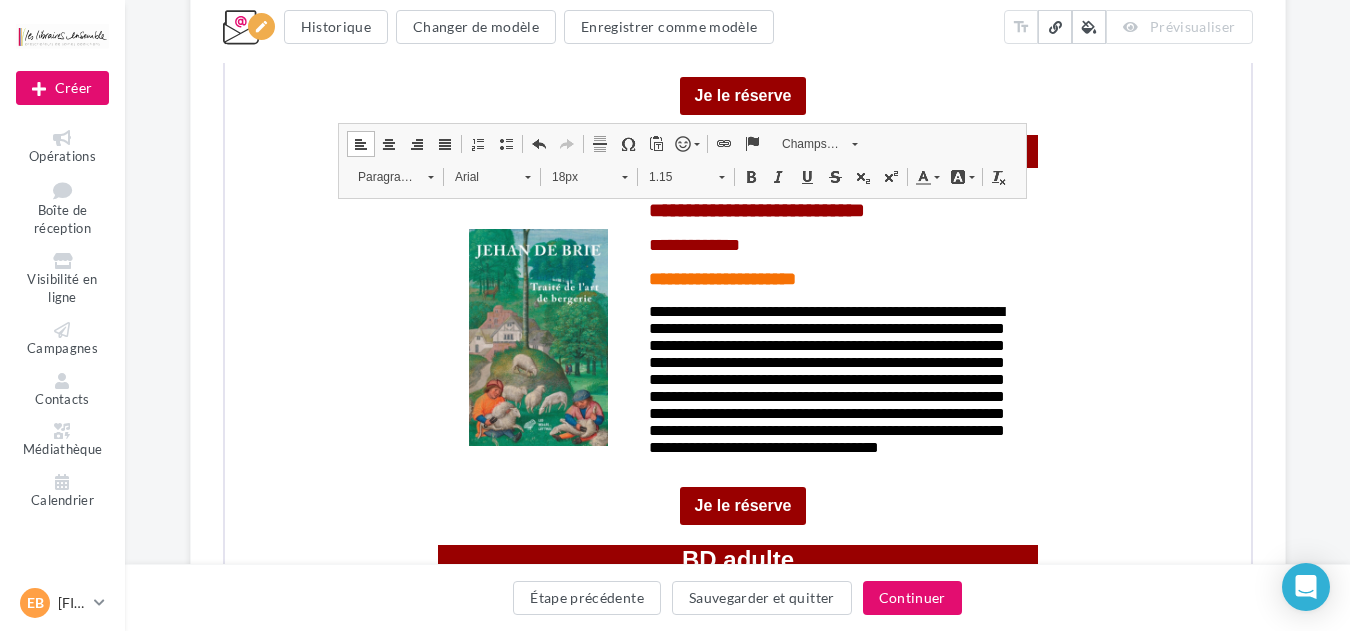 click on "**********" at bounding box center (737, 956) 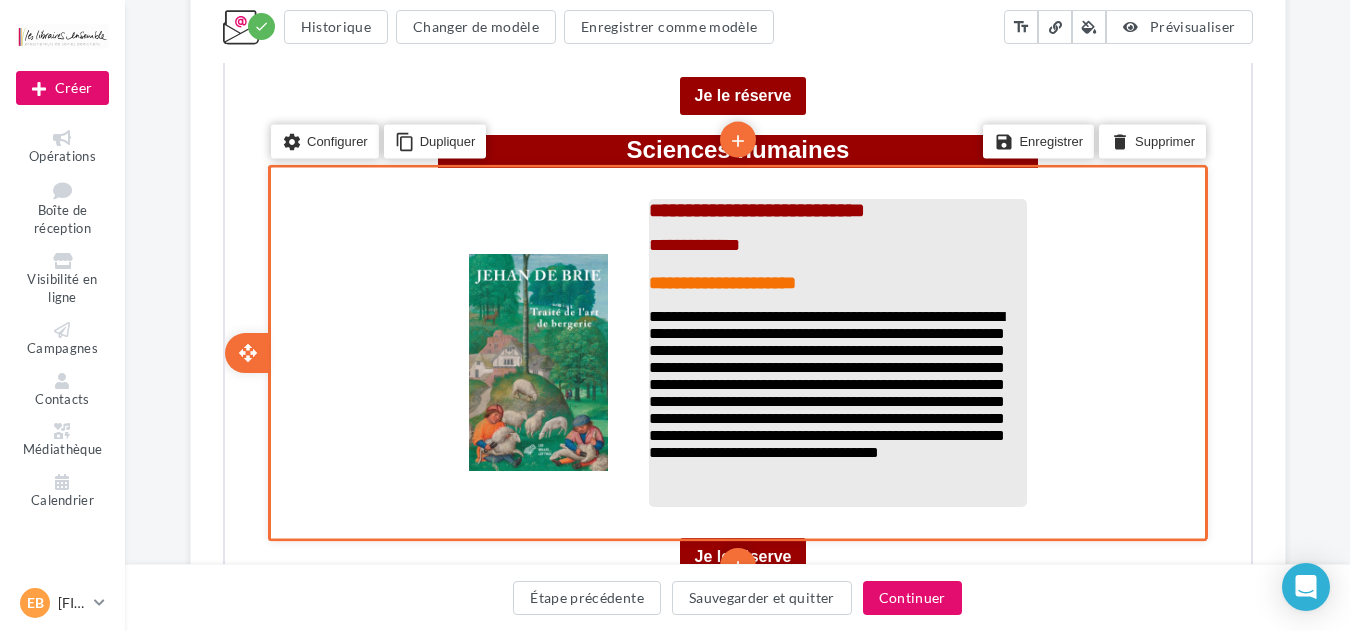 click on "**********" at bounding box center (691, 243) 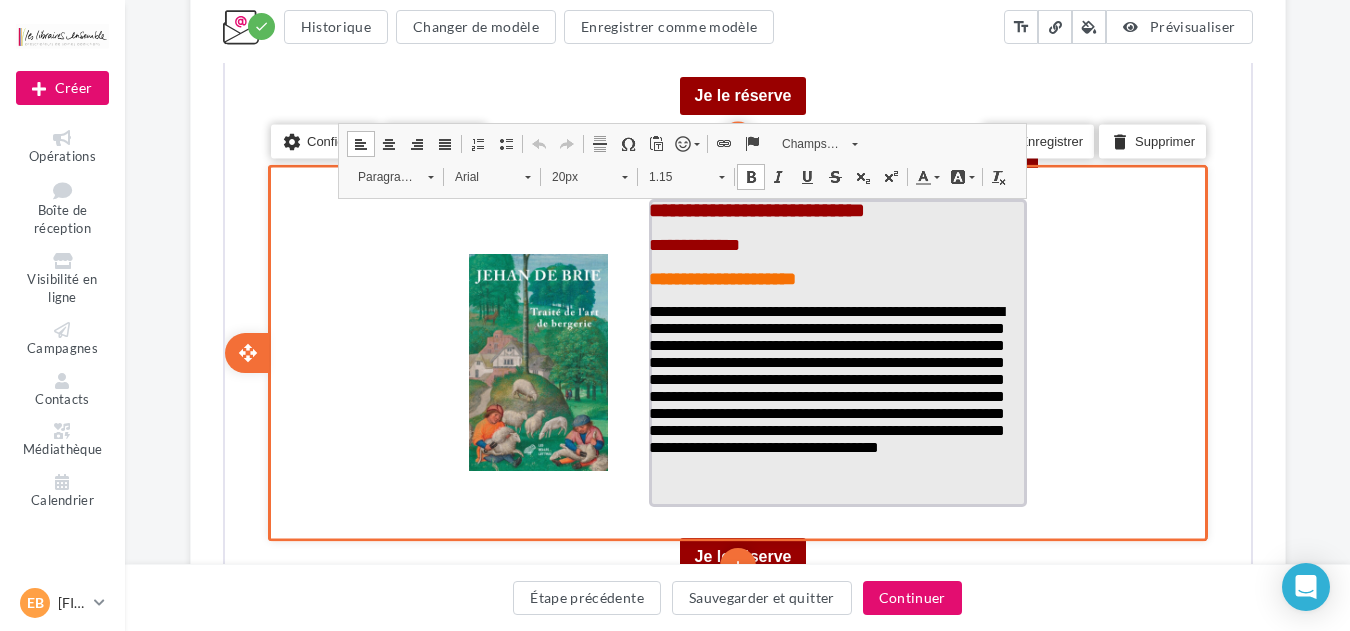 click on "**********" at bounding box center (691, 243) 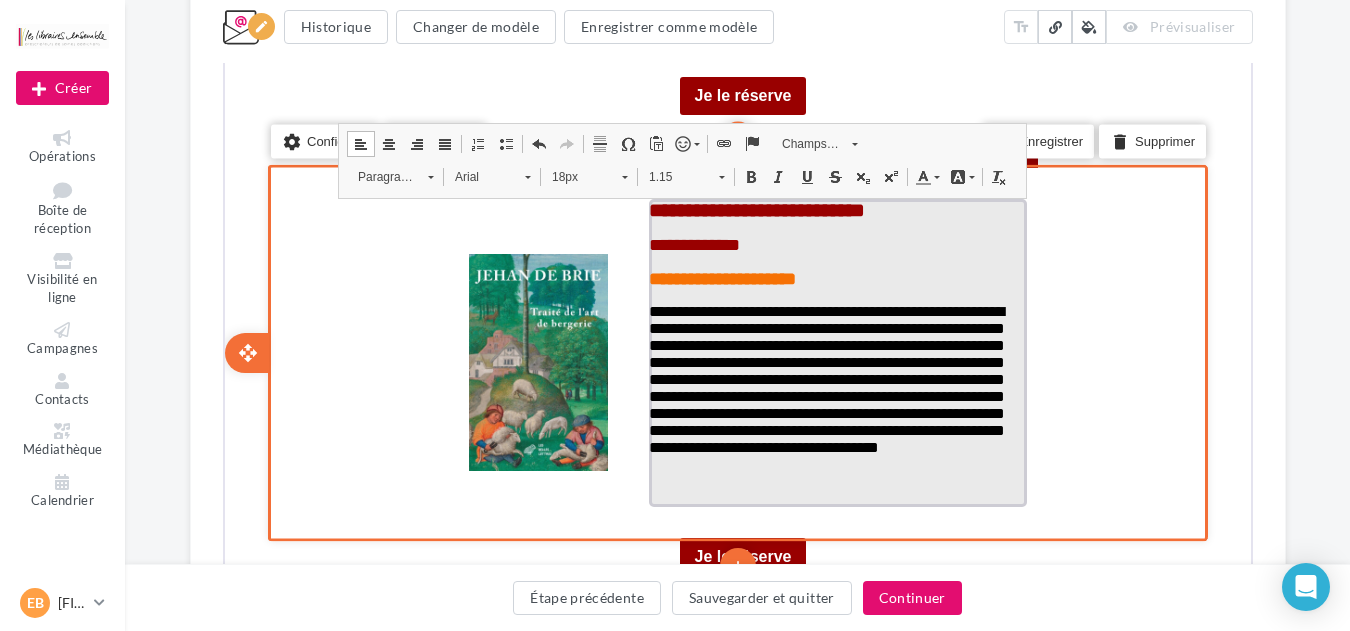 click on "**********" at bounding box center (824, 377) 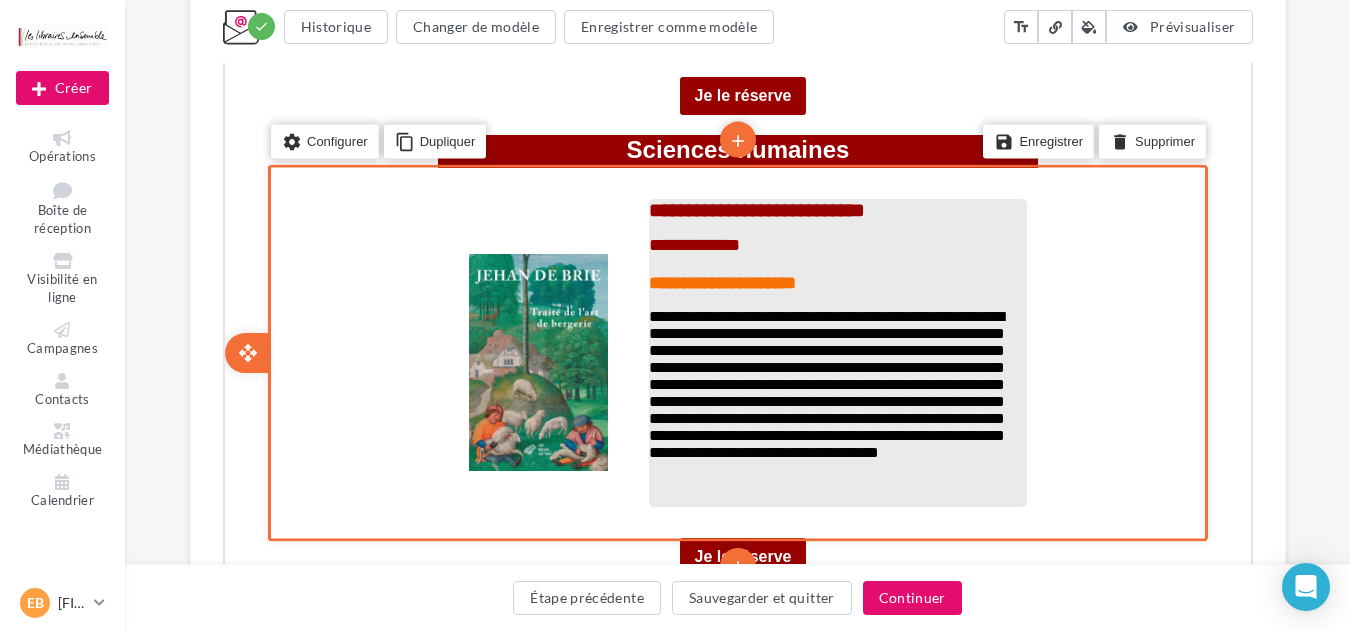 click on "**********" at bounding box center [824, 382] 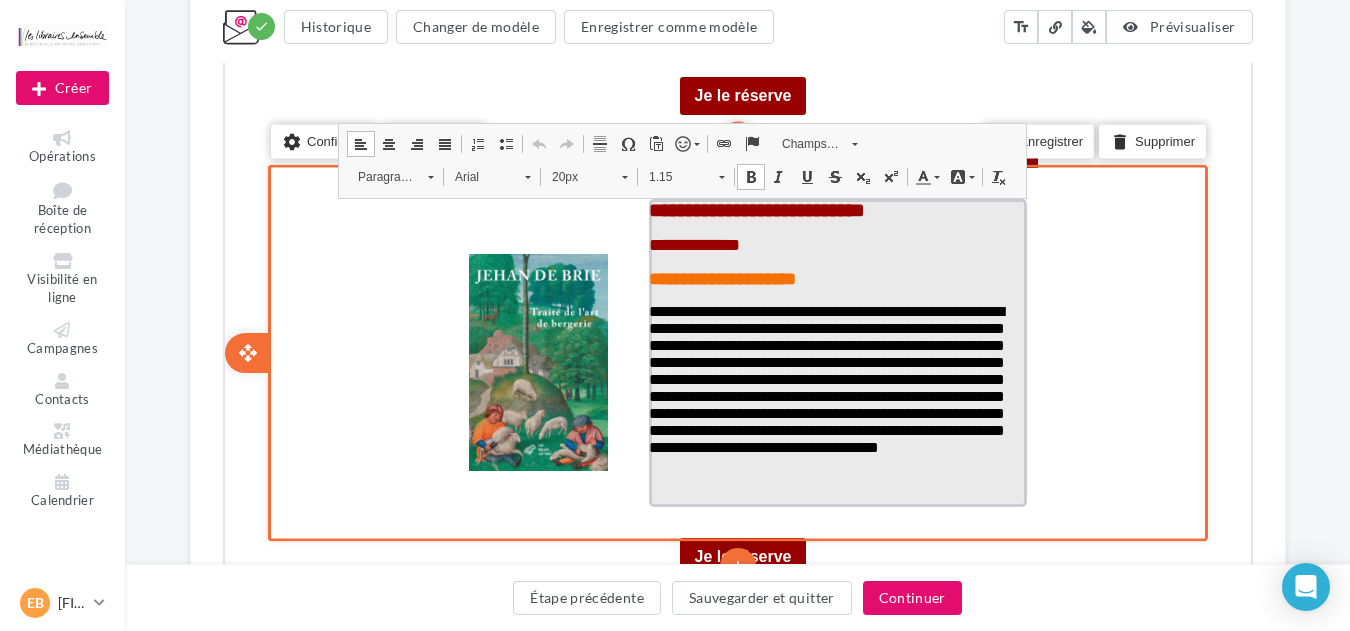 drag, startPoint x: 756, startPoint y: 504, endPoint x: 653, endPoint y: 306, distance: 223.18826 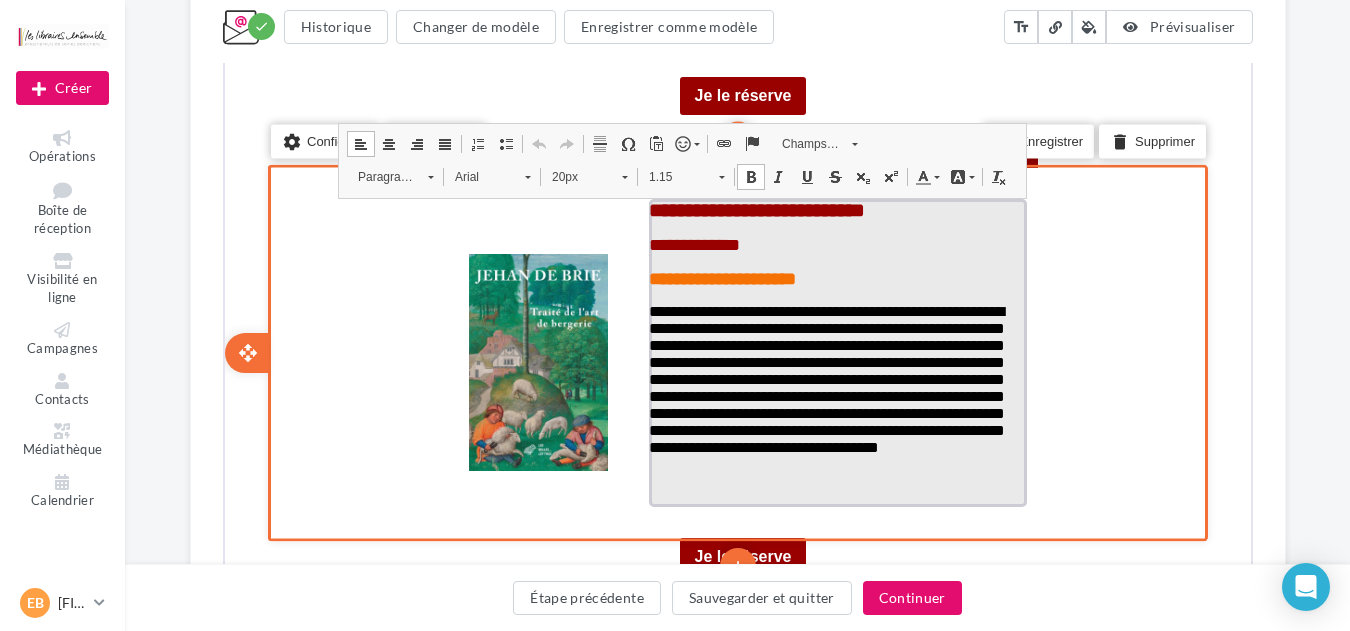 click on "**********" at bounding box center (835, 361) 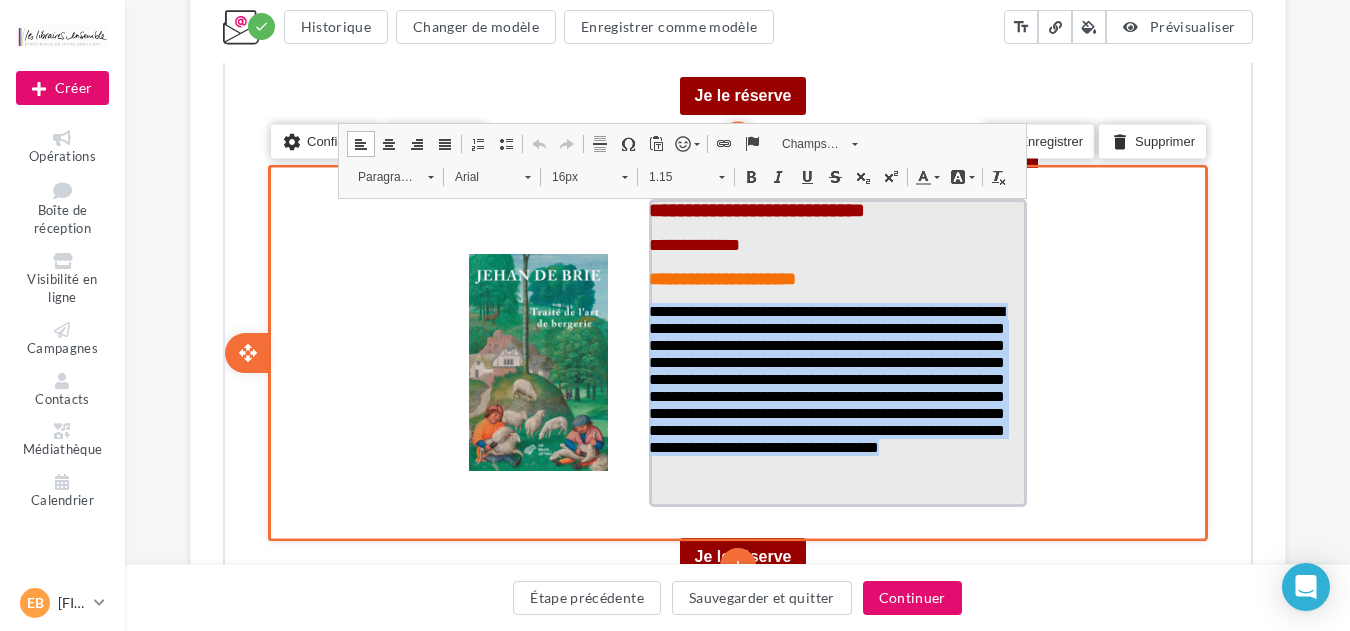 drag, startPoint x: 750, startPoint y: 495, endPoint x: 649, endPoint y: 311, distance: 209.8976 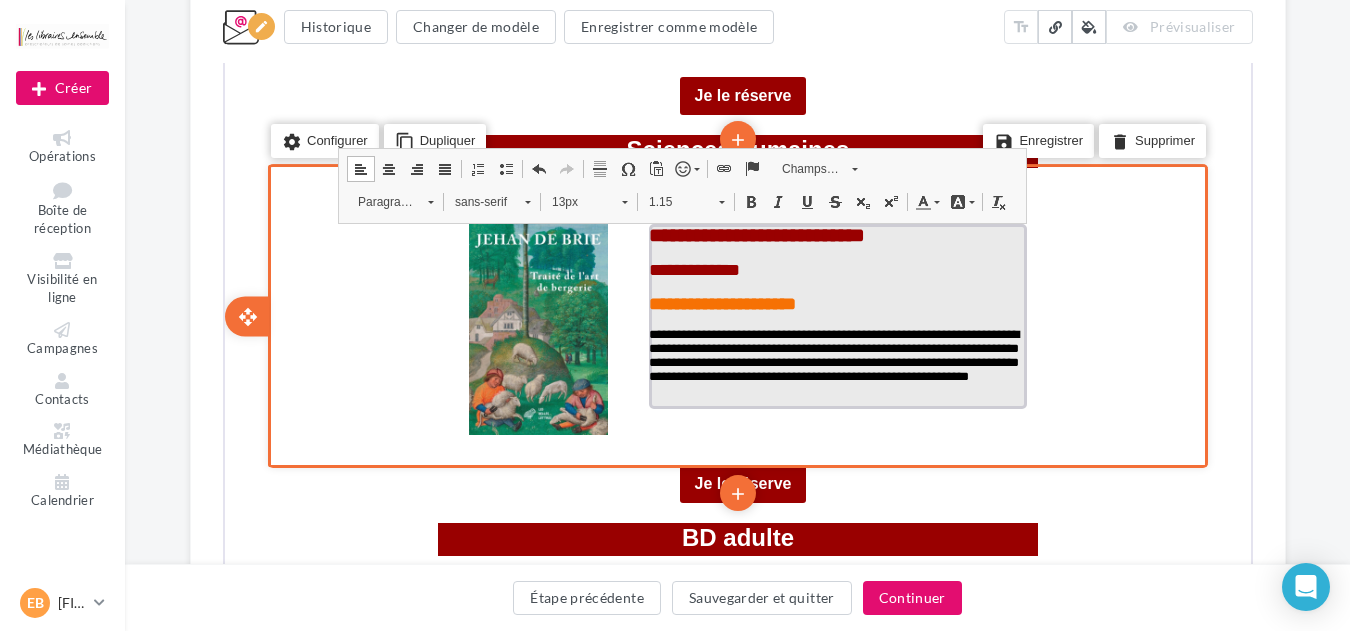 click on "**********" at bounding box center [835, 363] 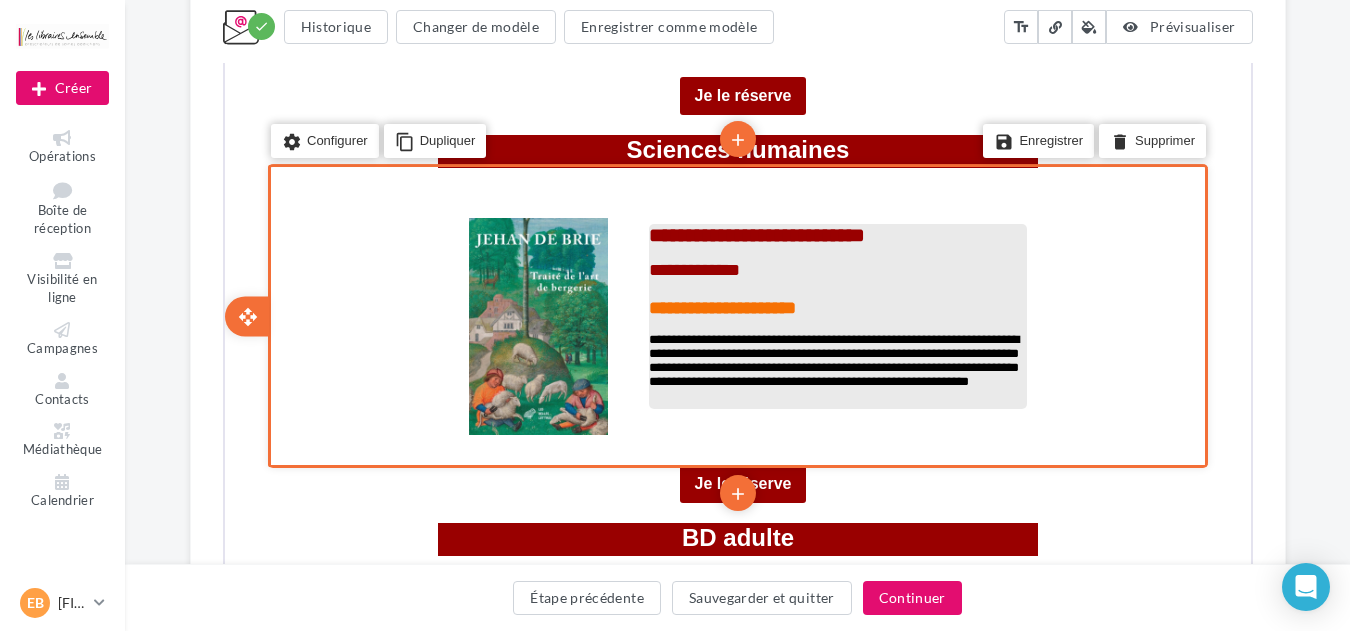 click on "**********" at bounding box center [835, 368] 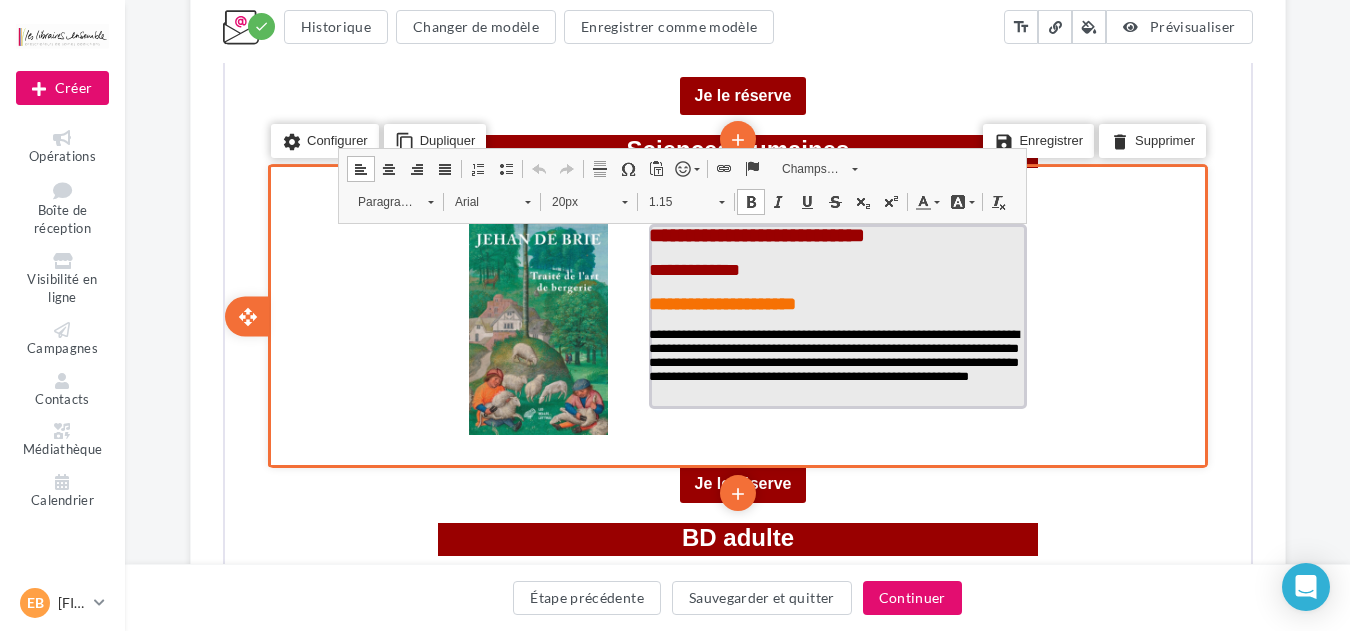 click on "**********" at bounding box center [835, 363] 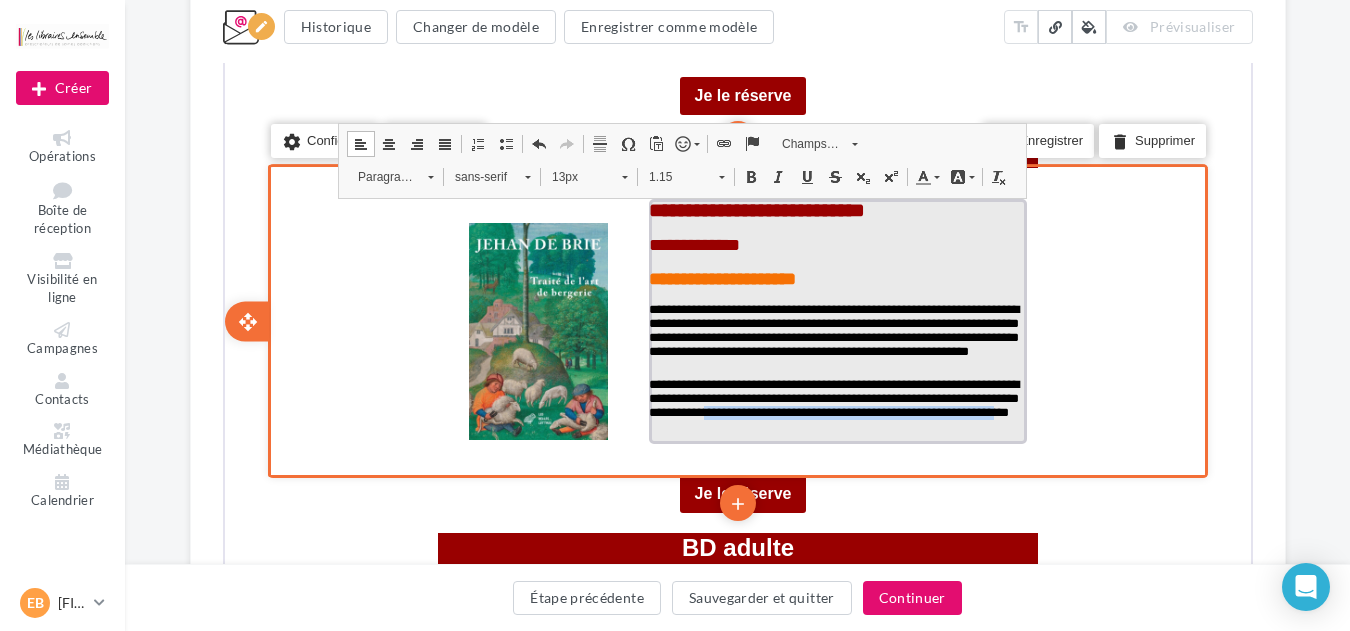 drag, startPoint x: 904, startPoint y: 426, endPoint x: 871, endPoint y: 428, distance: 33.06055 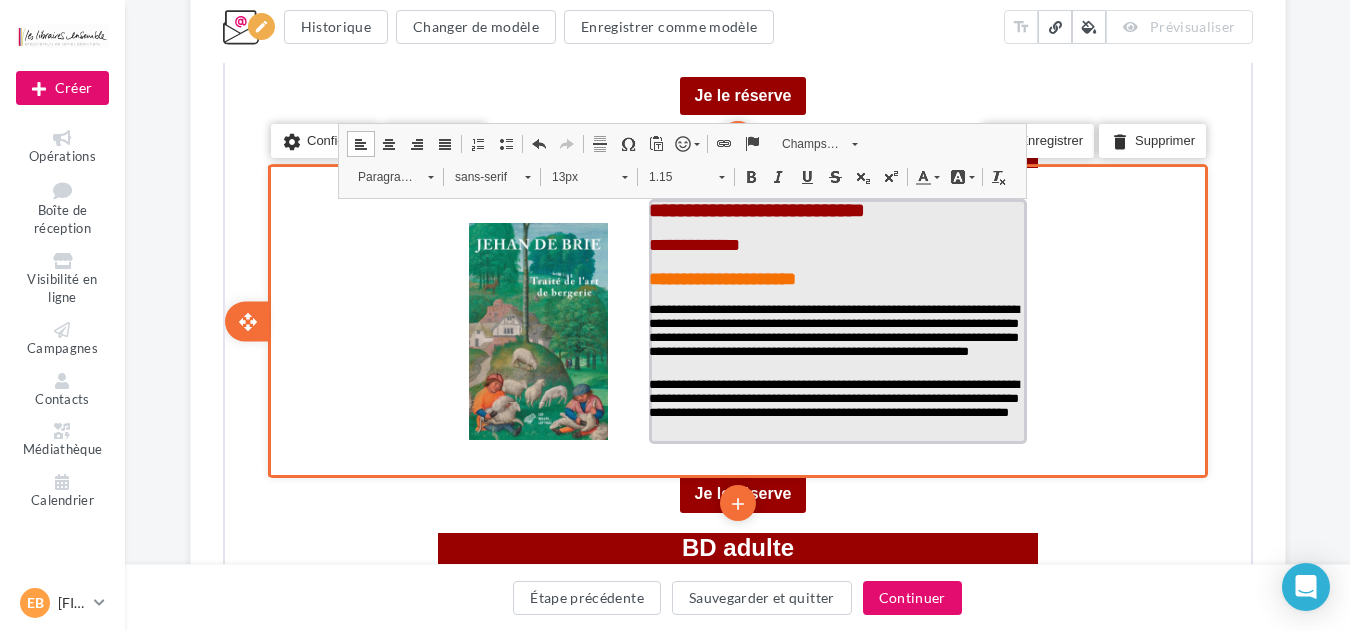 click on "**********" at bounding box center (835, 406) 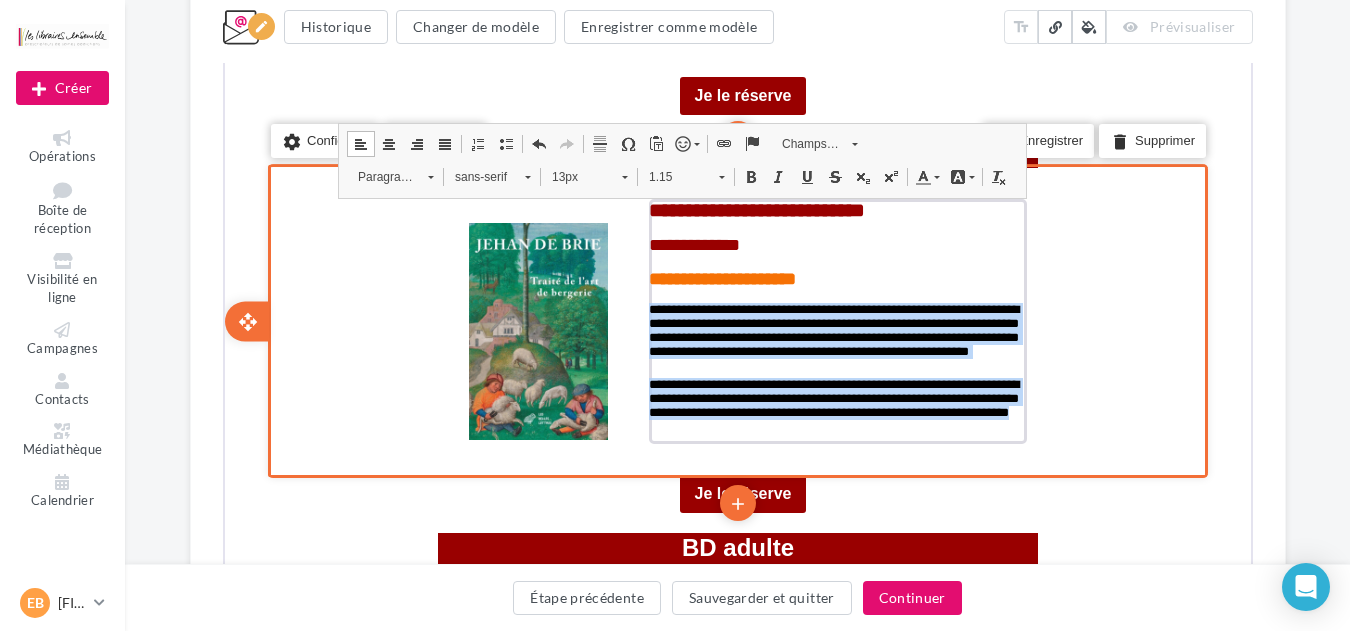 drag, startPoint x: 957, startPoint y: 434, endPoint x: 644, endPoint y: 308, distance: 337.40924 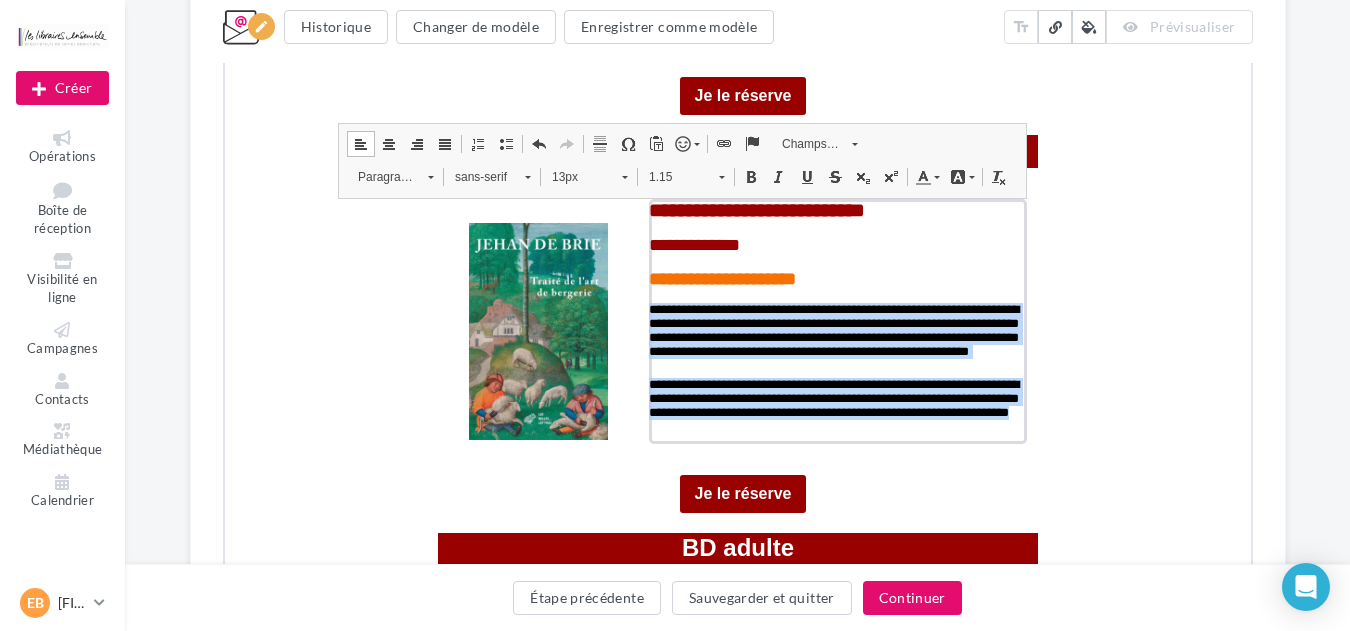 click on "sans-serif" at bounding box center (489, 175) 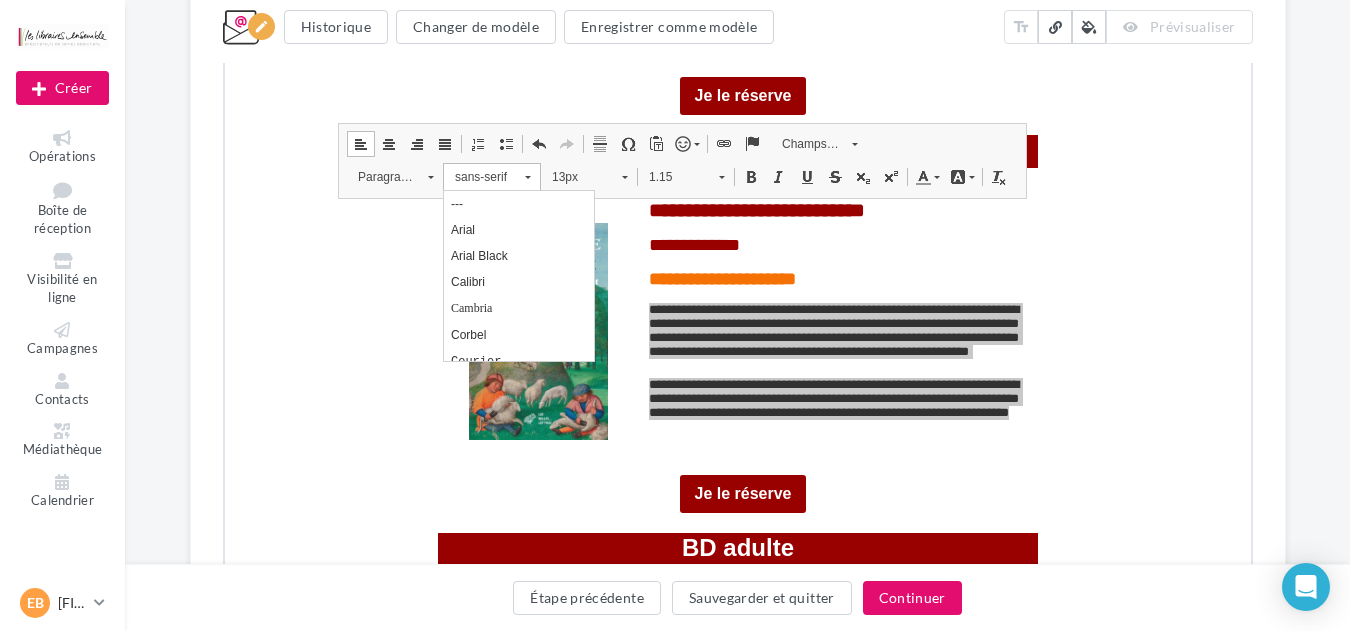 scroll, scrollTop: 0, scrollLeft: 0, axis: both 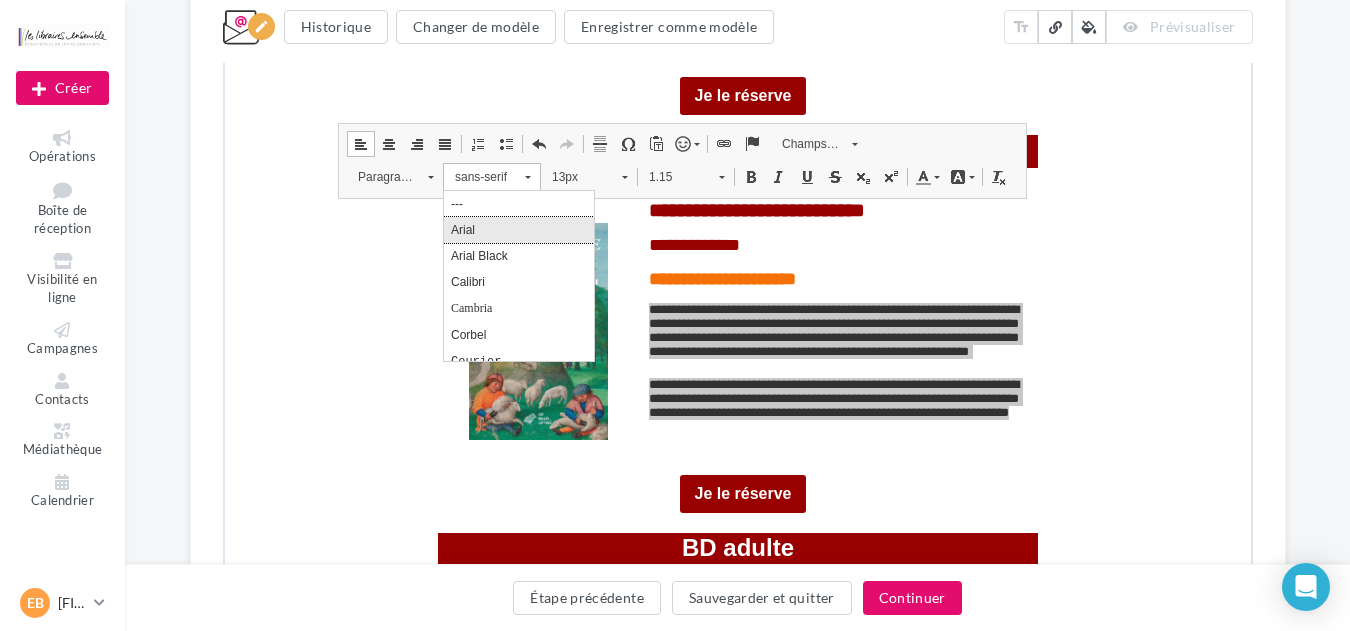 click on "Arial" at bounding box center [518, 229] 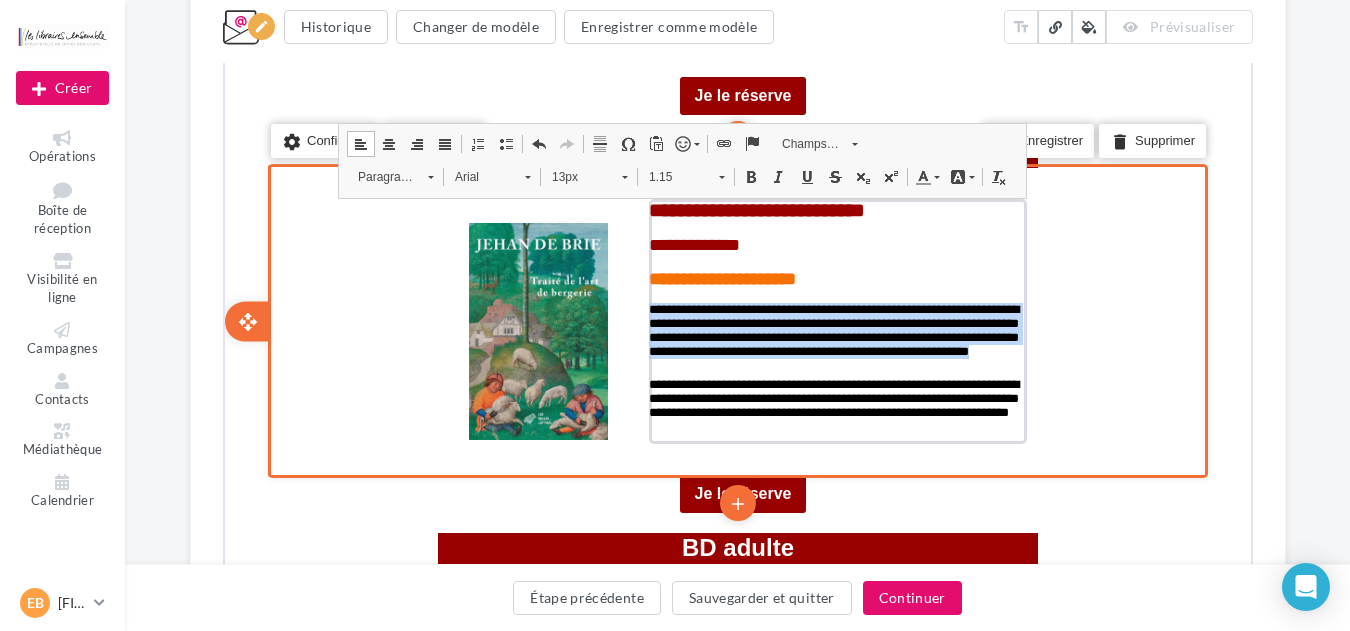click on "13px" at bounding box center [574, 175] 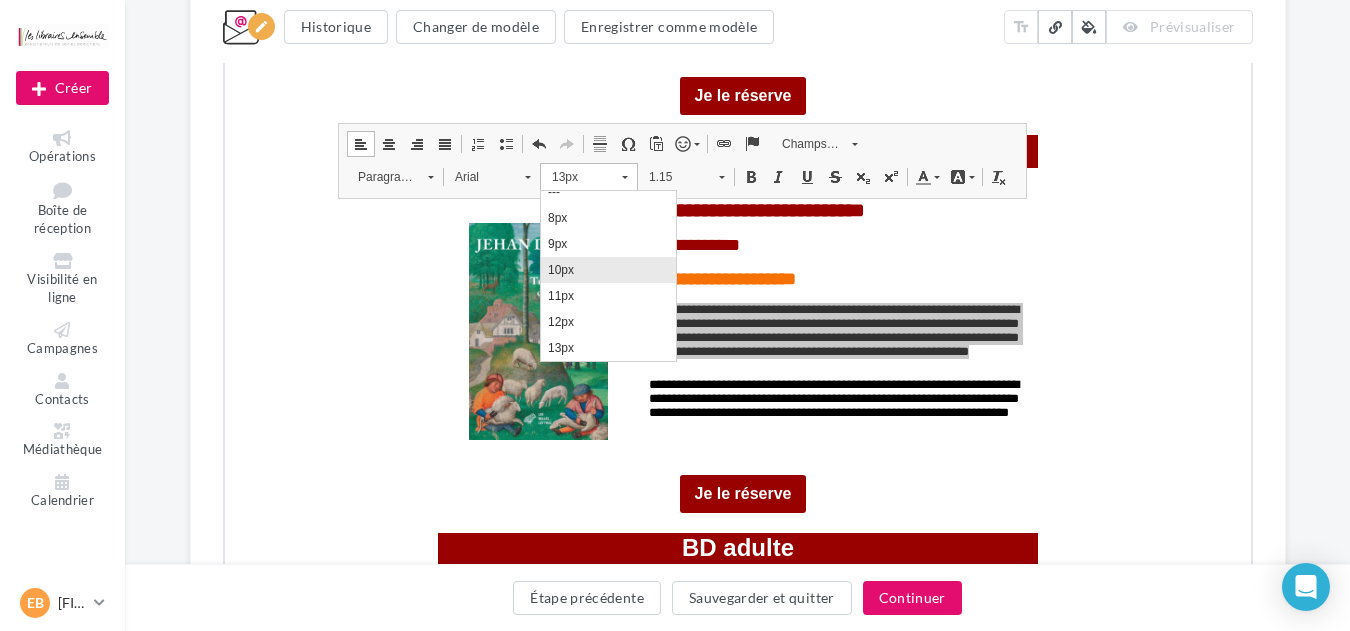 scroll, scrollTop: 119, scrollLeft: 0, axis: vertical 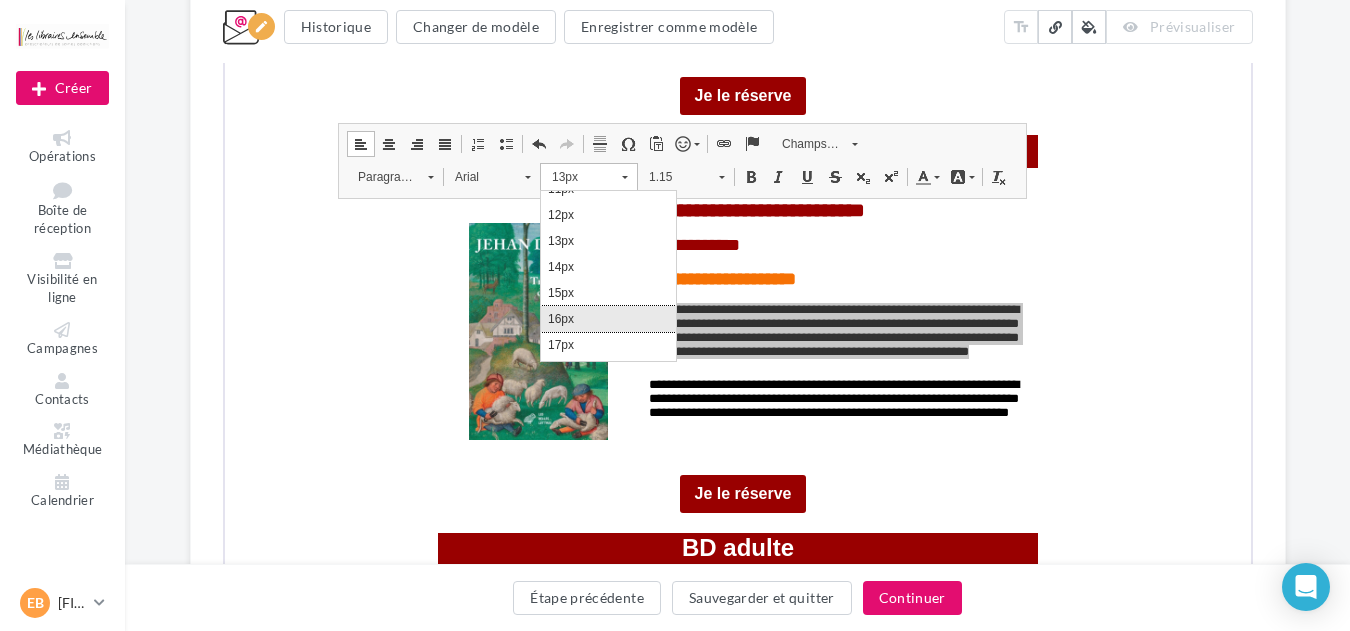 click on "16px" at bounding box center (607, 318) 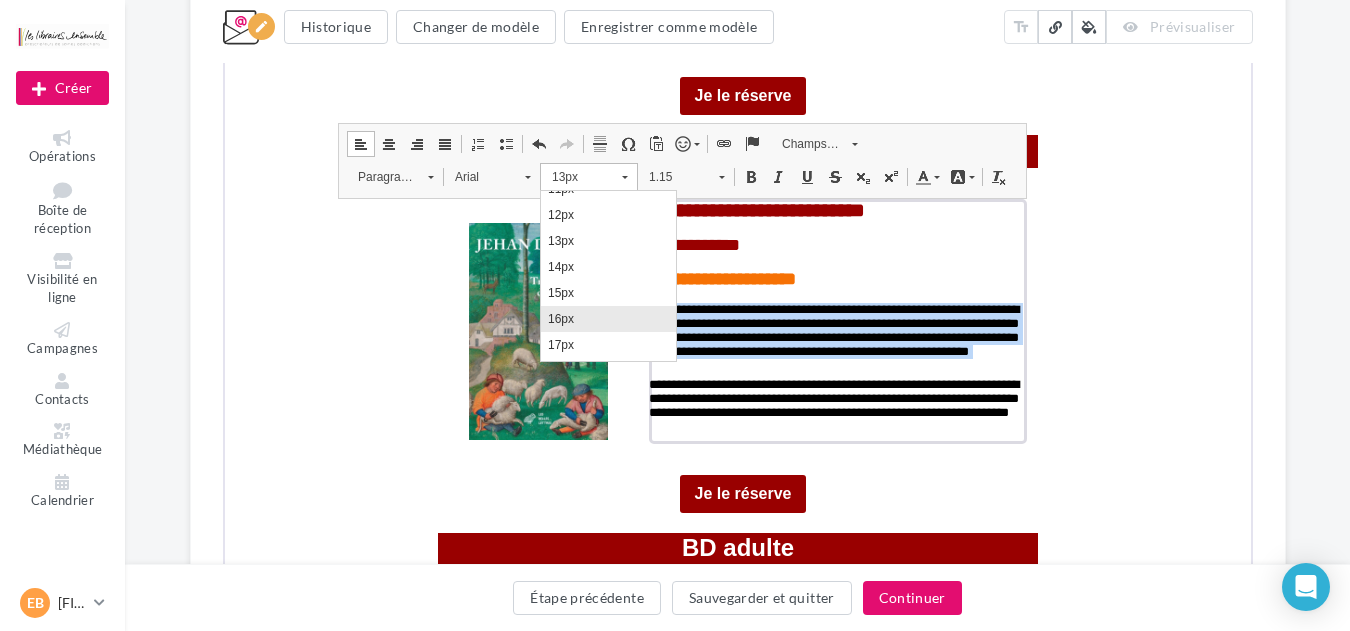 scroll, scrollTop: 0, scrollLeft: 0, axis: both 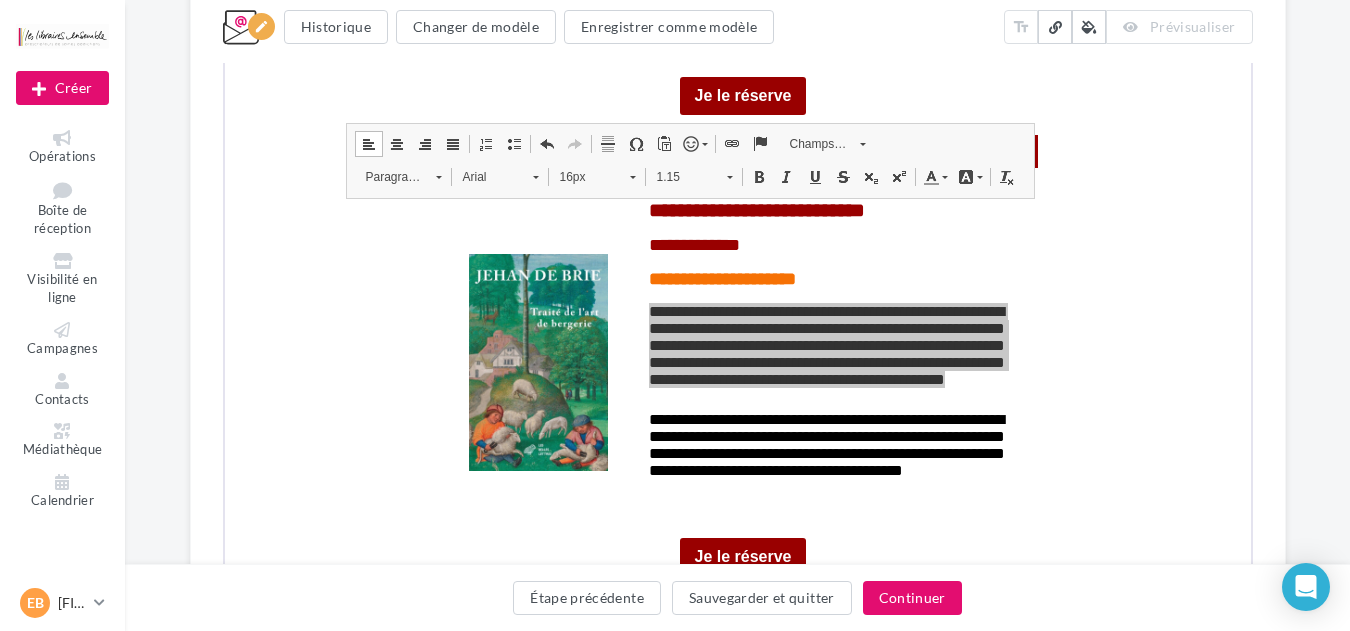 click on "**********" at bounding box center [737, 920] 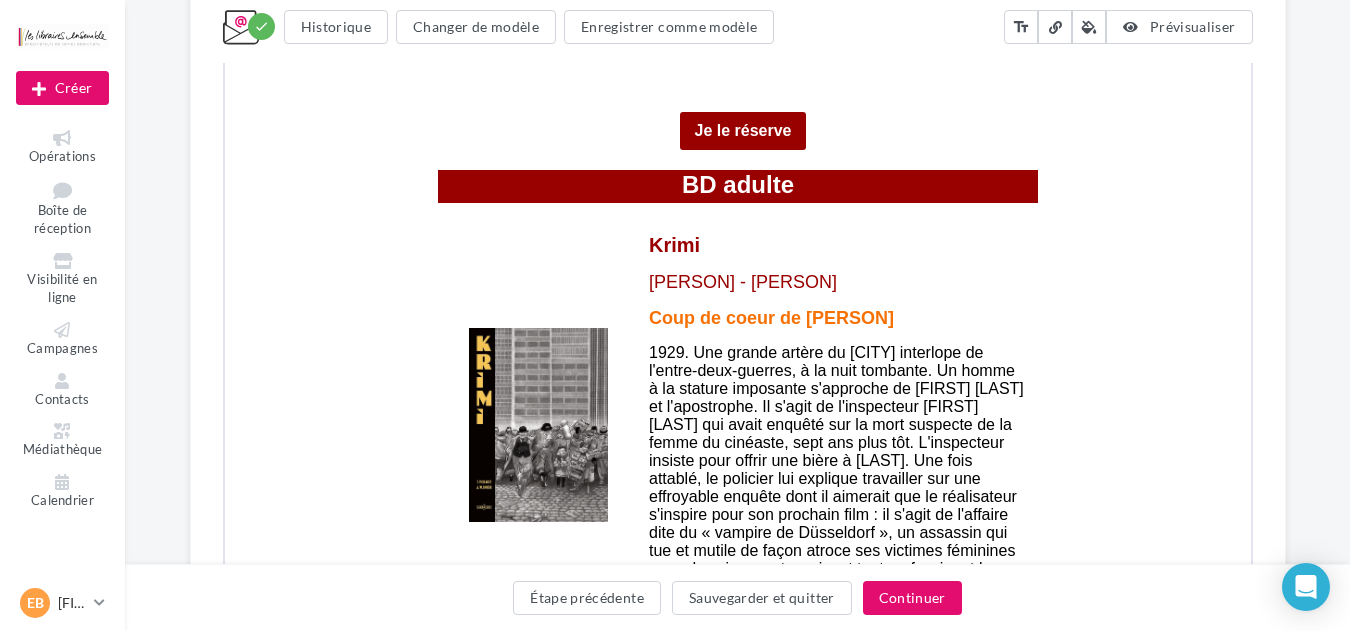 scroll, scrollTop: 2880, scrollLeft: 0, axis: vertical 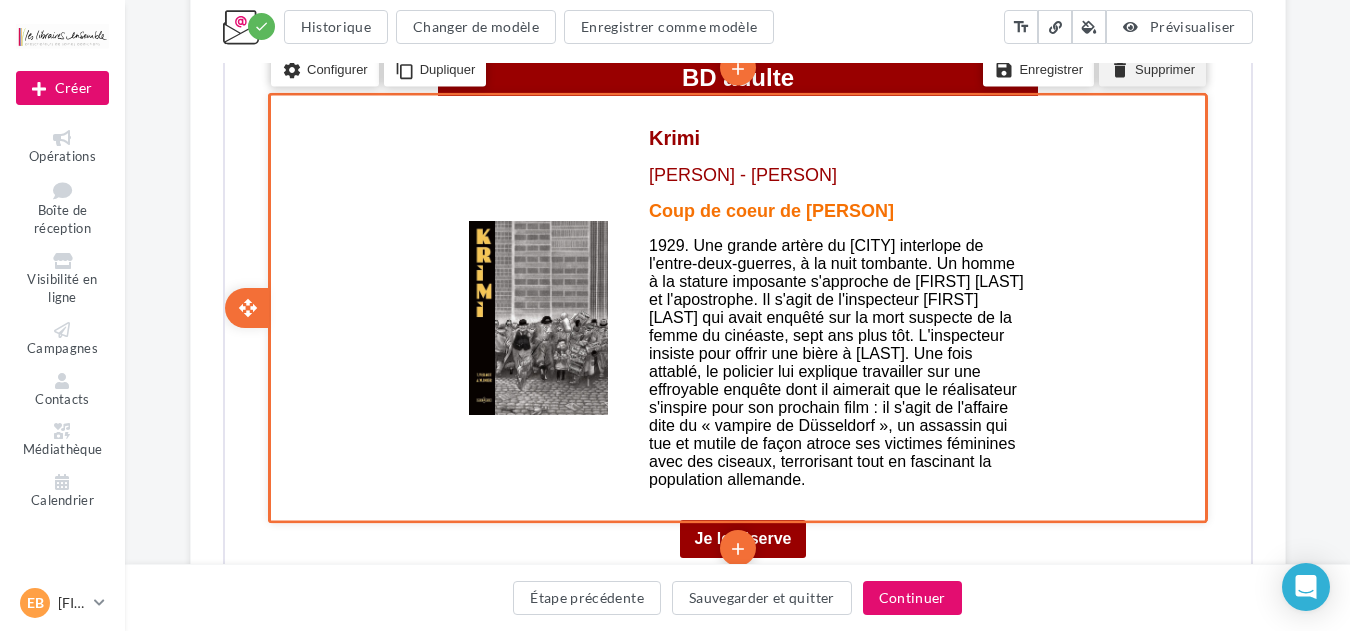 click on "delete Supprimer" at bounding box center [1149, 68] 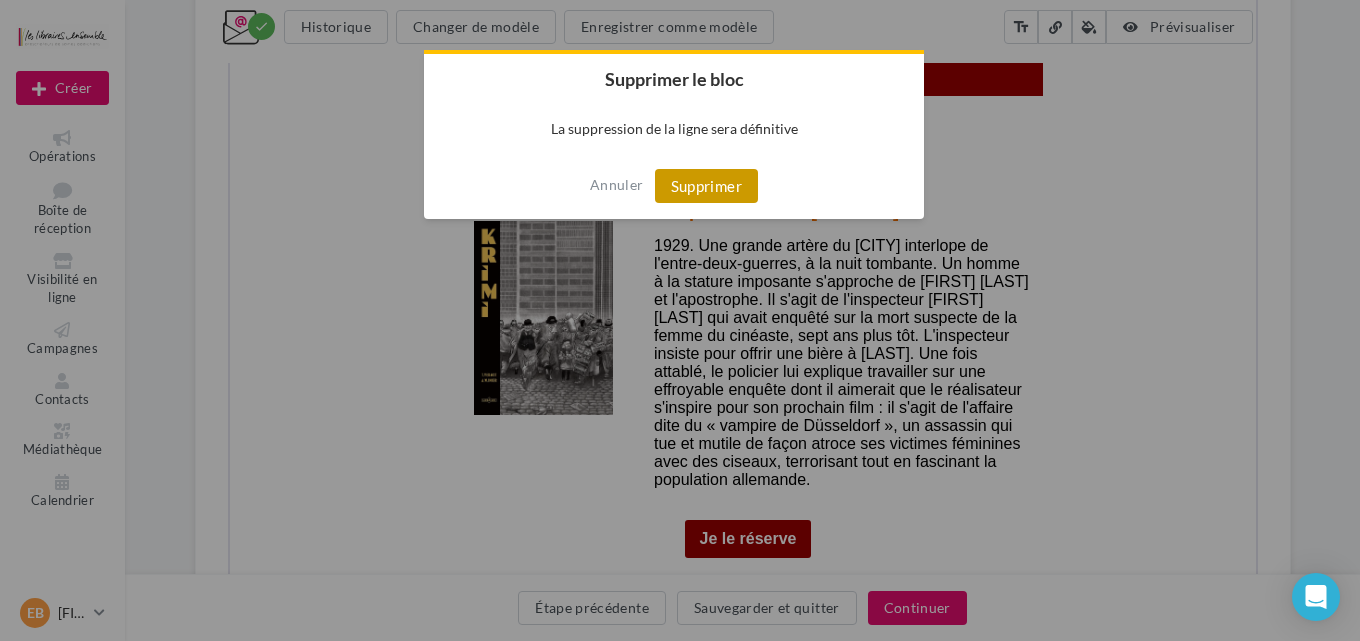 click on "Supprimer" at bounding box center [706, 186] 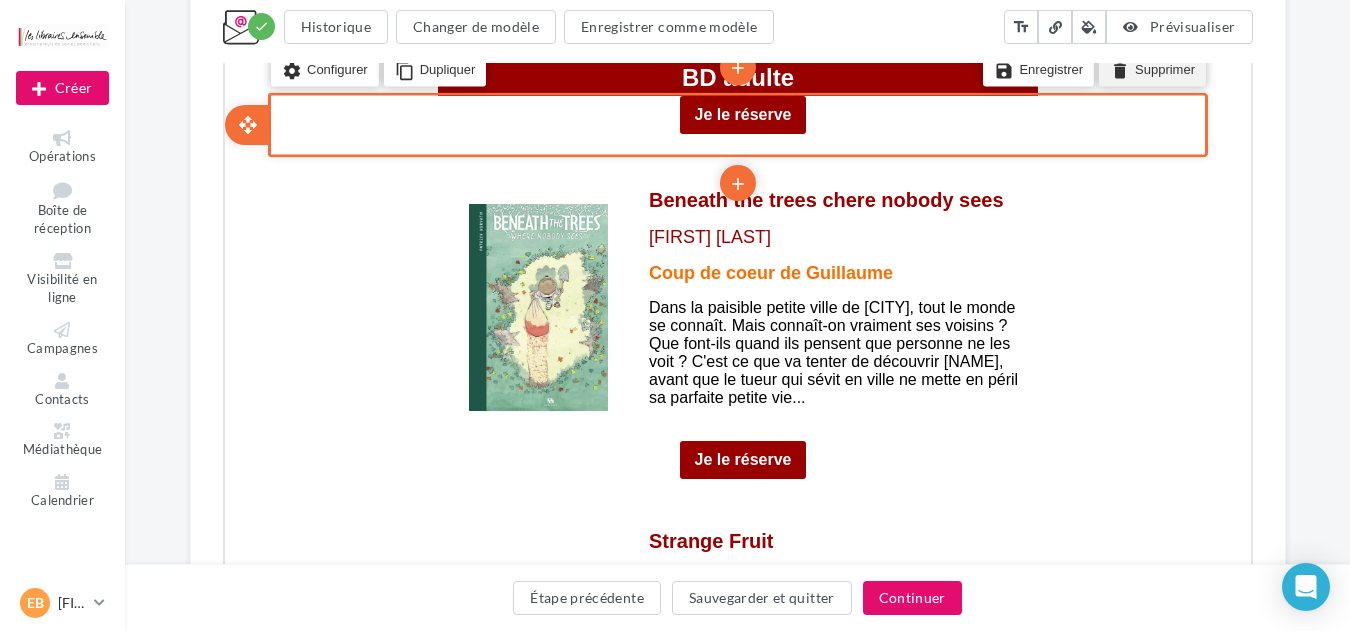 click on "delete" at bounding box center (1117, 68) 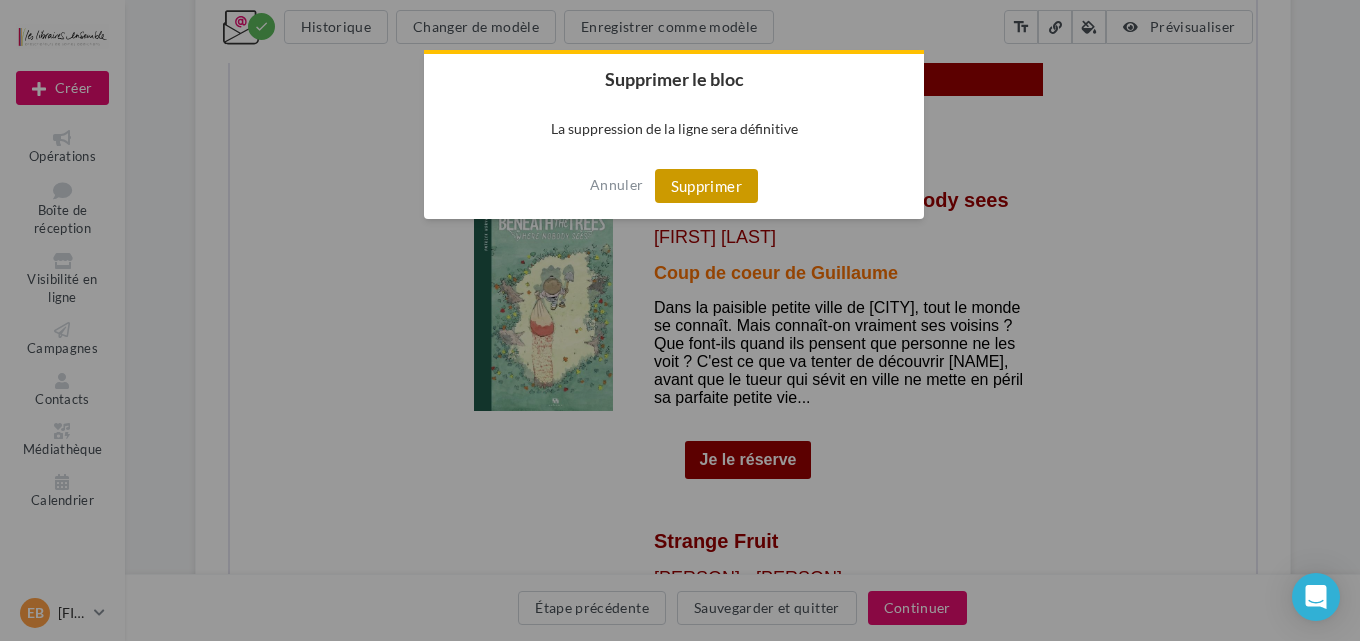 click on "Supprimer" at bounding box center (706, 186) 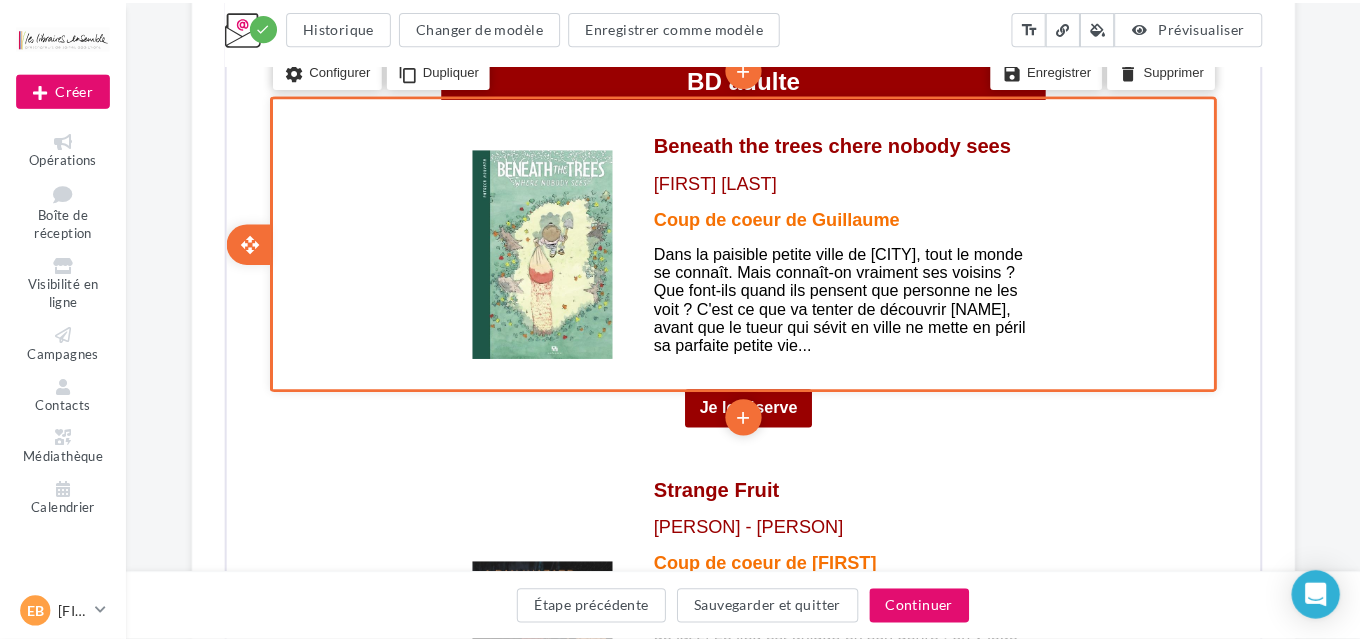 scroll, scrollTop: 2773, scrollLeft: 0, axis: vertical 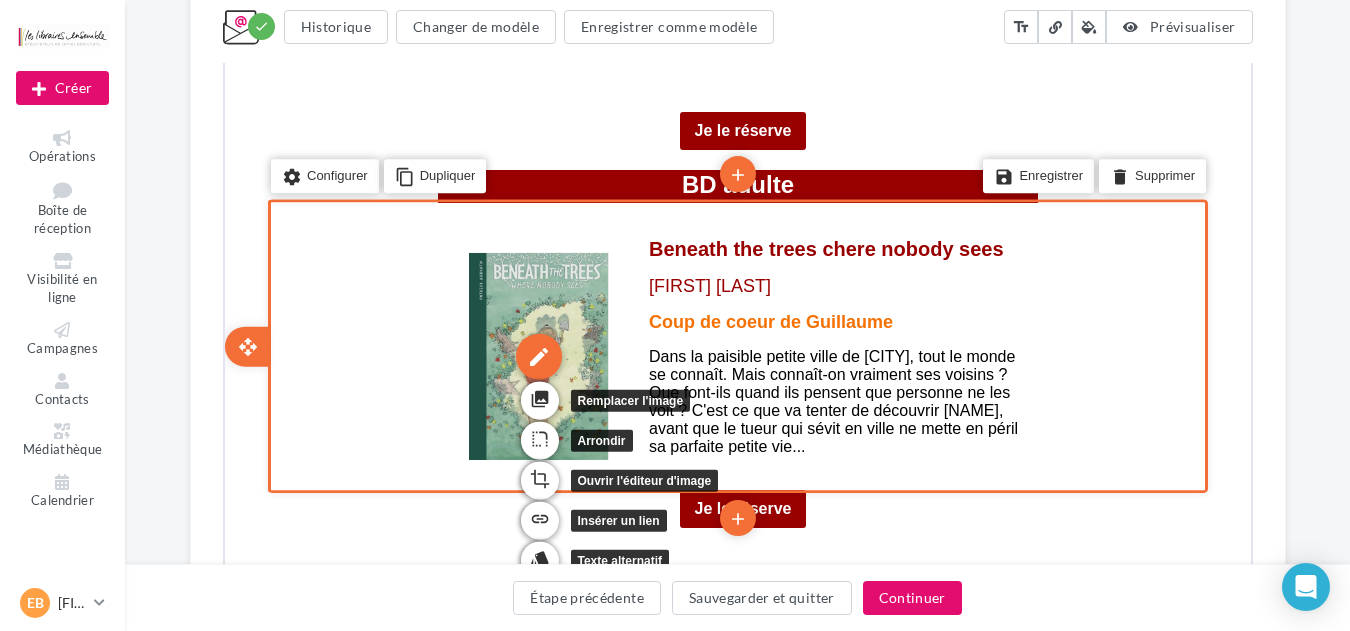 click on "edit" at bounding box center (536, 354) 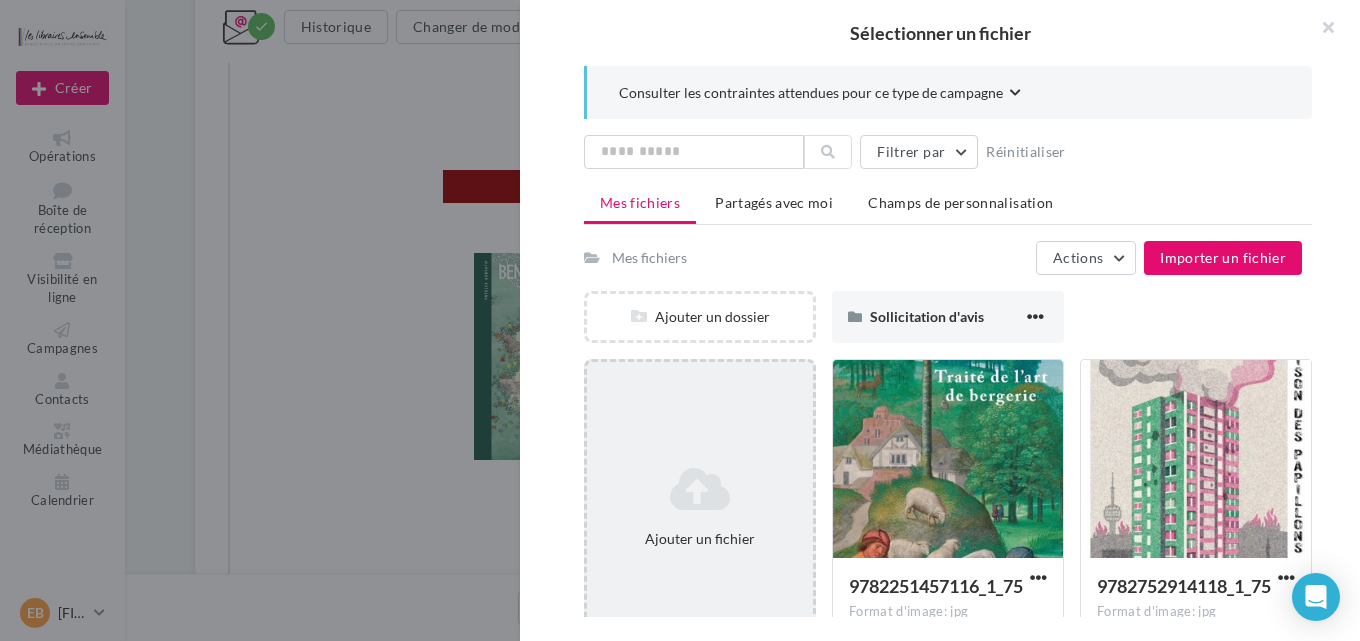 click at bounding box center (700, 489) 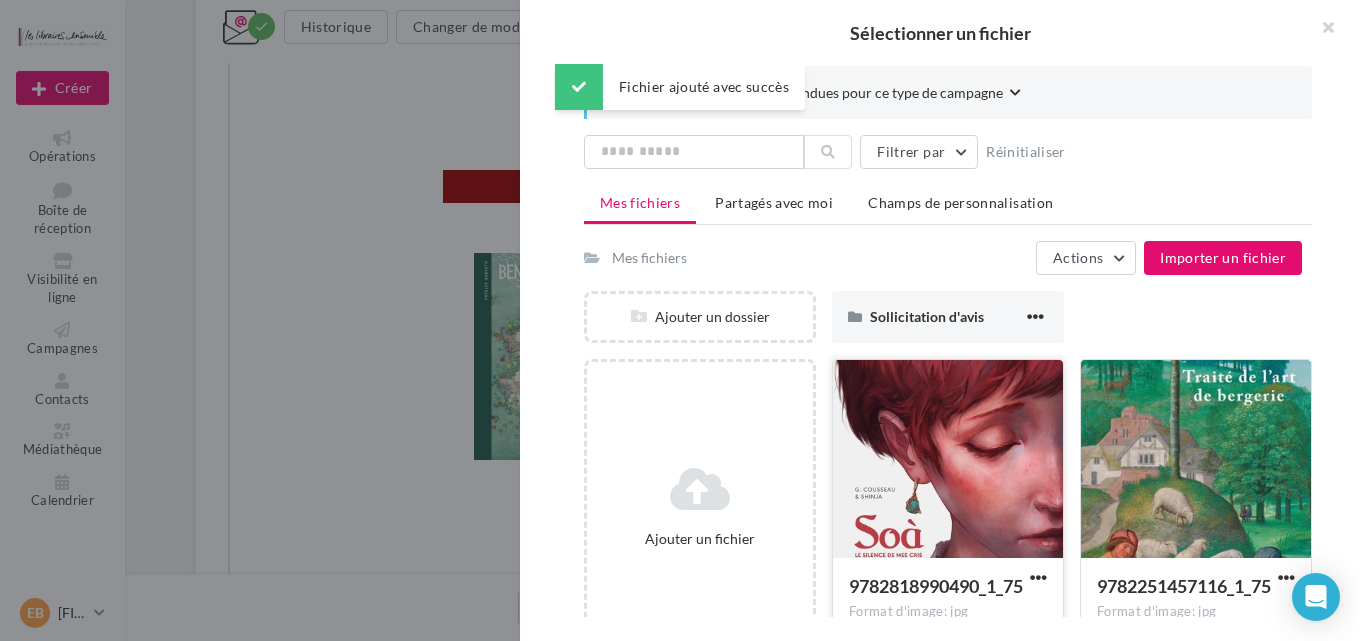 click at bounding box center (948, 460) 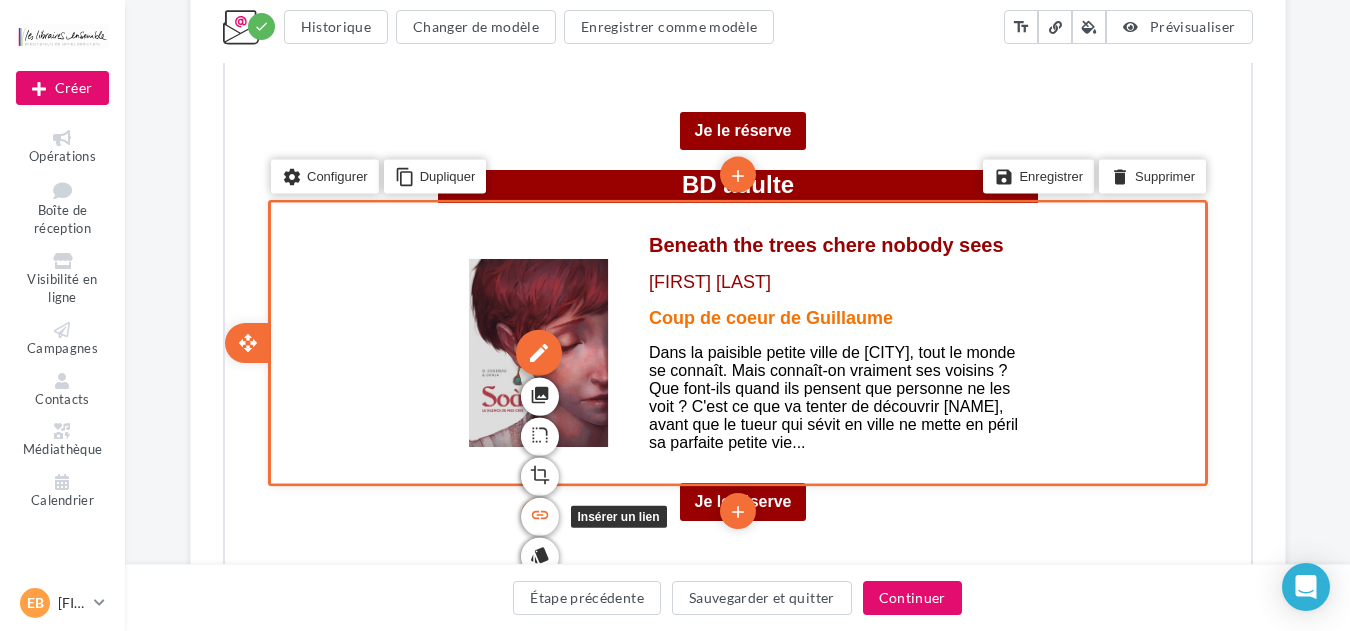click on "link" at bounding box center (537, 513) 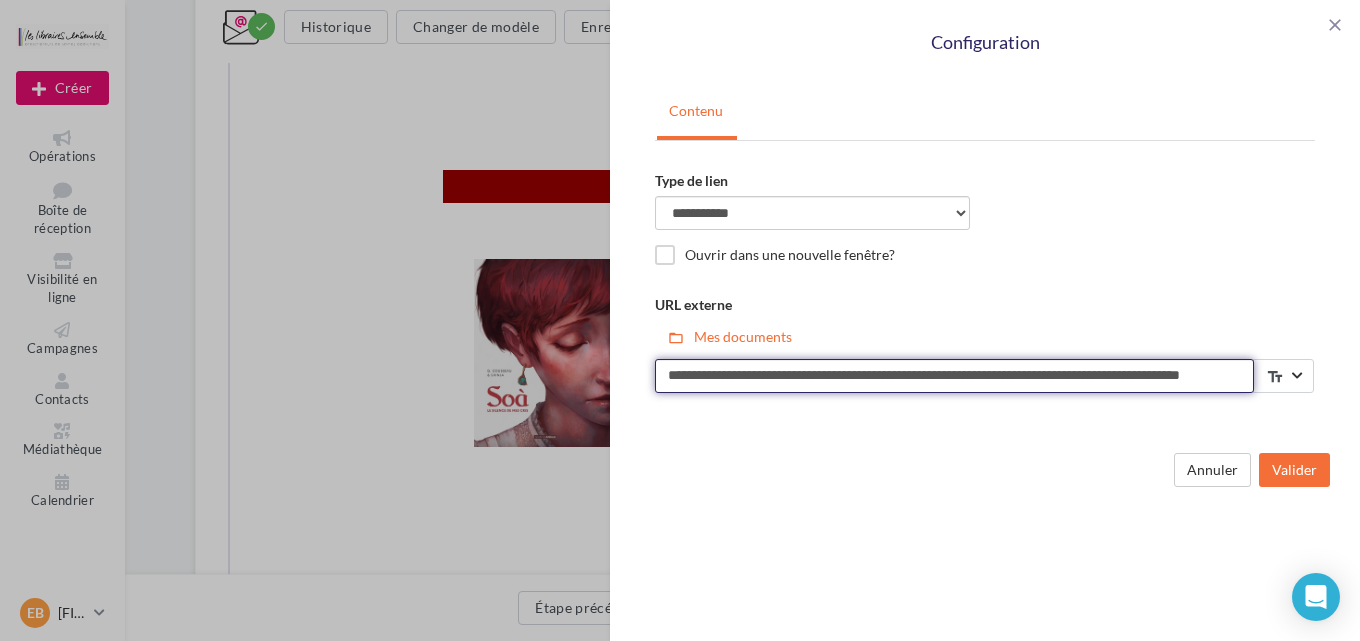 click on "**********" at bounding box center [954, 376] 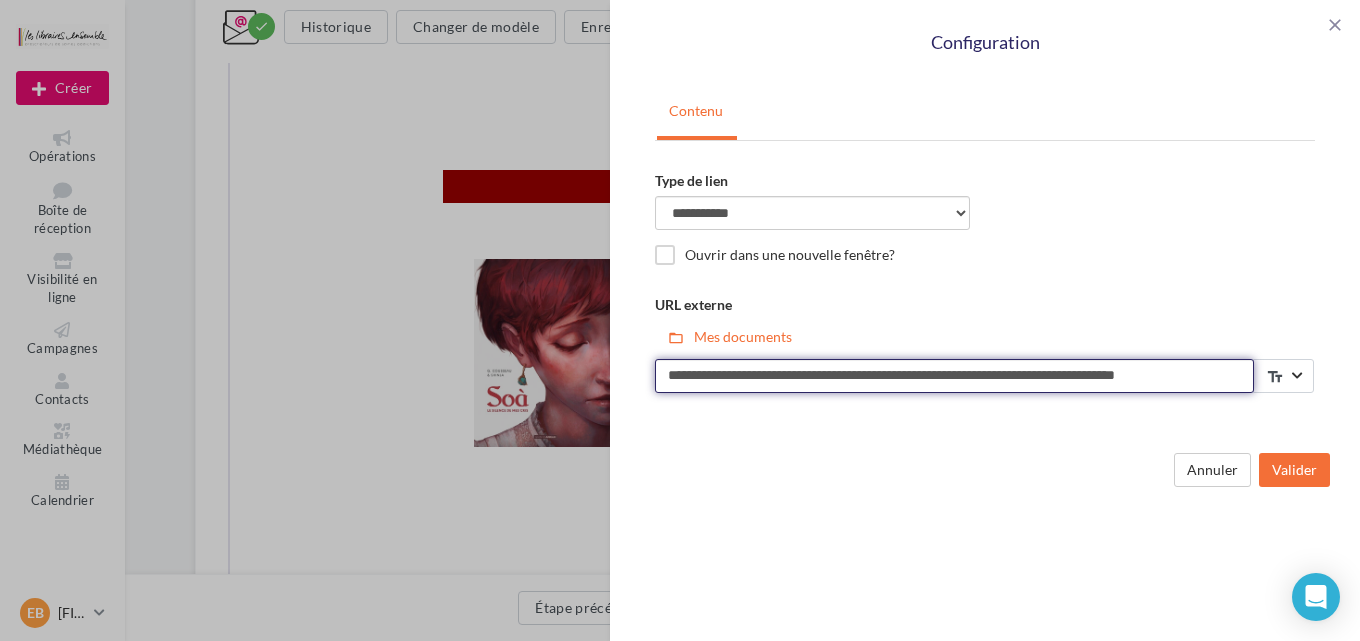 scroll, scrollTop: 0, scrollLeft: 10, axis: horizontal 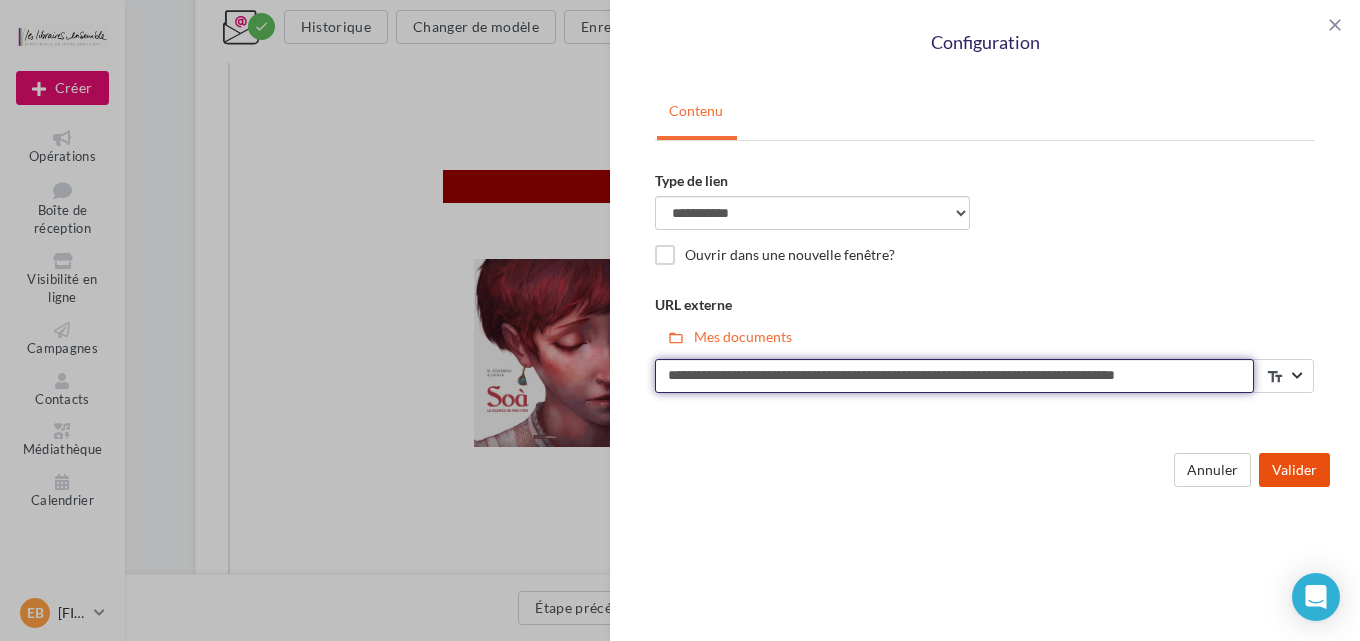 type on "**********" 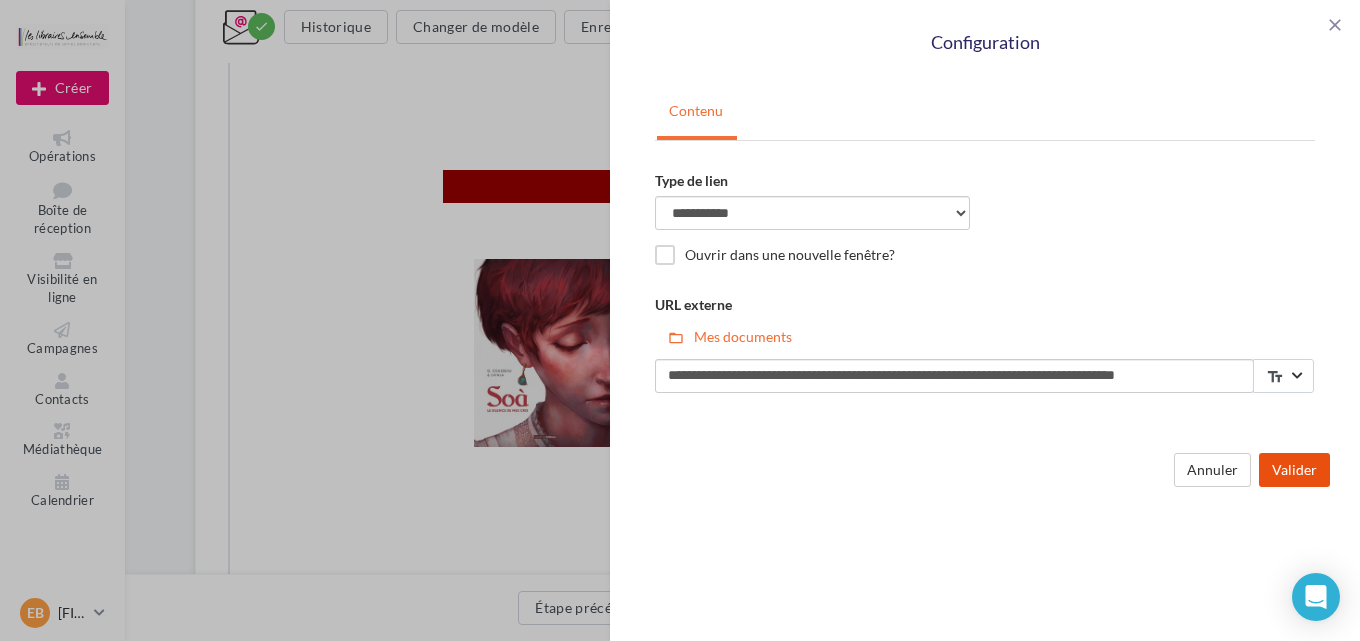 click on "Valider" at bounding box center (1294, 470) 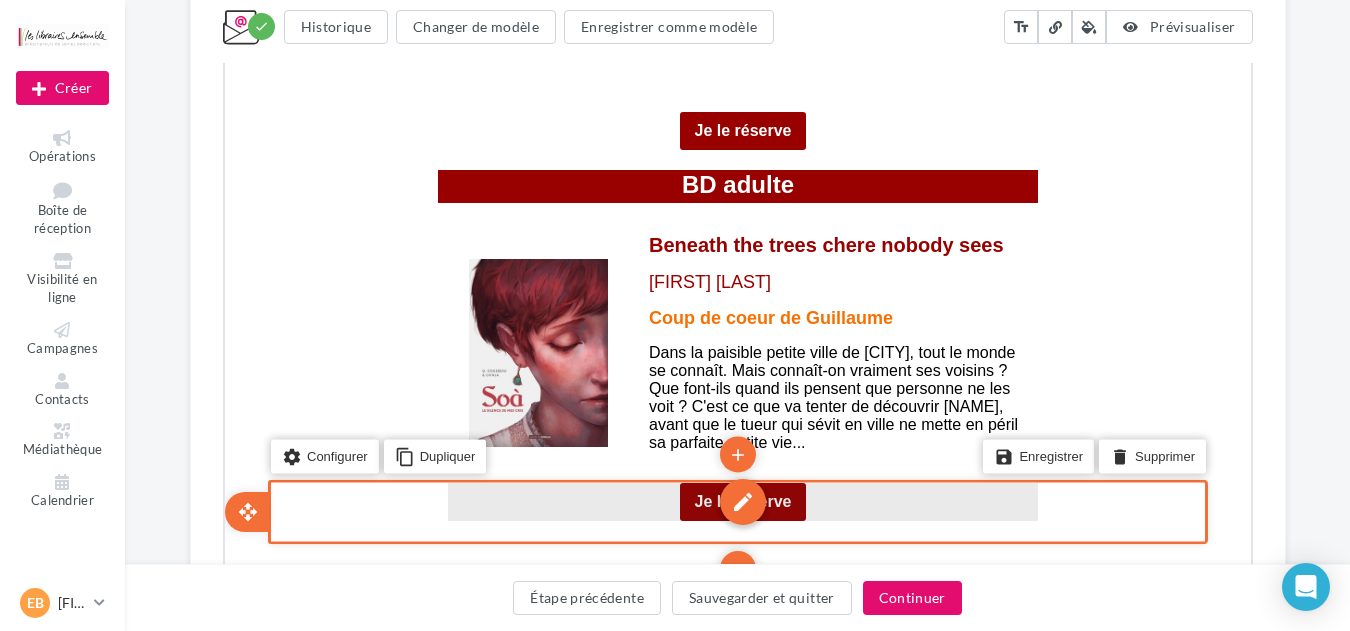 click on "edit" at bounding box center [740, 500] 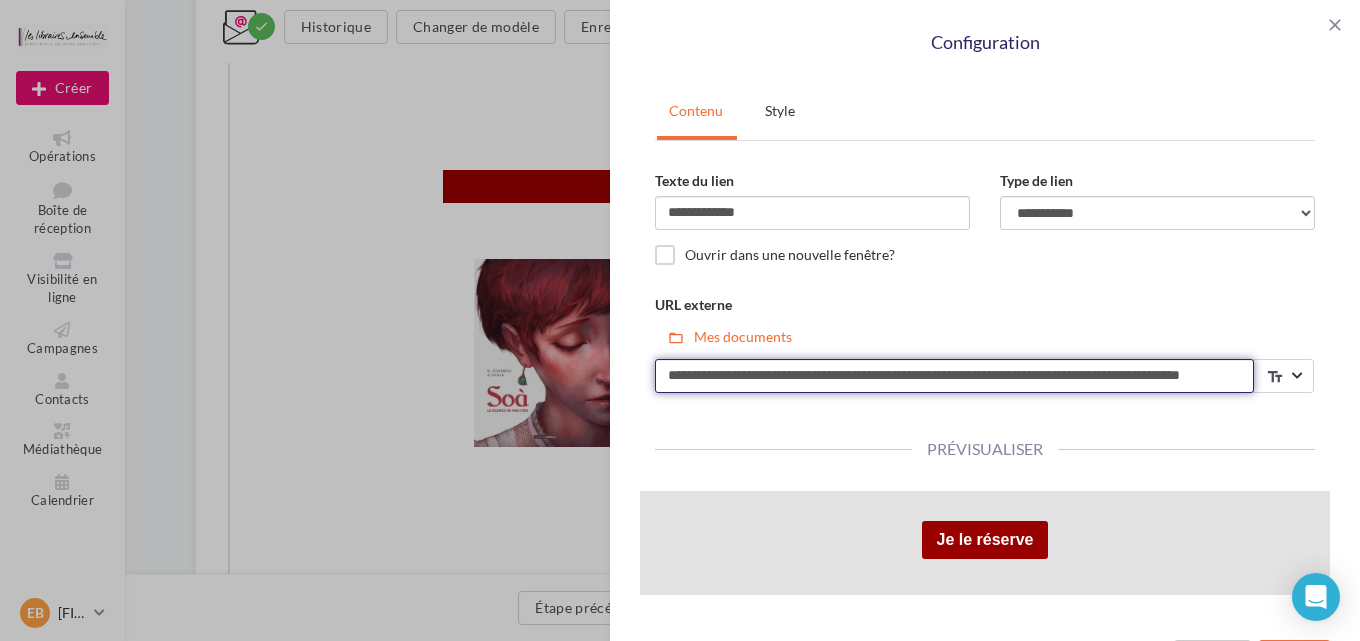 click on "**********" at bounding box center [954, 376] 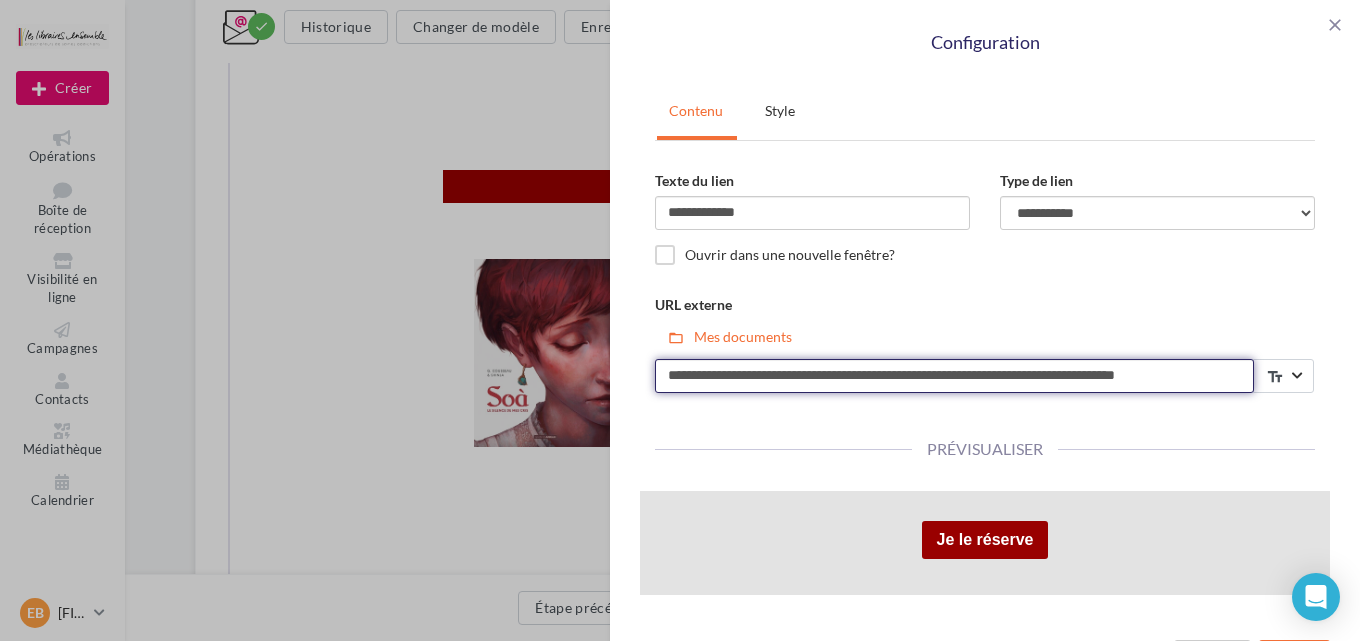 scroll, scrollTop: 0, scrollLeft: 10, axis: horizontal 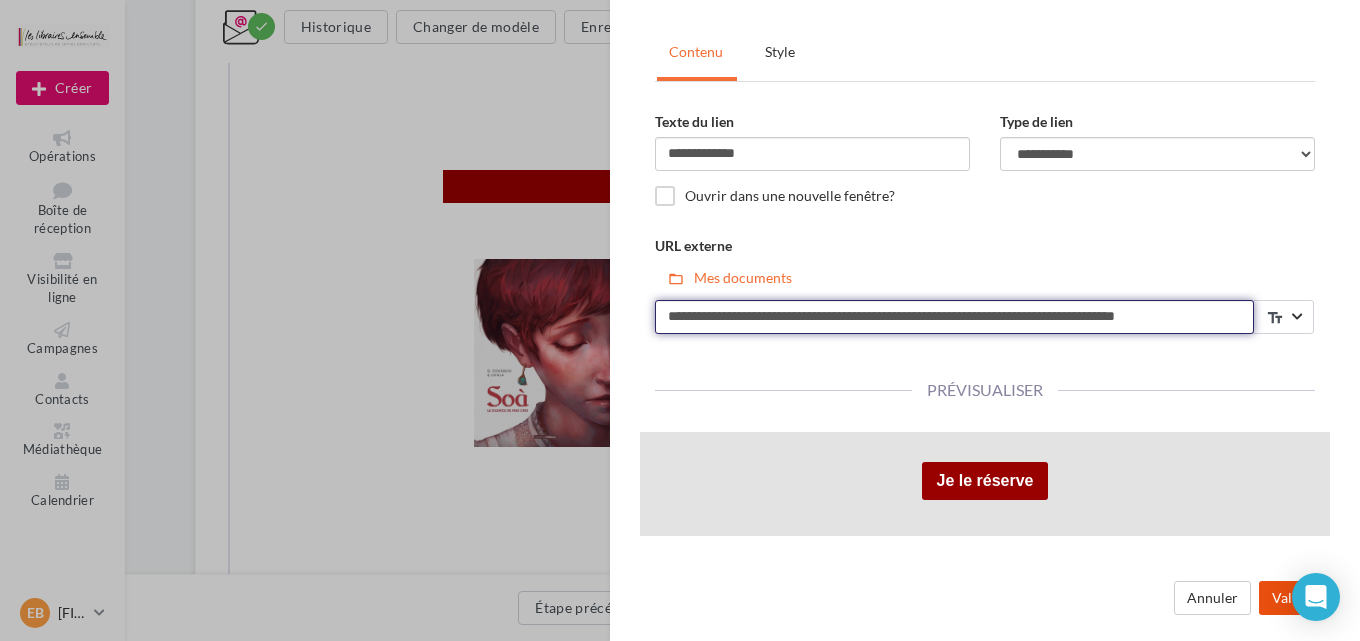 type on "**********" 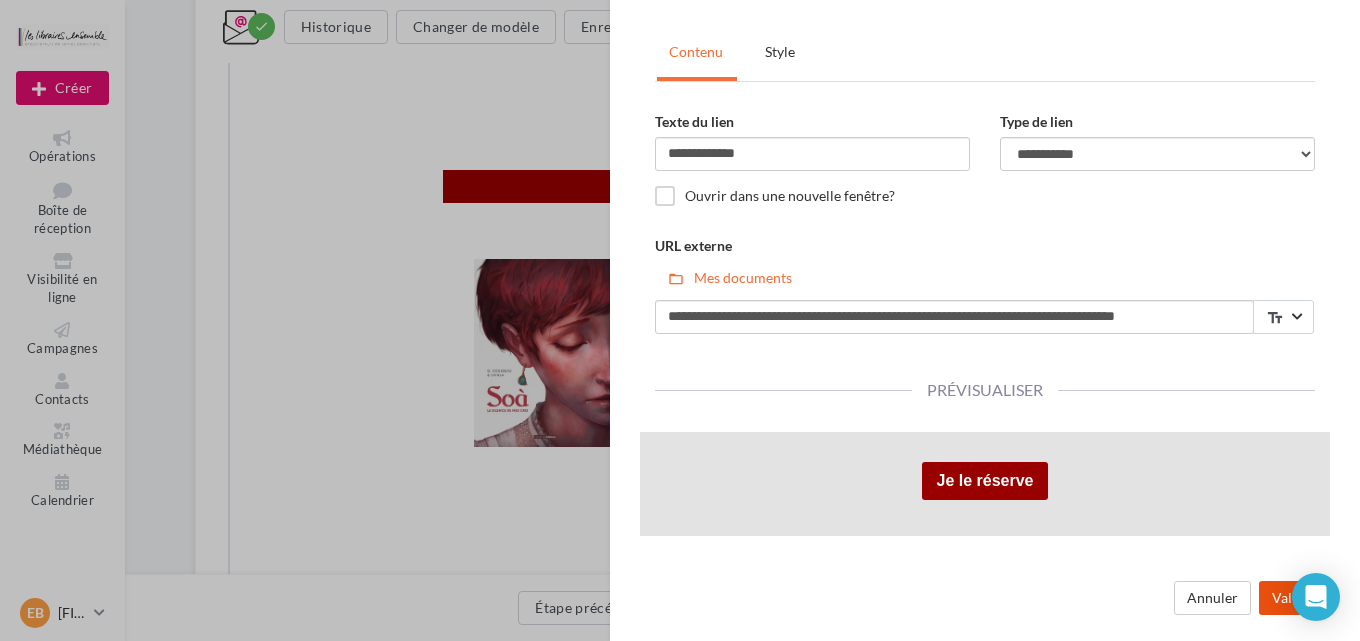 click on "Valider" at bounding box center [1294, 598] 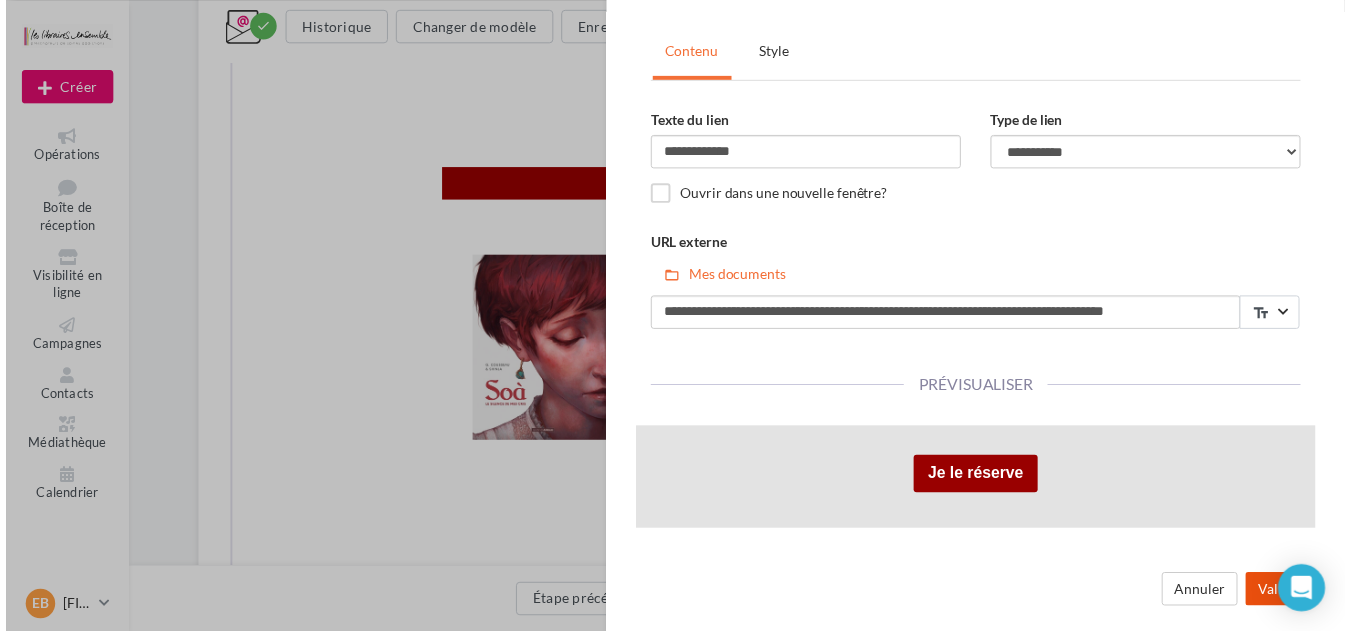 scroll, scrollTop: 0, scrollLeft: 0, axis: both 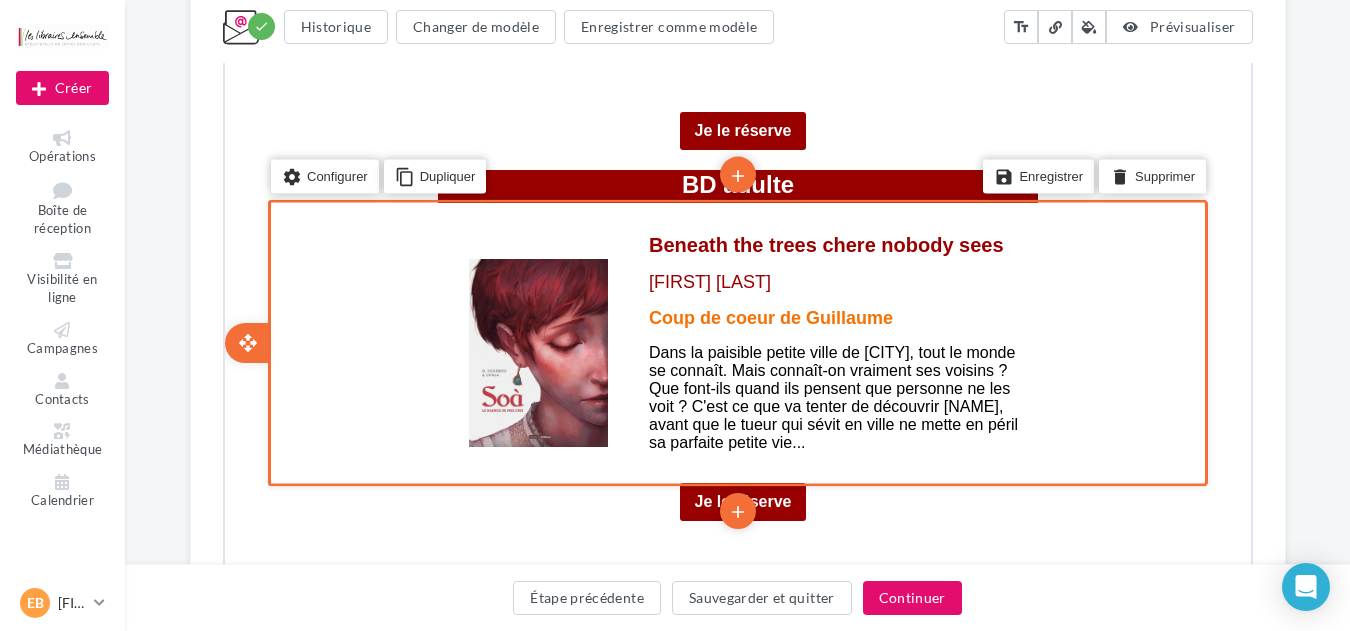 click on "Dans la paisible petite ville de [CITY], tout le monde se connaît. Mais connaît-on vraiment ses voisins ? Que font-ils quand ils pensent que personne ne les voit ? C'est ce que va tenter de découvrir [NAME], avant que le tueur qui sévit en ville ne mette en péril sa parfaite petite vie..." at bounding box center [830, 395] 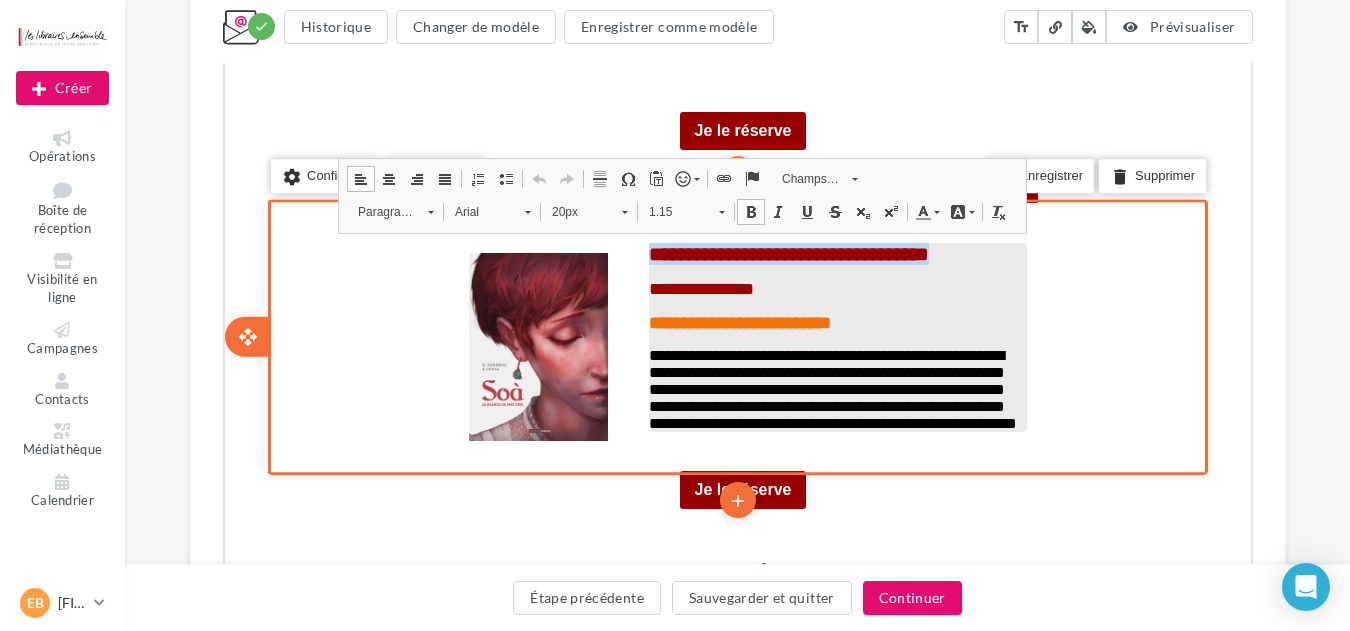drag, startPoint x: 1011, startPoint y: 242, endPoint x: 646, endPoint y: 236, distance: 365.04932 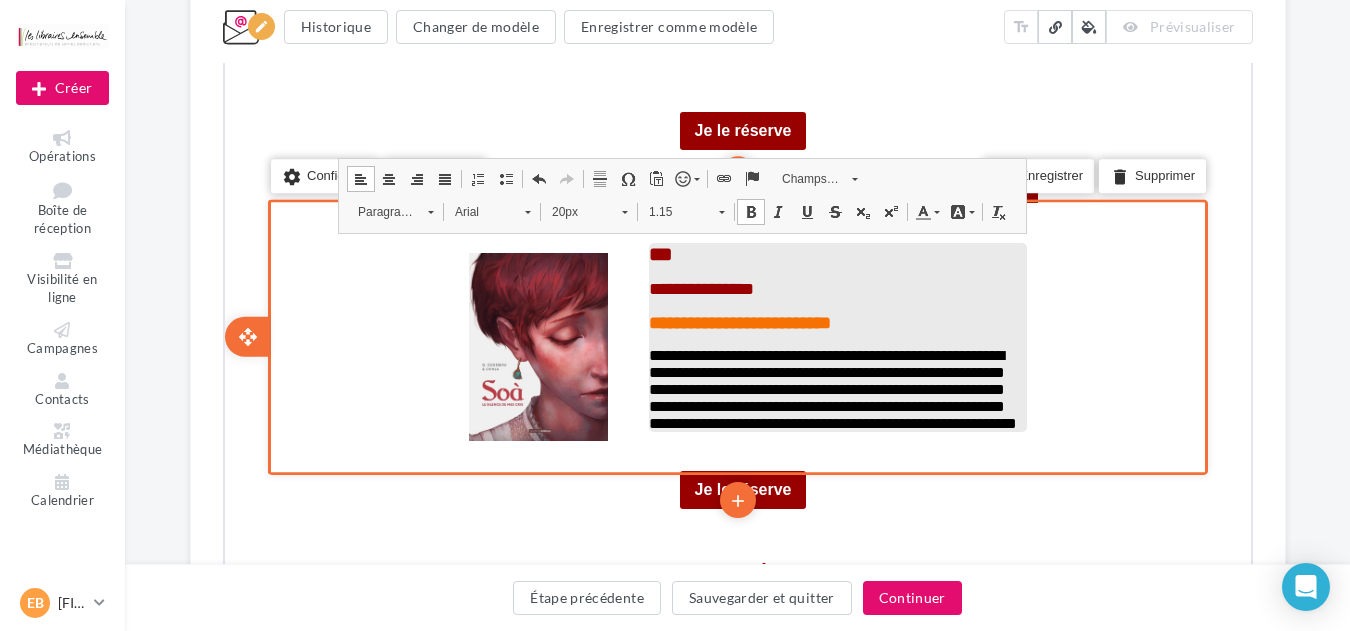 click at bounding box center (835, 304) 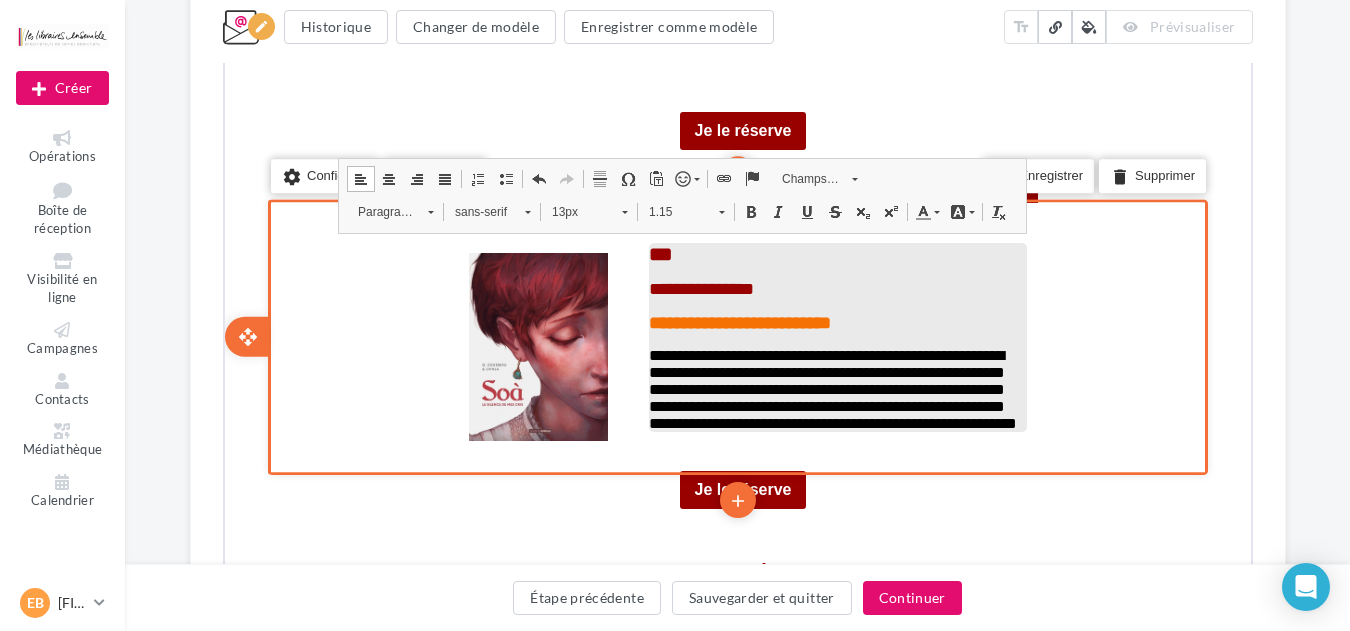 click on "**********" at bounding box center (835, 269) 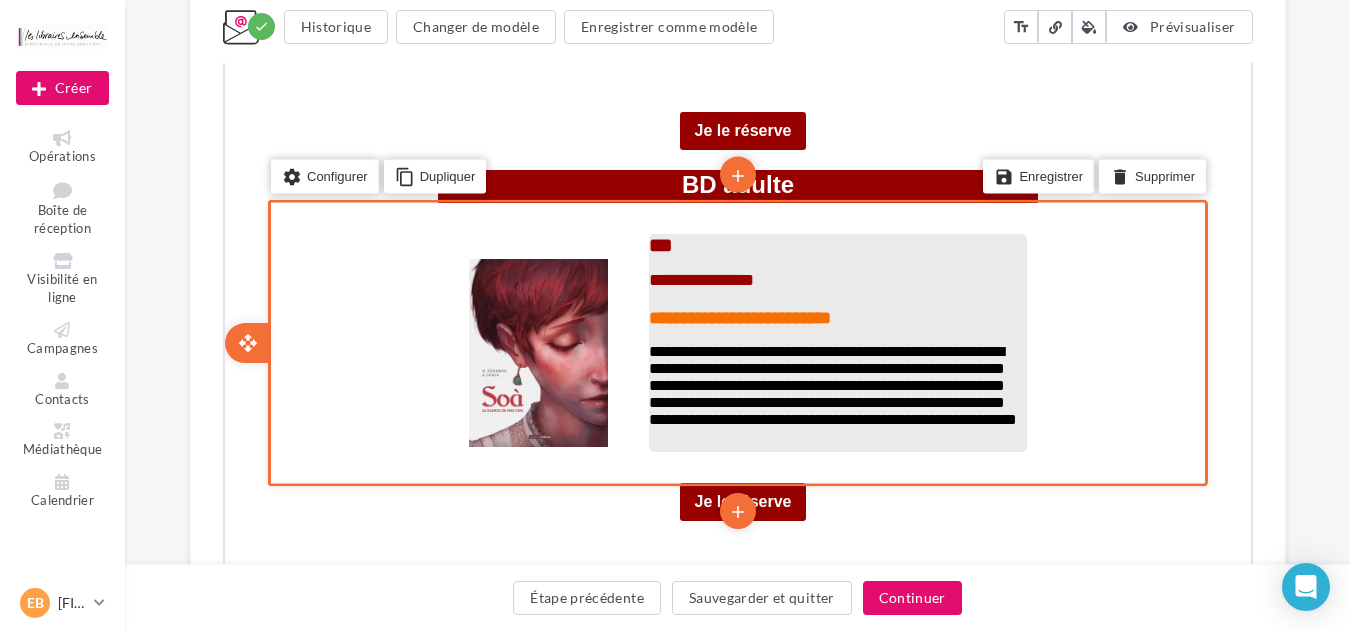 click on "**********" at bounding box center [835, 261] 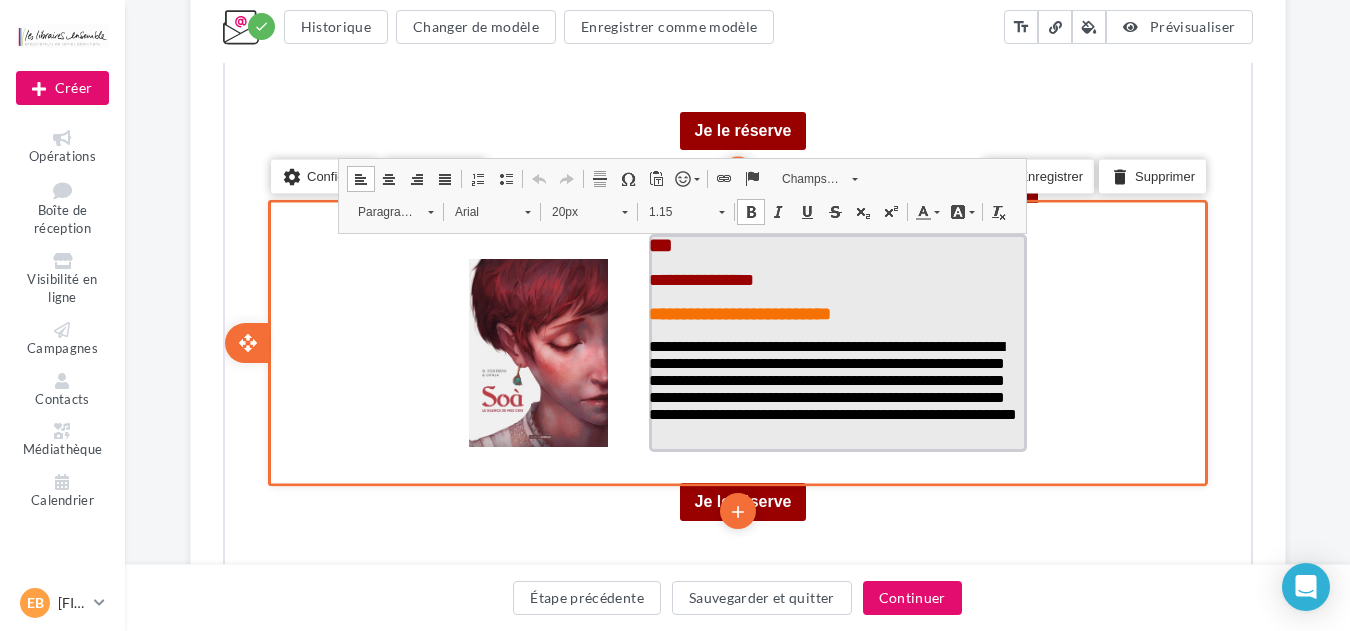 click on "**********" at bounding box center (835, 260) 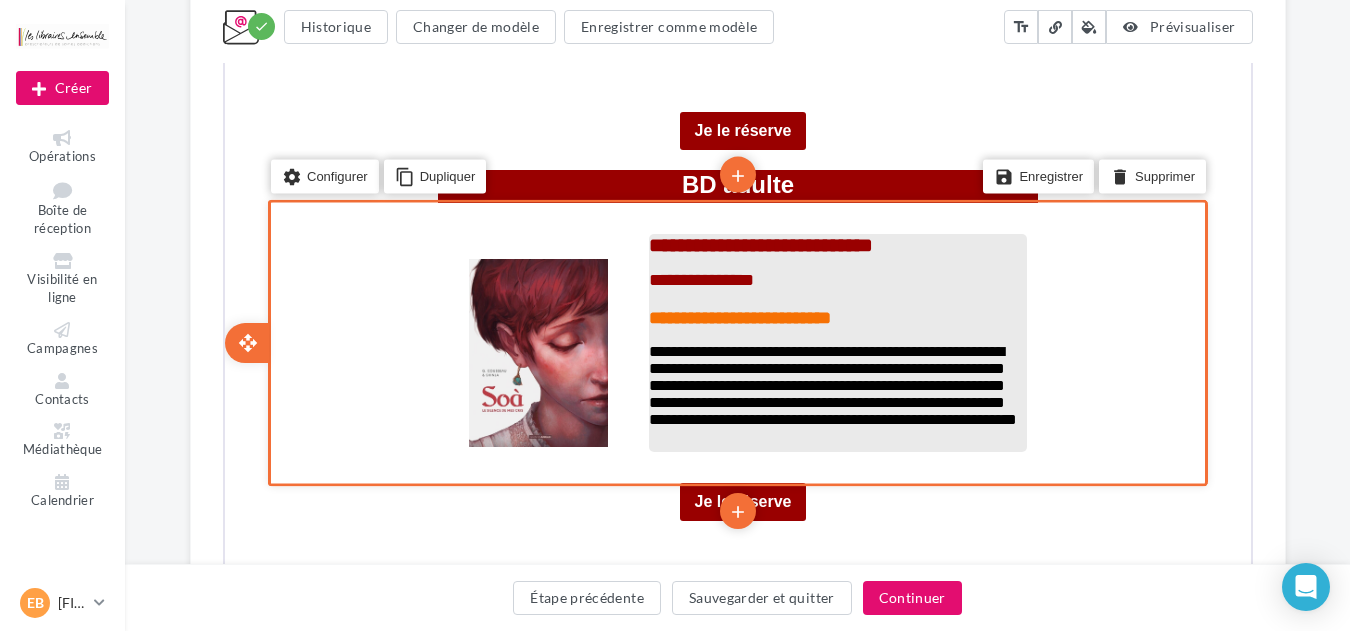 click on "**********" at bounding box center (698, 278) 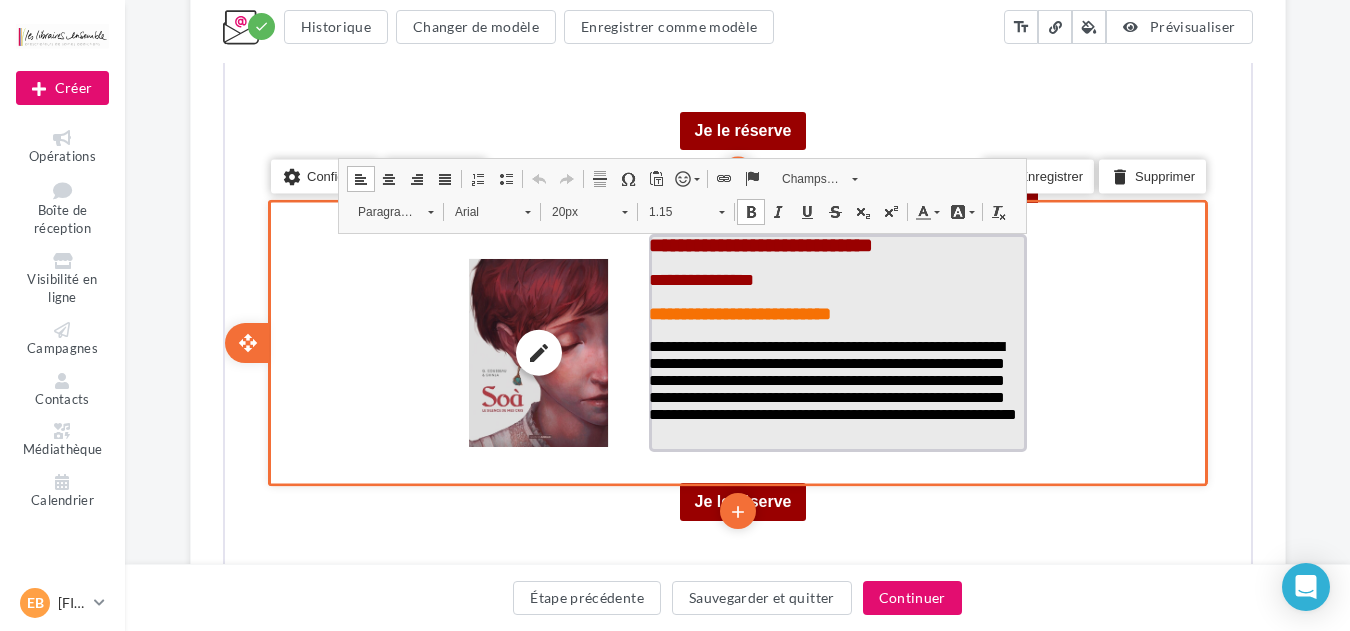 drag, startPoint x: 798, startPoint y: 291, endPoint x: 629, endPoint y: 301, distance: 169.2956 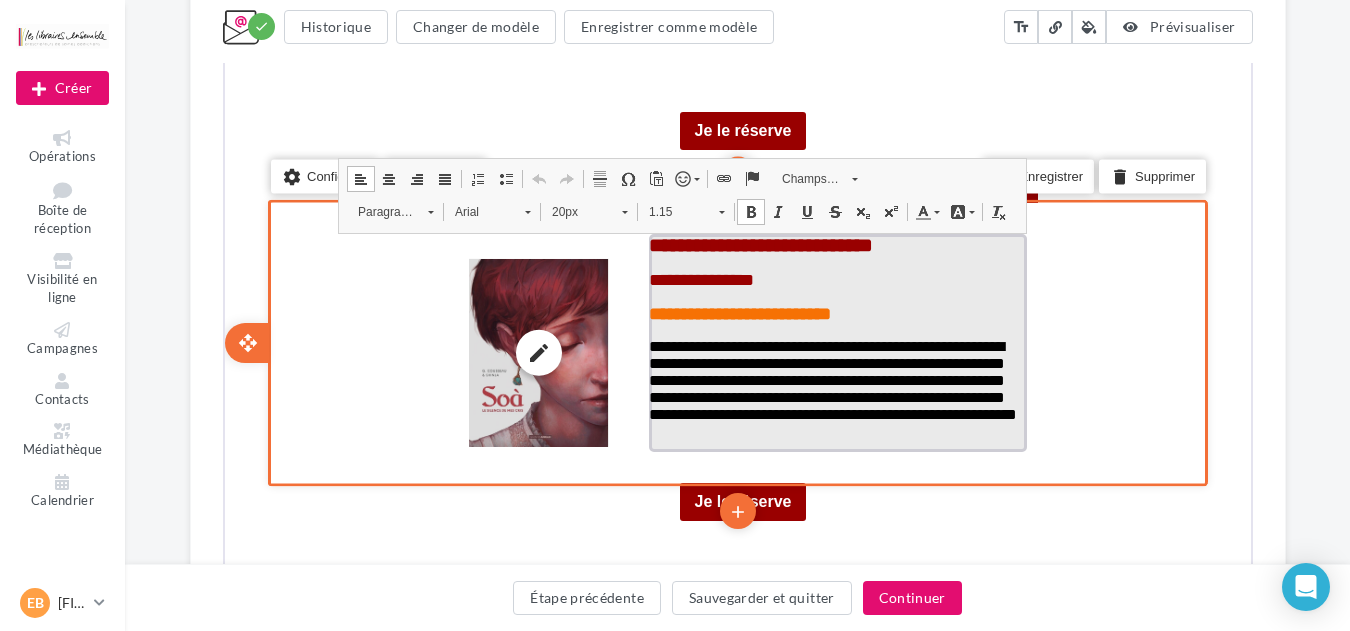 click on "**********" at bounding box center (735, 351) 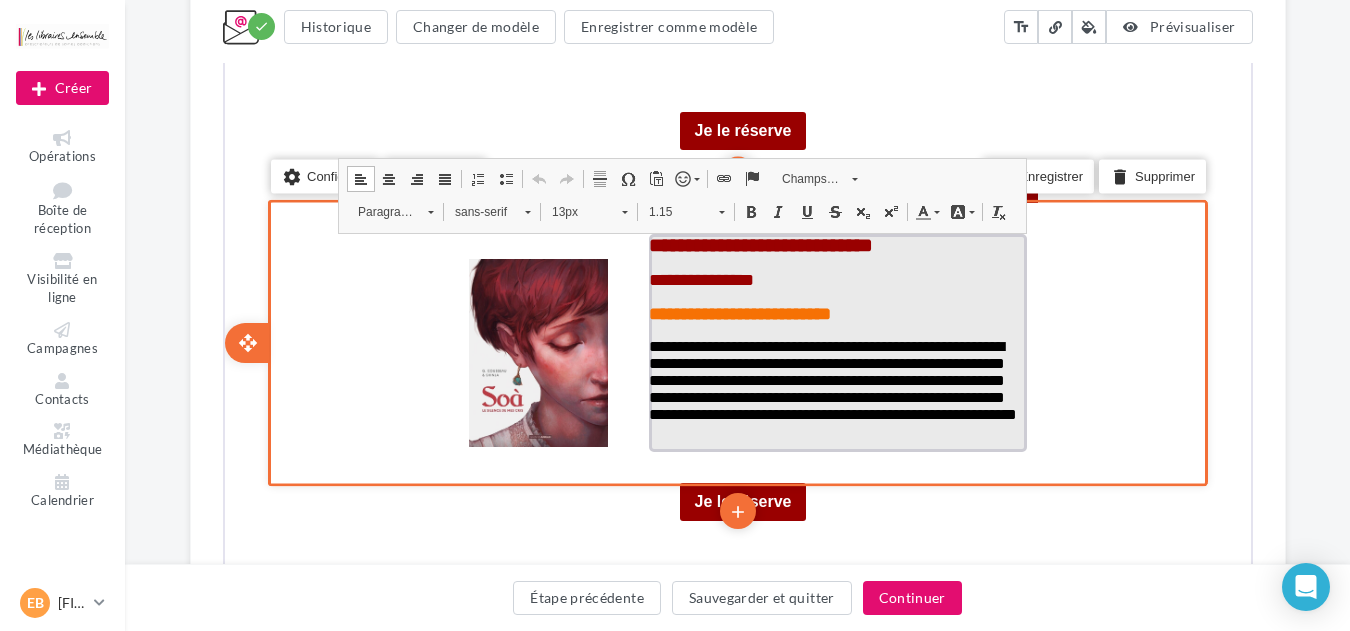 click on "**********" at bounding box center (698, 278) 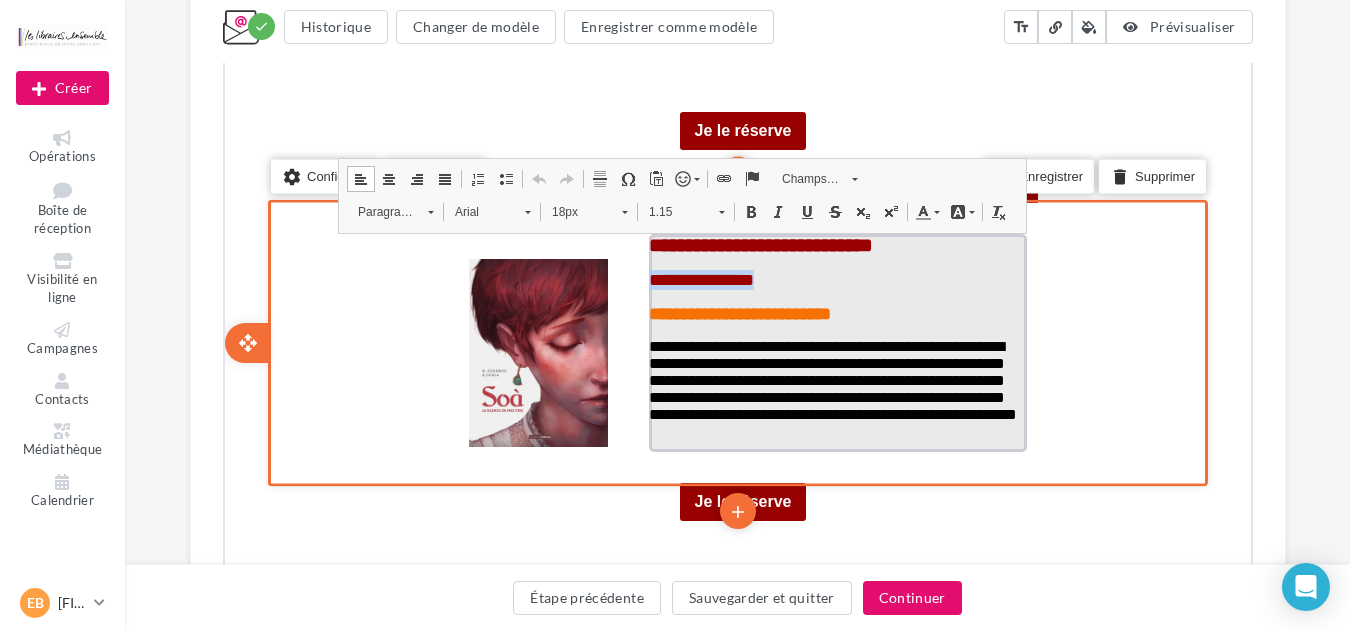 drag, startPoint x: 793, startPoint y: 272, endPoint x: 648, endPoint y: 273, distance: 145.00345 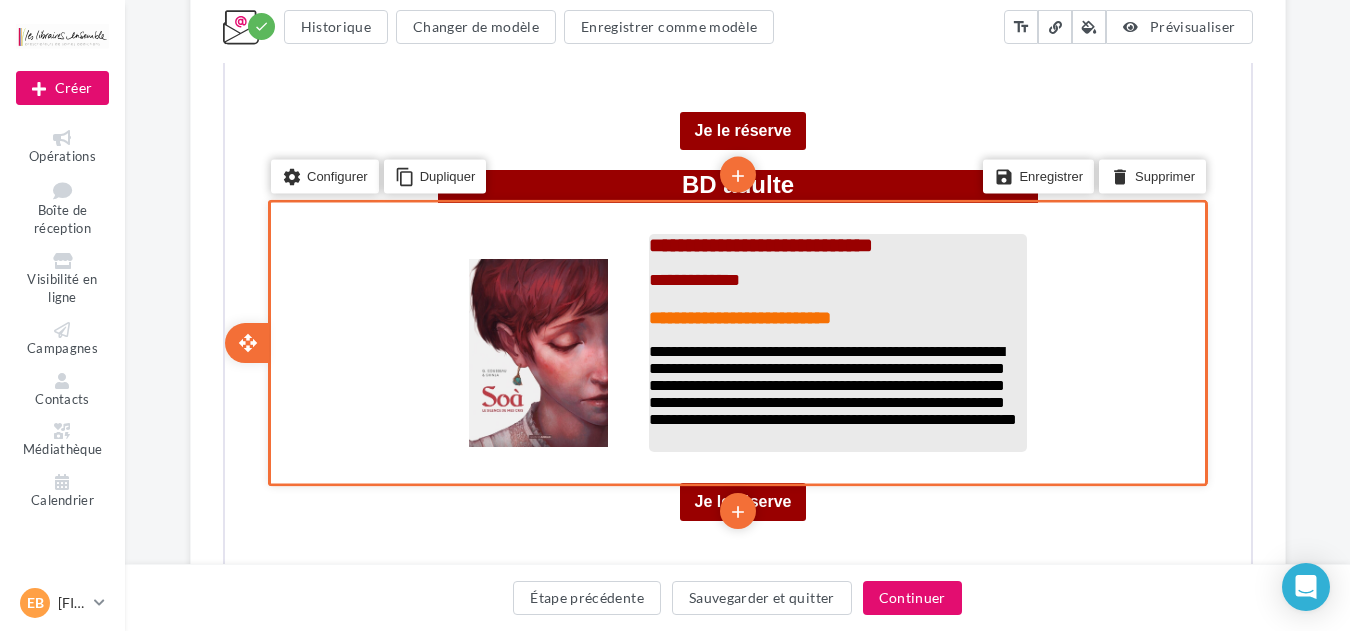 click on "**********" at bounding box center [830, 383] 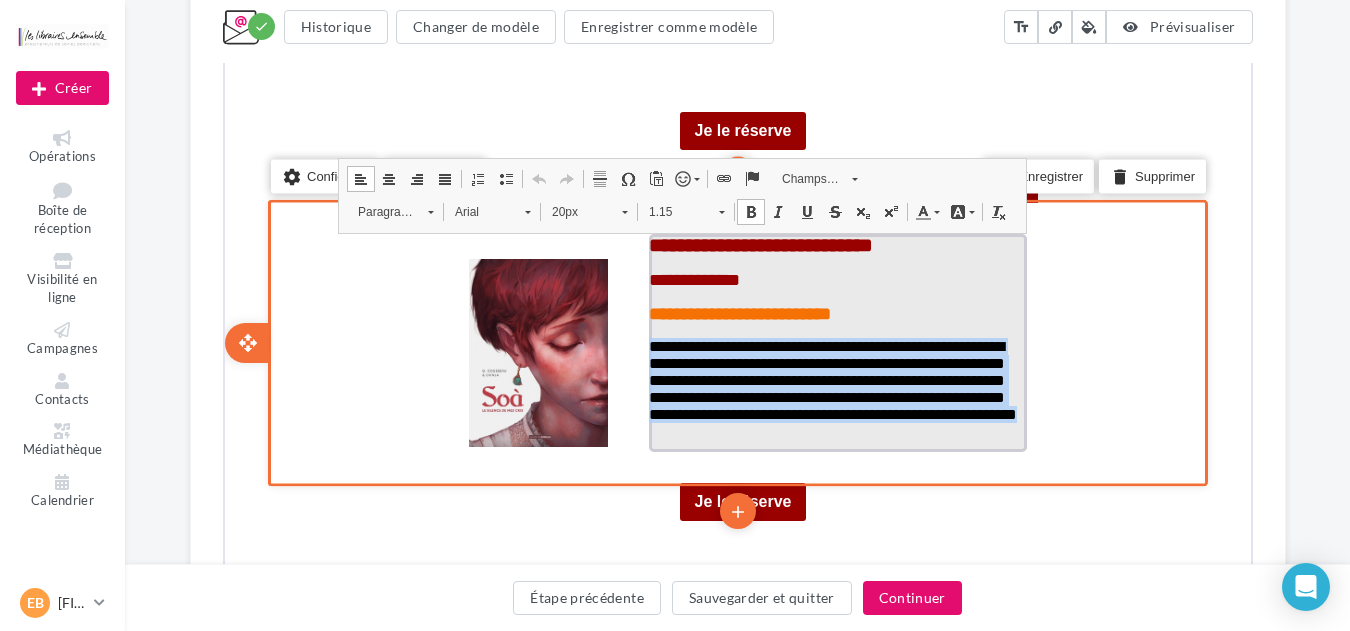 drag, startPoint x: 1017, startPoint y: 443, endPoint x: 644, endPoint y: 349, distance: 384.6622 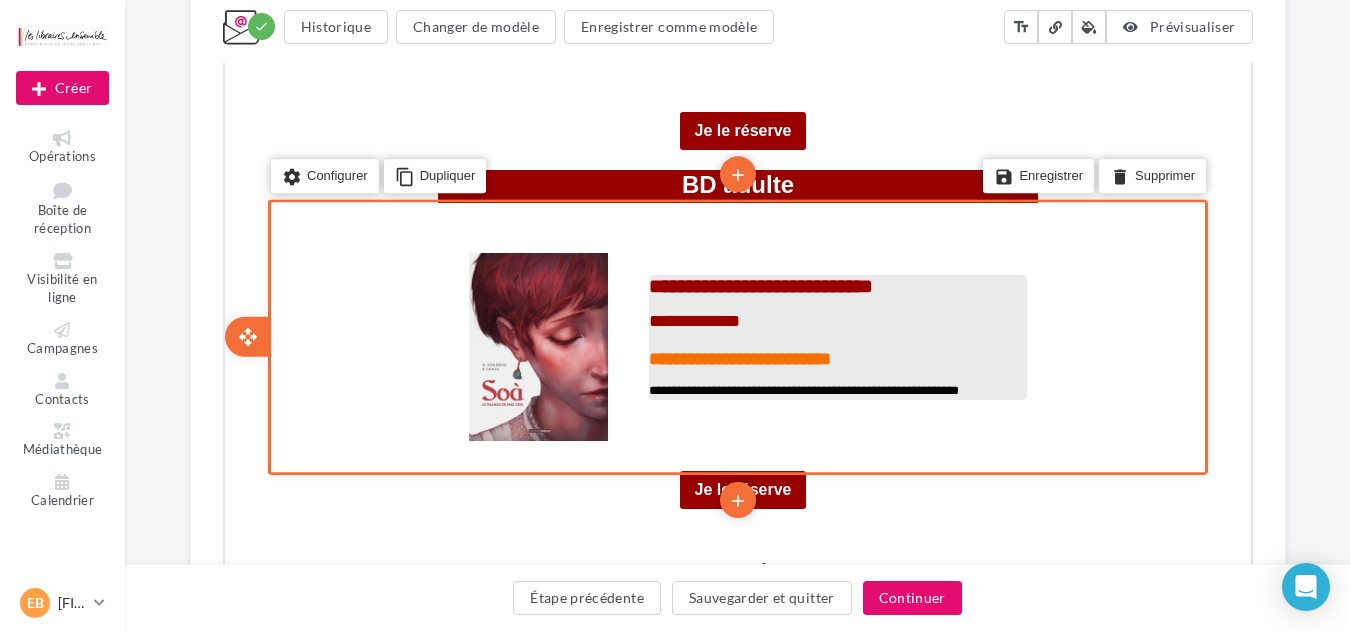 click on "**********" at bounding box center [835, 389] 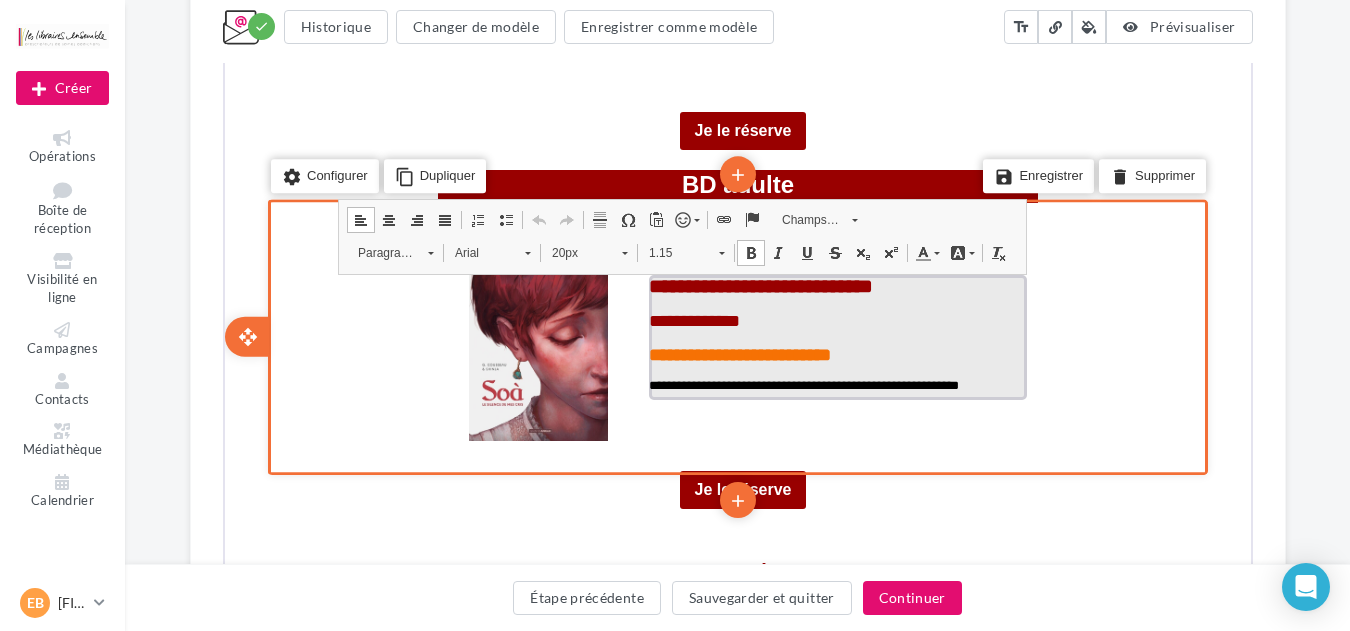 click on "**********" at bounding box center [835, 384] 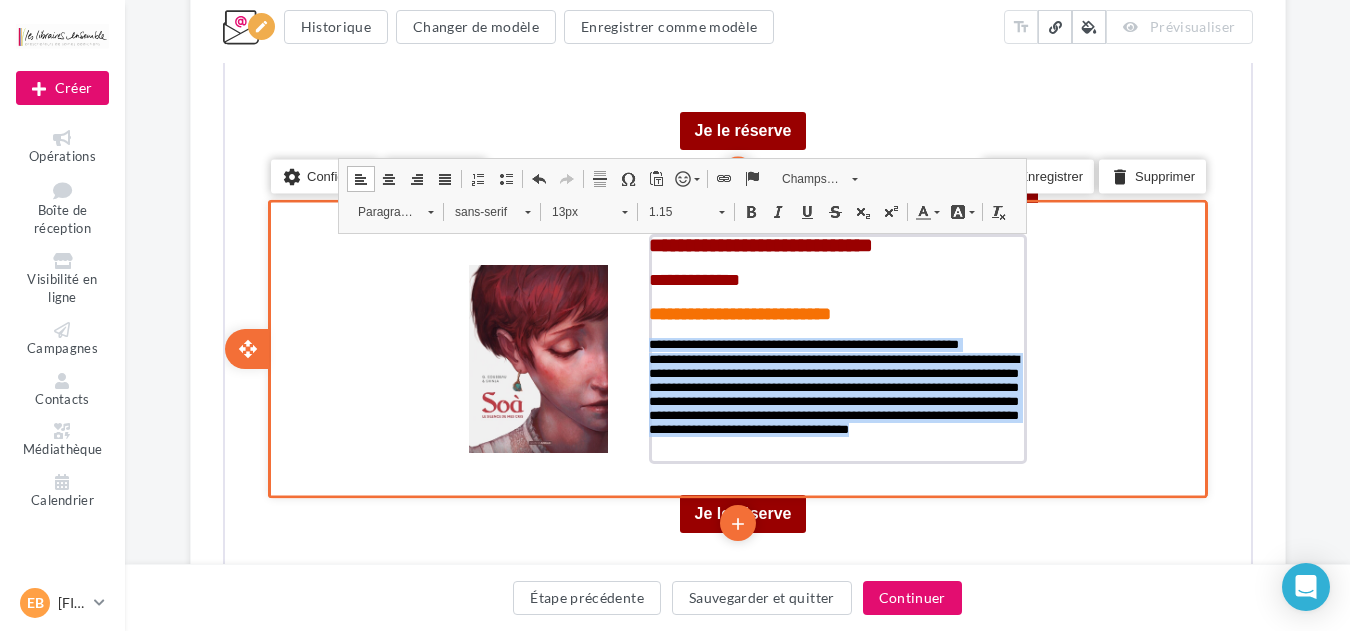 drag, startPoint x: 881, startPoint y: 455, endPoint x: 635, endPoint y: 356, distance: 265.17352 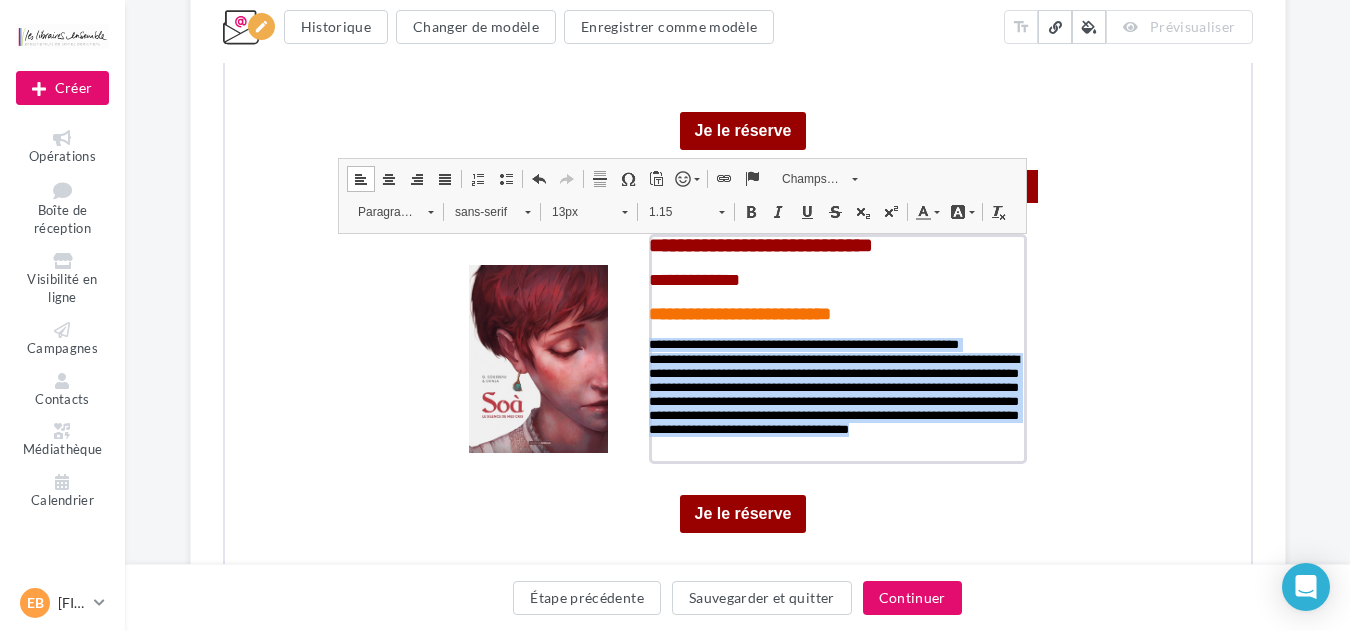 click on "sans-serif" at bounding box center (477, 210) 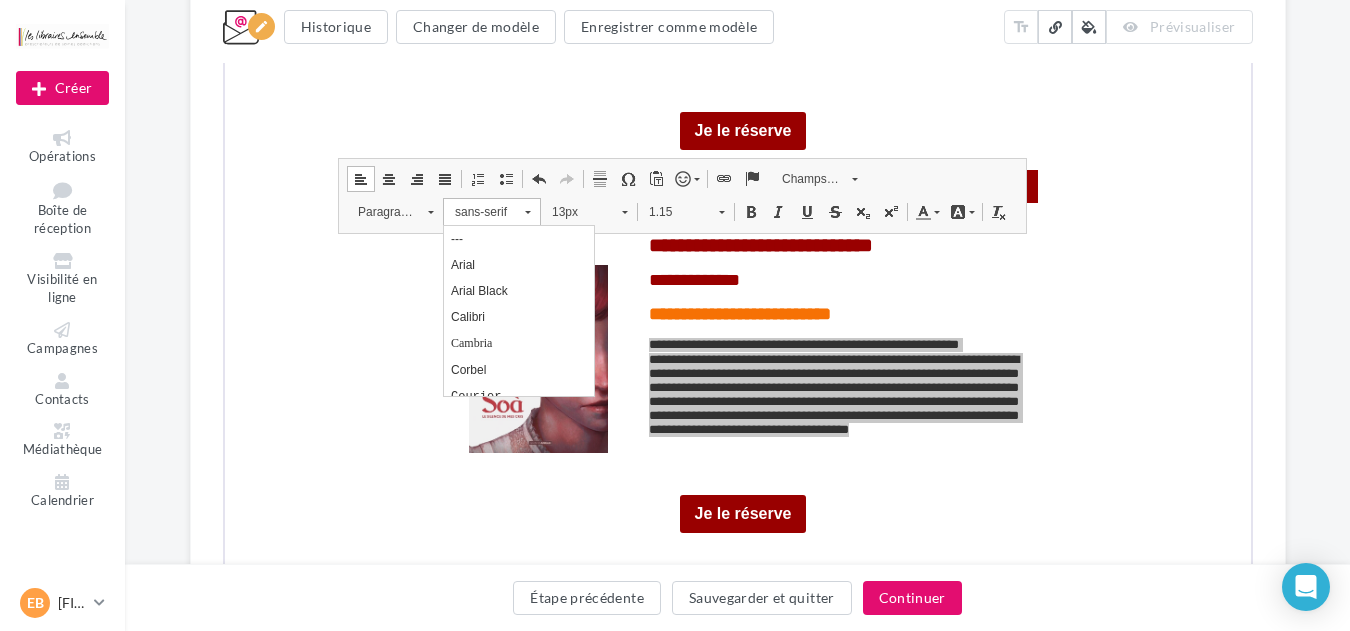 scroll, scrollTop: 0, scrollLeft: 0, axis: both 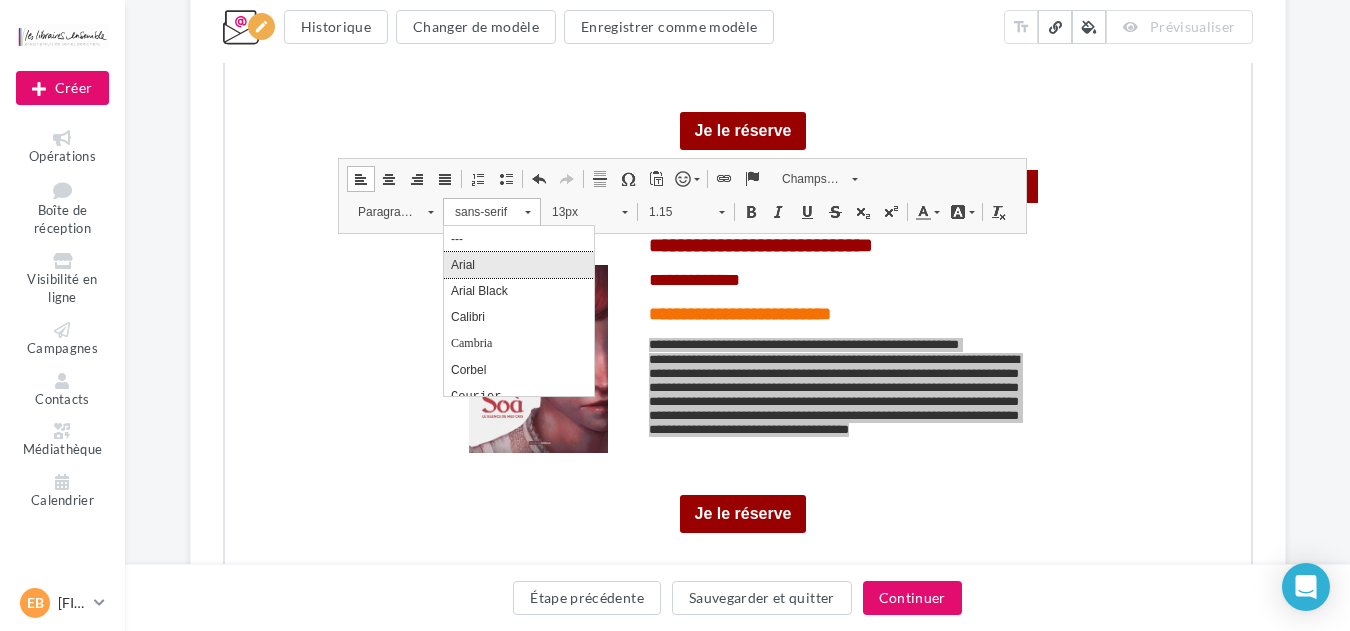 click on "Arial" at bounding box center [518, 264] 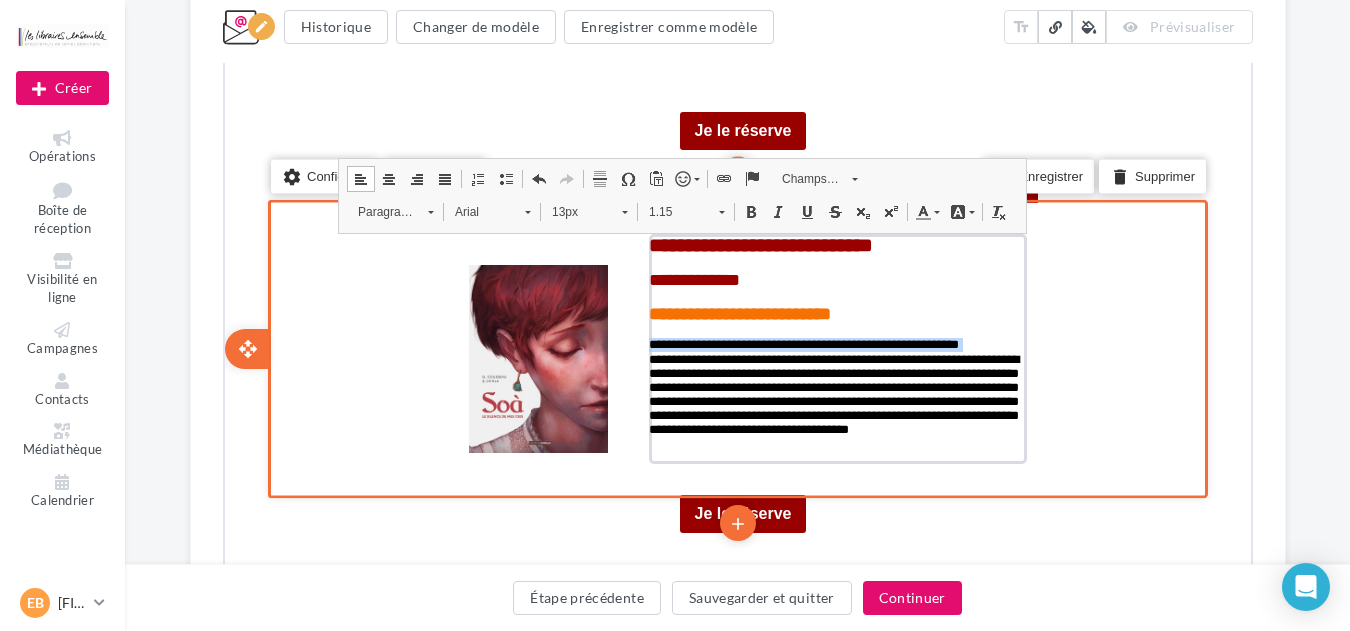 click on "13px" at bounding box center (574, 210) 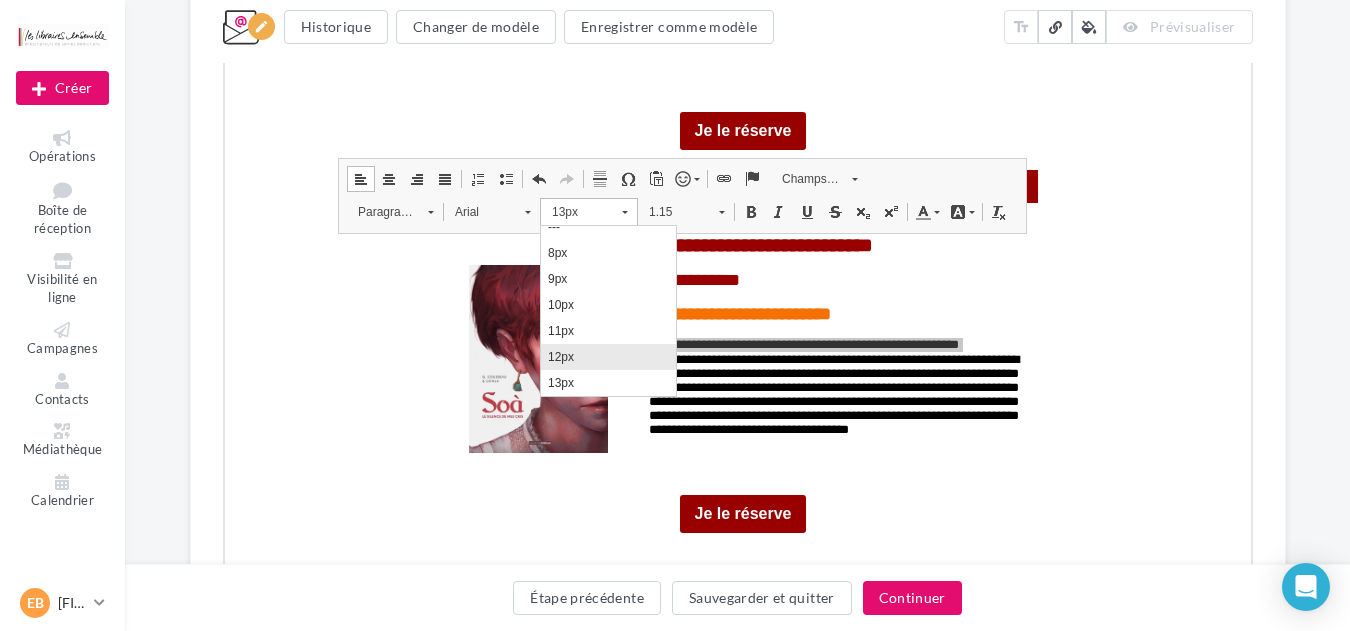 scroll, scrollTop: 119, scrollLeft: 0, axis: vertical 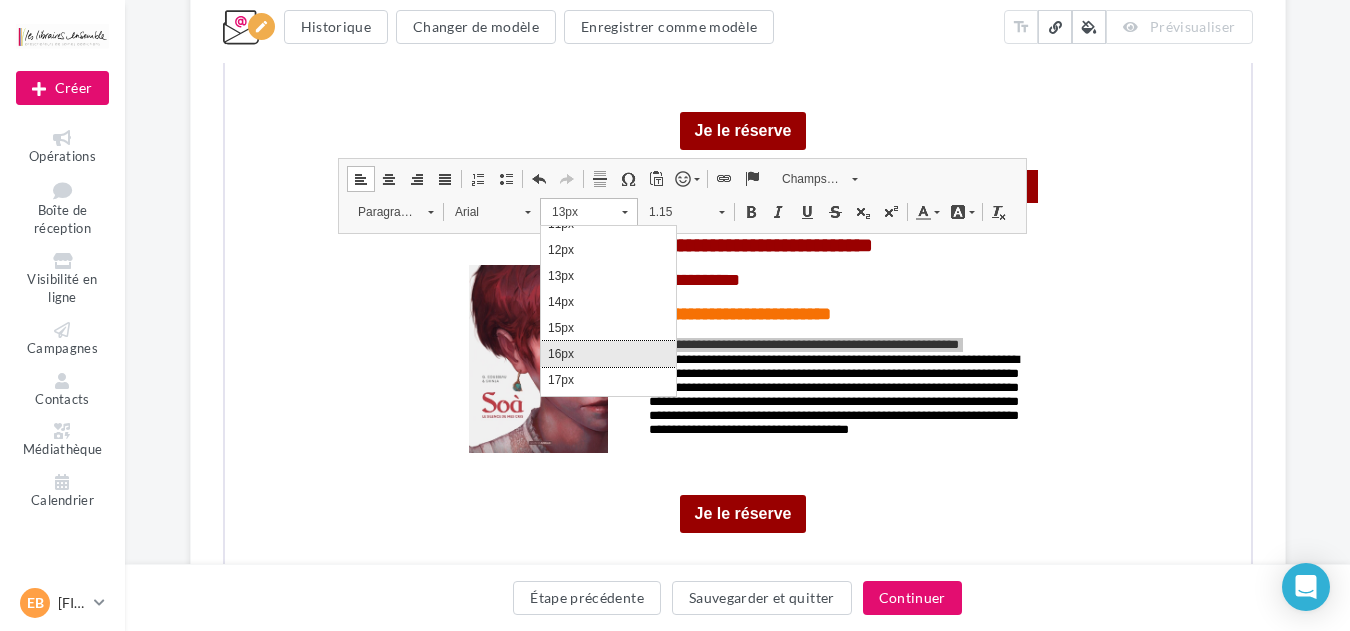 click on "16px" at bounding box center [607, 353] 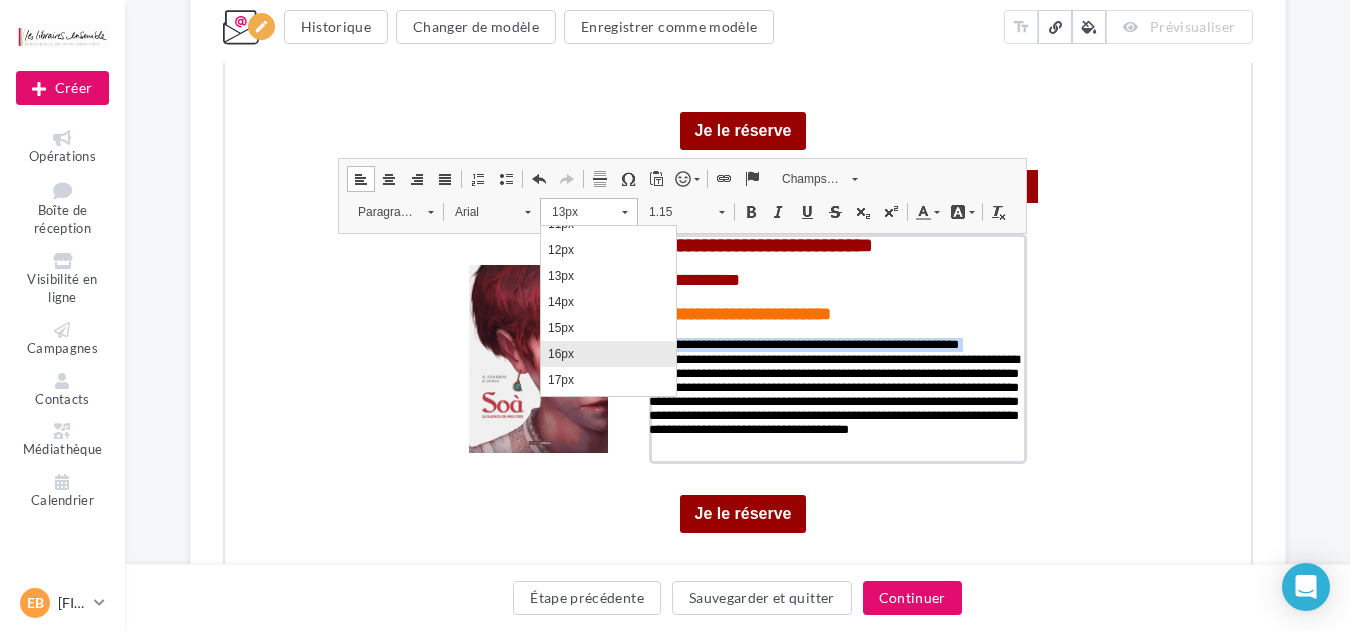 scroll, scrollTop: 0, scrollLeft: 0, axis: both 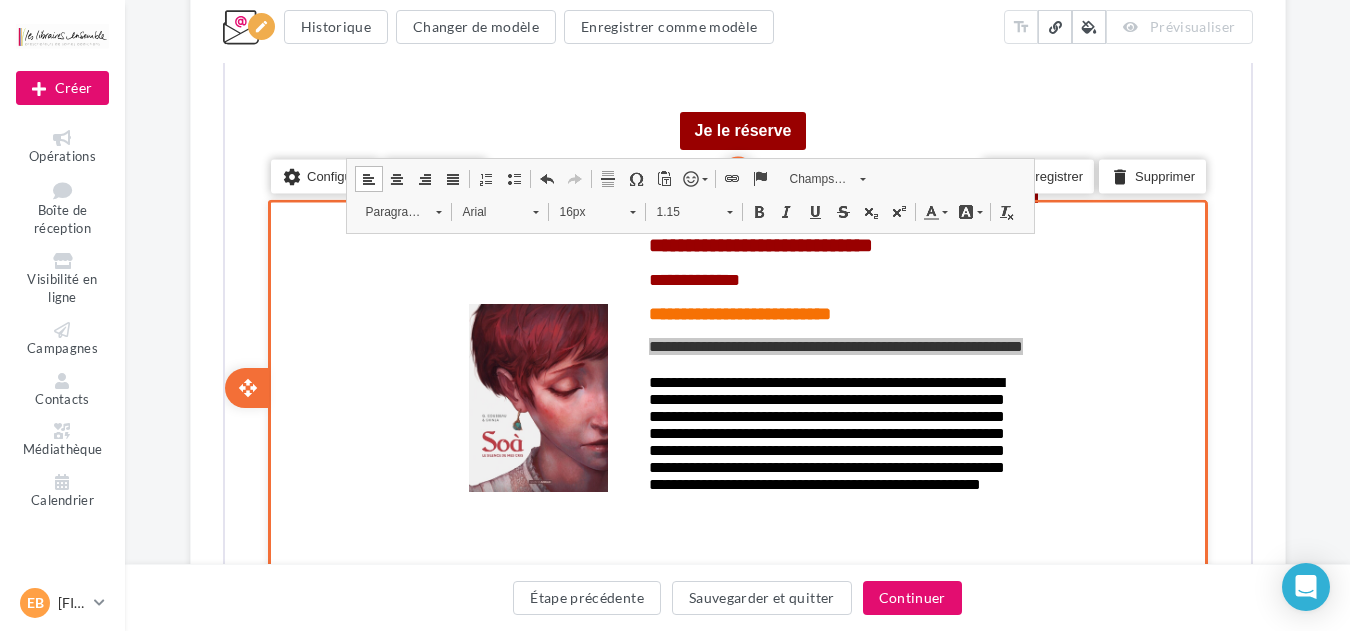 click on "**********" at bounding box center [738, 248] 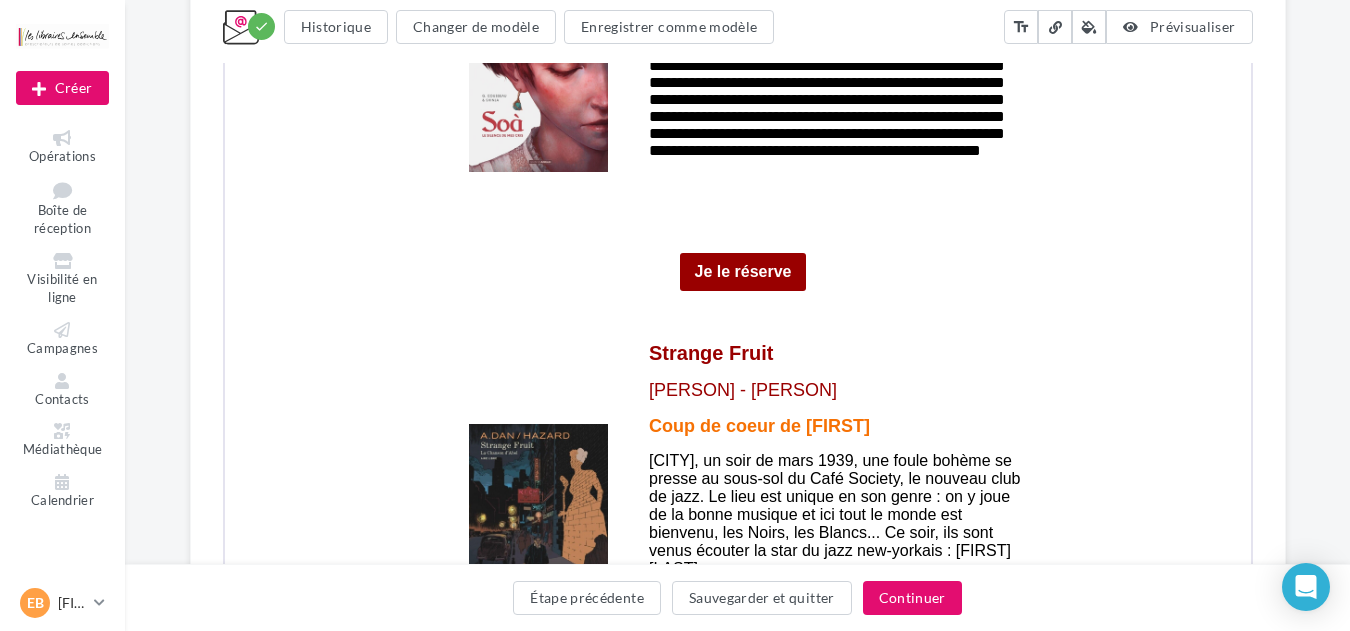 scroll, scrollTop: 3200, scrollLeft: 0, axis: vertical 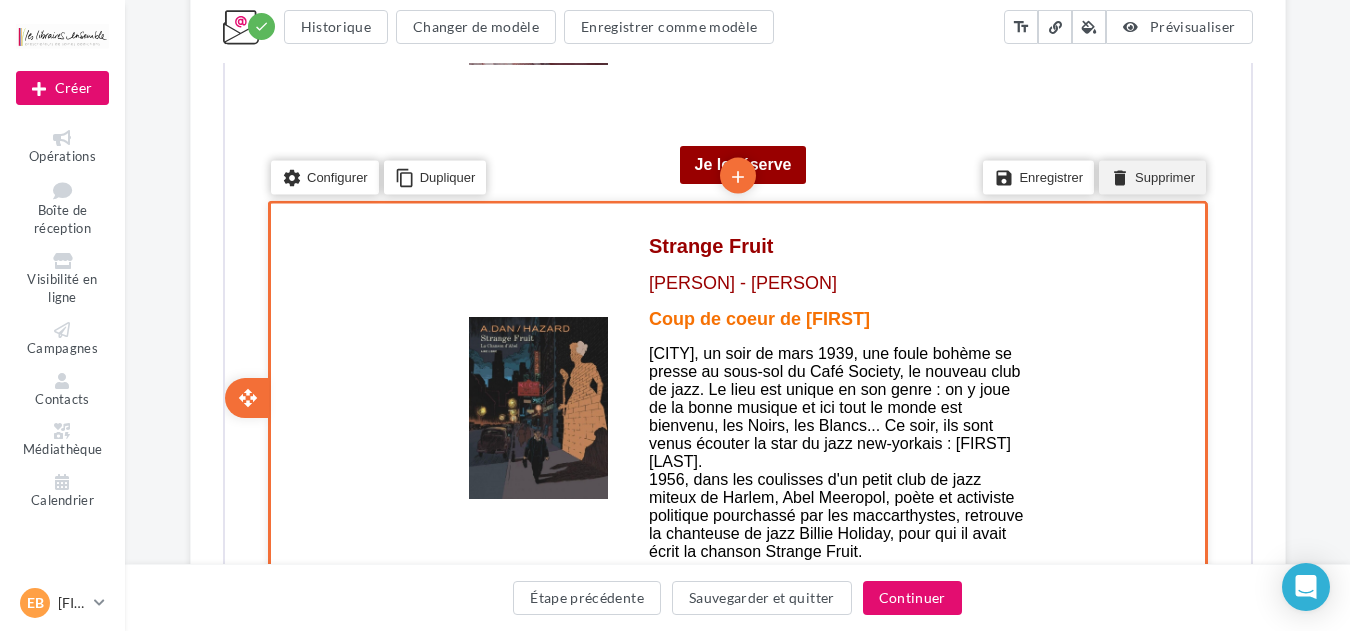 click on "delete Supprimer" at bounding box center (1149, 175) 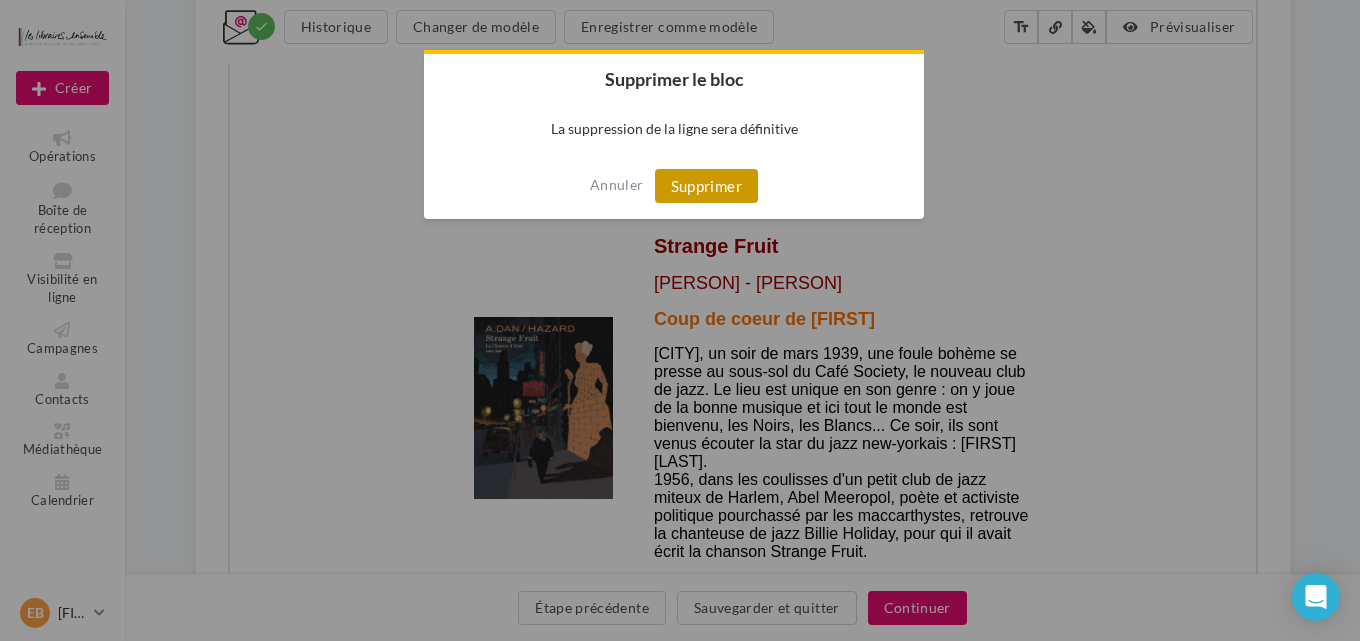 click on "Supprimer" at bounding box center (706, 186) 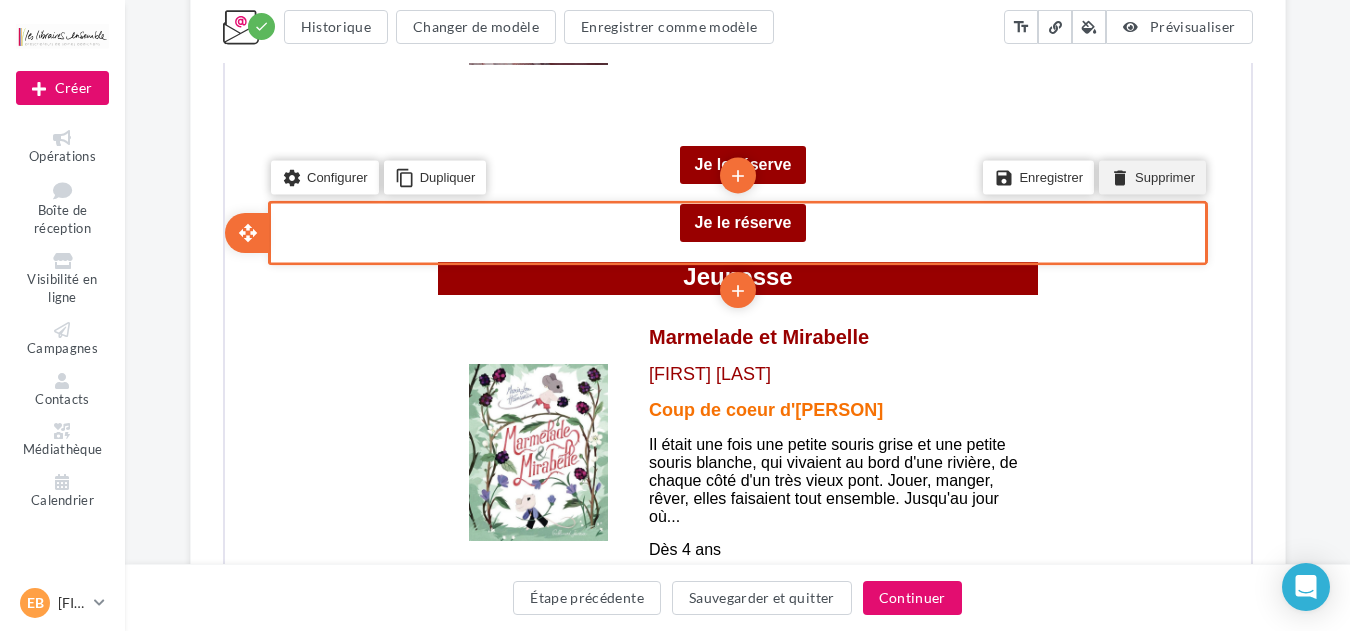 click on "delete Supprimer" at bounding box center [1149, 175] 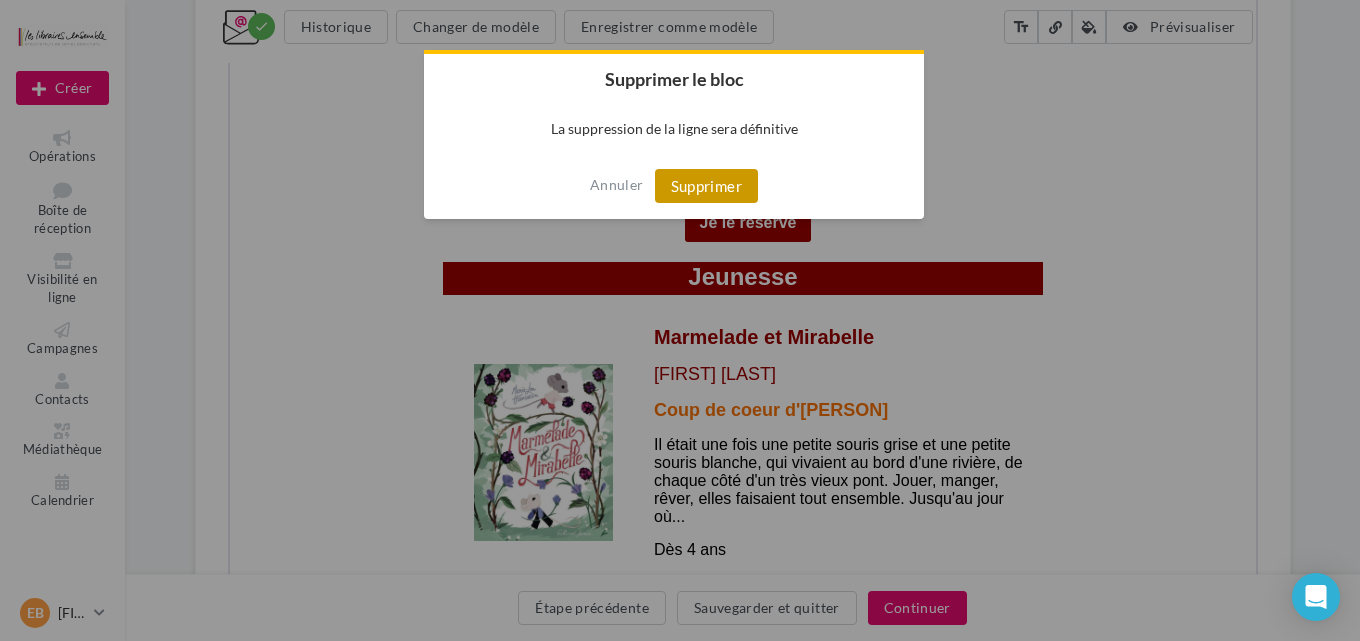 click on "Supprimer" at bounding box center [706, 186] 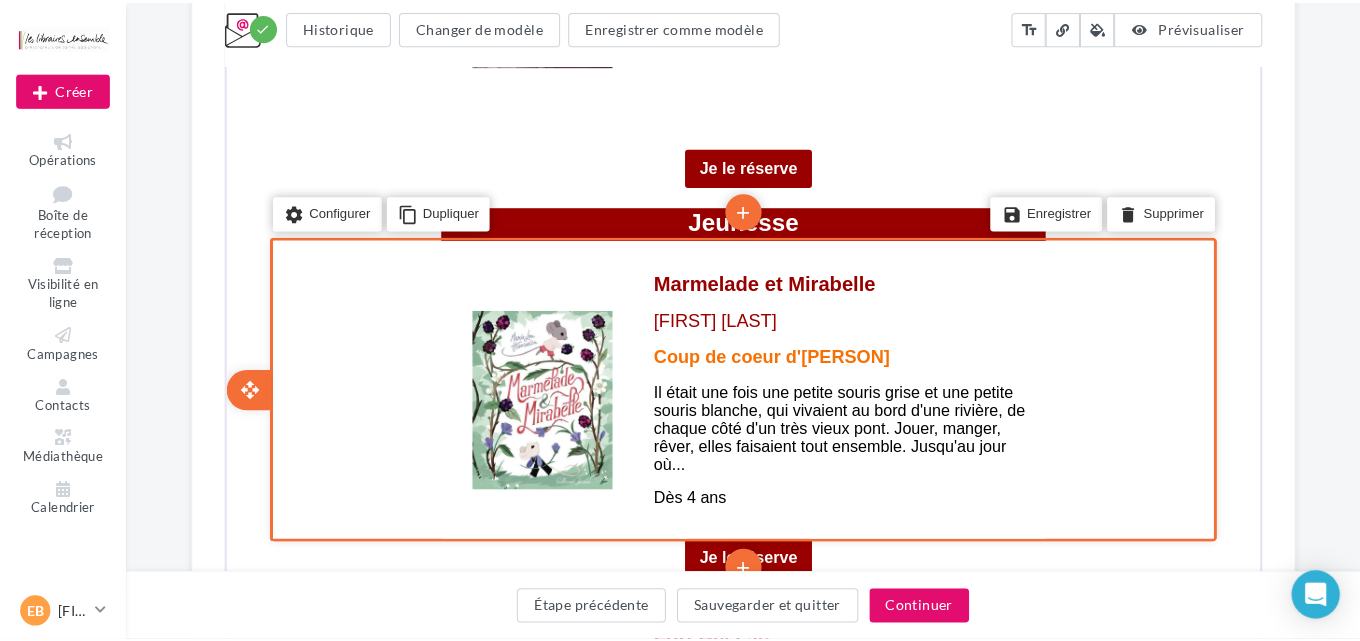 scroll, scrollTop: 3307, scrollLeft: 0, axis: vertical 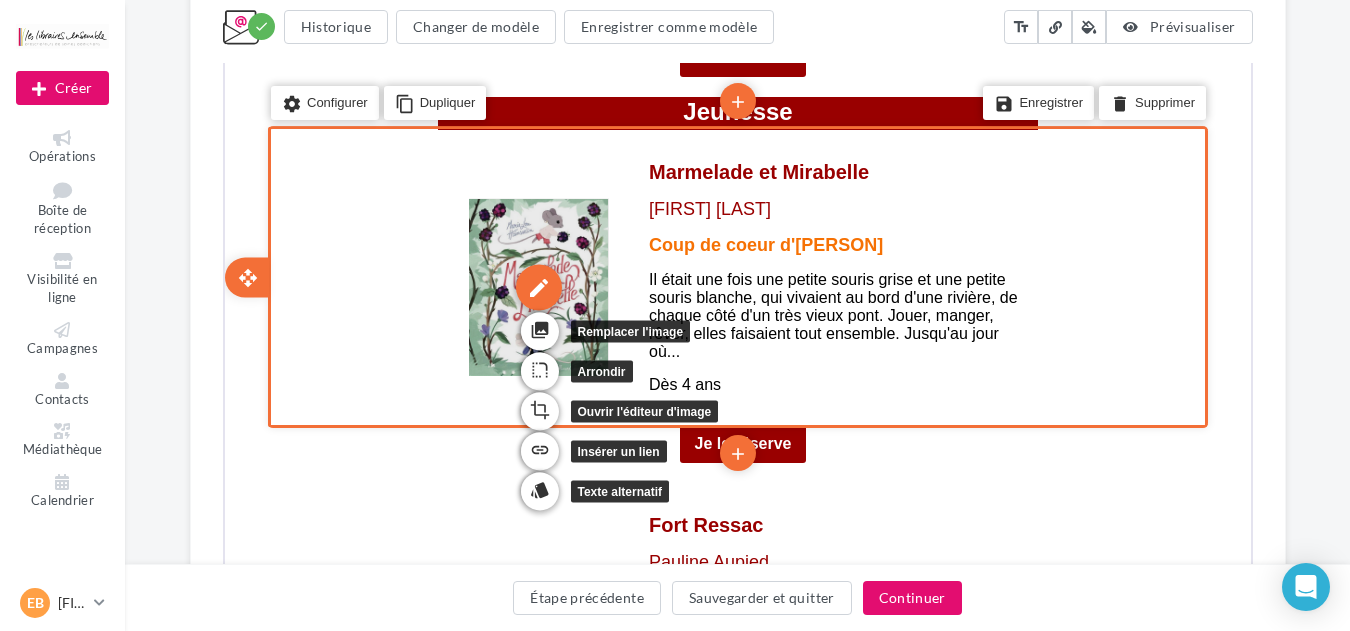 click on "edit" at bounding box center (536, 285) 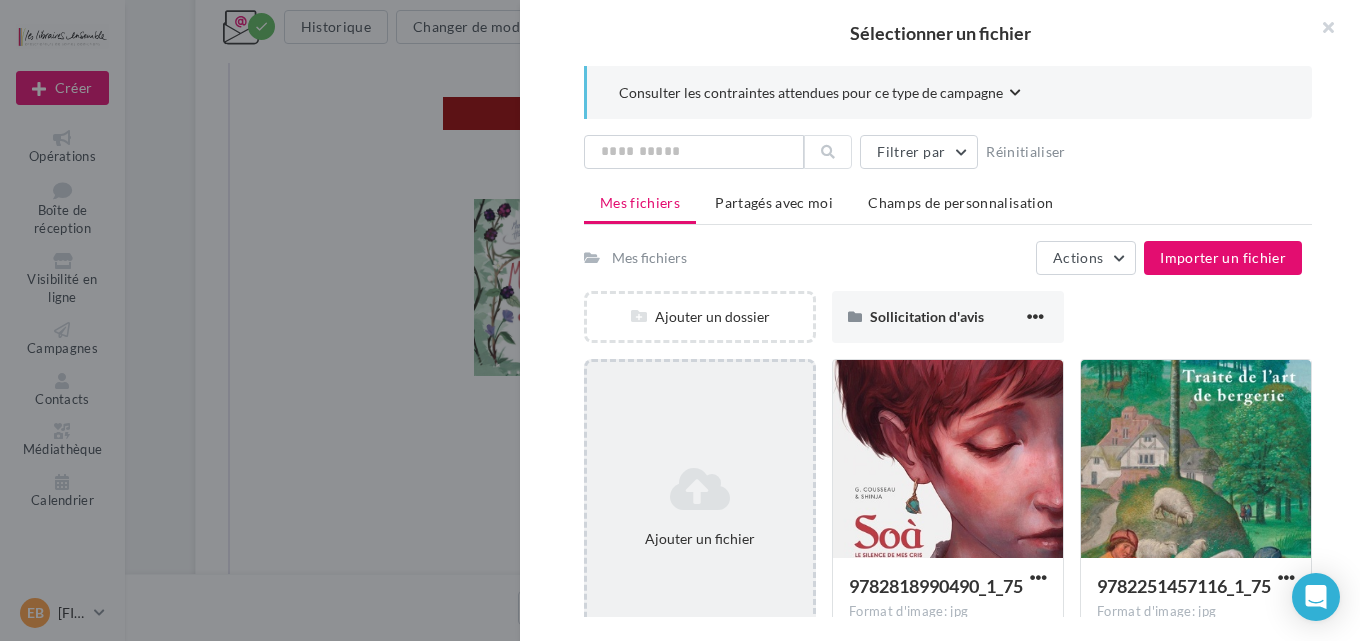 click at bounding box center (700, 489) 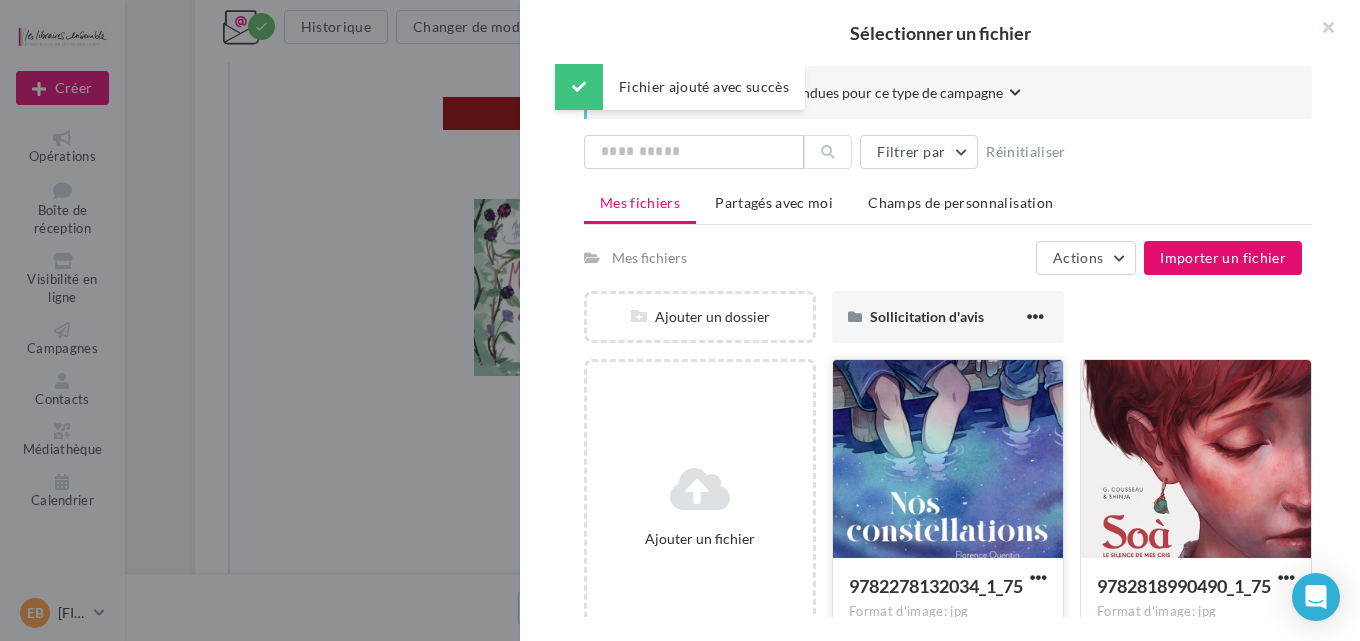 click at bounding box center [948, 460] 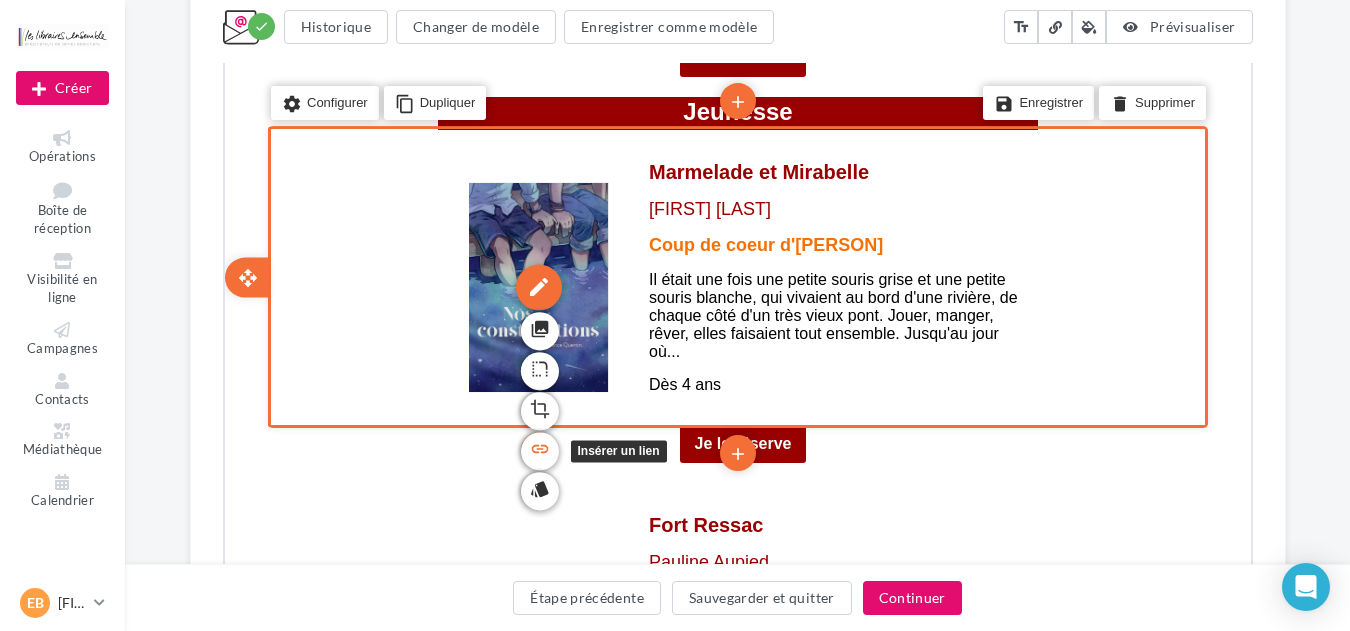 click on "link" at bounding box center [537, 447] 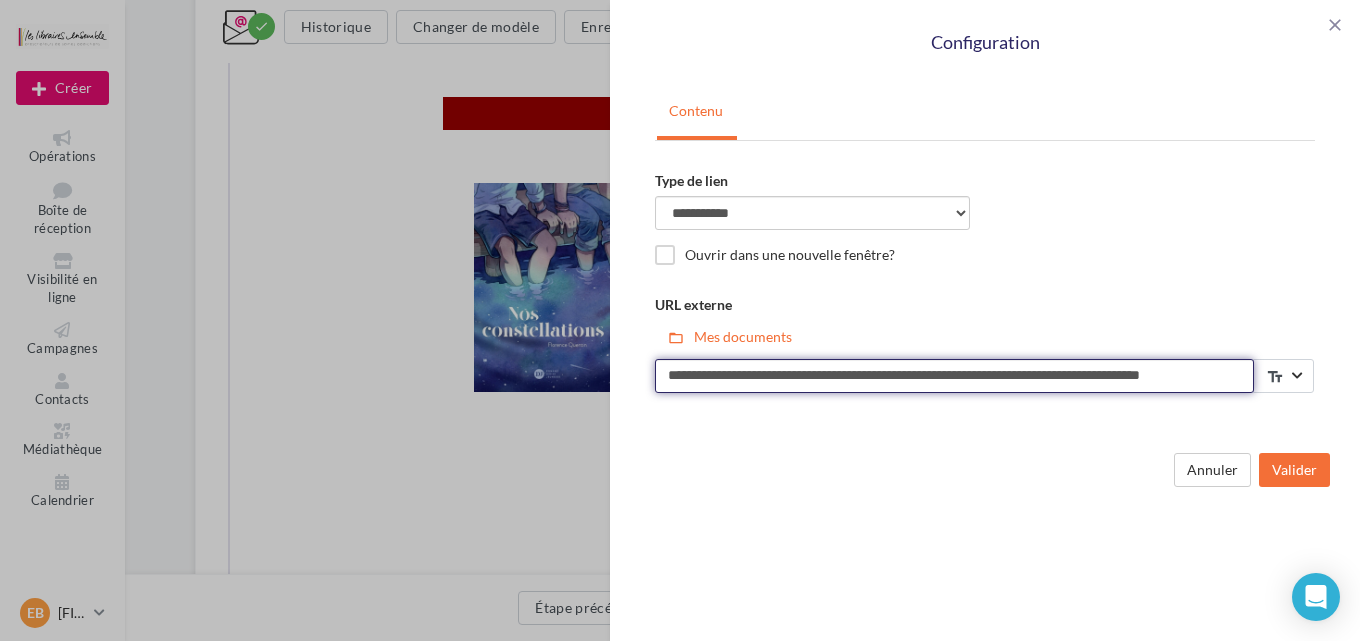 click on "**********" at bounding box center [954, 376] 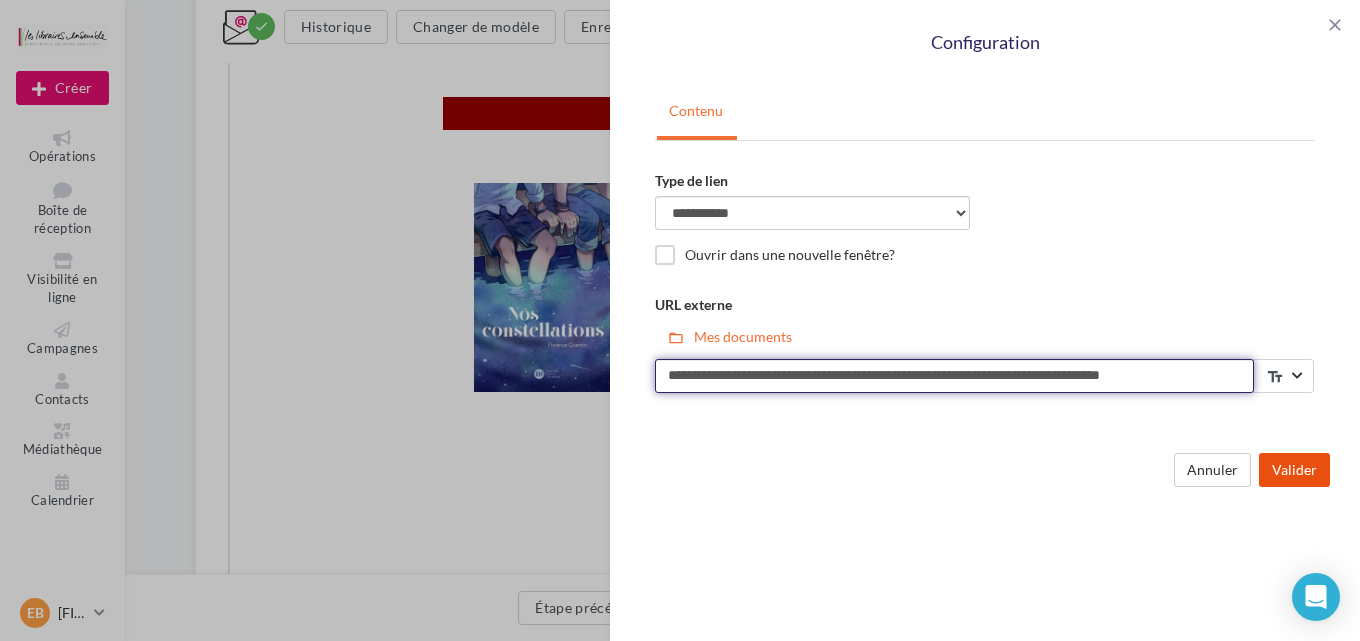 type on "**********" 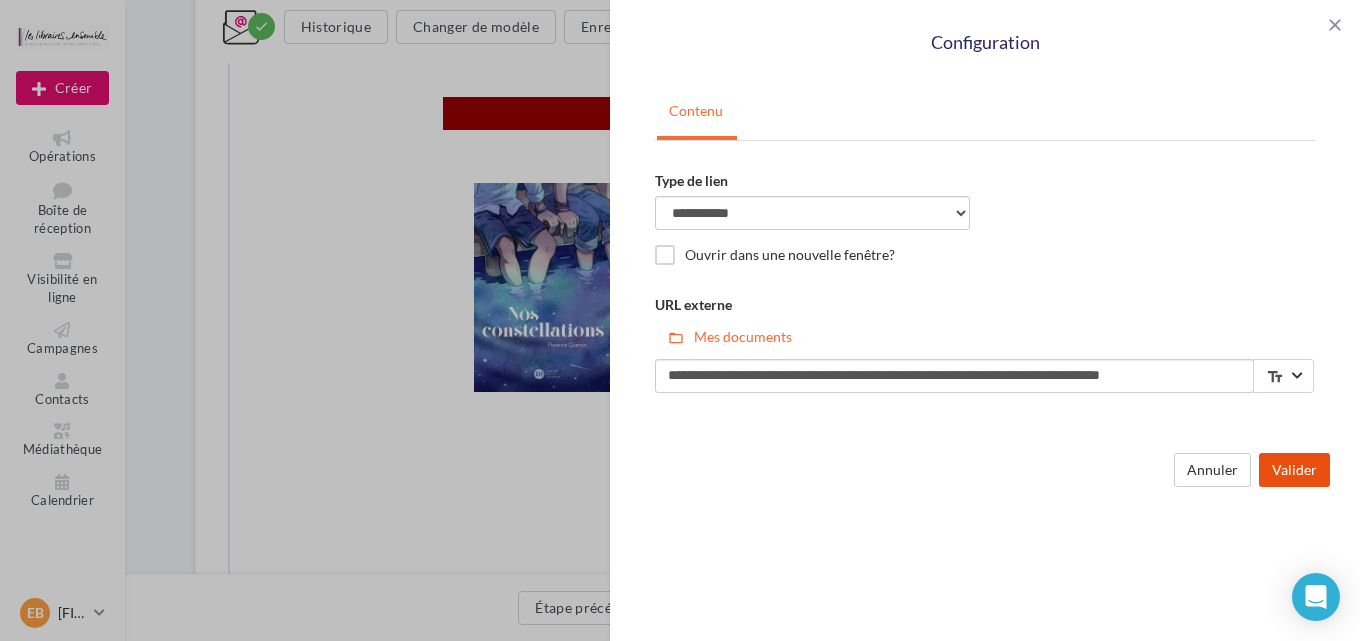 click on "Valider" at bounding box center [1294, 470] 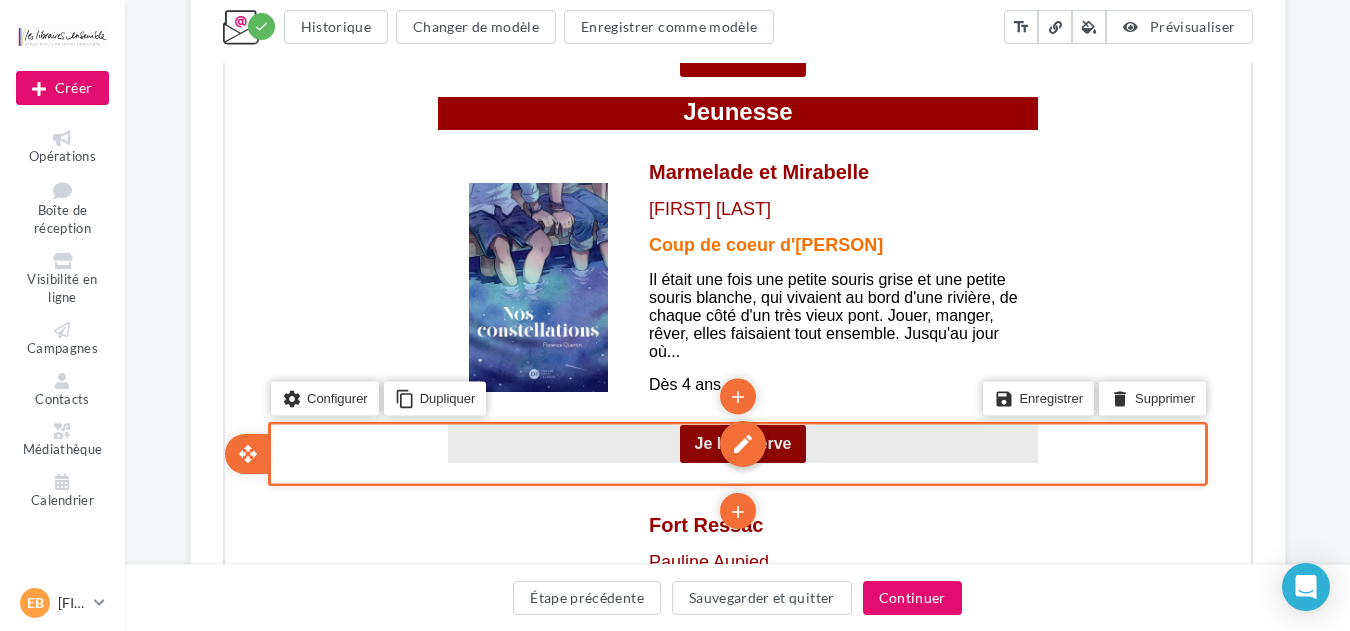 click on "edit" at bounding box center [740, 442] 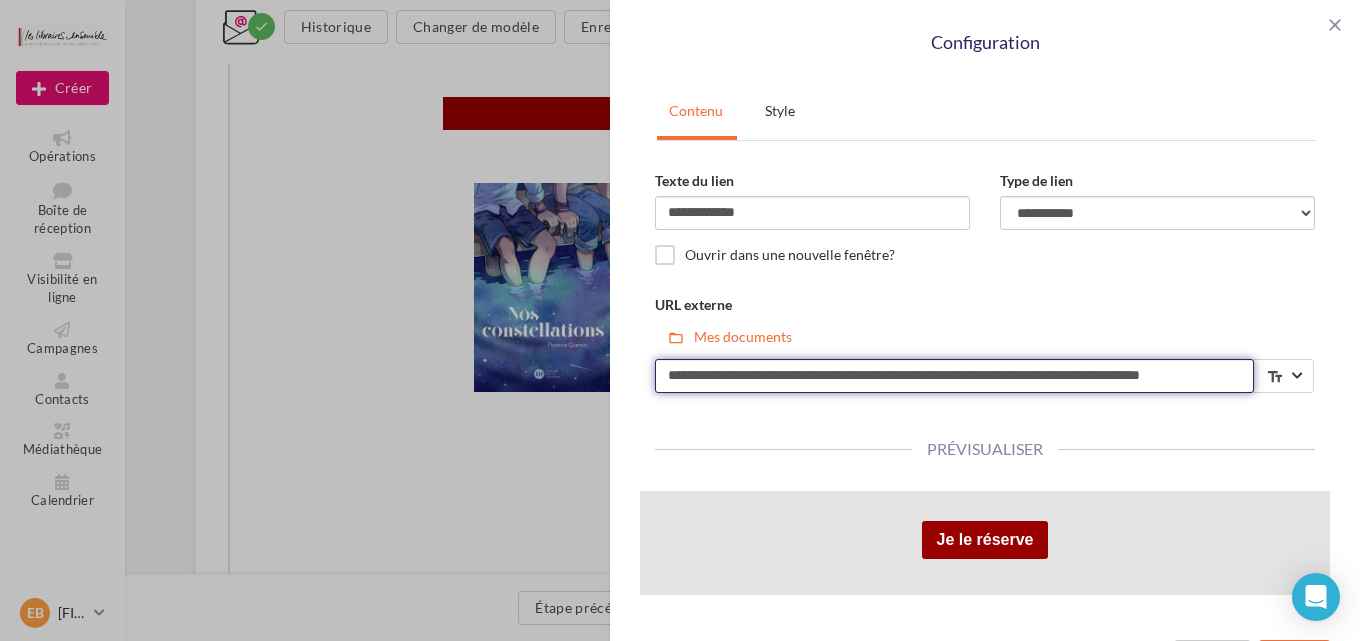click on "**********" at bounding box center (954, 376) 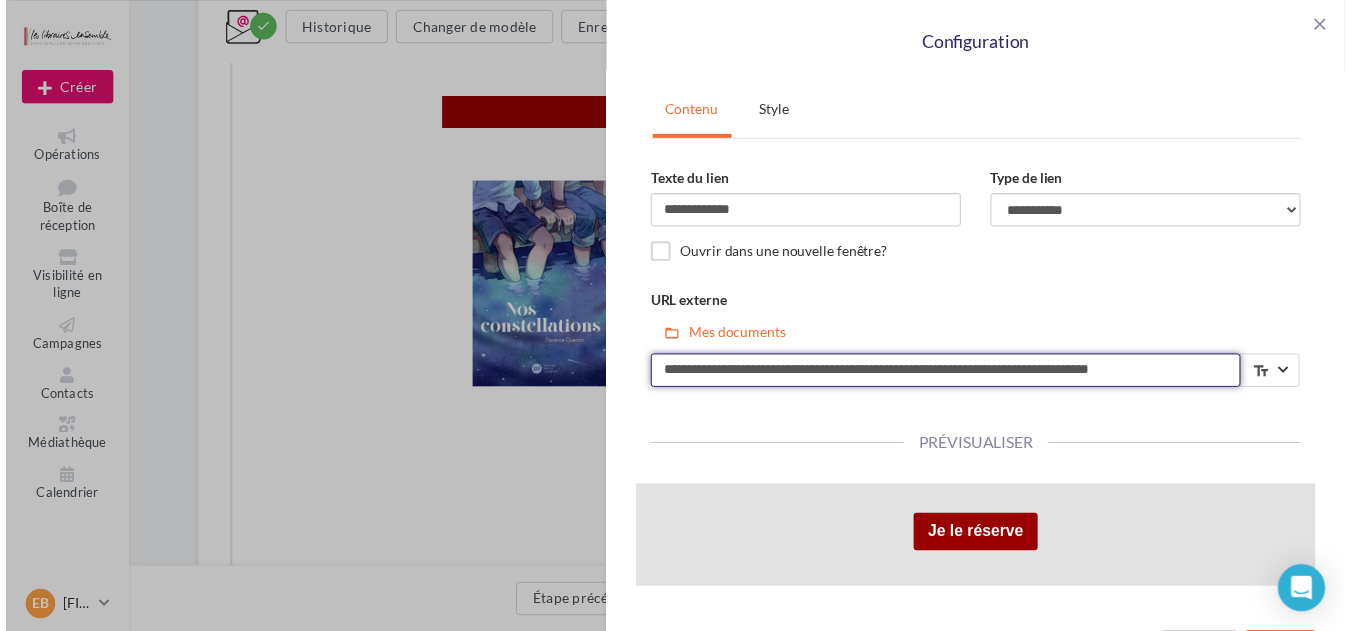 scroll, scrollTop: 59, scrollLeft: 0, axis: vertical 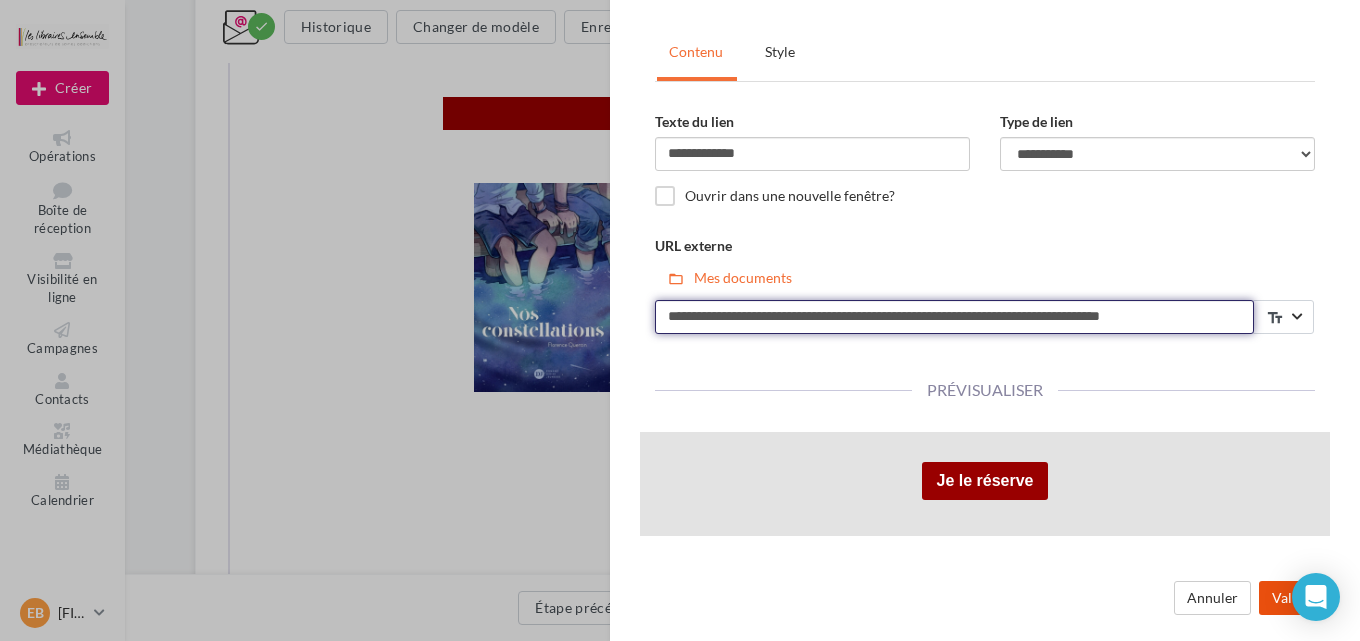 type on "**********" 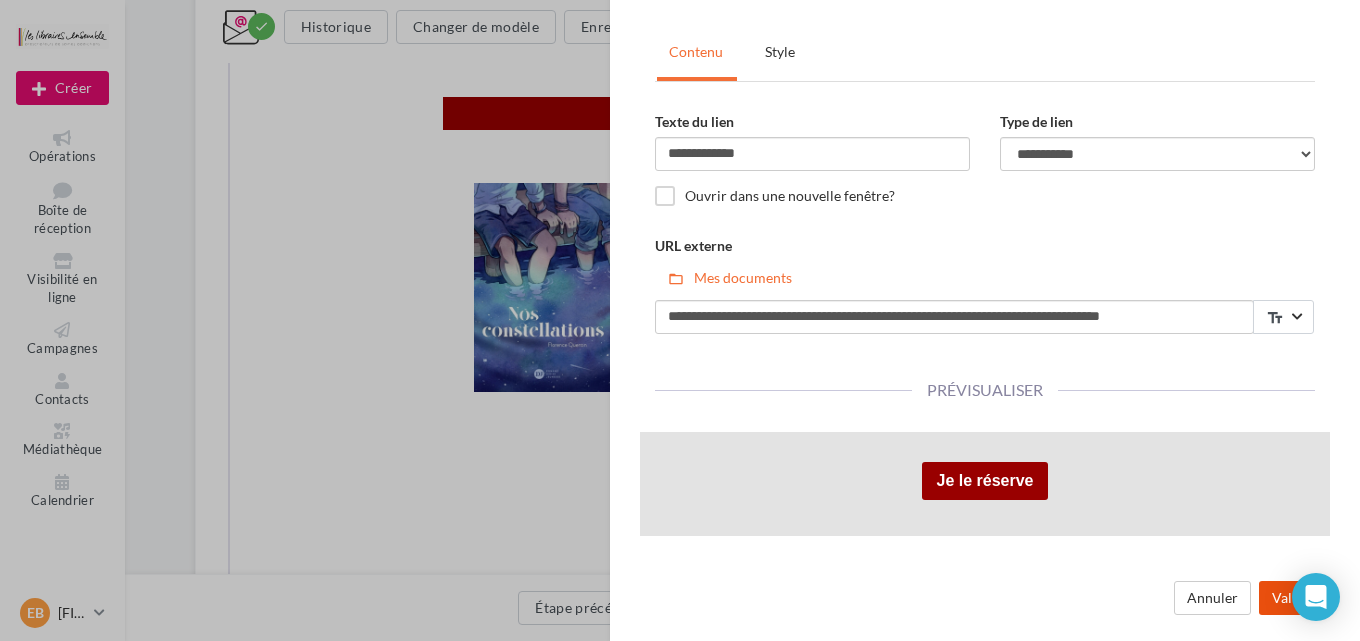 click on "Valider" at bounding box center [1294, 598] 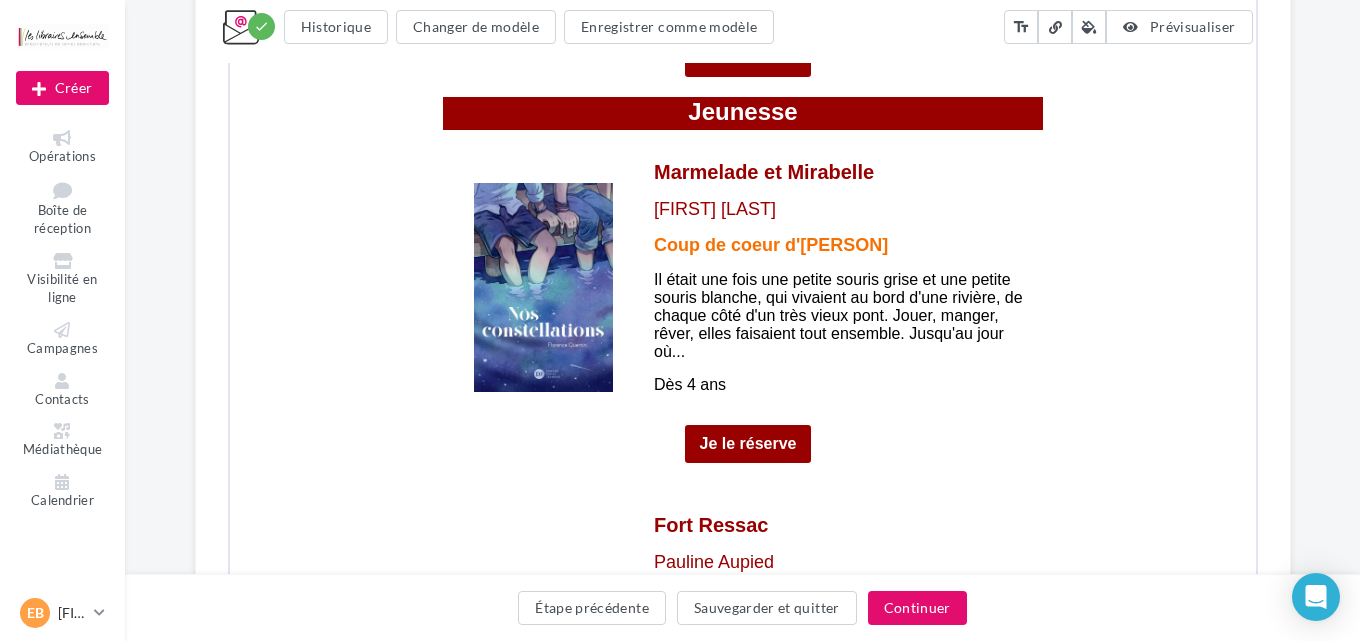 click on "**********" at bounding box center (680, 320) 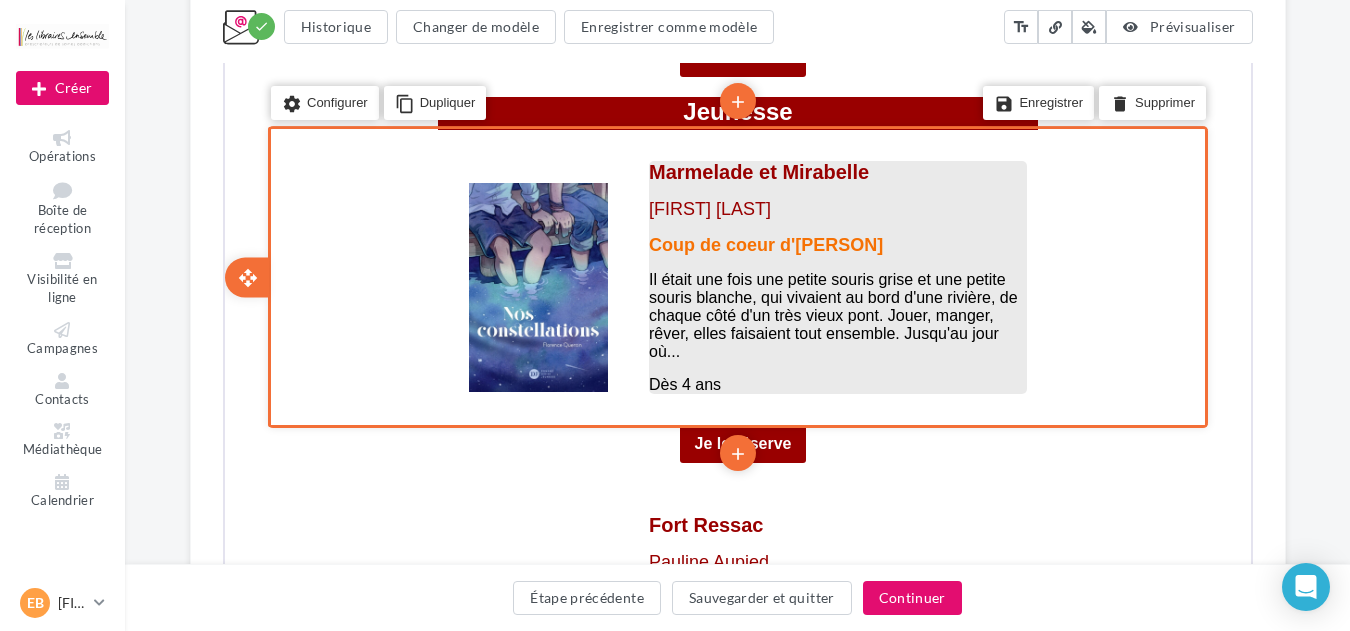 click on "Marmelade et Mirabelle" at bounding box center [756, 170] 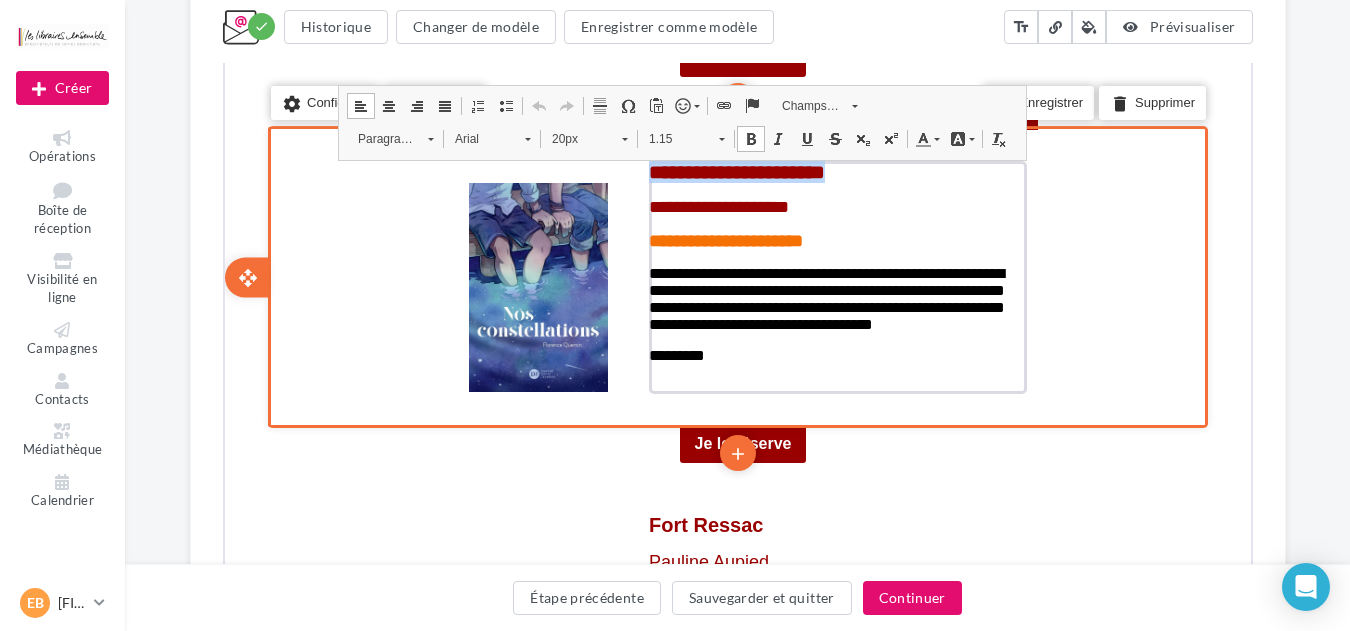 drag, startPoint x: 893, startPoint y: 168, endPoint x: 636, endPoint y: 168, distance: 257 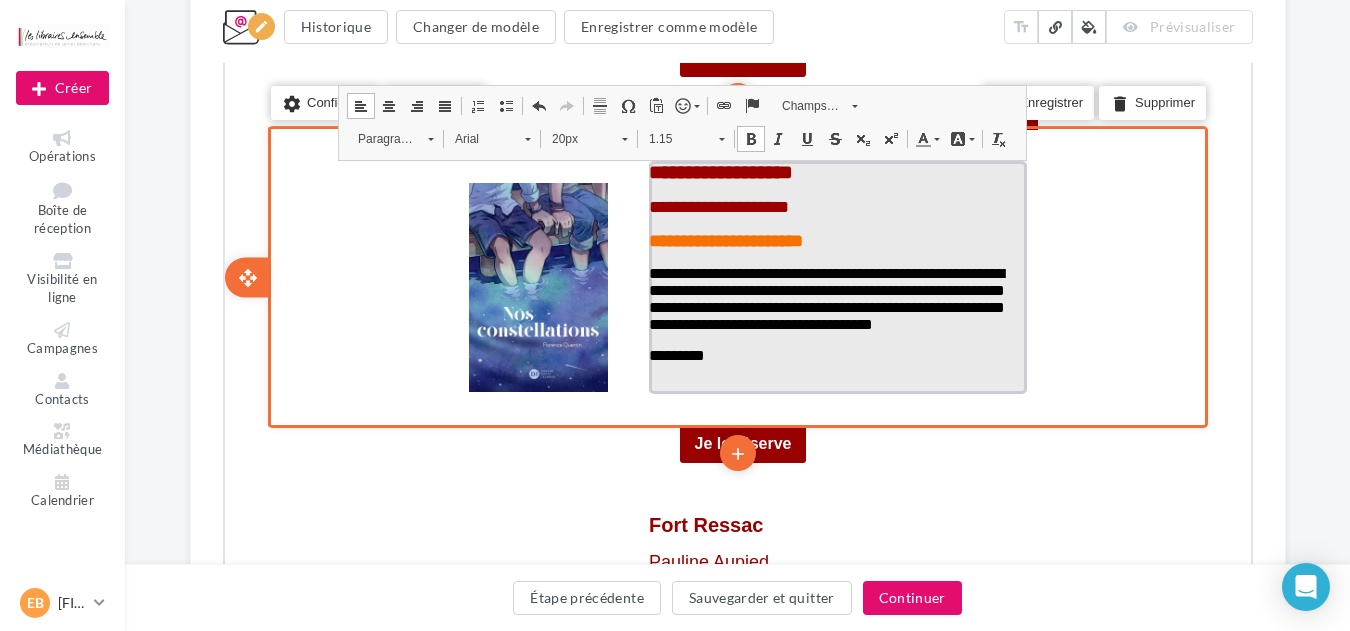 click on "**********" at bounding box center [716, 205] 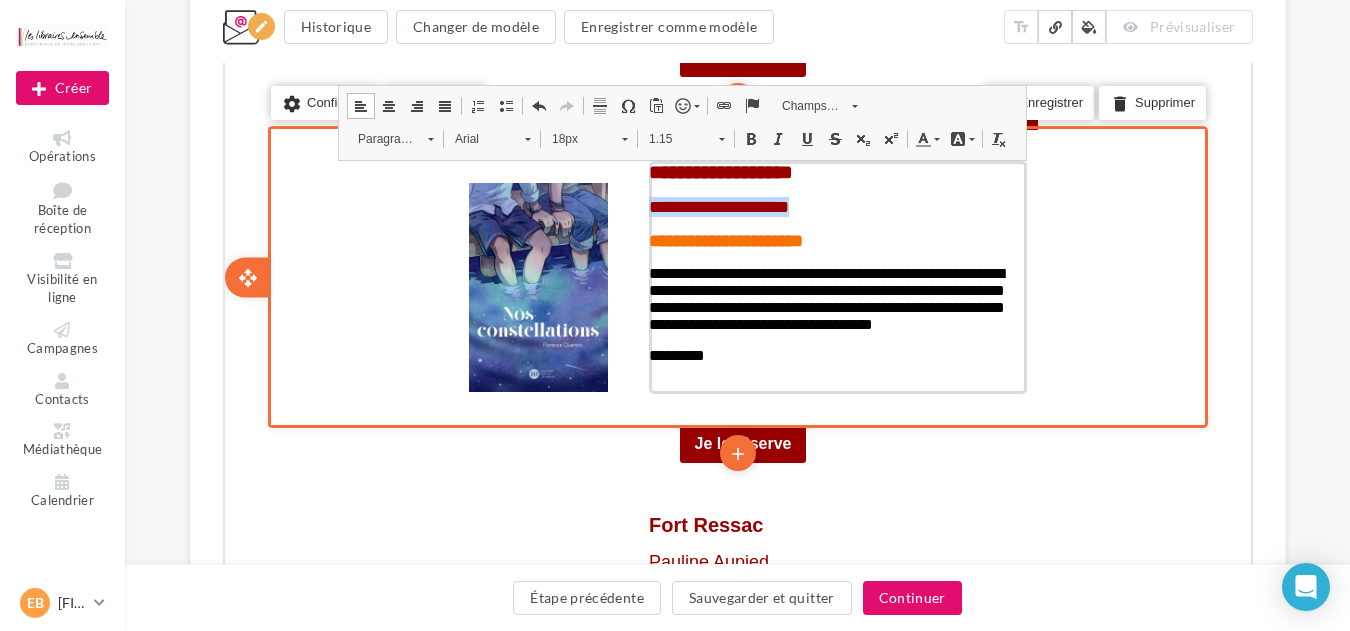 drag, startPoint x: 822, startPoint y: 207, endPoint x: 637, endPoint y: 205, distance: 185.0108 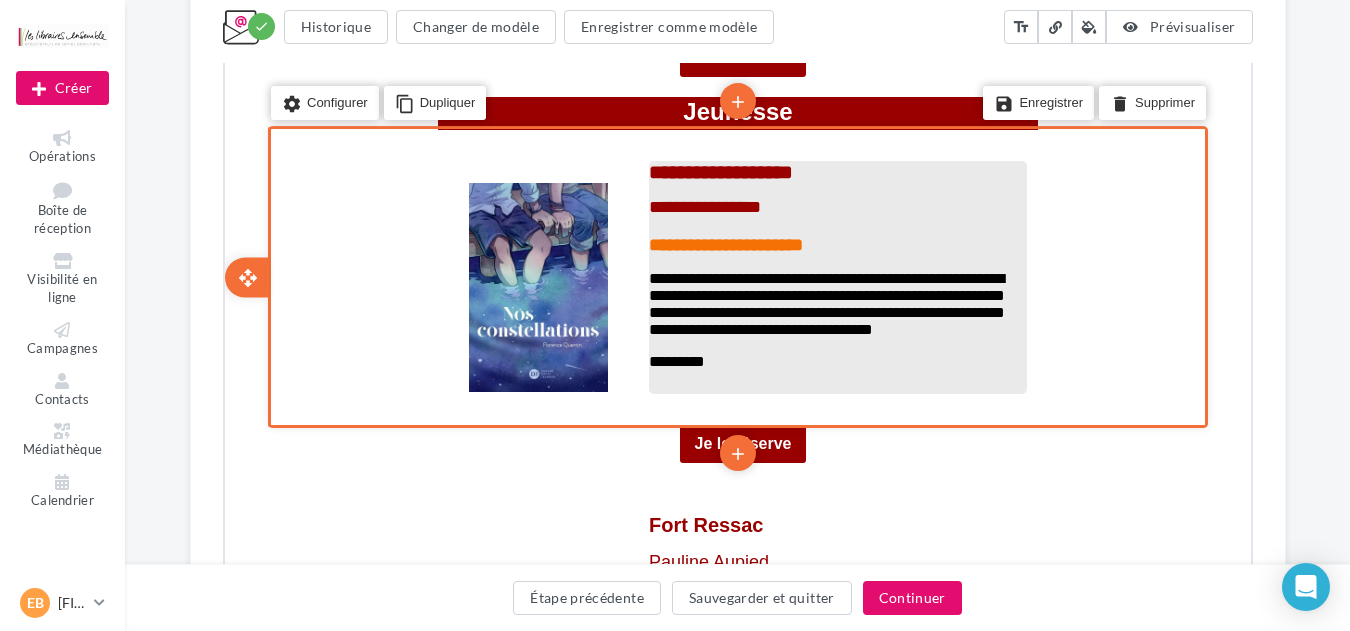 click on "**********" at bounding box center [824, 302] 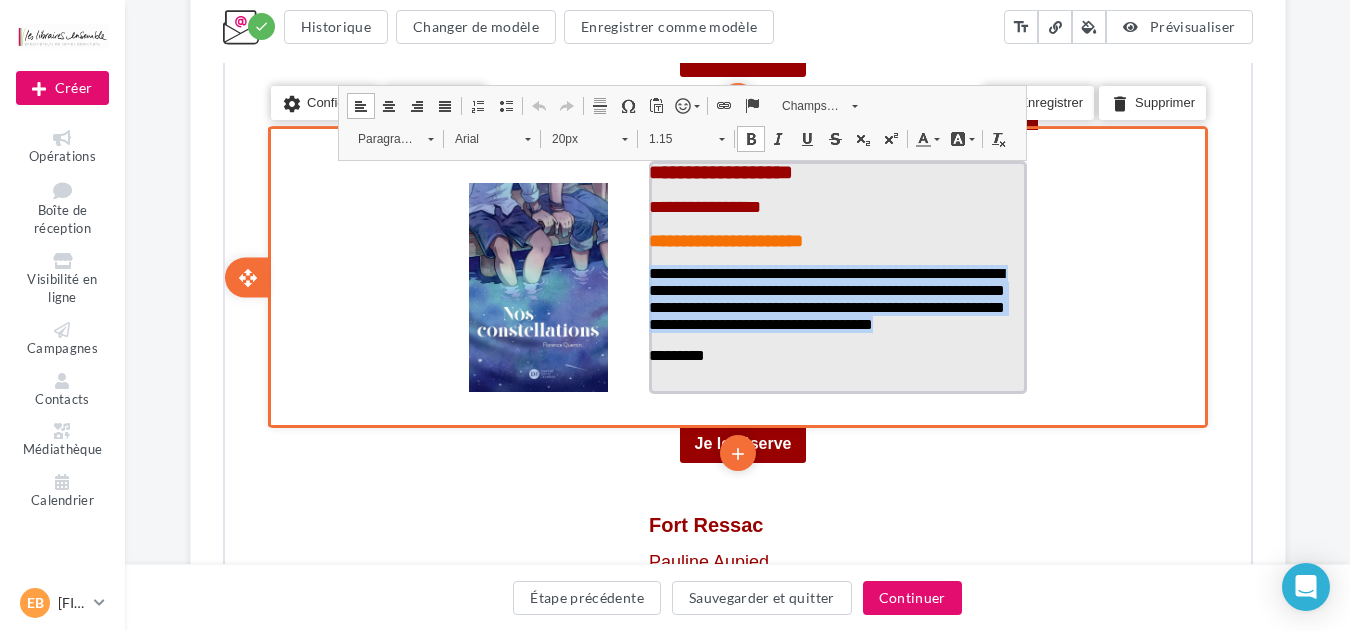 drag, startPoint x: 723, startPoint y: 349, endPoint x: 639, endPoint y: 280, distance: 108.706024 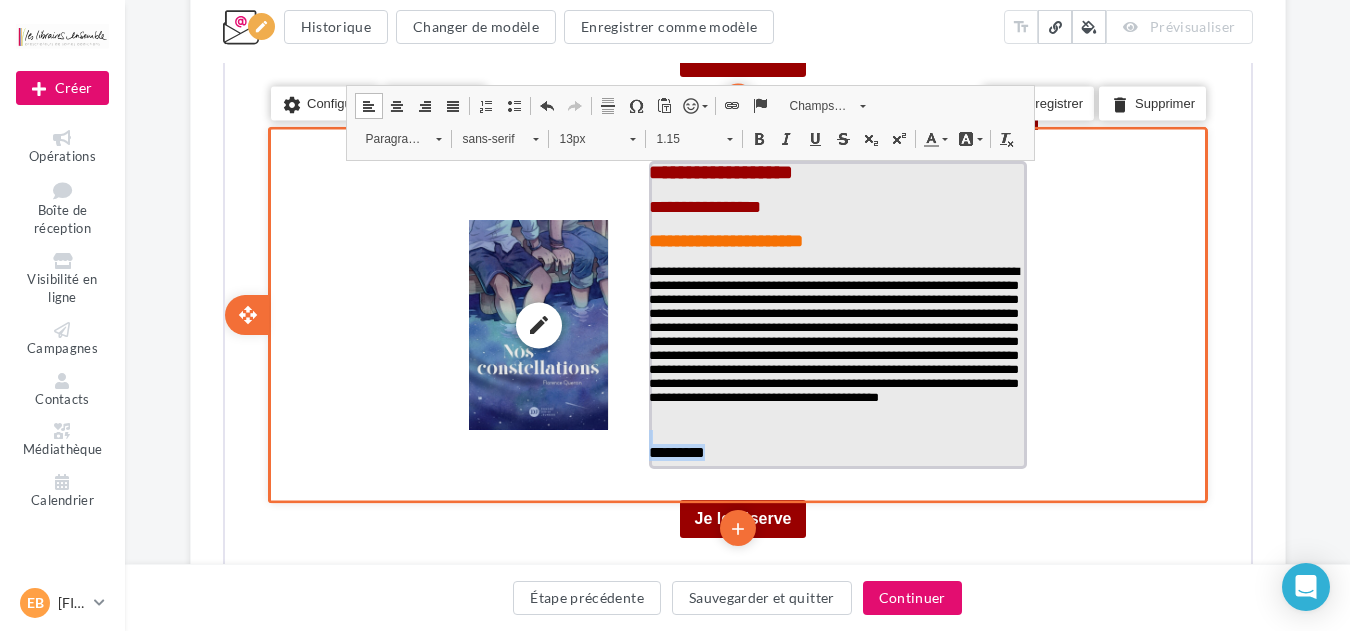 drag, startPoint x: 739, startPoint y: 456, endPoint x: 626, endPoint y: 436, distance: 114.75626 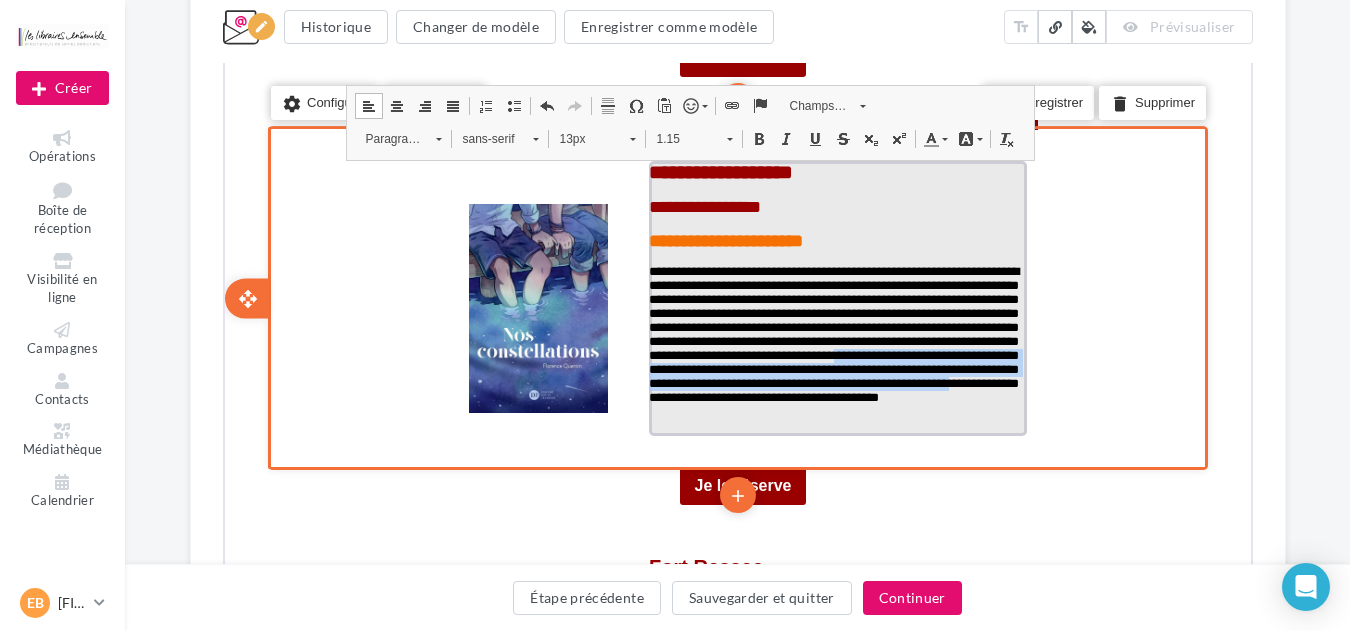 drag, startPoint x: 980, startPoint y: 417, endPoint x: 763, endPoint y: 386, distance: 219.20311 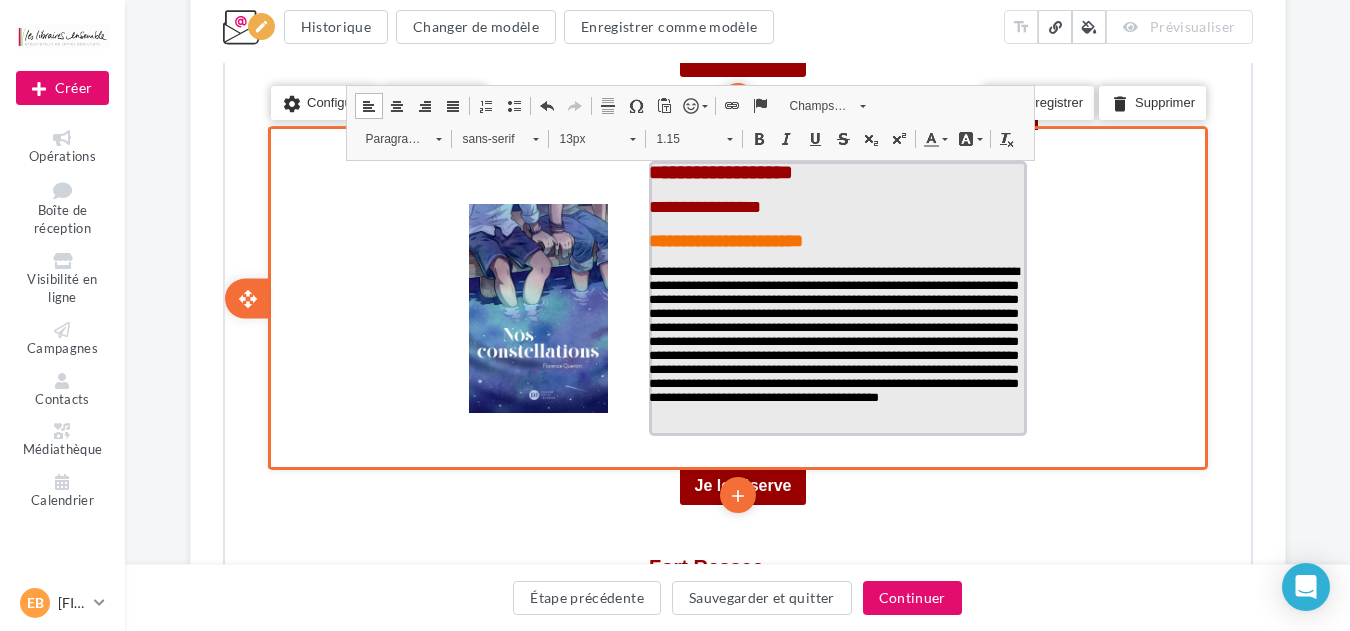 click on "**********" at bounding box center (835, 345) 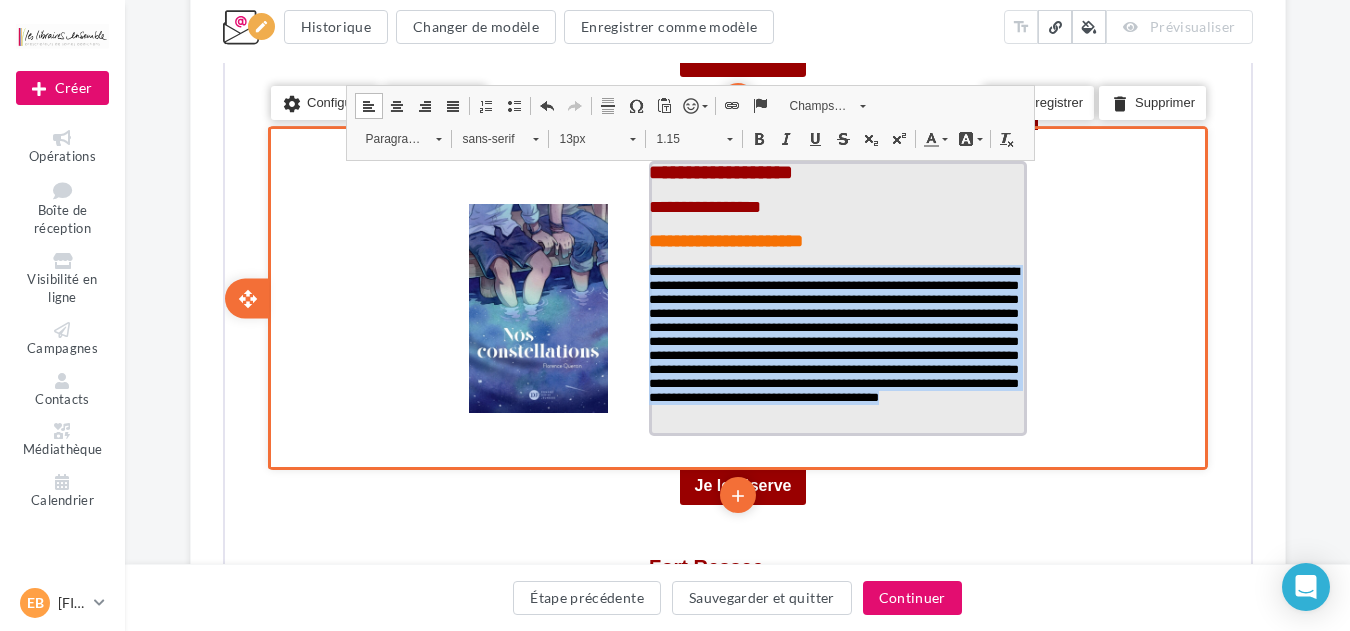 drag, startPoint x: 980, startPoint y: 429, endPoint x: 641, endPoint y: 269, distance: 374.8613 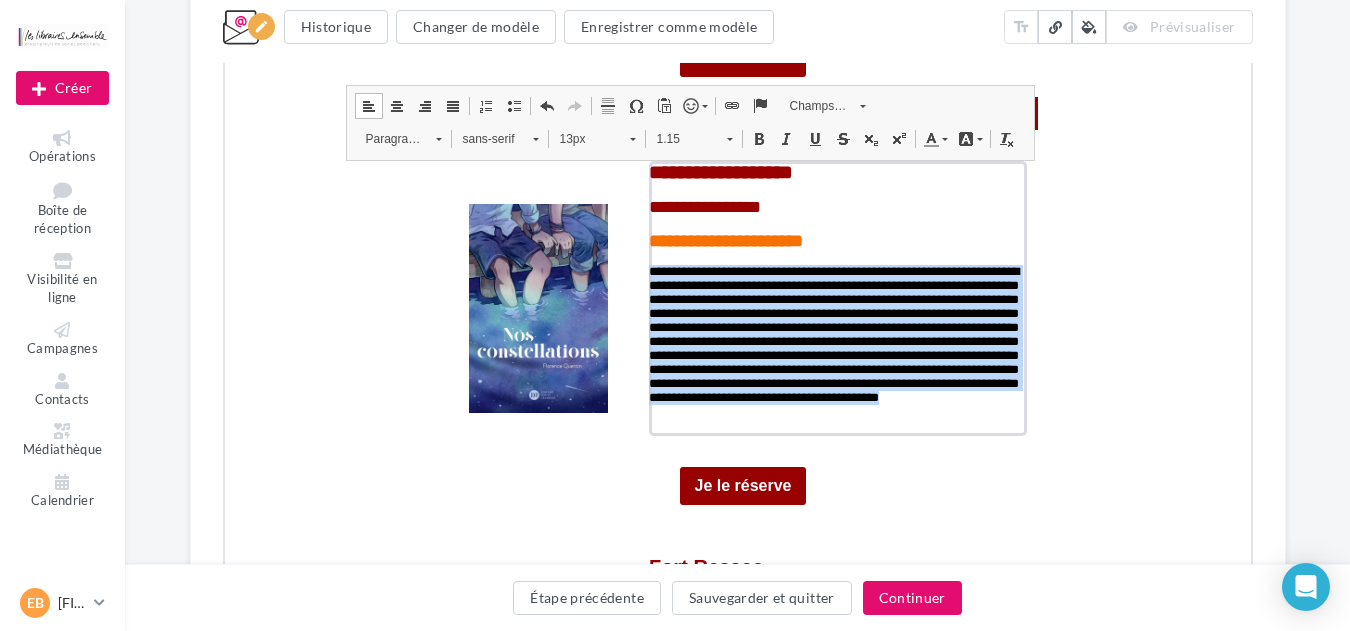click at bounding box center [532, 134] 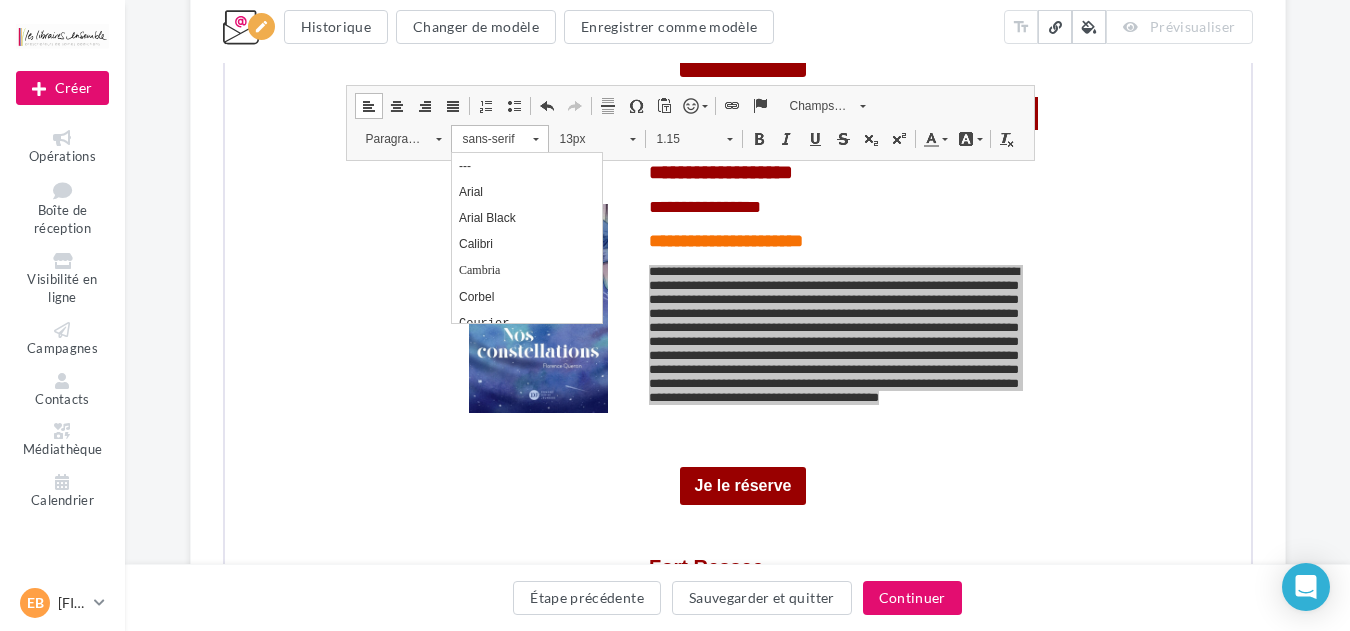 scroll, scrollTop: 0, scrollLeft: 0, axis: both 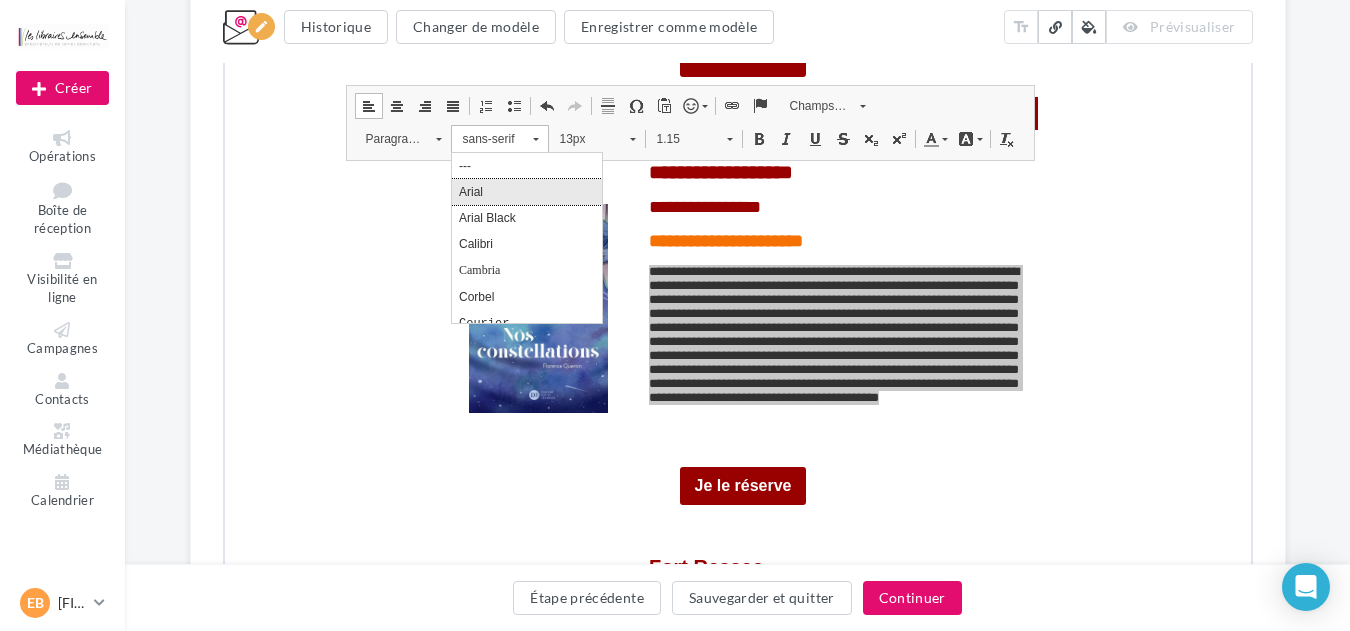 click on "Arial" at bounding box center [526, 191] 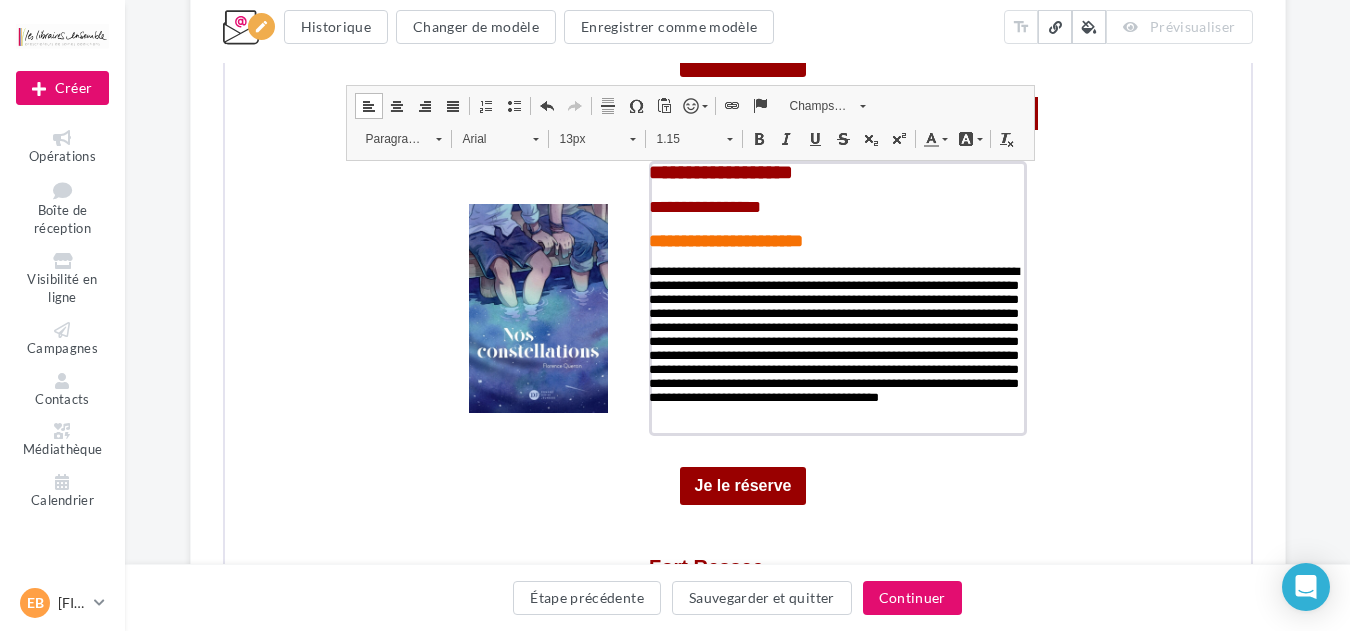 click on "13px" at bounding box center [582, 137] 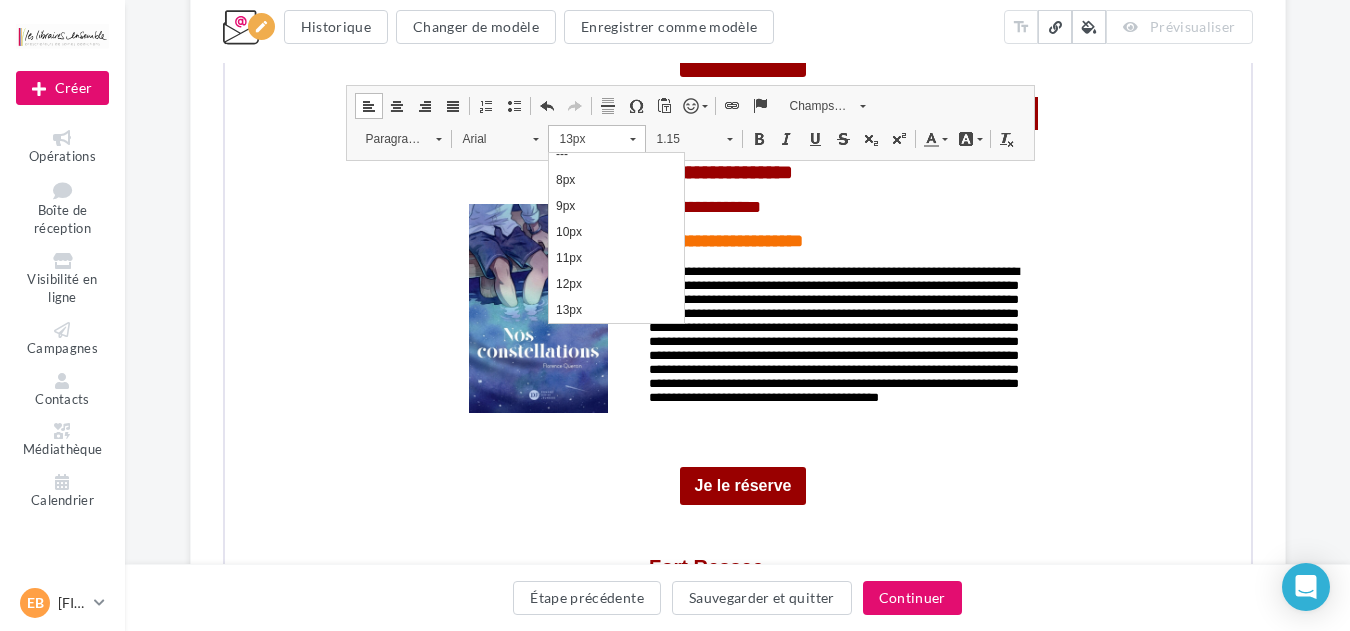 scroll, scrollTop: 119, scrollLeft: 0, axis: vertical 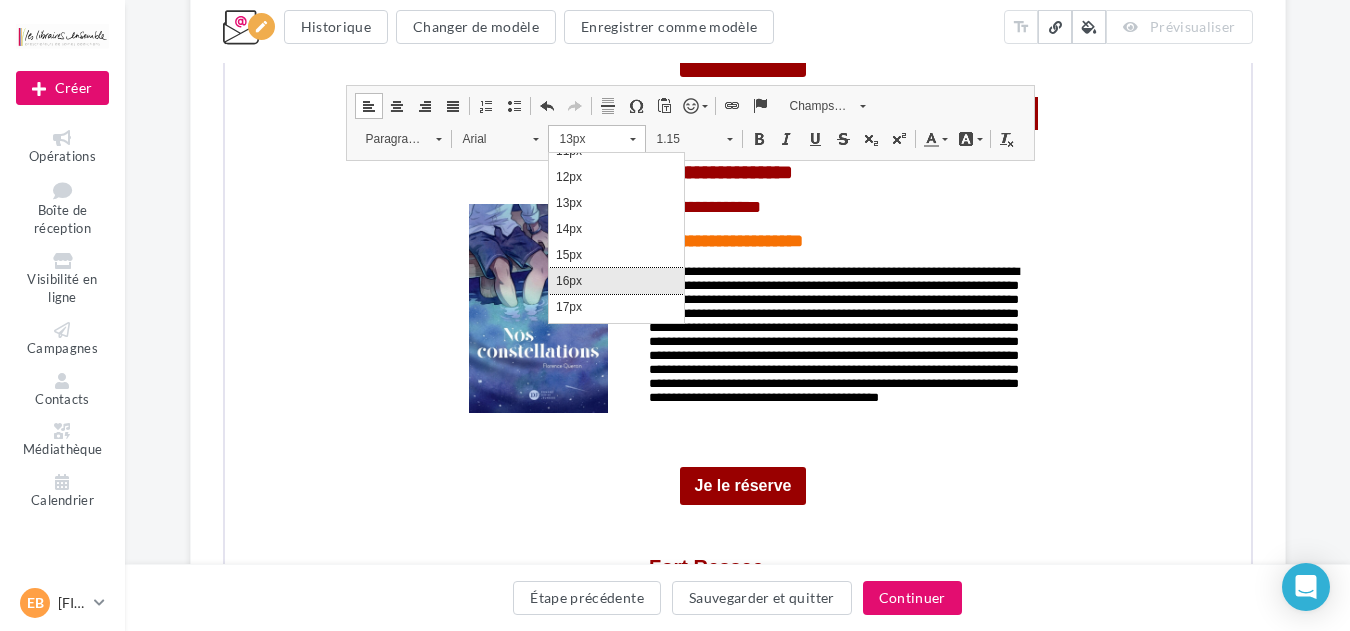 click on "16px" at bounding box center (615, 280) 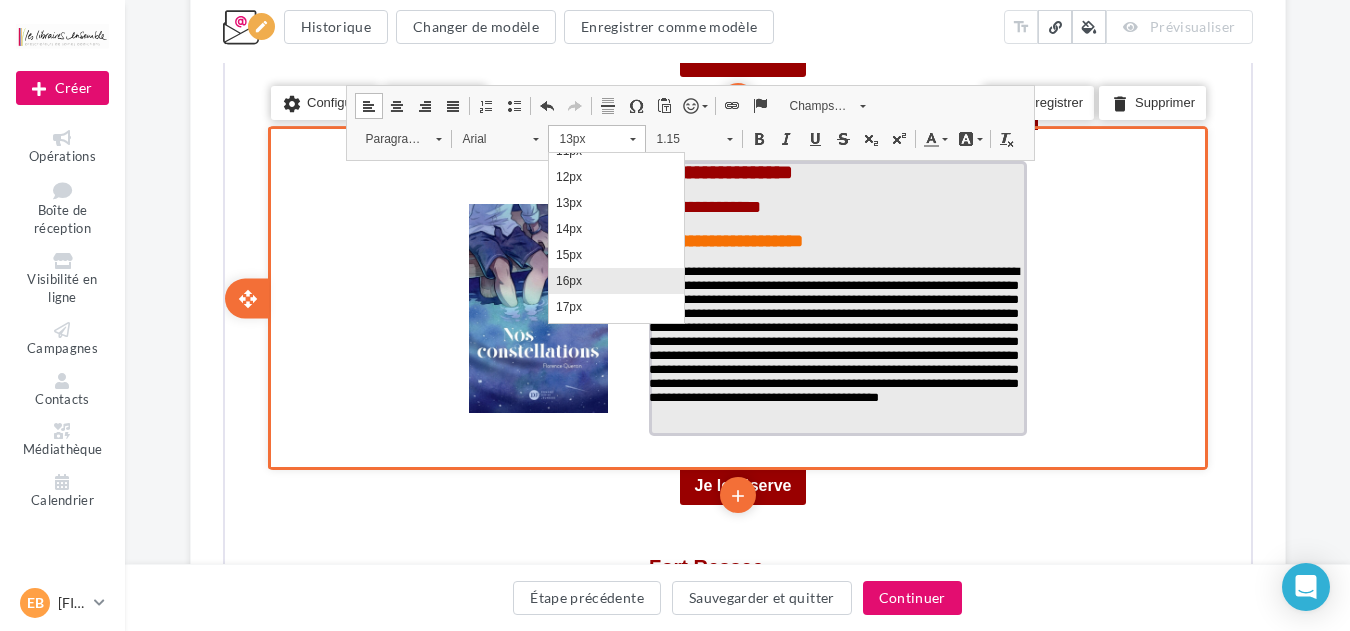 scroll, scrollTop: 0, scrollLeft: 0, axis: both 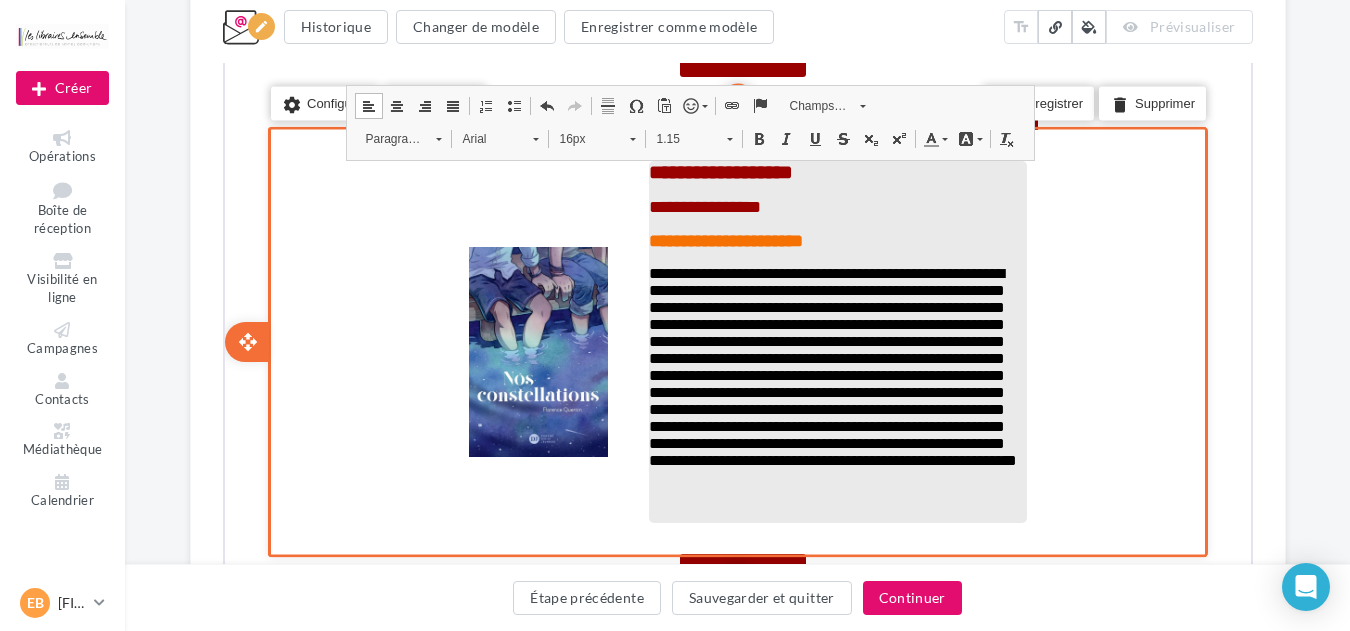 click on "**********" at bounding box center [737, -426] 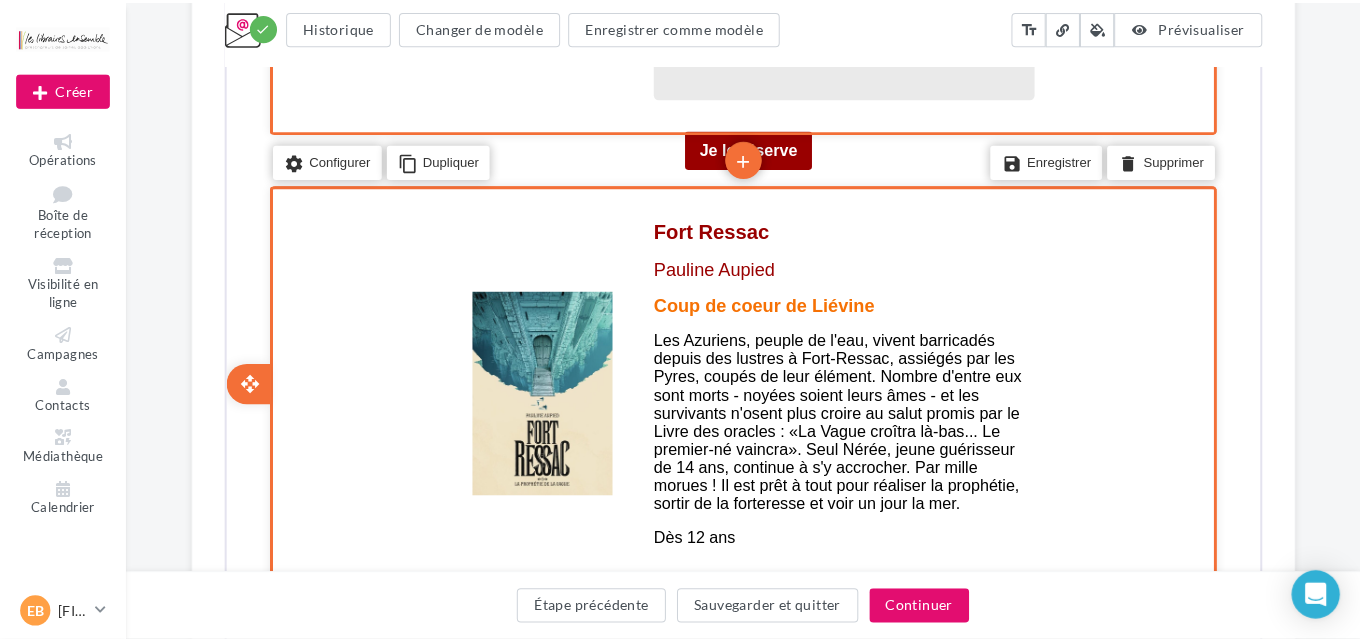 scroll, scrollTop: 3840, scrollLeft: 0, axis: vertical 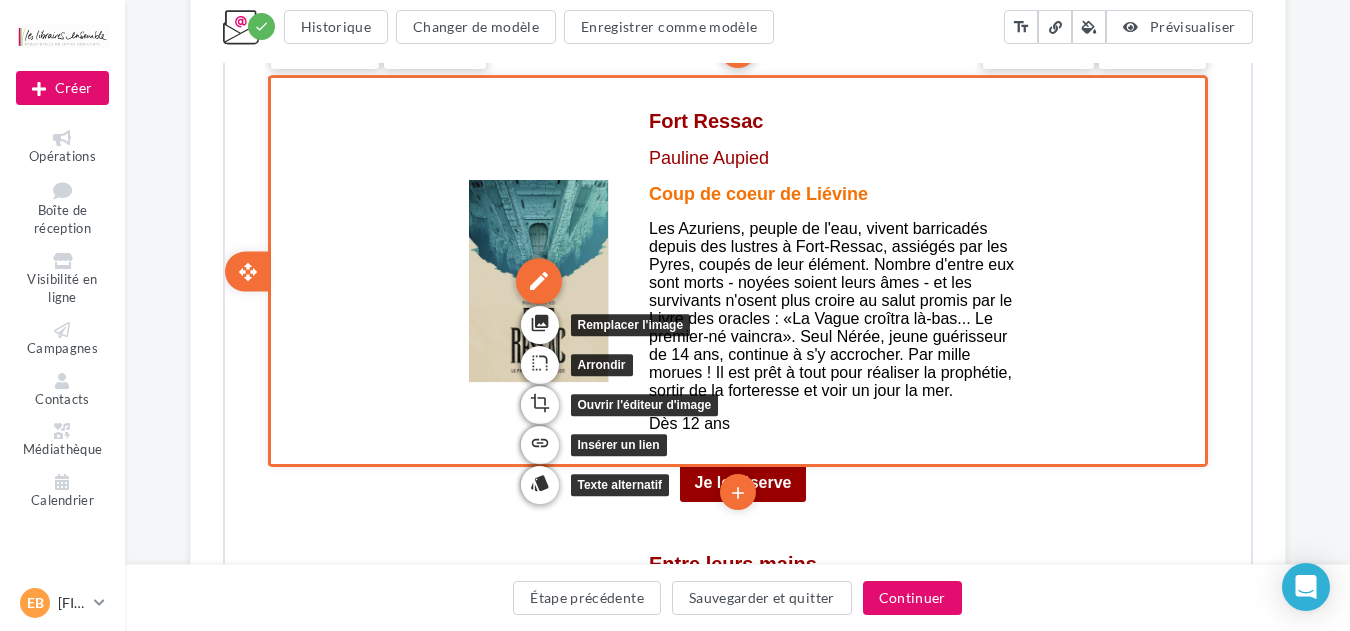 click on "edit" at bounding box center (536, 279) 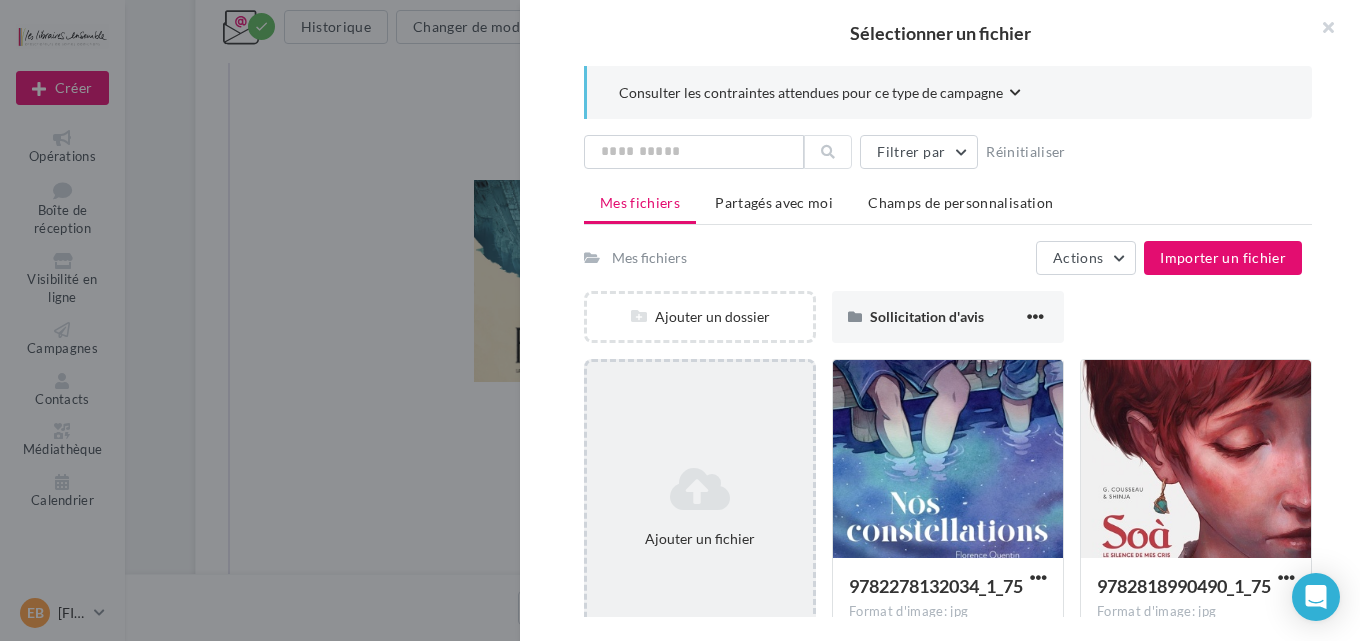 click on "Ajouter un fichier" at bounding box center (700, 507) 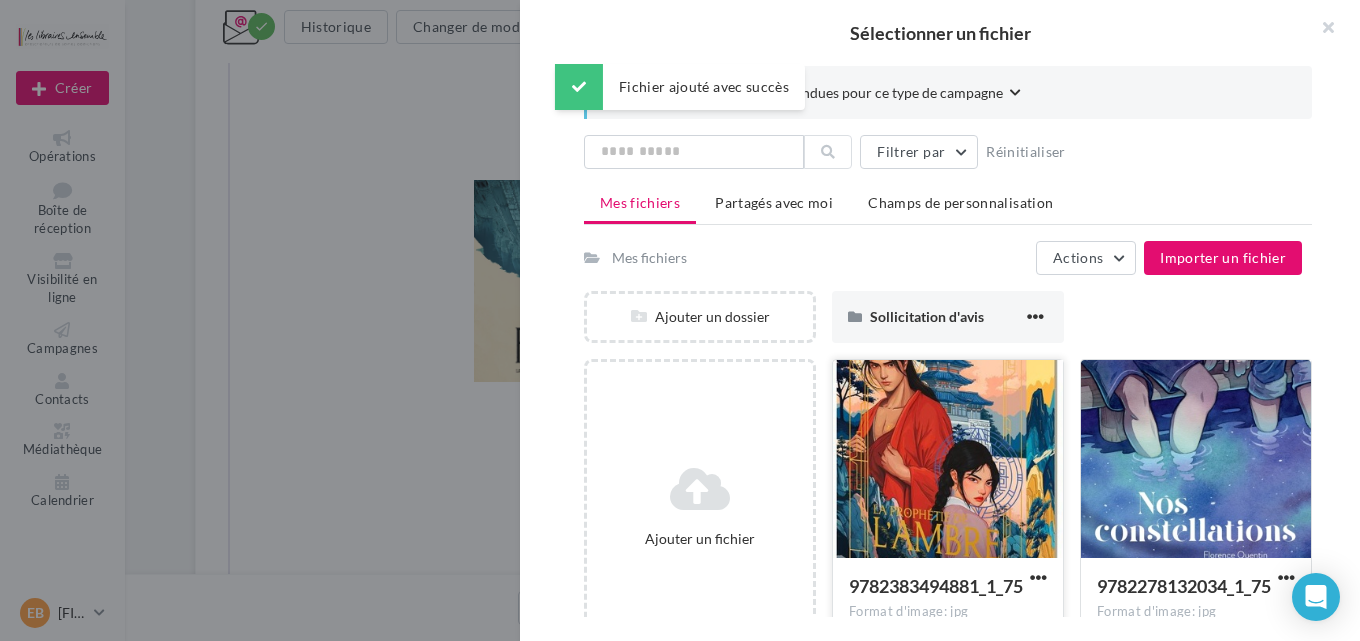 click at bounding box center (948, 460) 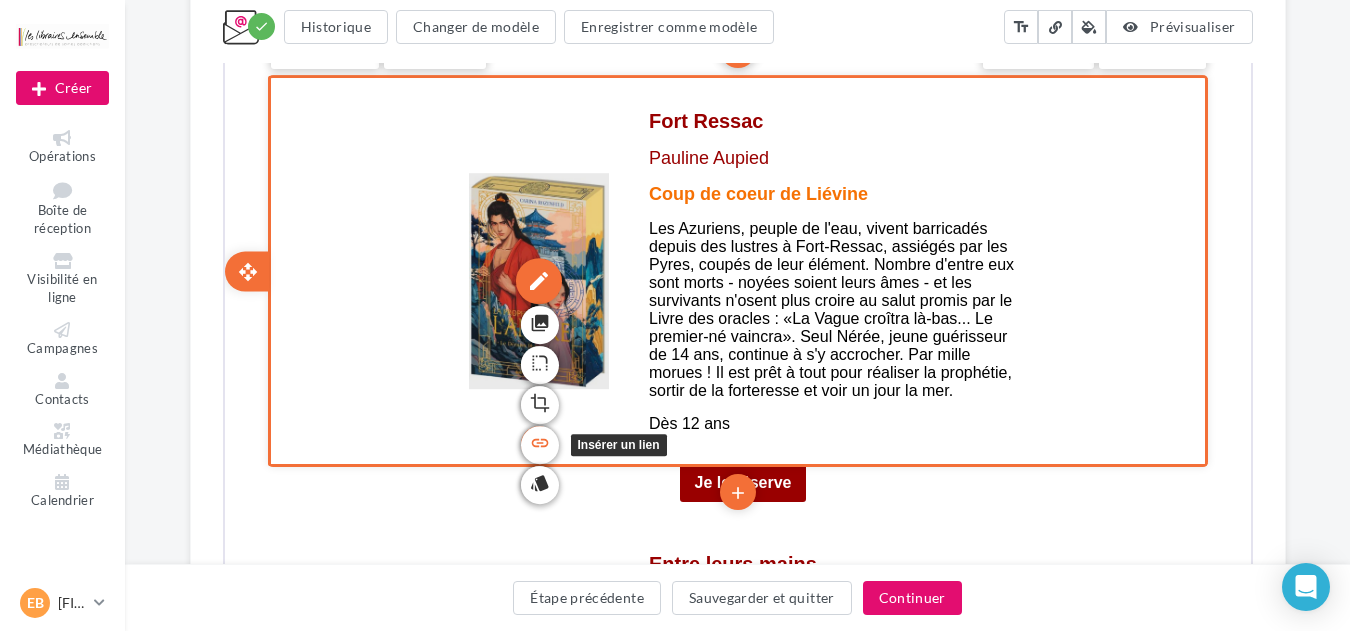 click on "link" at bounding box center [537, 441] 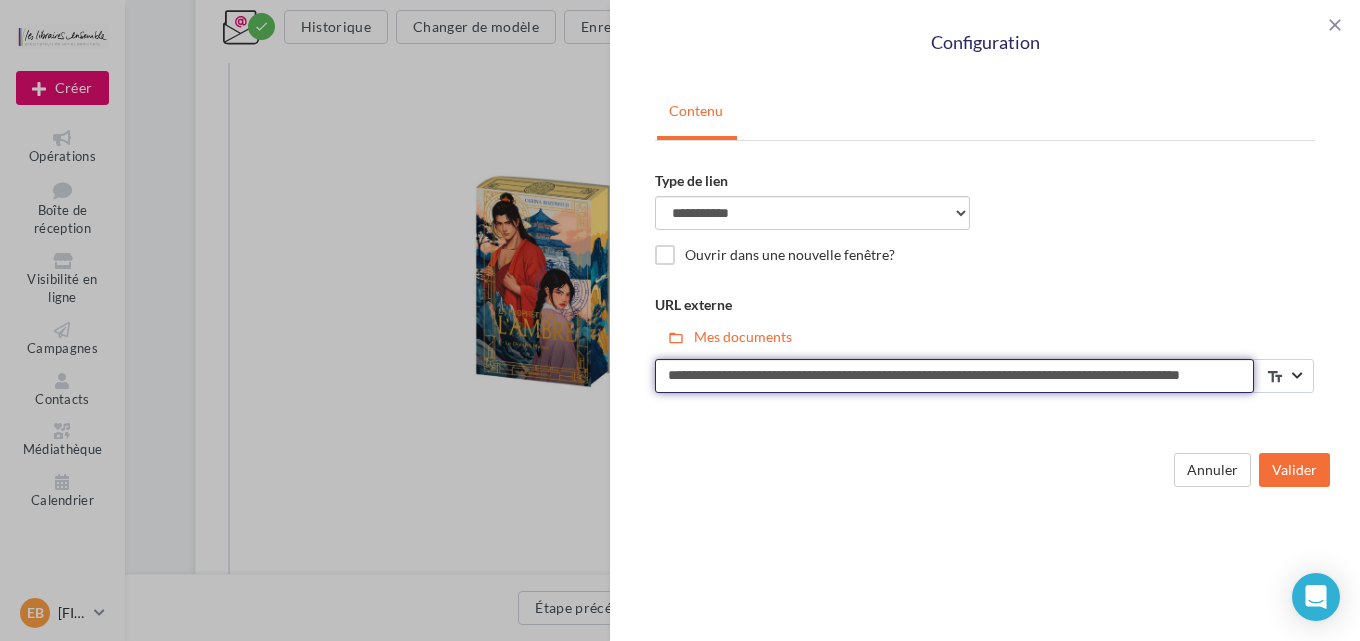 click on "**********" at bounding box center (954, 376) 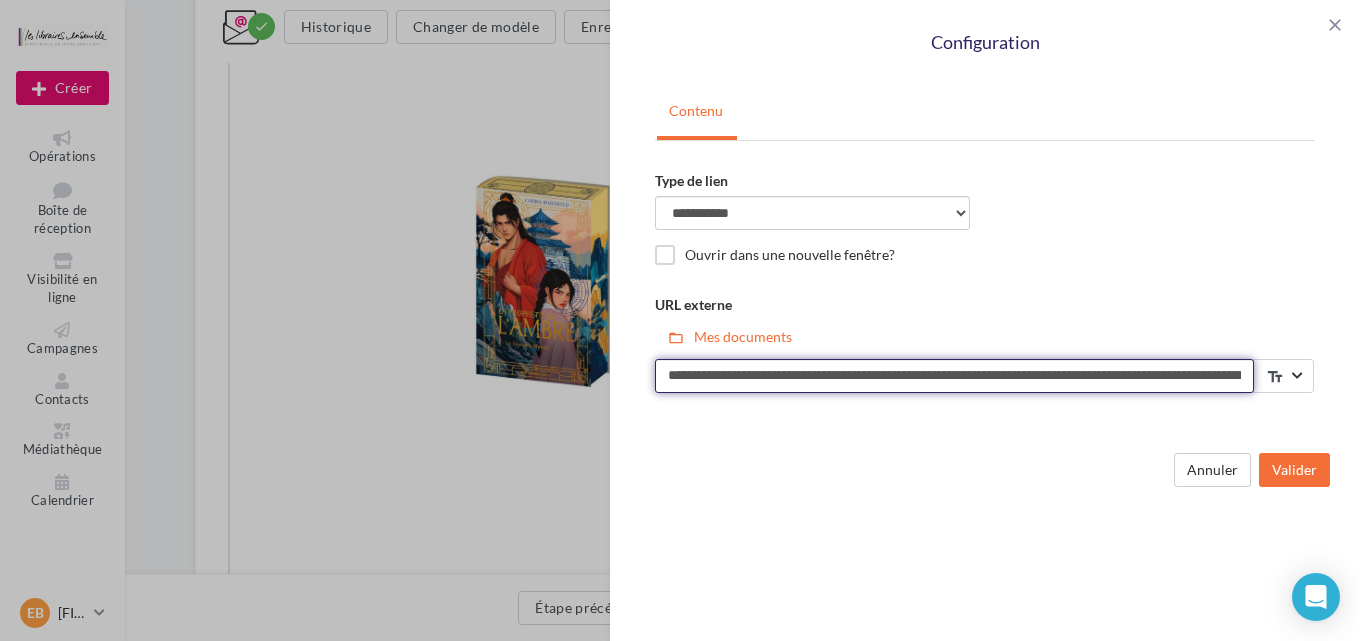 scroll, scrollTop: 0, scrollLeft: 191, axis: horizontal 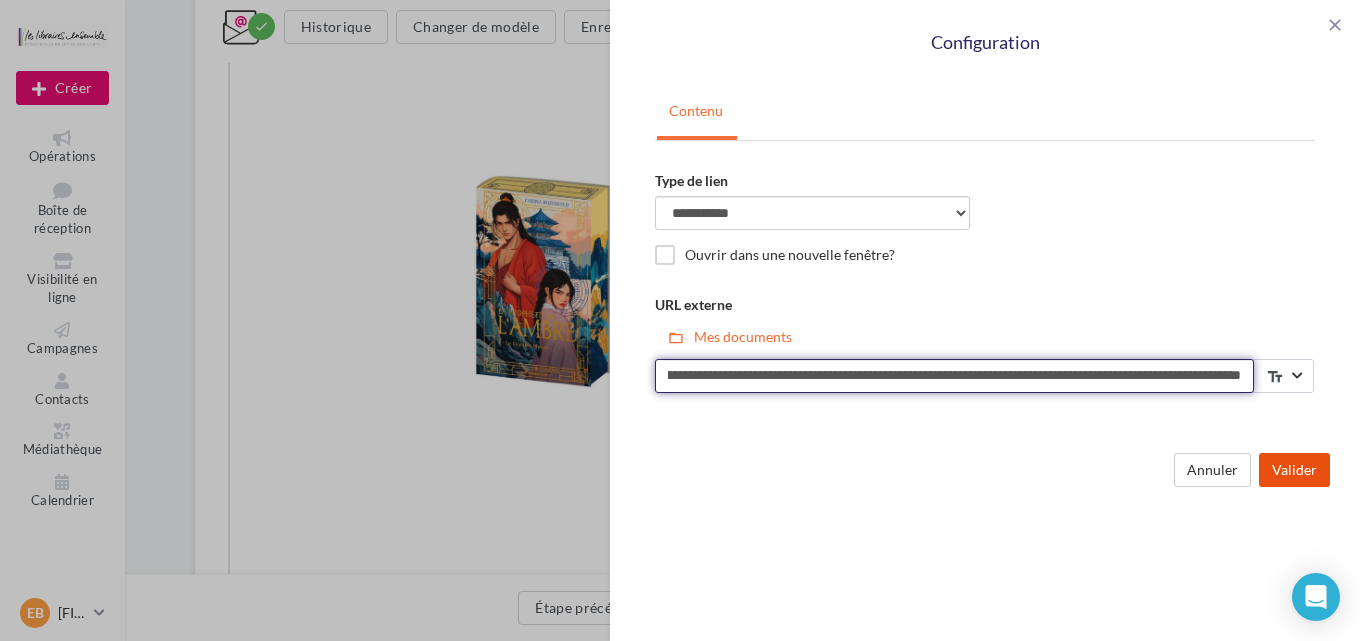 type on "**********" 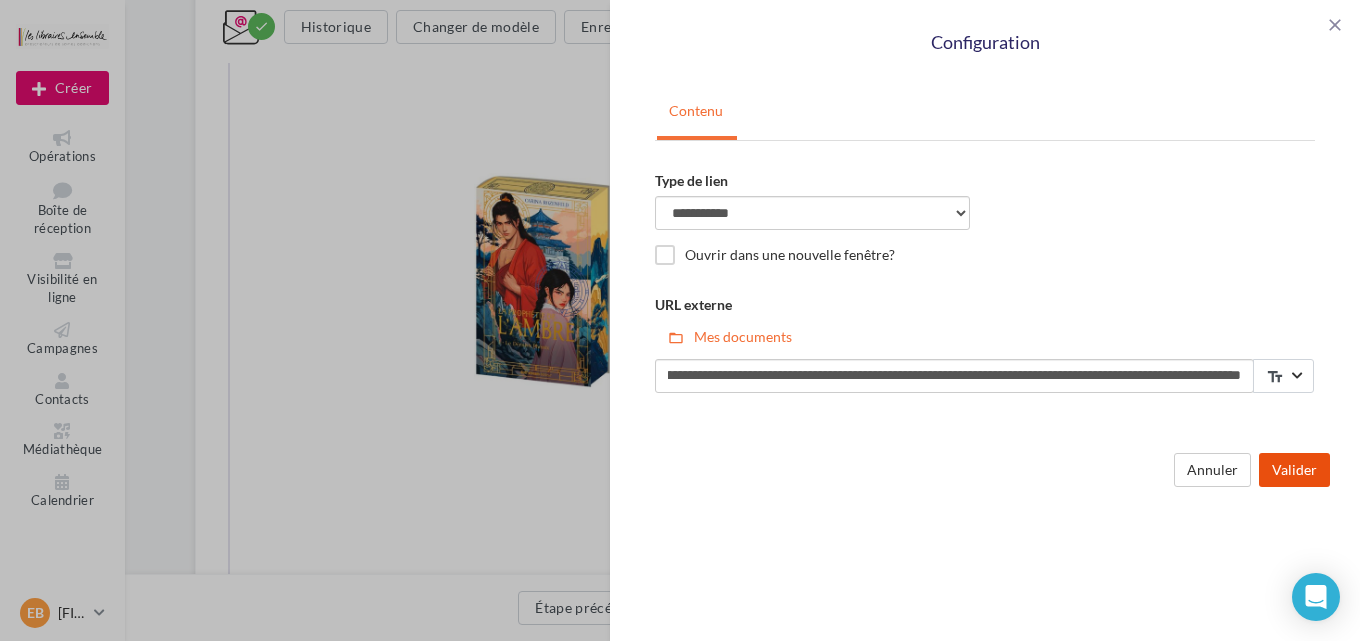 click on "Valider" at bounding box center [1294, 470] 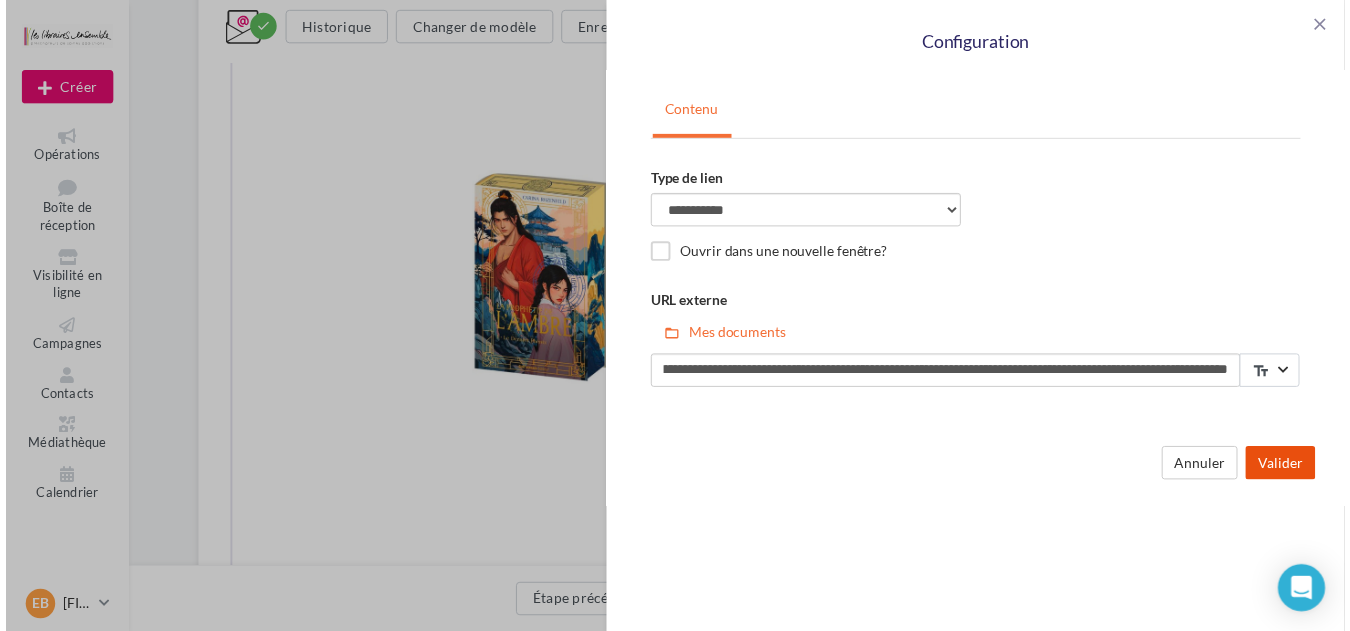 scroll, scrollTop: 0, scrollLeft: 0, axis: both 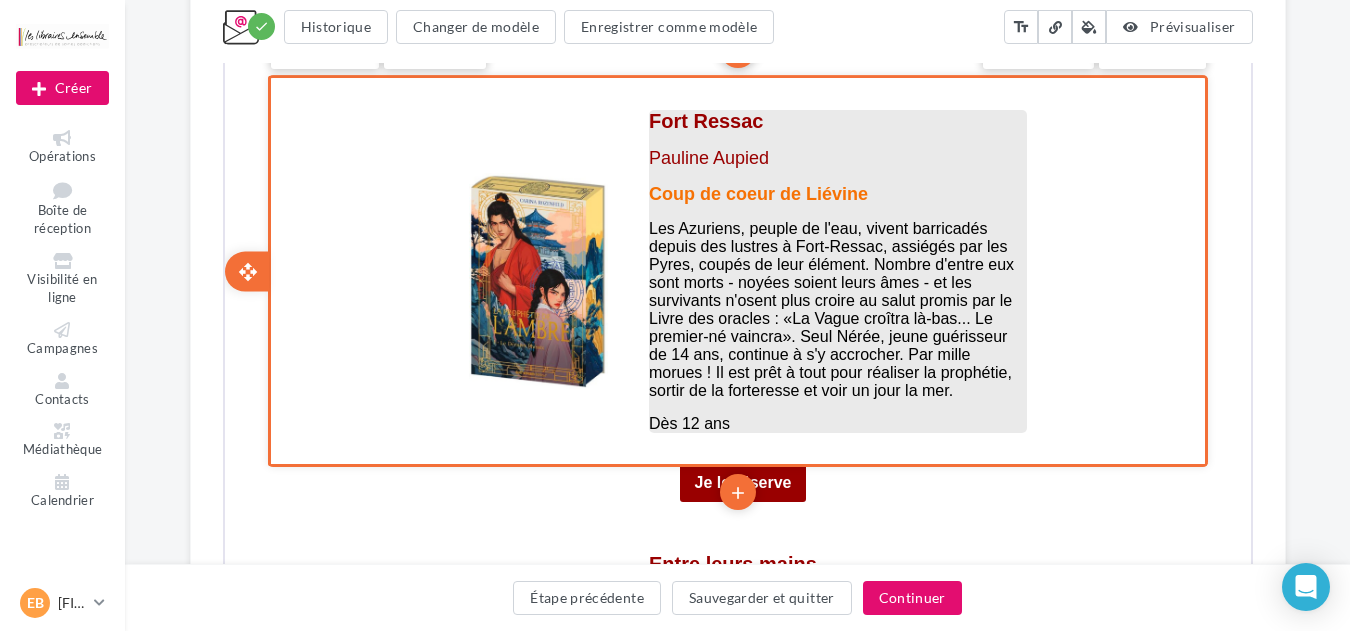 click on "Fort Ressac
[PERSON]" at bounding box center (835, 137) 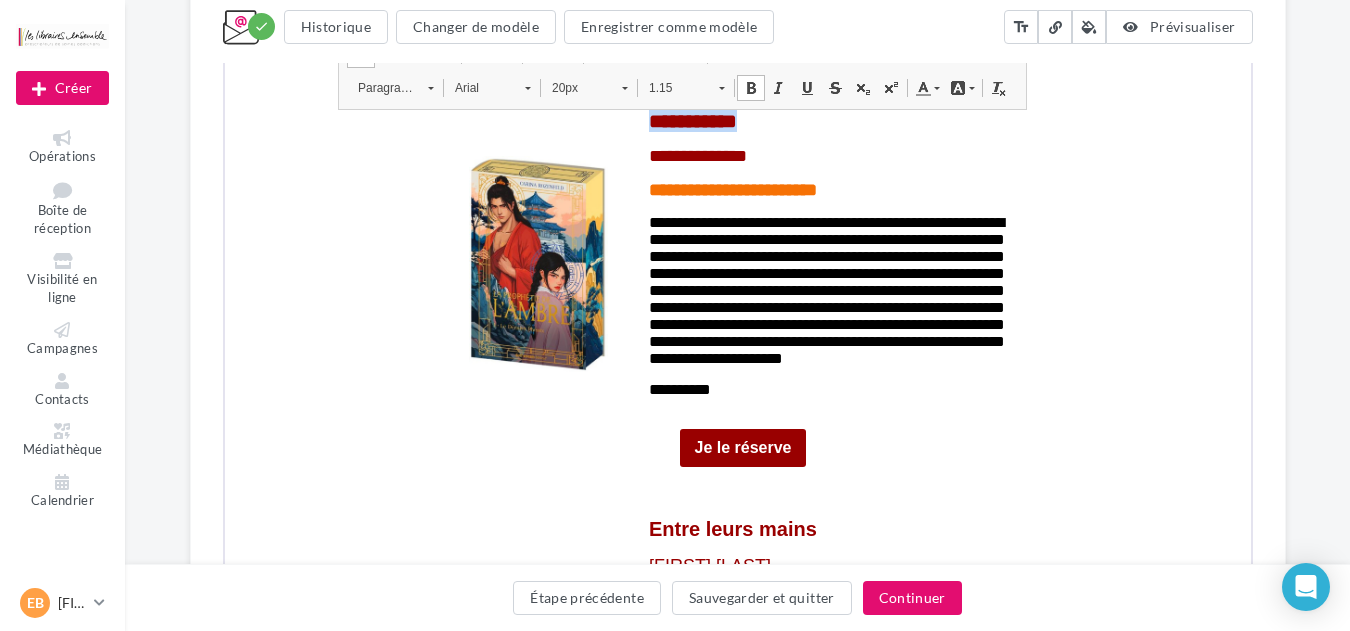 drag, startPoint x: 795, startPoint y: 118, endPoint x: 662, endPoint y: 104, distance: 133.73482 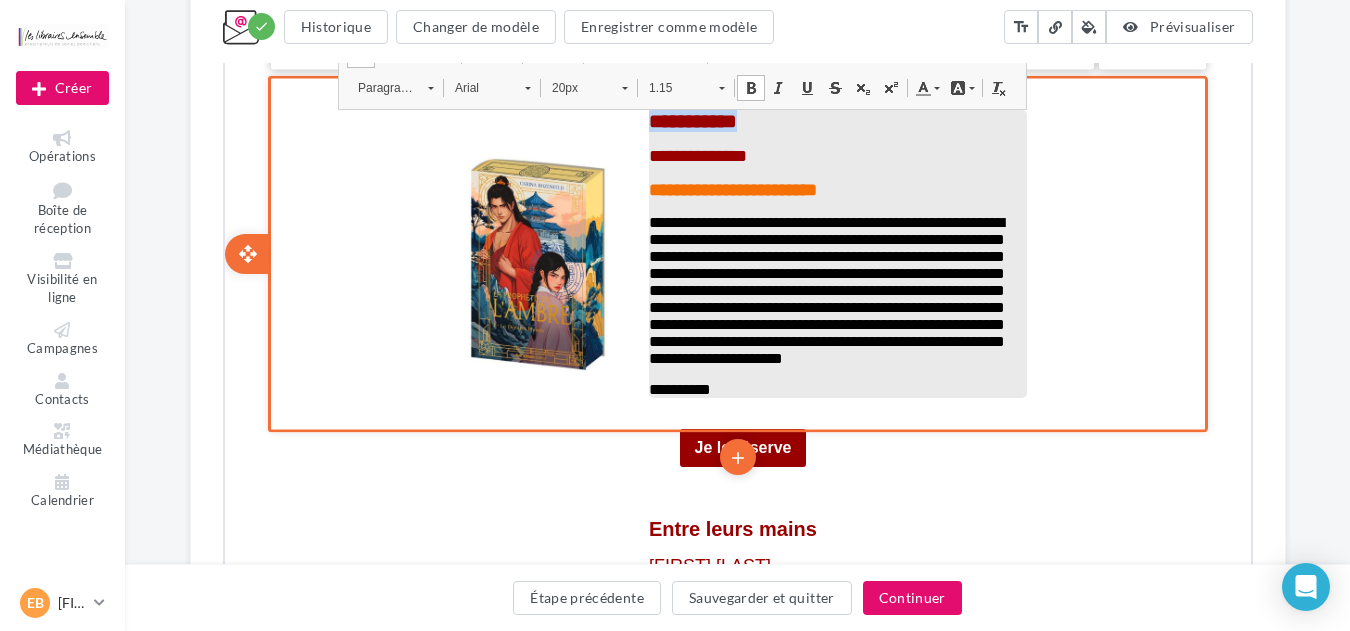 type 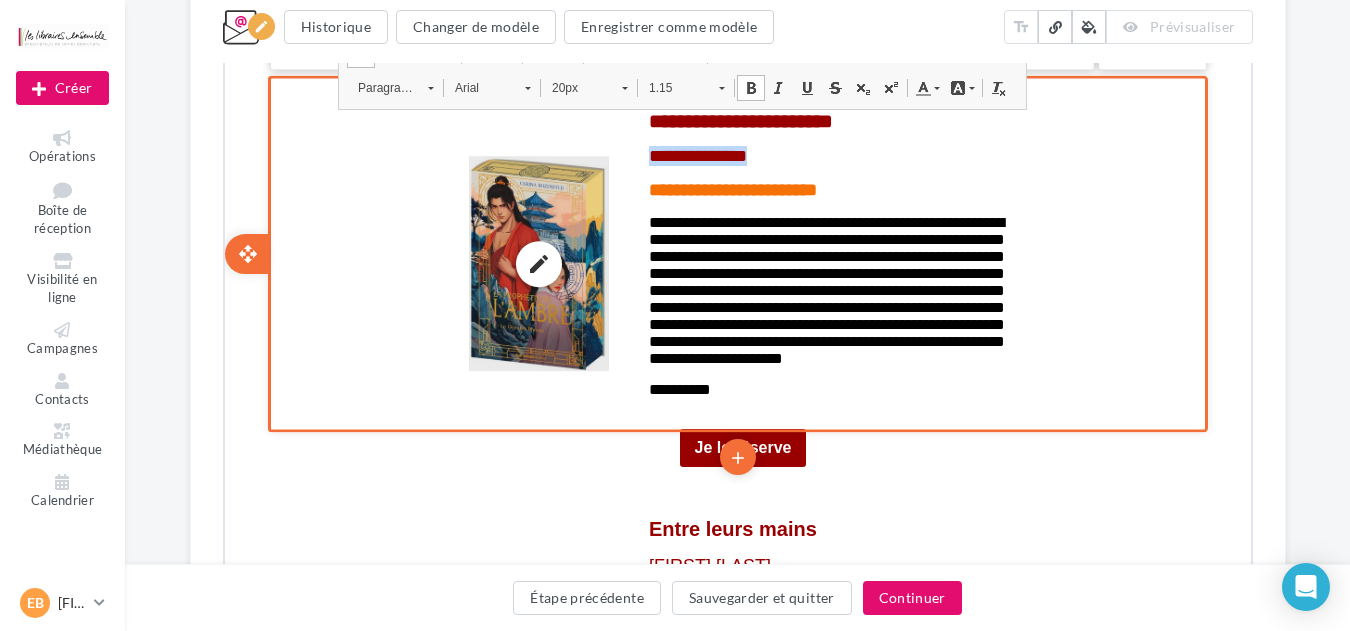 drag, startPoint x: 795, startPoint y: 153, endPoint x: 631, endPoint y: 154, distance: 164.00305 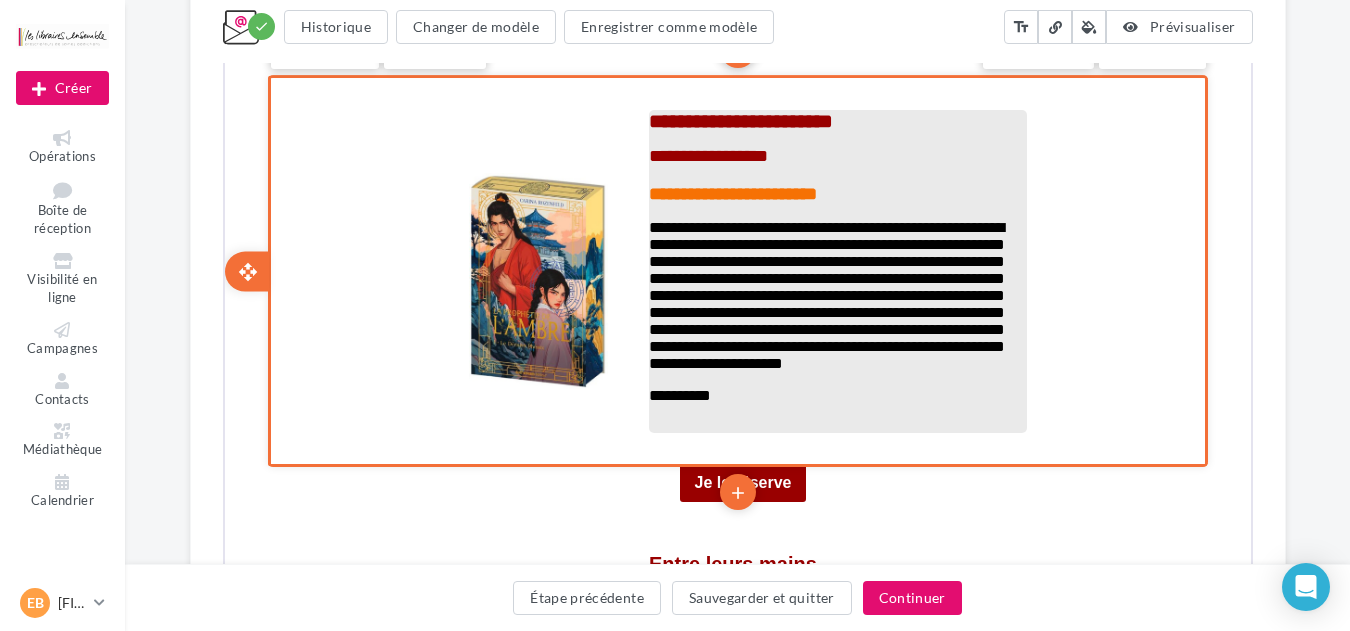 click on "**********" at bounding box center [705, 154] 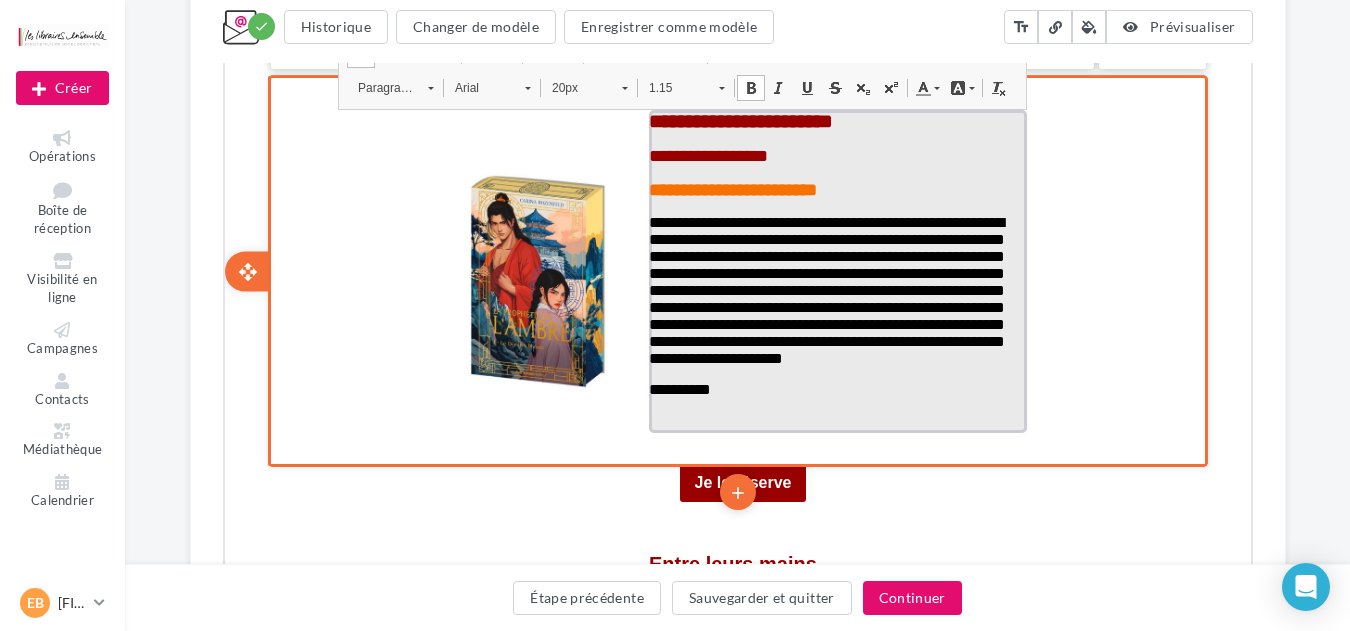 click on "**********" at bounding box center [705, 154] 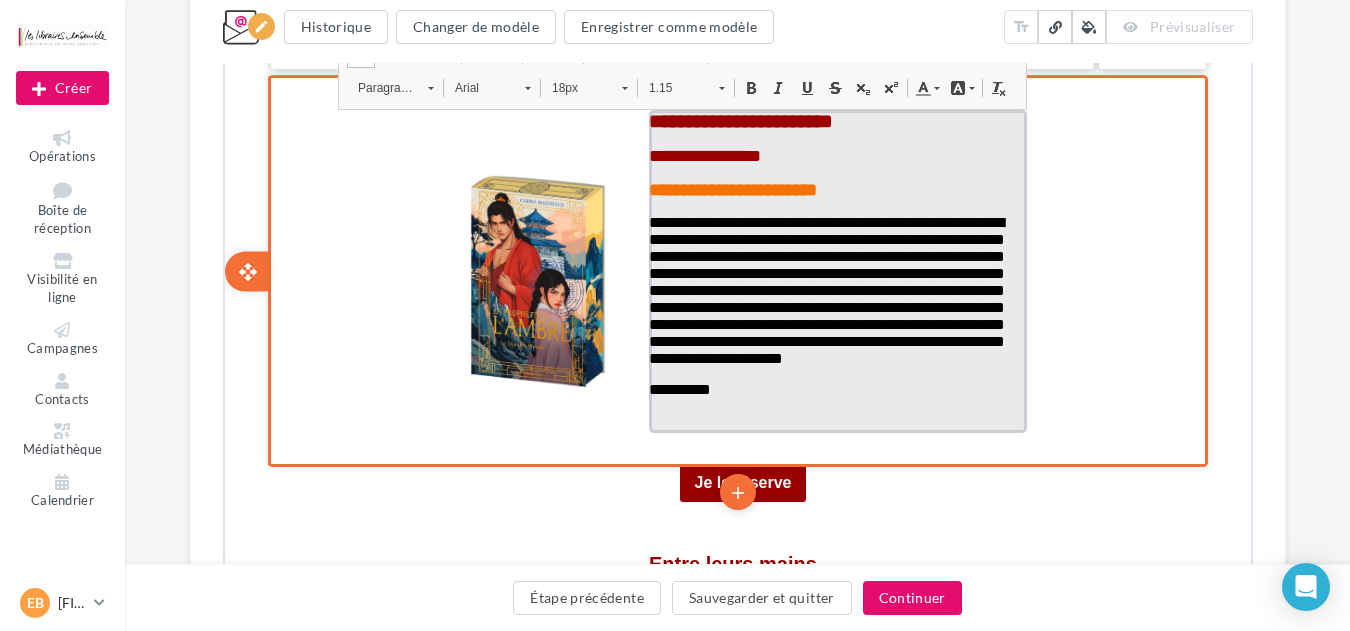 click on "**********" at bounding box center (835, 188) 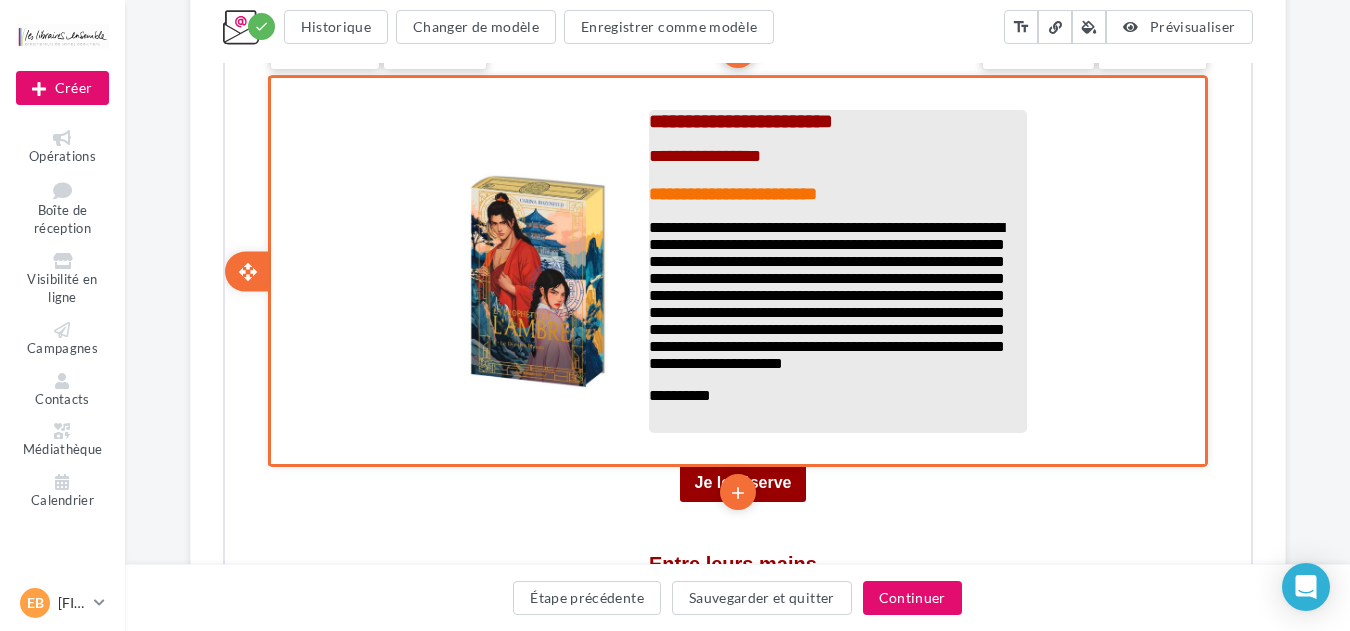 click on "**********" at bounding box center [824, 293] 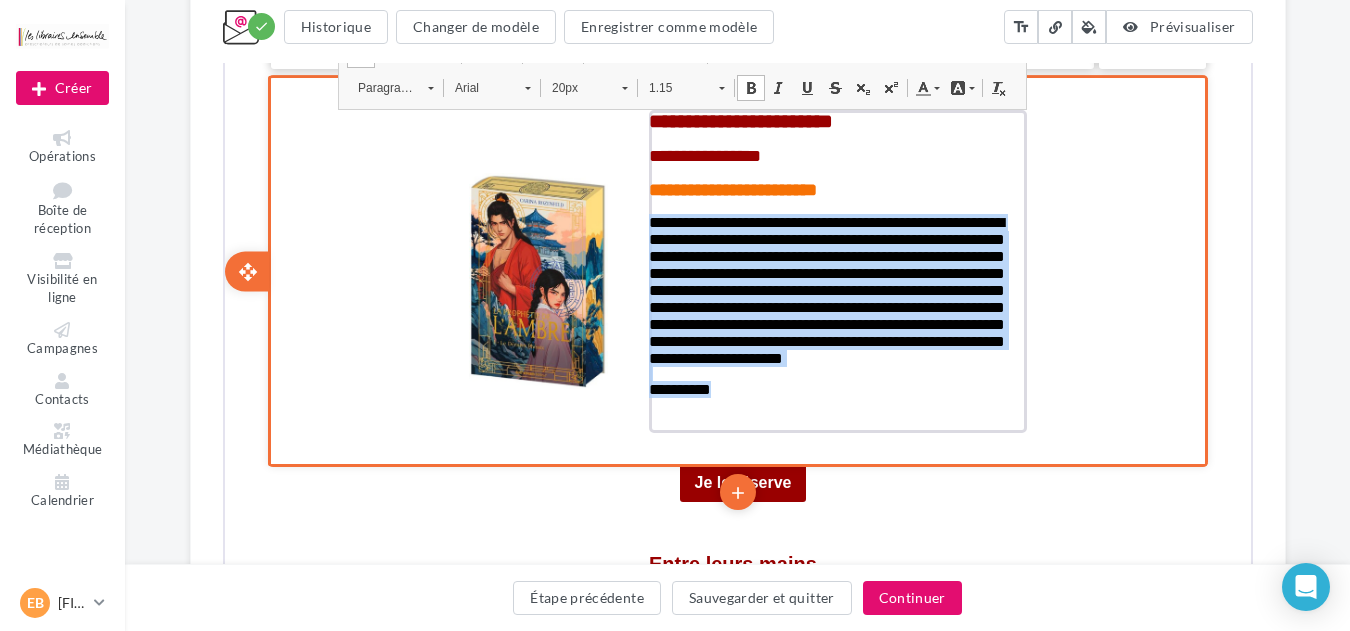 drag, startPoint x: 914, startPoint y: 421, endPoint x: 637, endPoint y: 223, distance: 340.48935 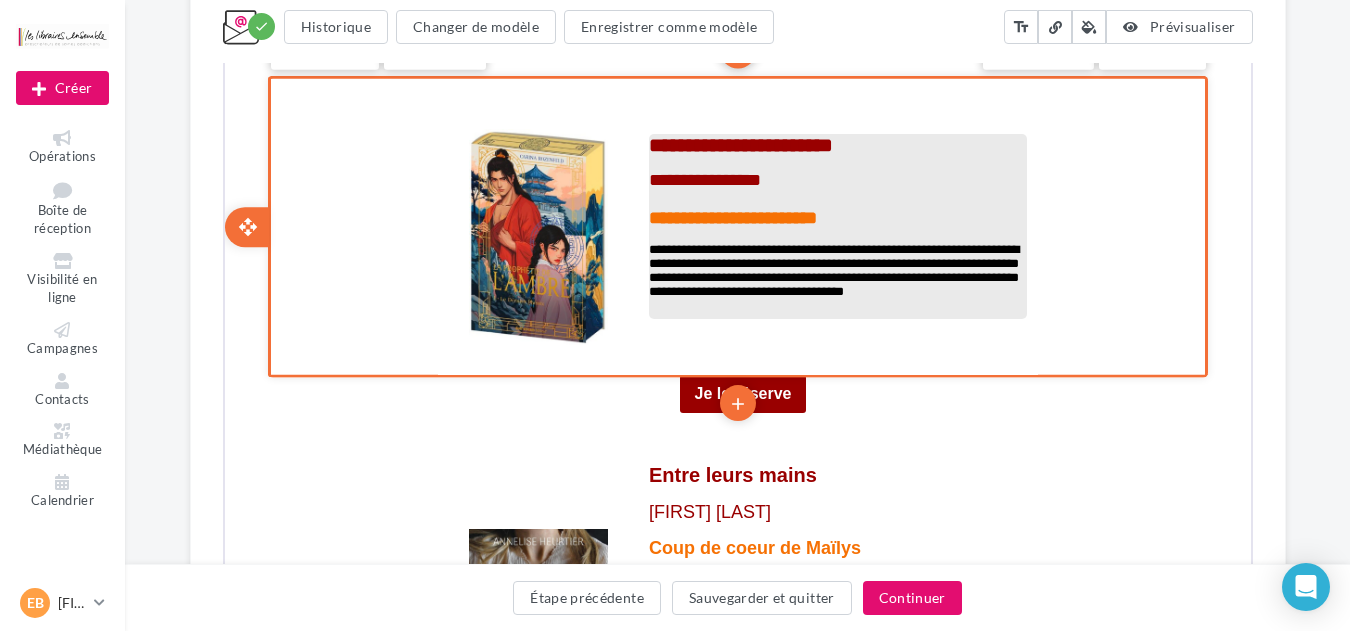 click on "**********" at bounding box center [835, 278] 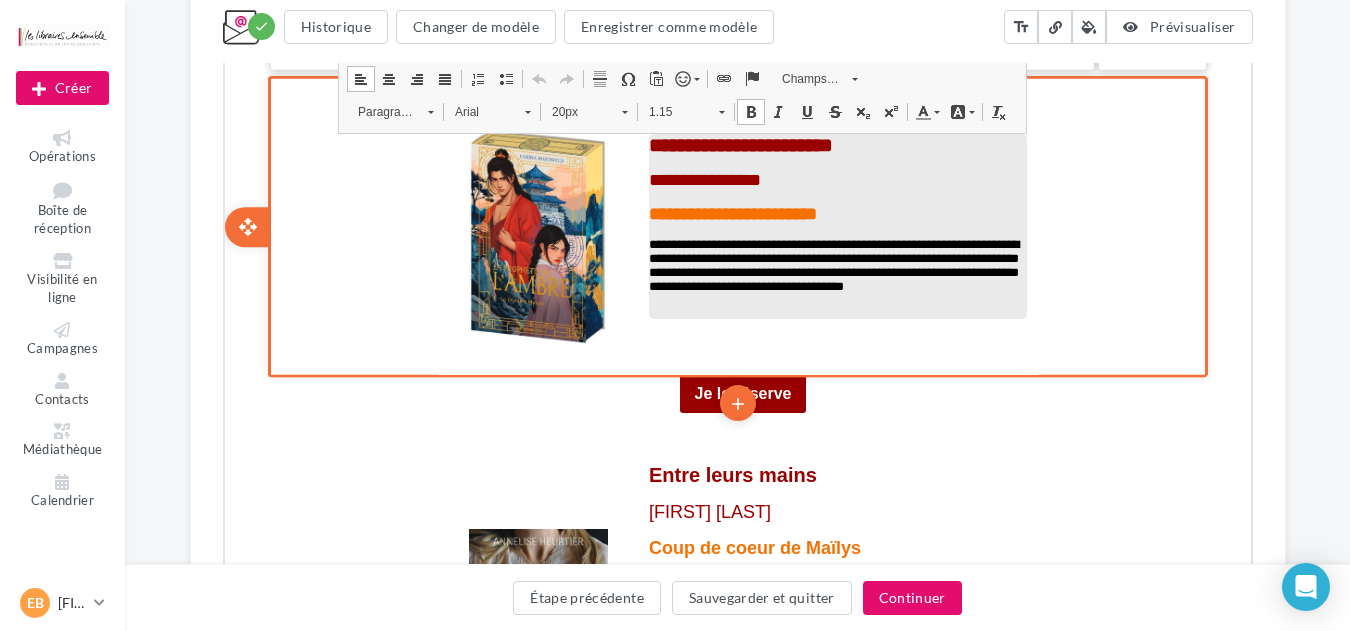 click at bounding box center (835, 318) 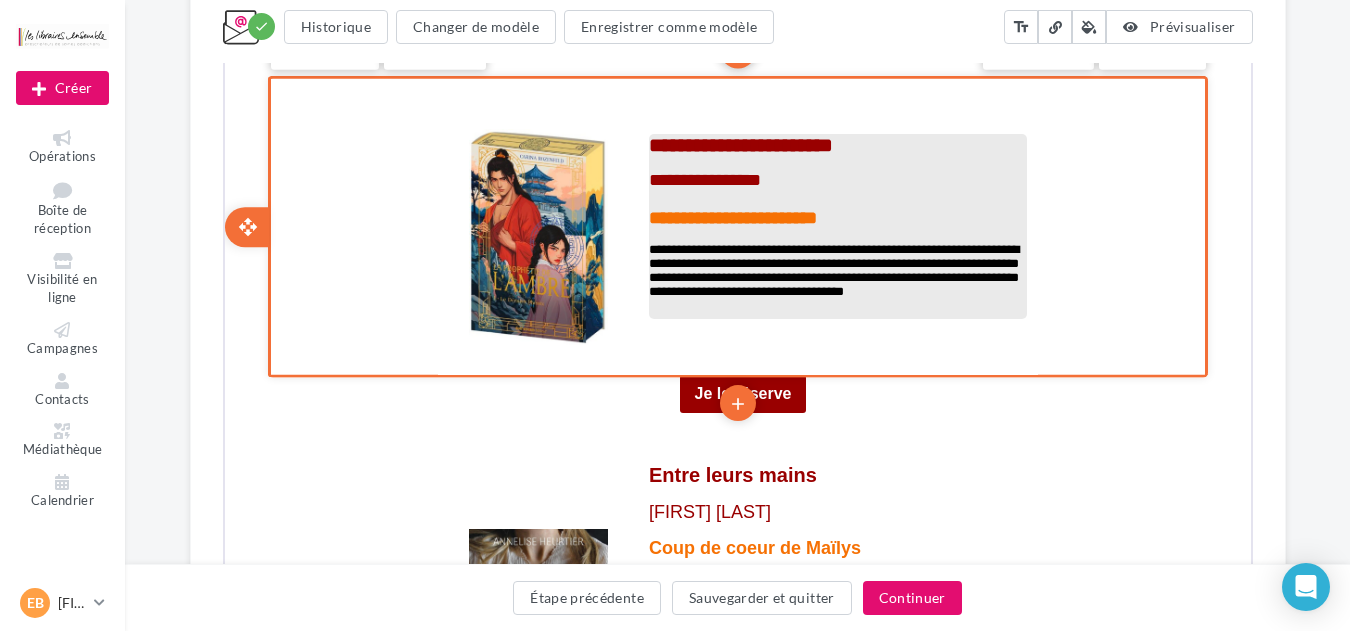 click at bounding box center [835, 318] 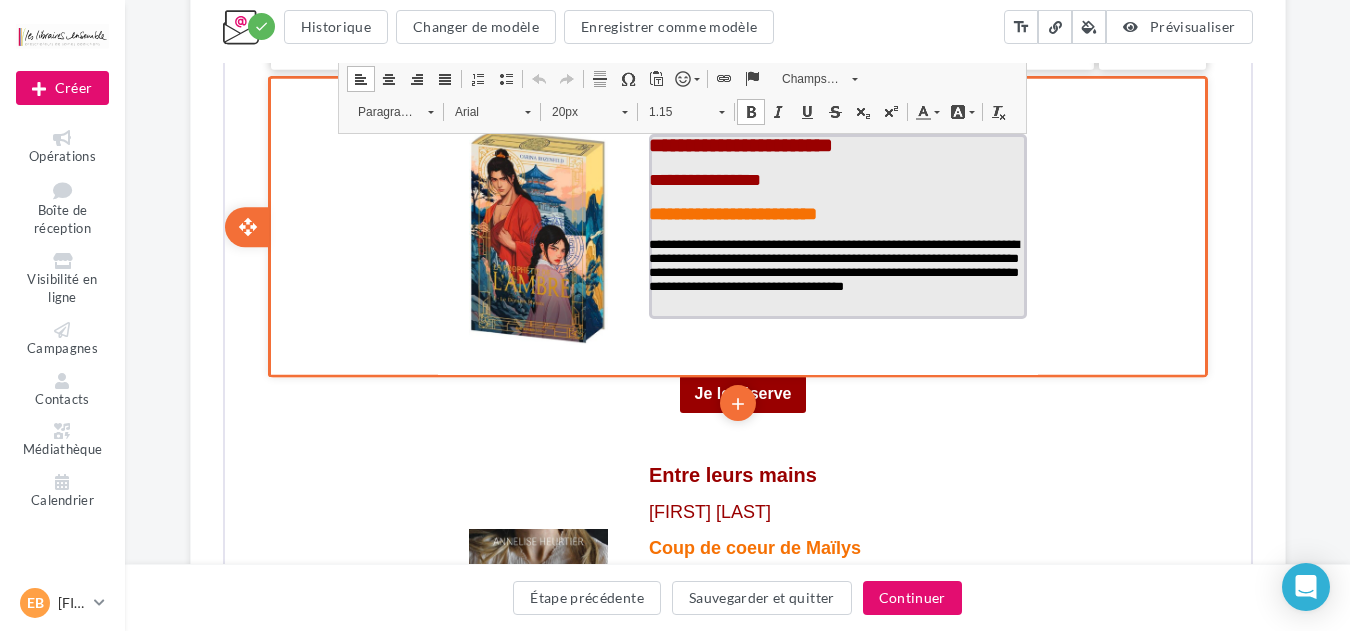 click on "**********" at bounding box center [835, 273] 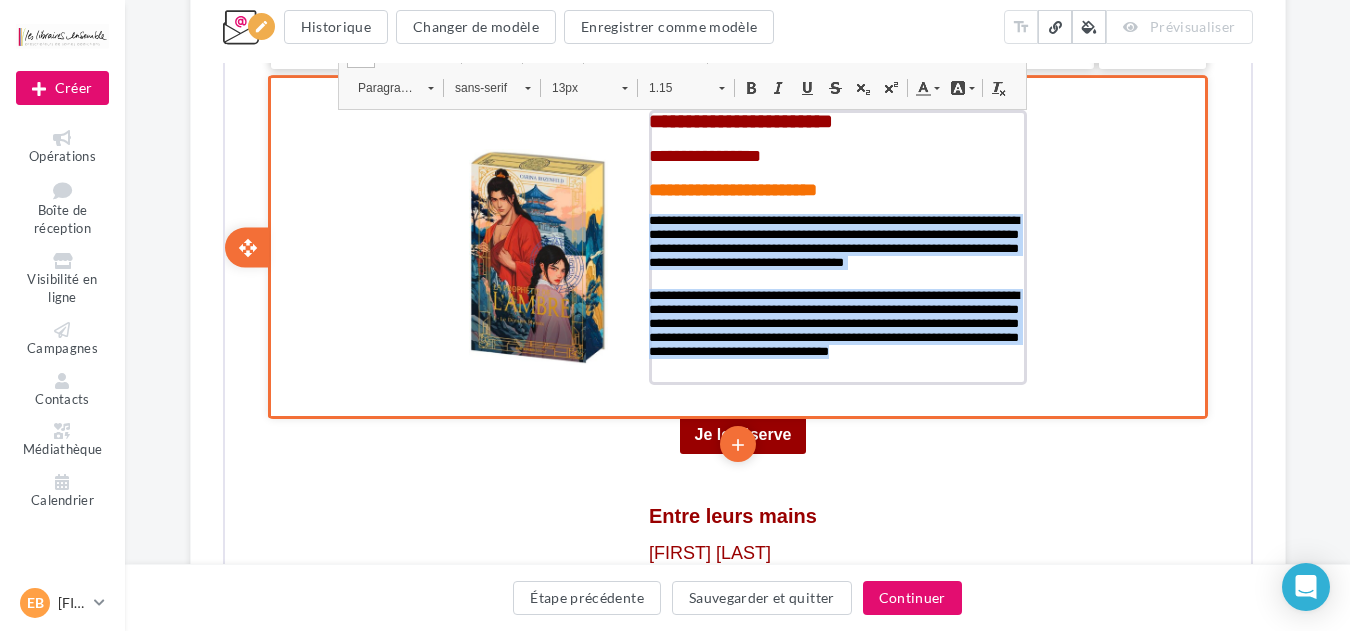 drag, startPoint x: 756, startPoint y: 374, endPoint x: 641, endPoint y: 221, distance: 191.4001 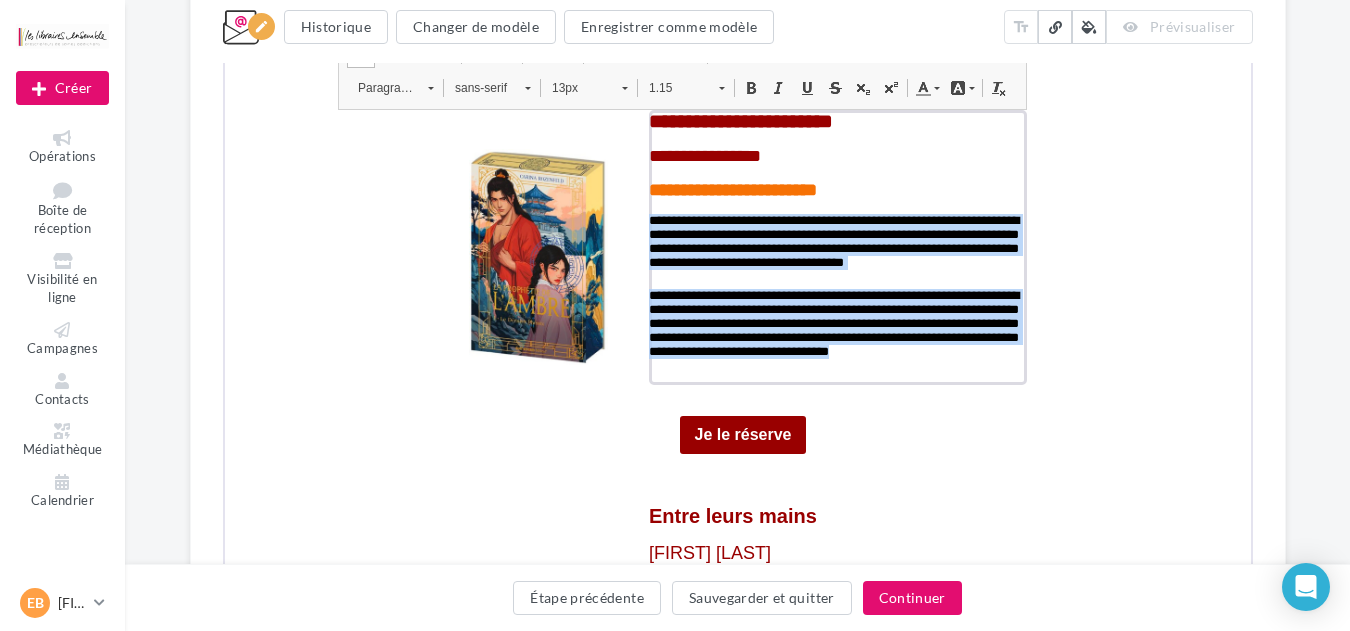 click on "sans-serif" at bounding box center (477, 86) 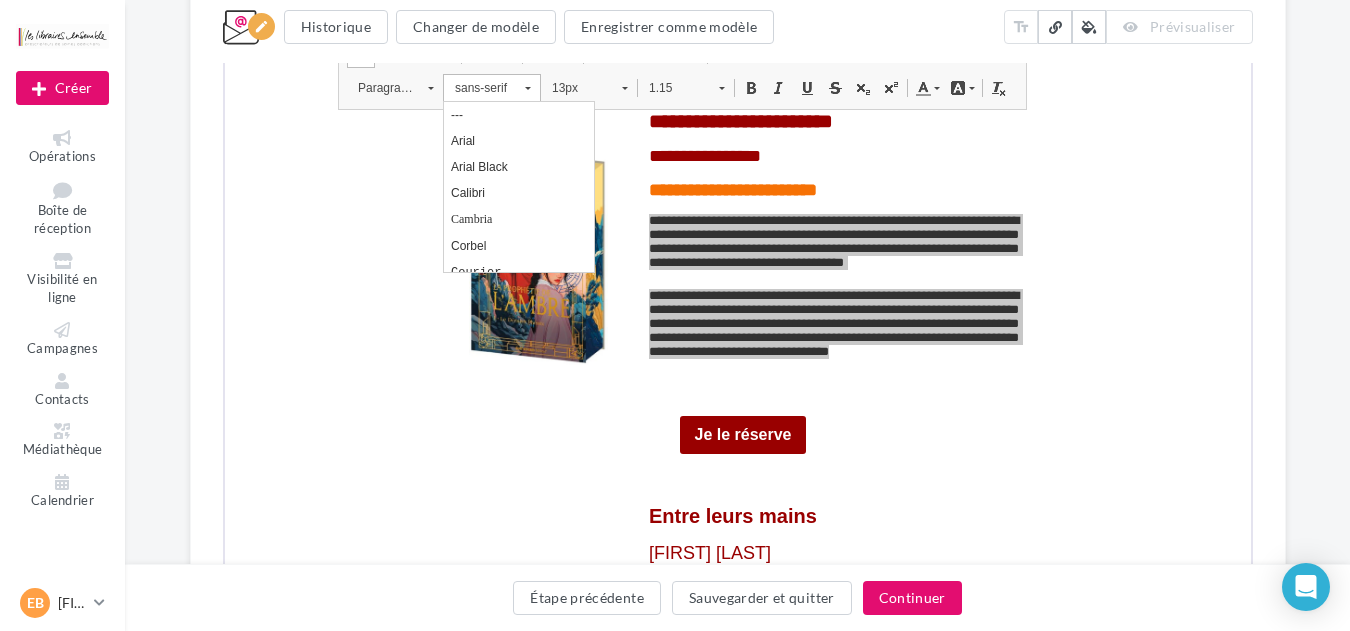 scroll, scrollTop: 0, scrollLeft: 0, axis: both 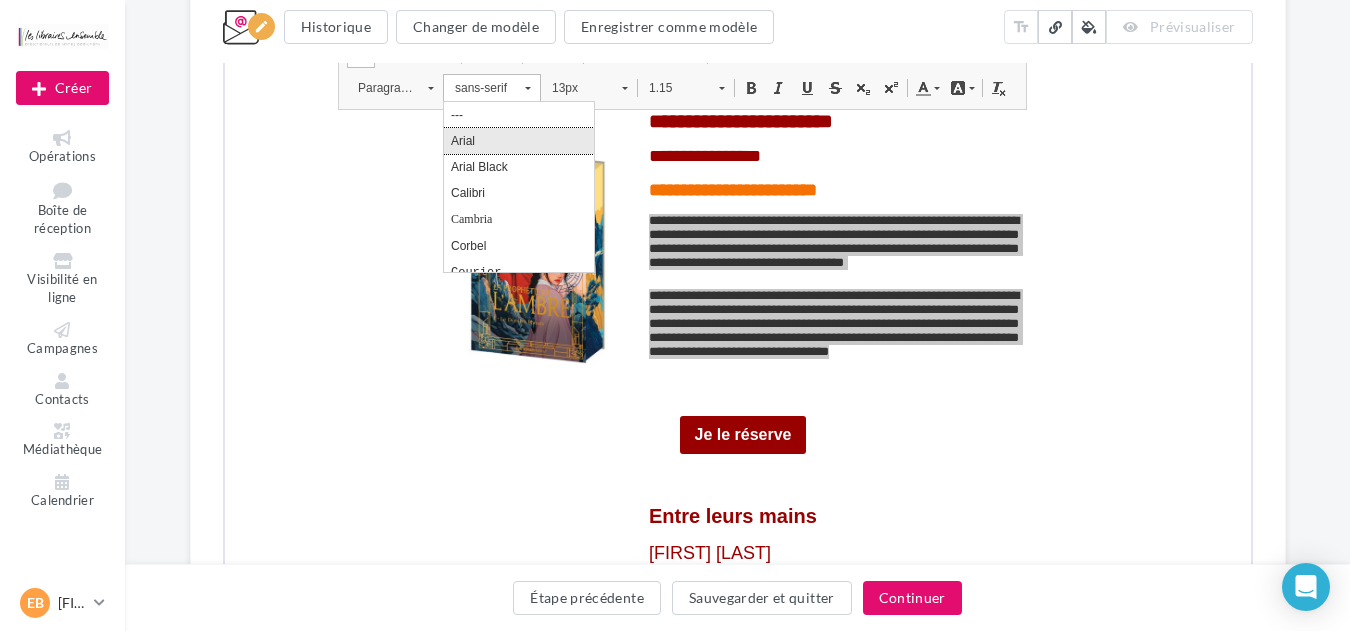 click on "Arial" at bounding box center [518, 140] 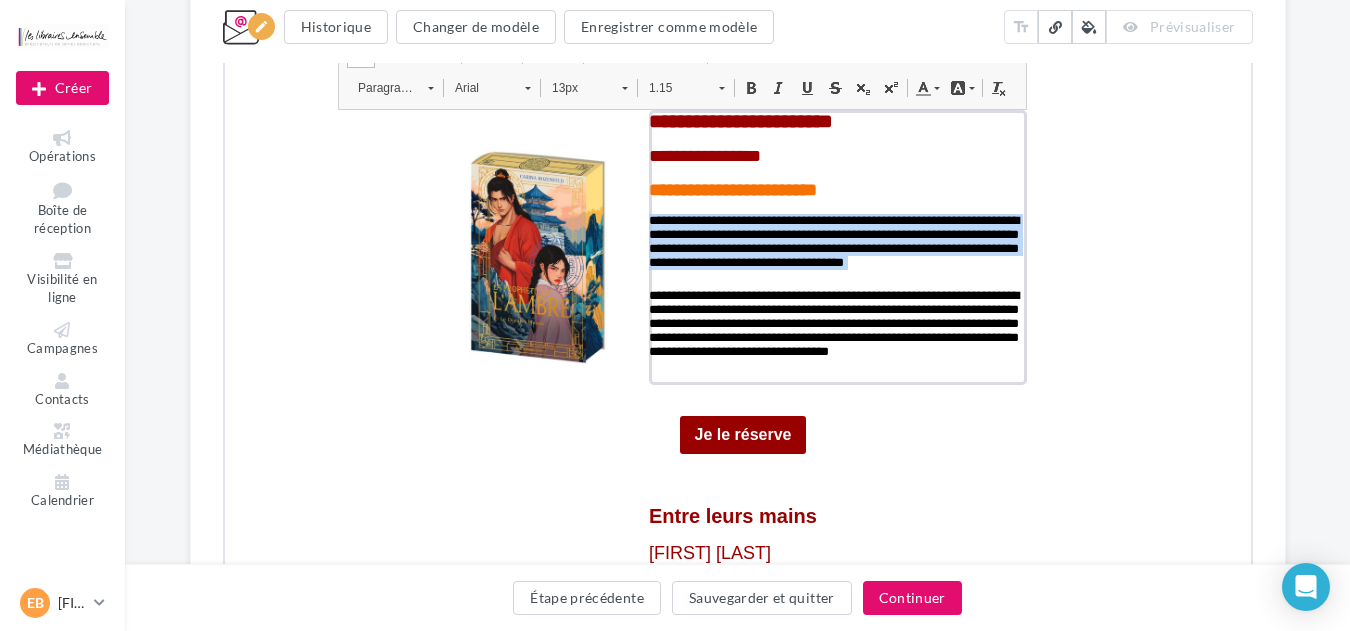 click on "13px" at bounding box center (574, 86) 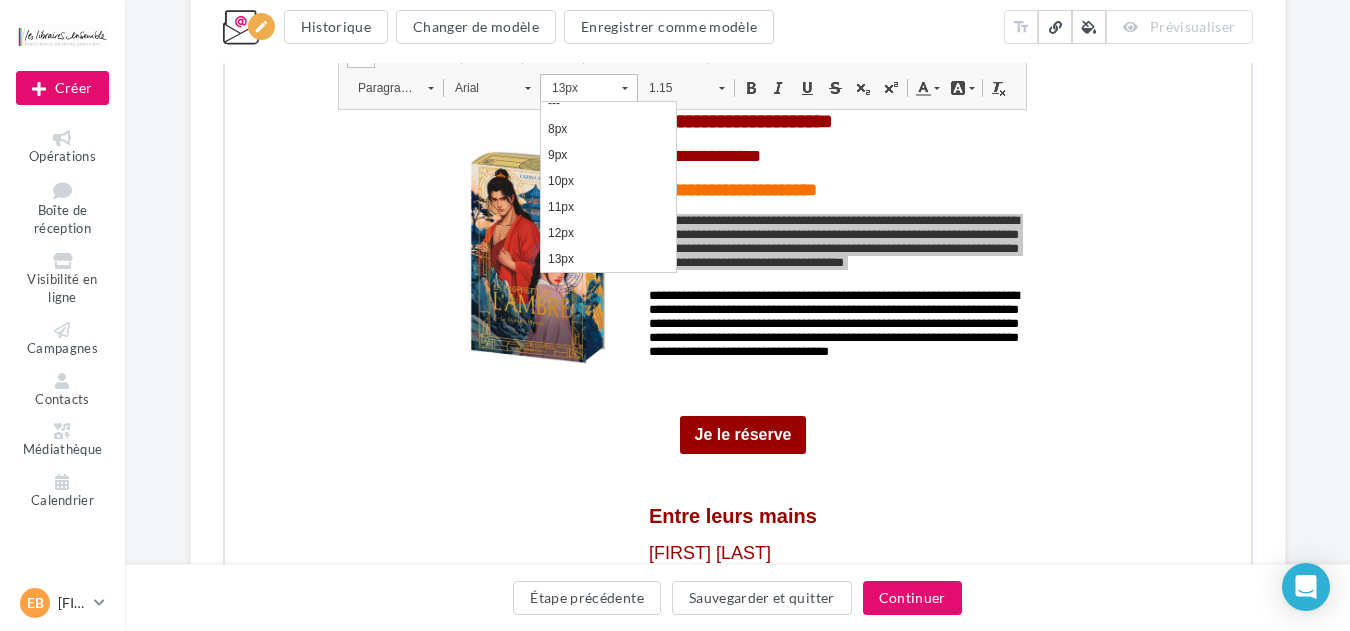 scroll, scrollTop: 119, scrollLeft: 0, axis: vertical 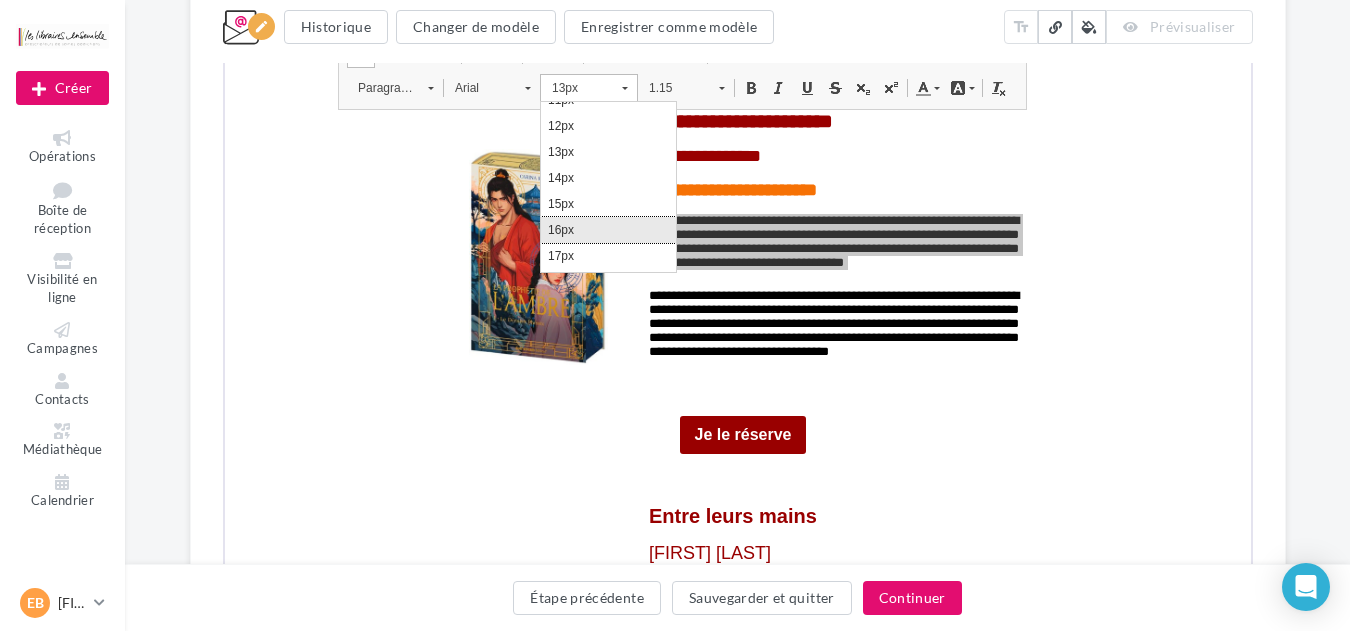 click on "16px" at bounding box center [607, 229] 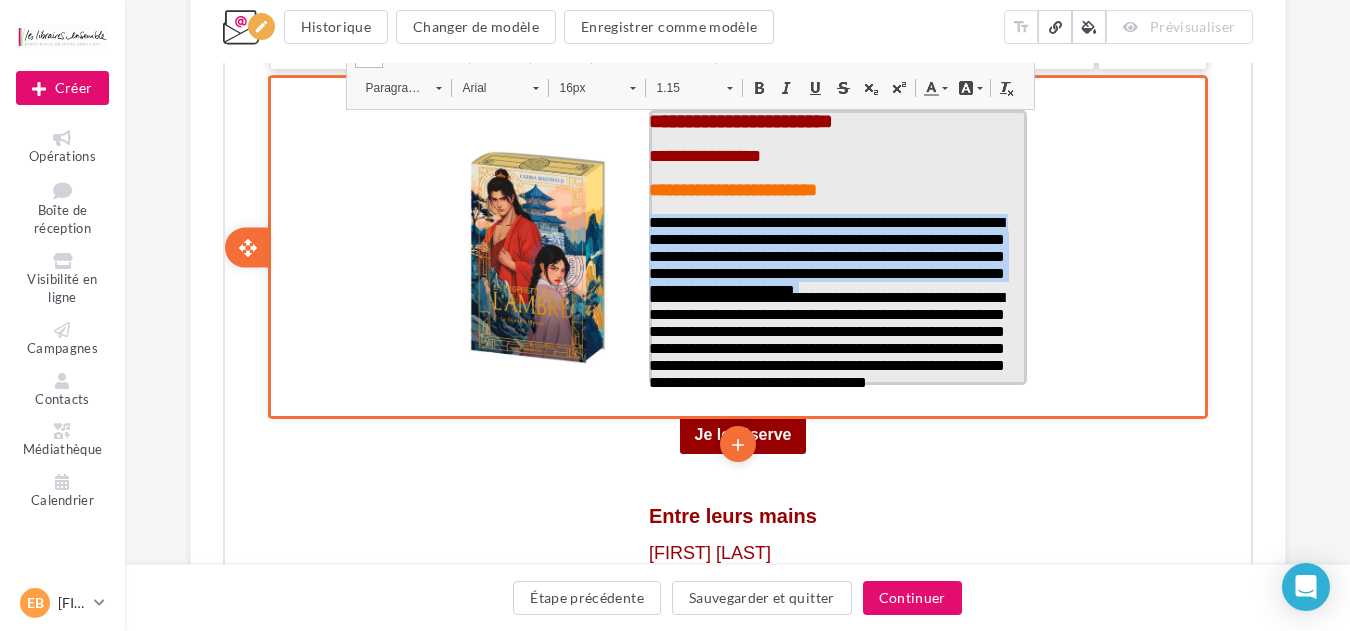 scroll, scrollTop: 0, scrollLeft: 0, axis: both 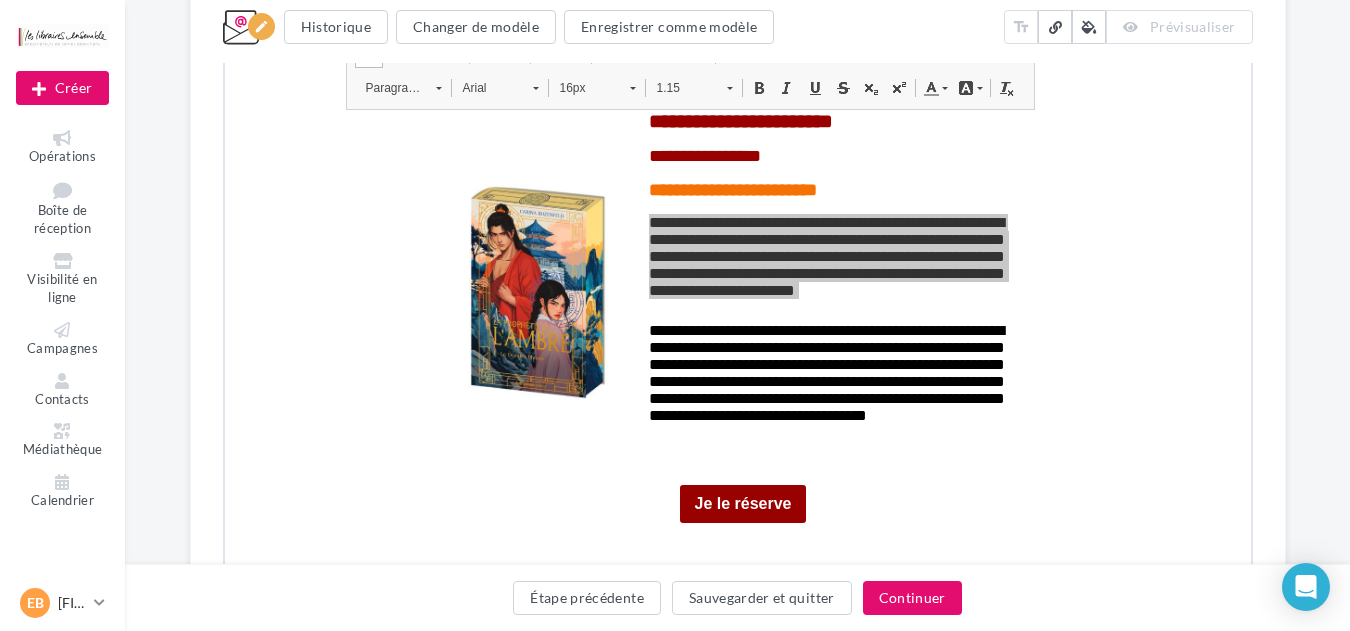 click on "**********" at bounding box center (737, -939) 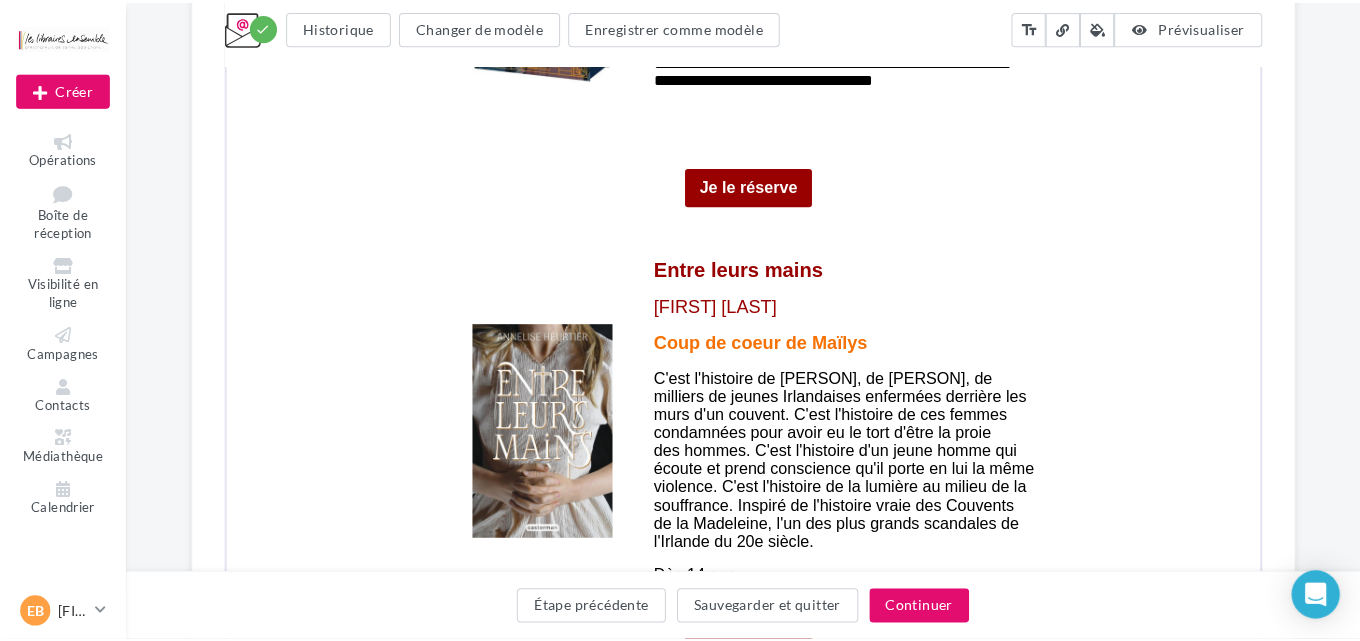 scroll, scrollTop: 4267, scrollLeft: 0, axis: vertical 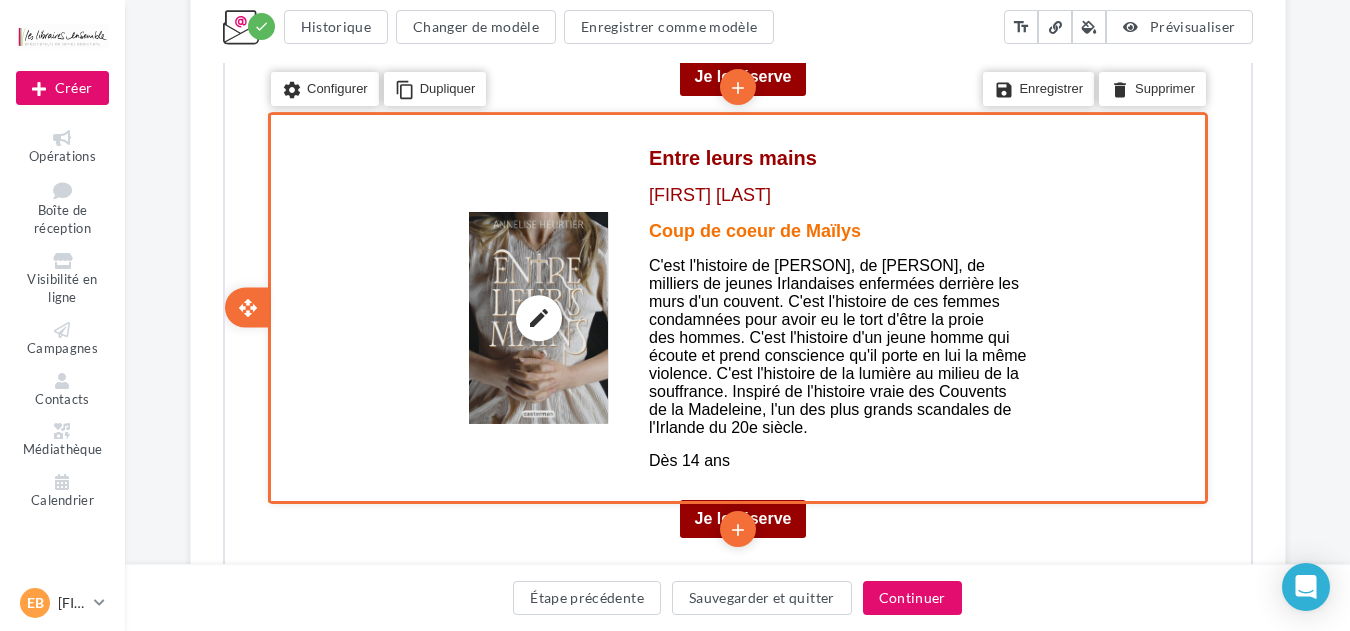 click on "edit               photo_library           rounded_corner      crop      link      style" at bounding box center (536, 315) 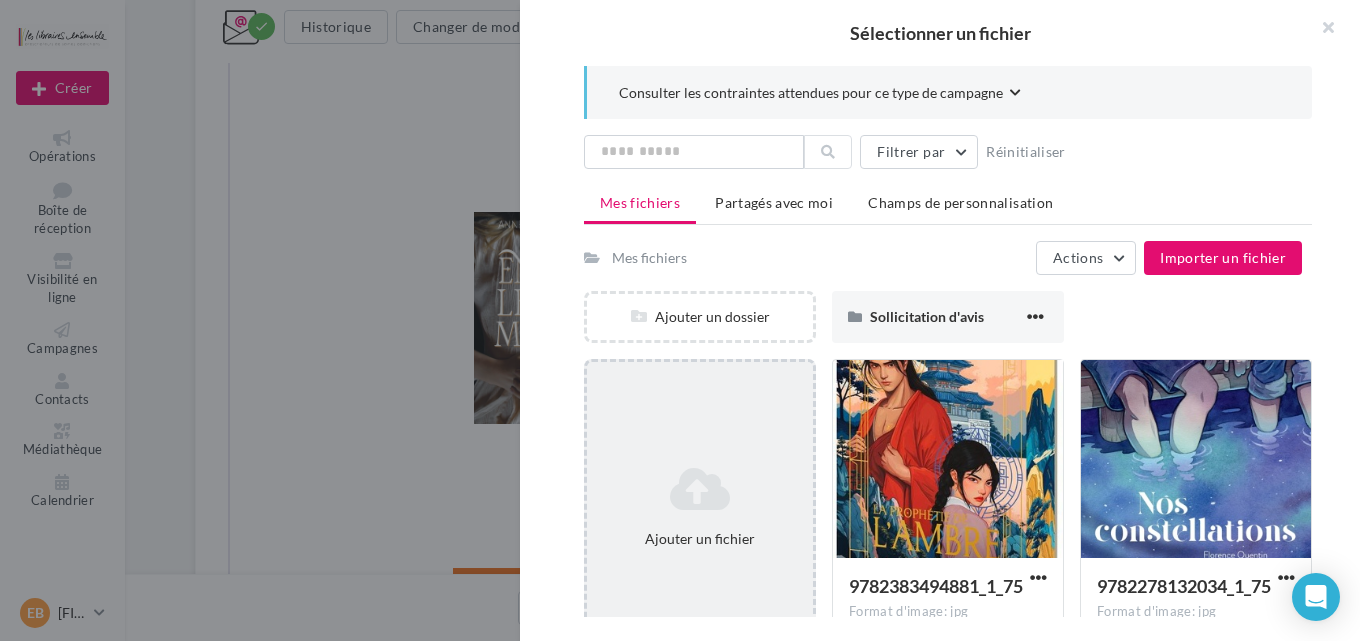 click on "Ajouter un fichier" at bounding box center (700, 507) 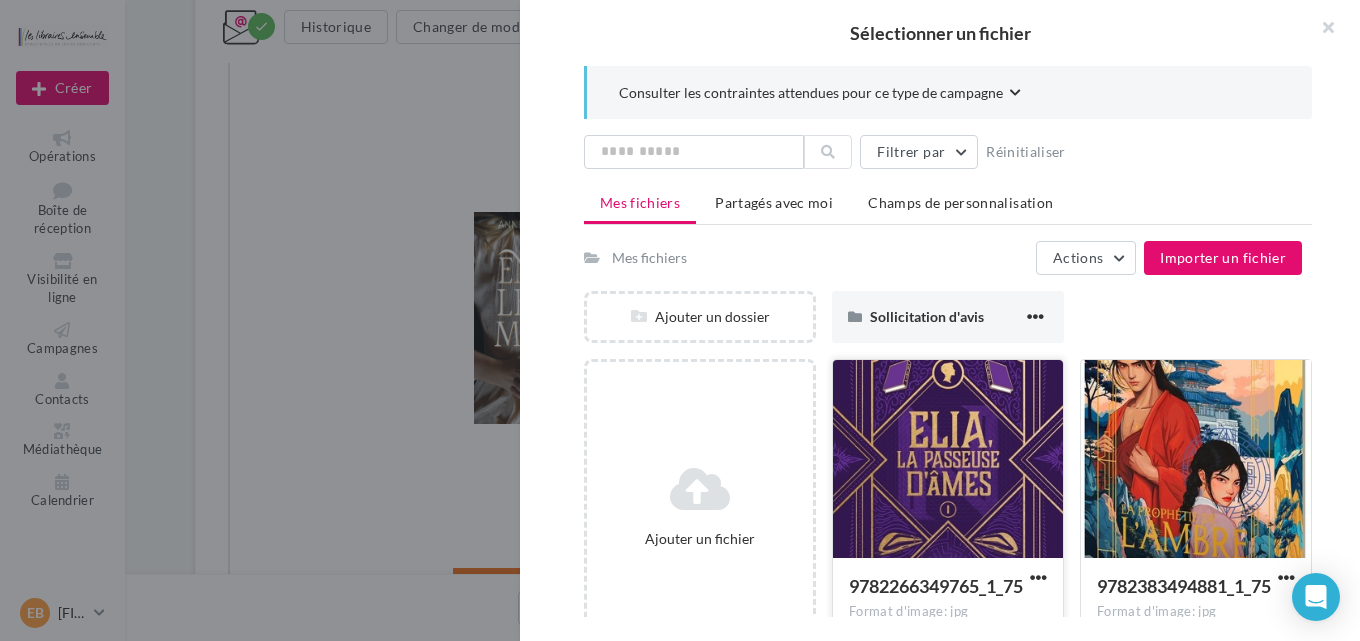 click at bounding box center (948, 460) 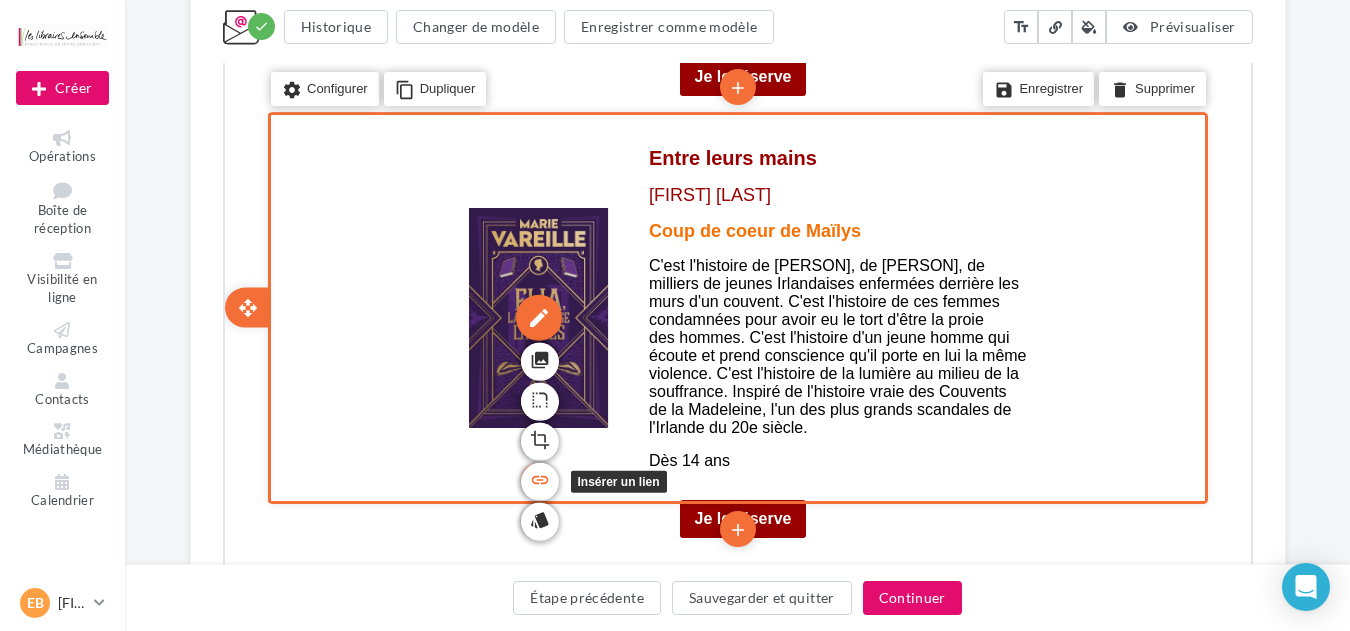 click on "link" at bounding box center [537, 478] 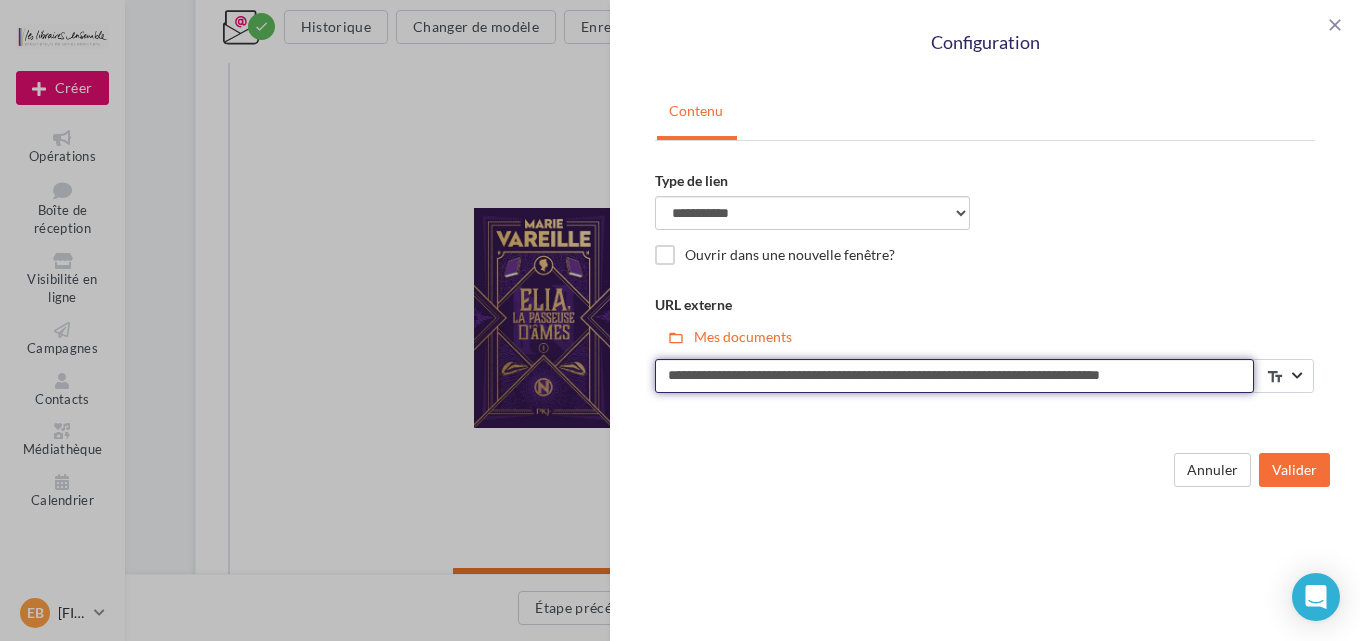 click on "**********" at bounding box center (954, 376) 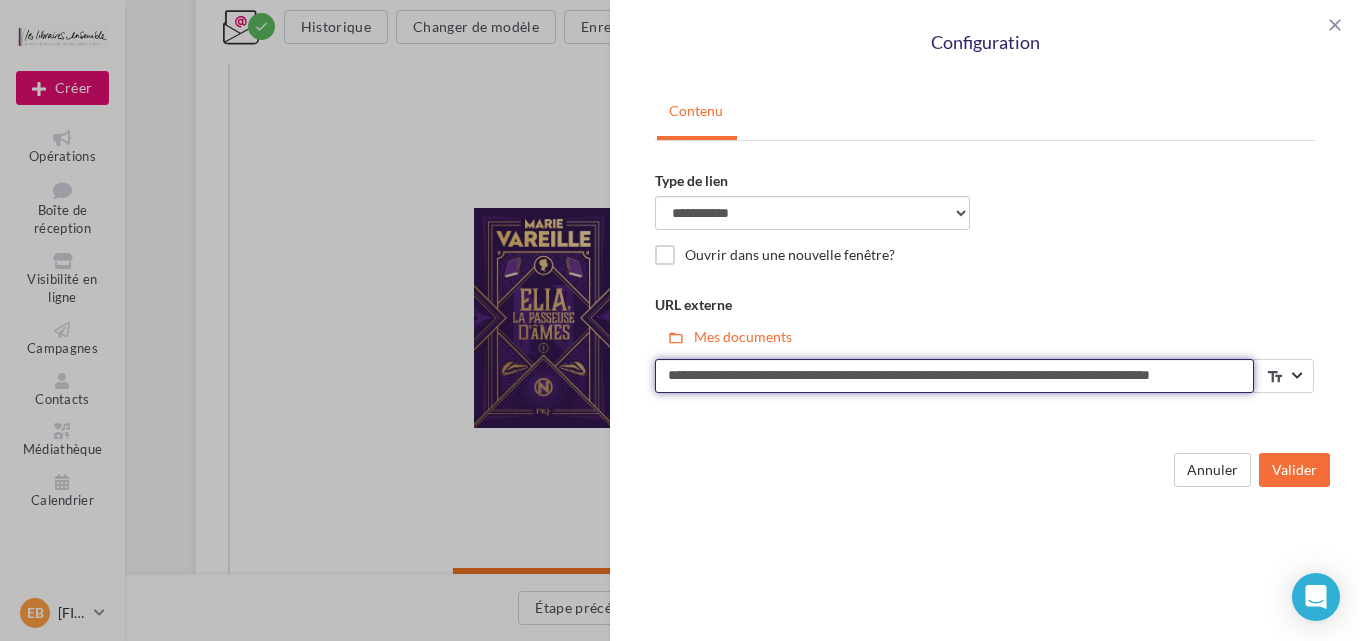 scroll, scrollTop: 0, scrollLeft: 62, axis: horizontal 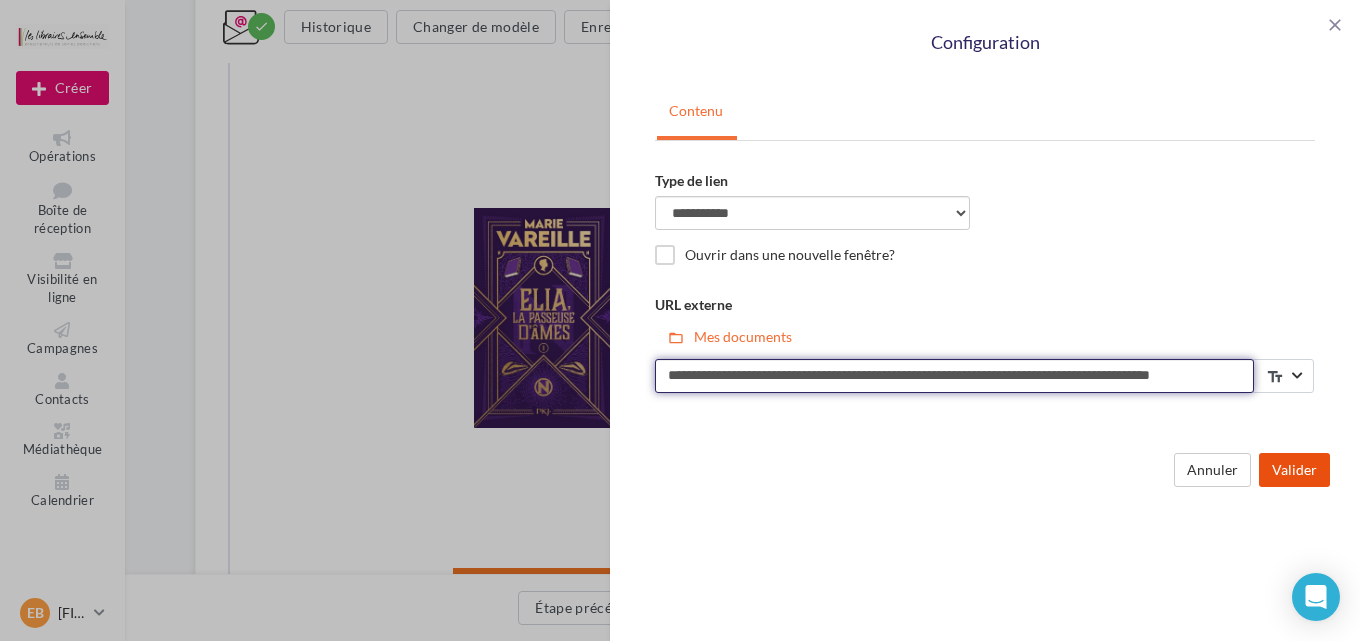 type on "**********" 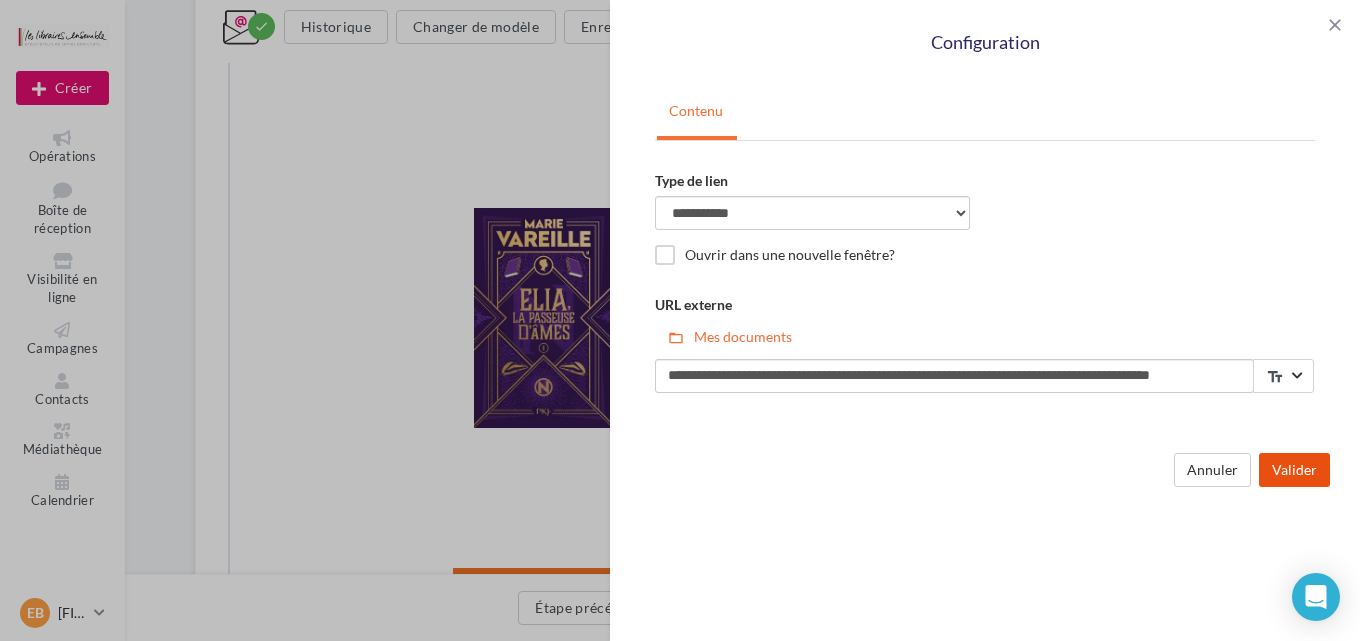 click on "Valider" at bounding box center [1294, 470] 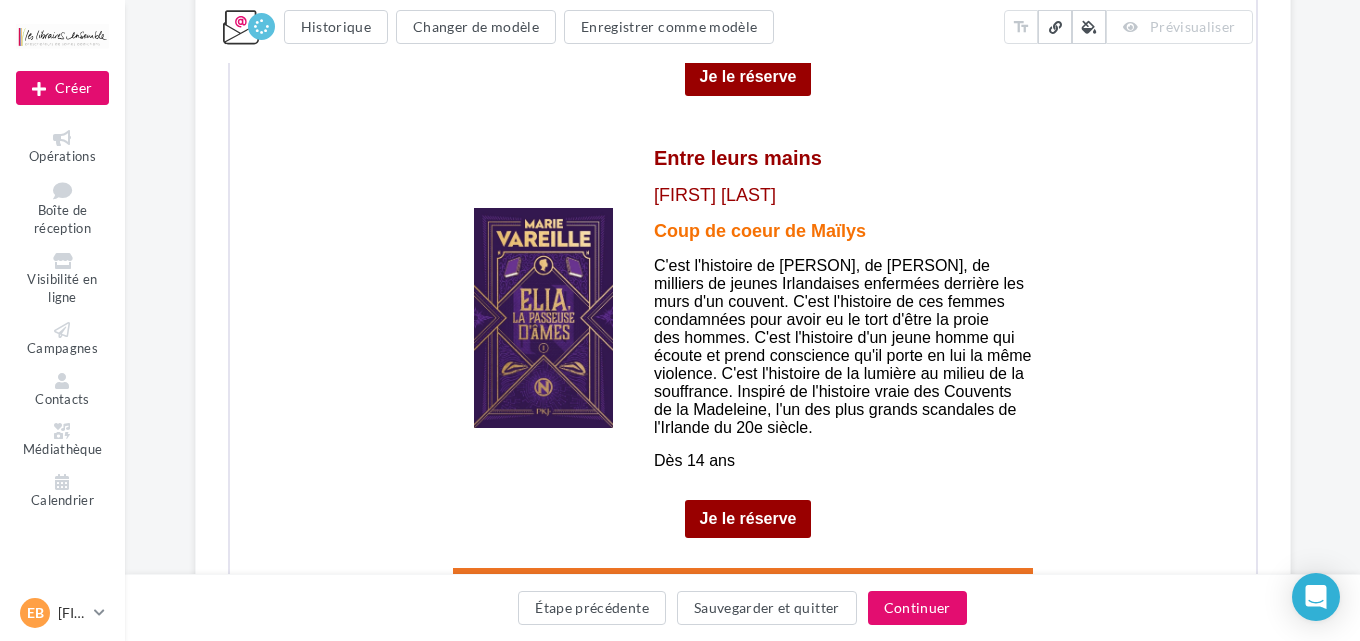 scroll, scrollTop: 0, scrollLeft: 0, axis: both 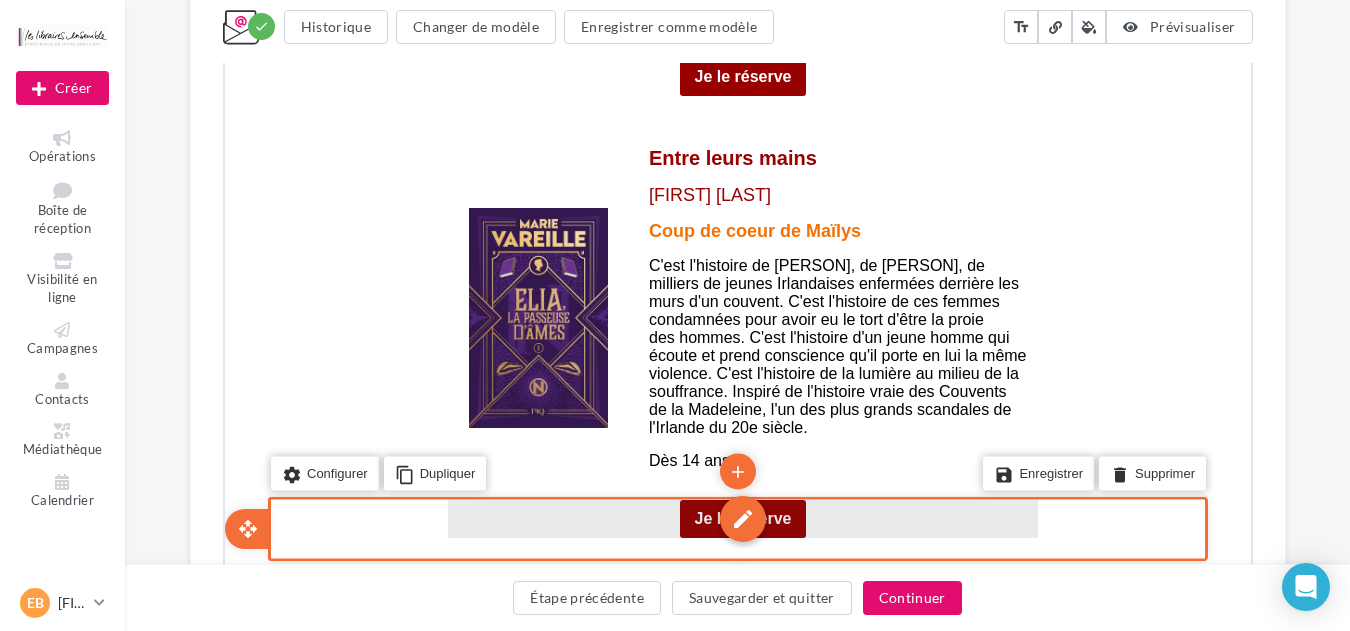 click on "edit" at bounding box center (740, 517) 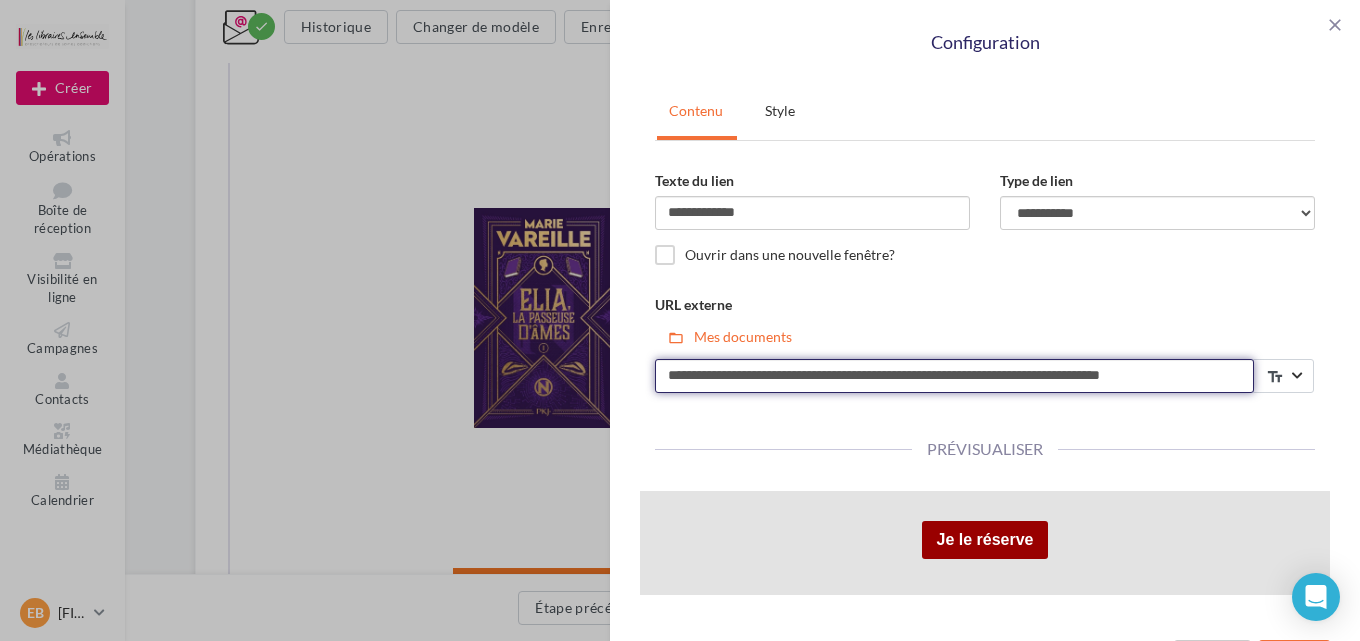 click on "**********" at bounding box center (954, 376) 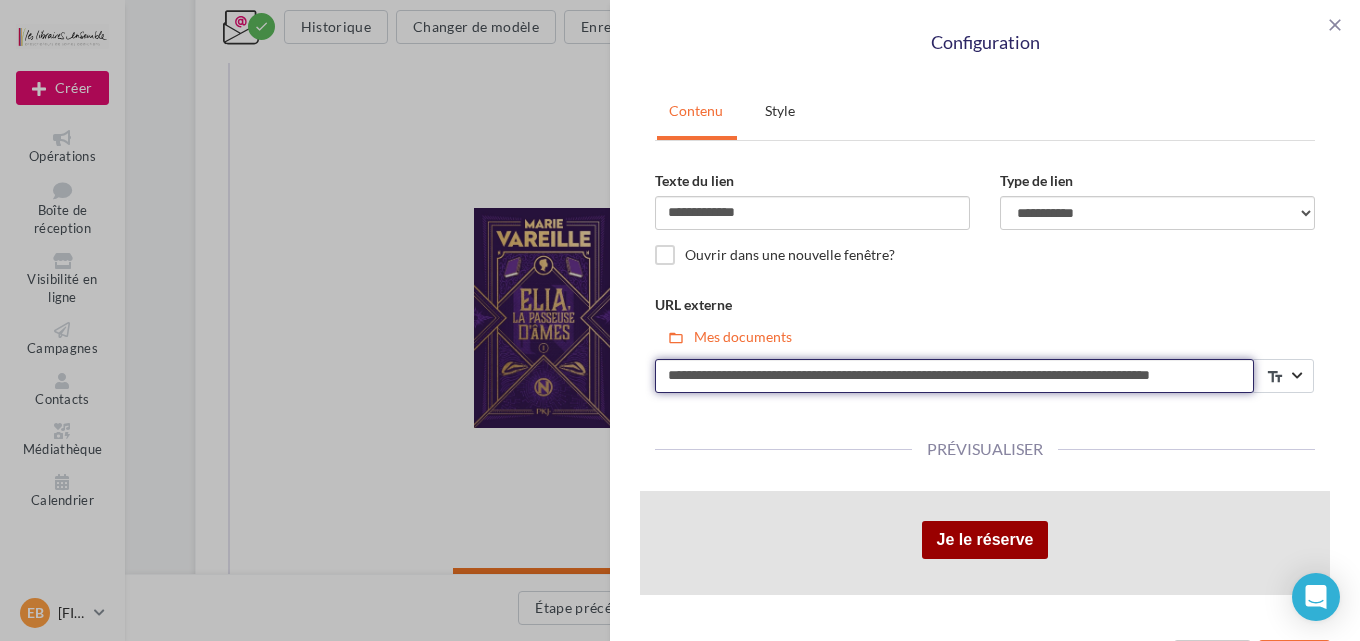 scroll, scrollTop: 0, scrollLeft: 62, axis: horizontal 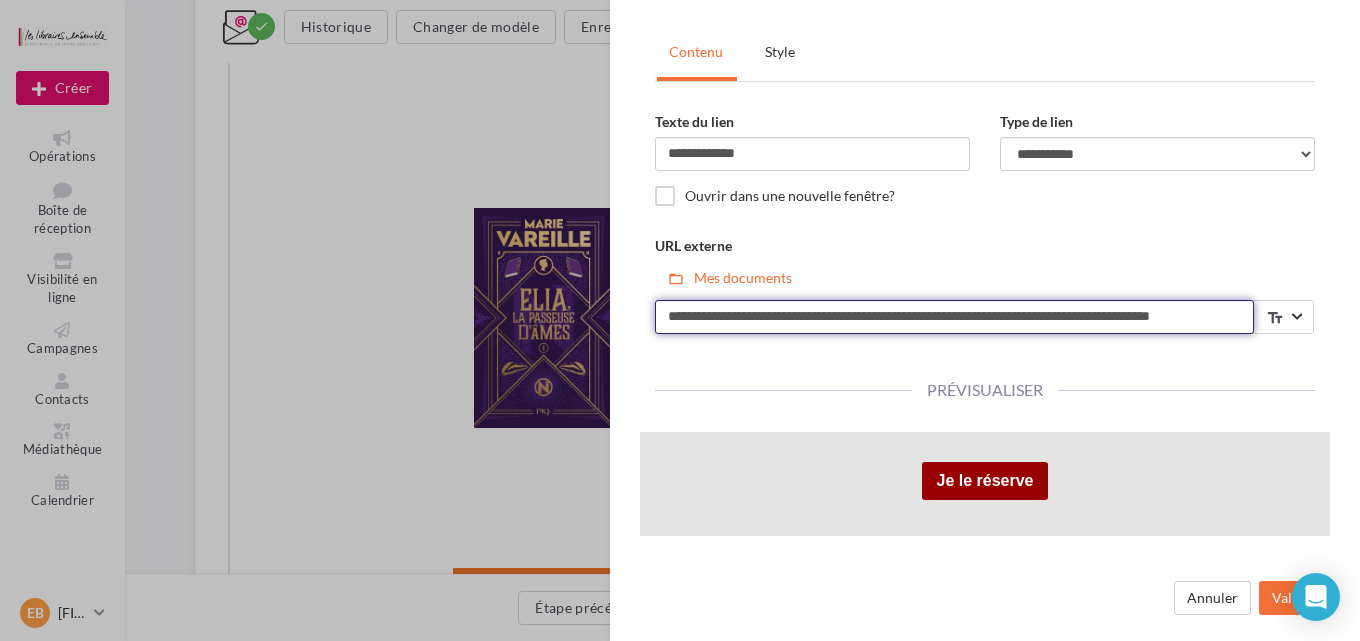 type on "**********" 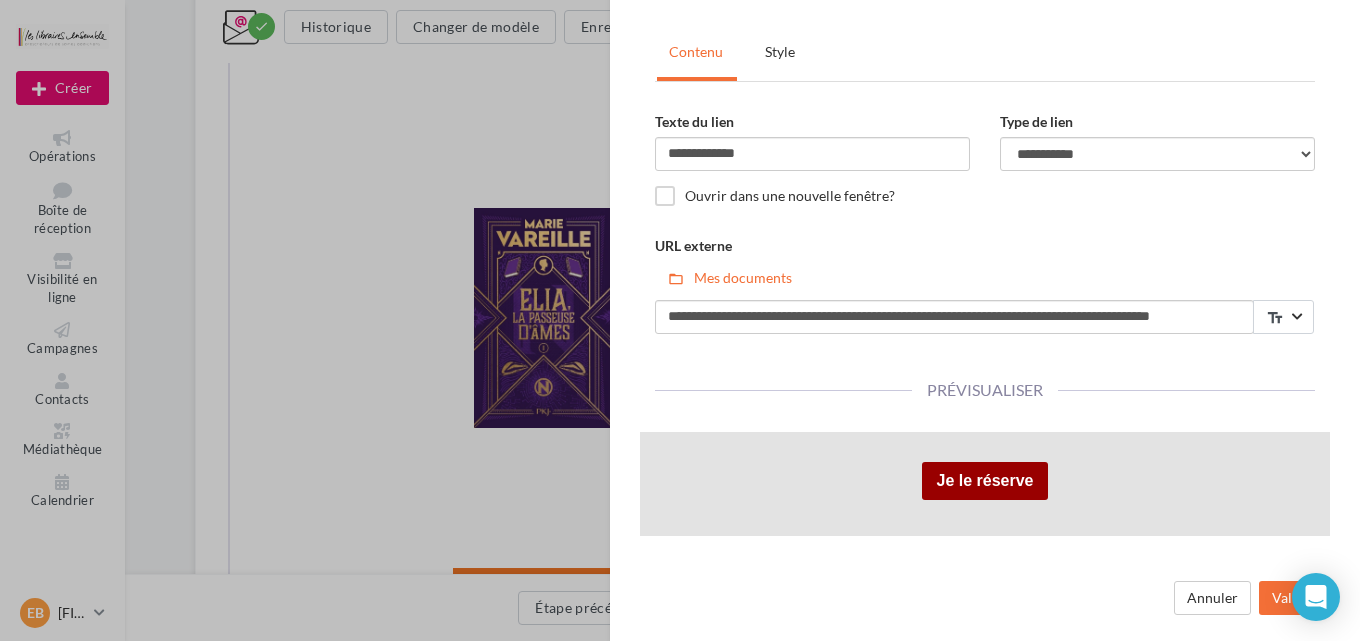 click on "Annuler   Valider" at bounding box center [985, 596] 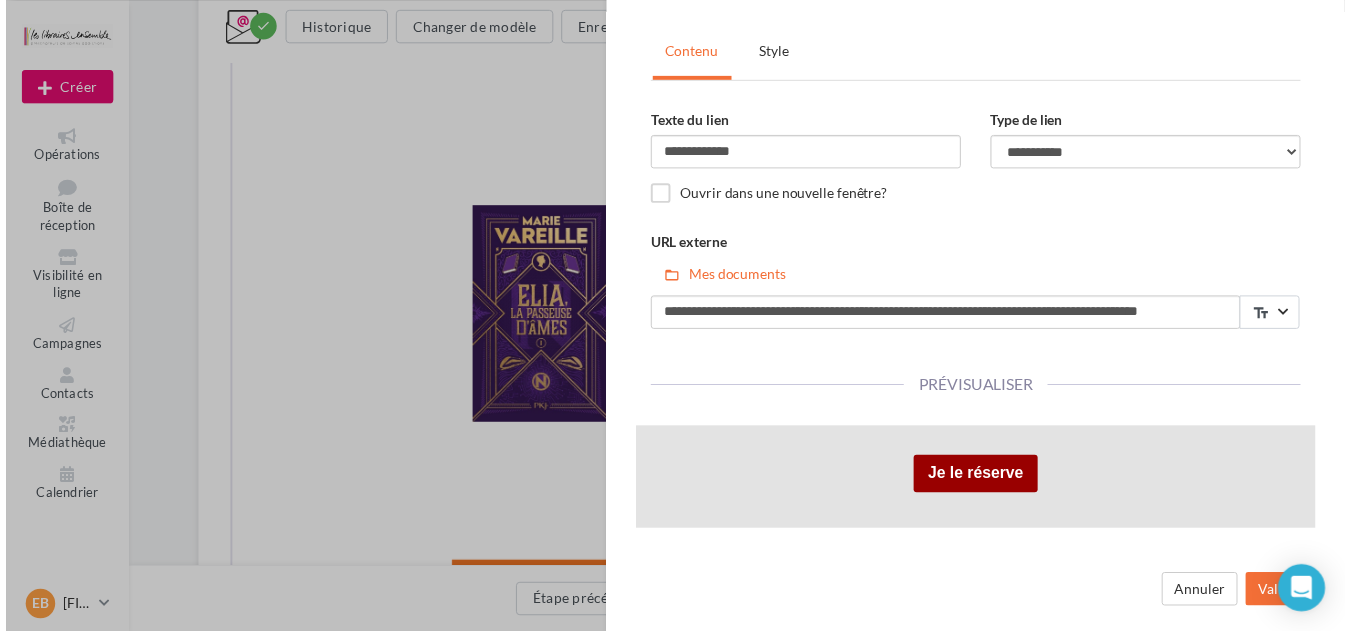 scroll, scrollTop: 0, scrollLeft: 0, axis: both 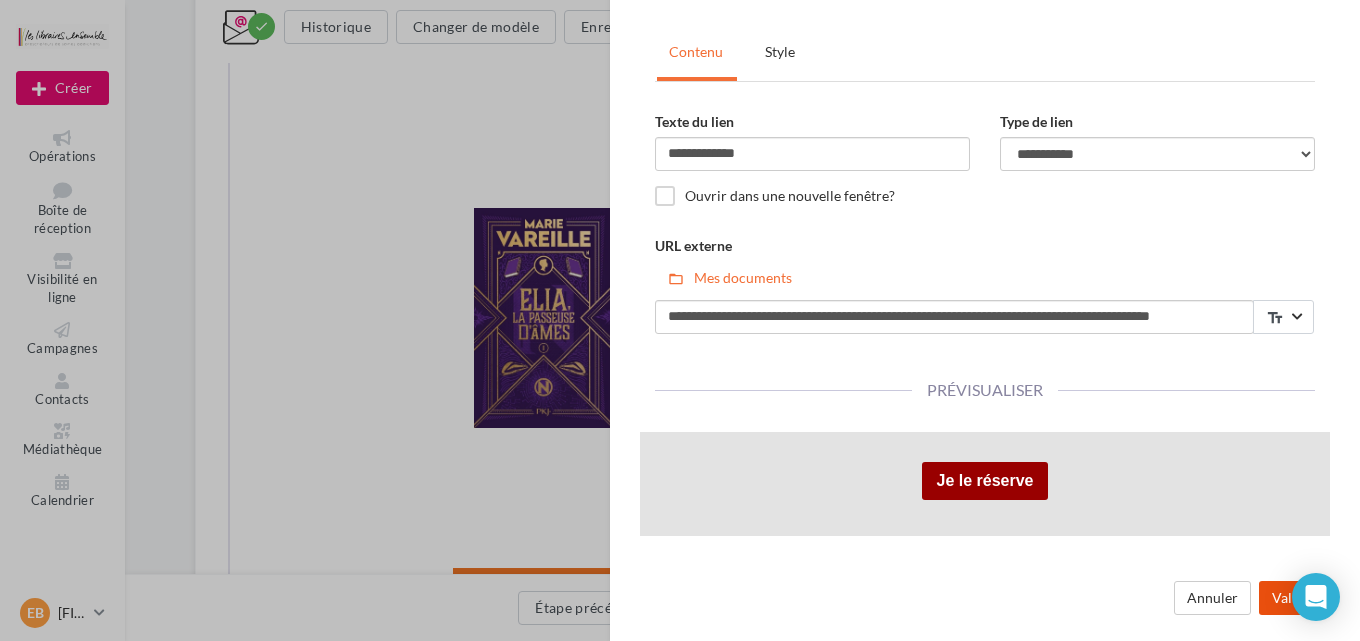 click on "Valider" at bounding box center [1294, 598] 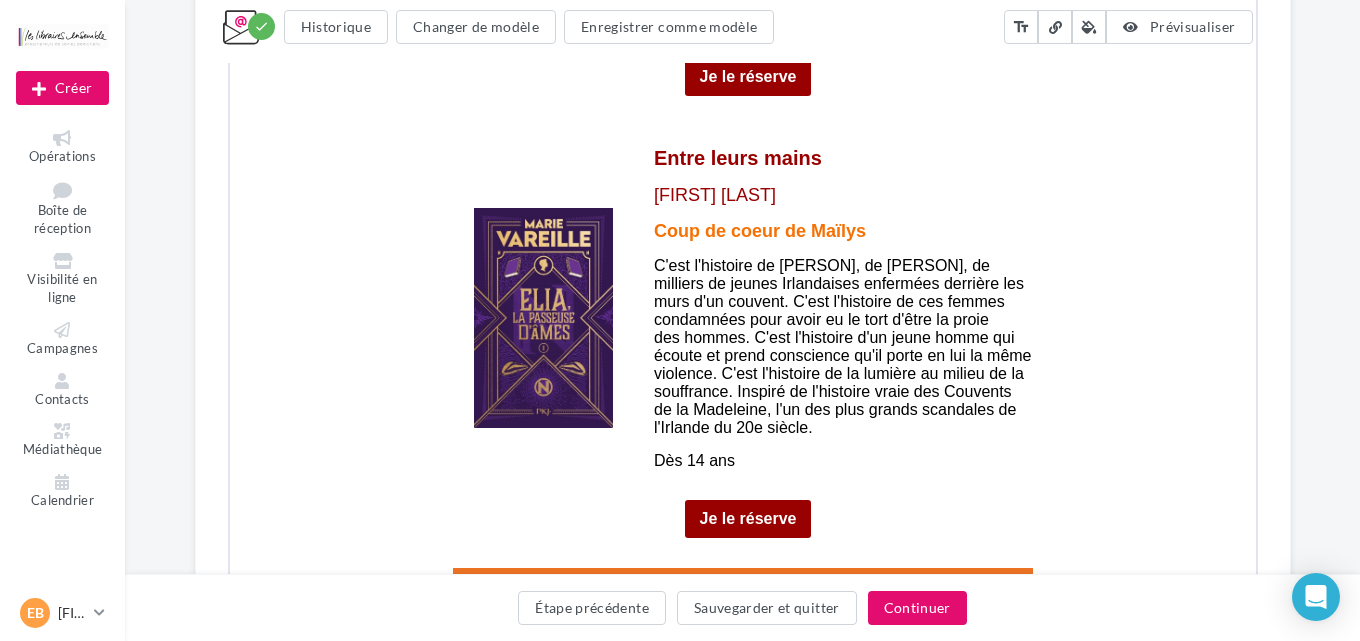 click on "**********" at bounding box center [680, 320] 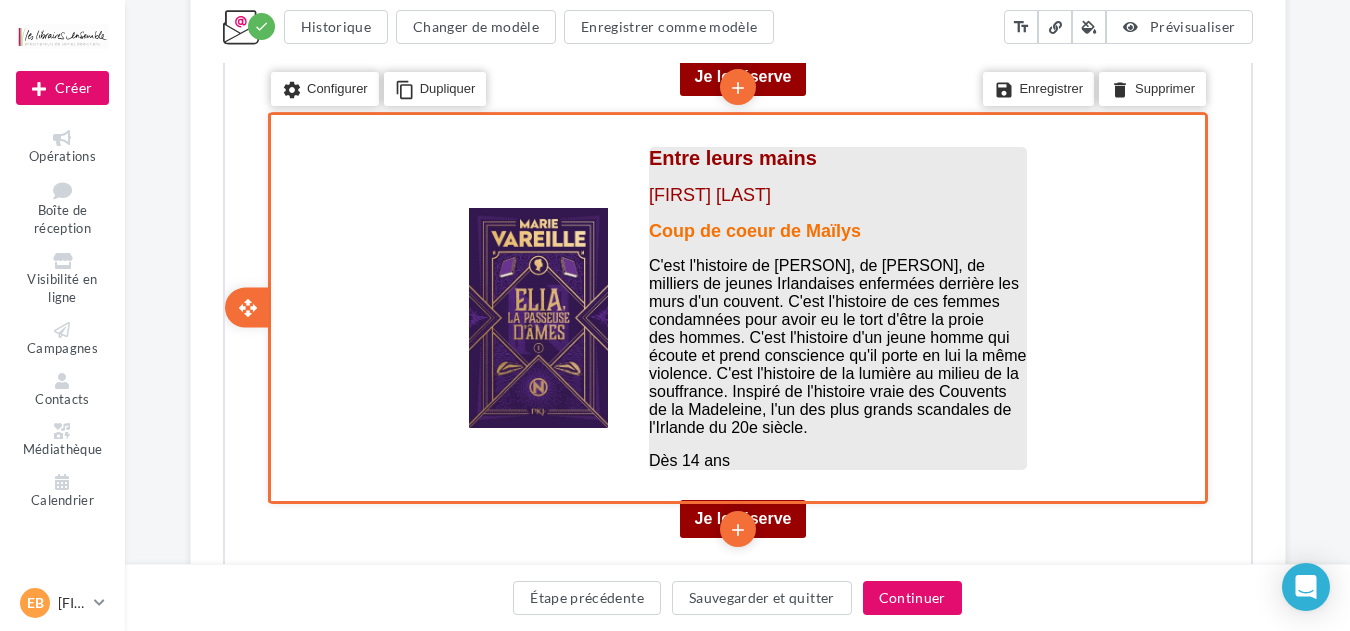 click on "Entre leurs mains" at bounding box center (730, 156) 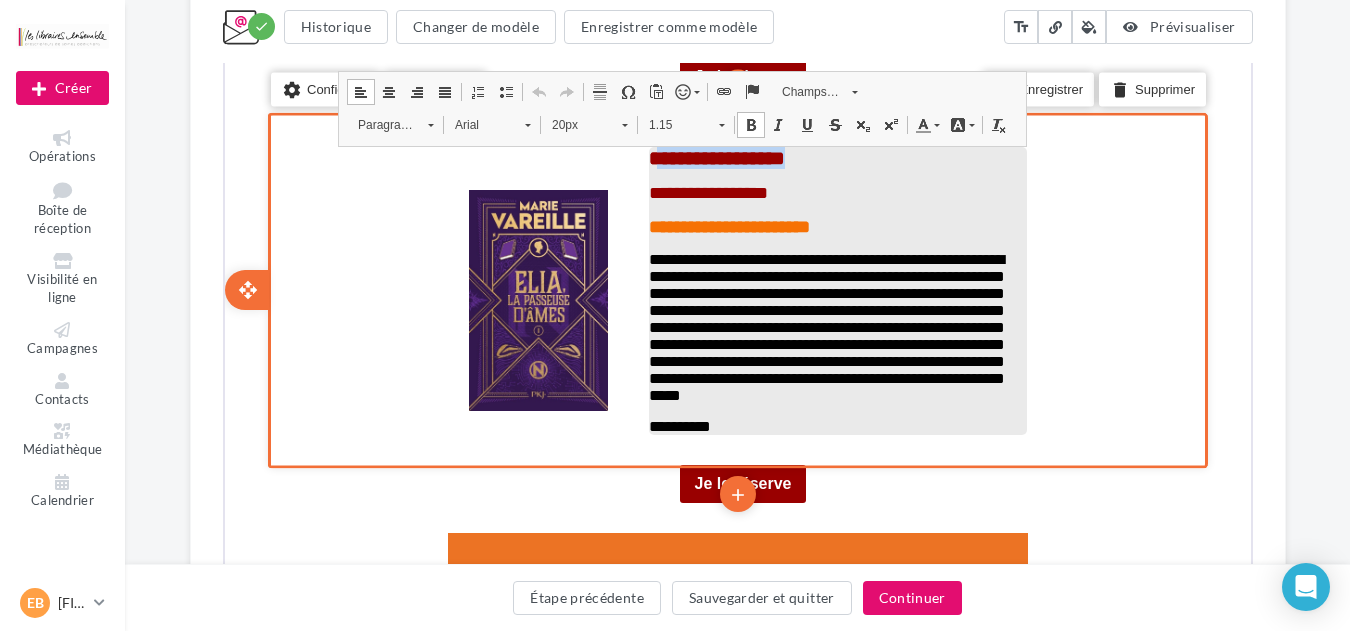 drag, startPoint x: 825, startPoint y: 157, endPoint x: 653, endPoint y: 150, distance: 172.14238 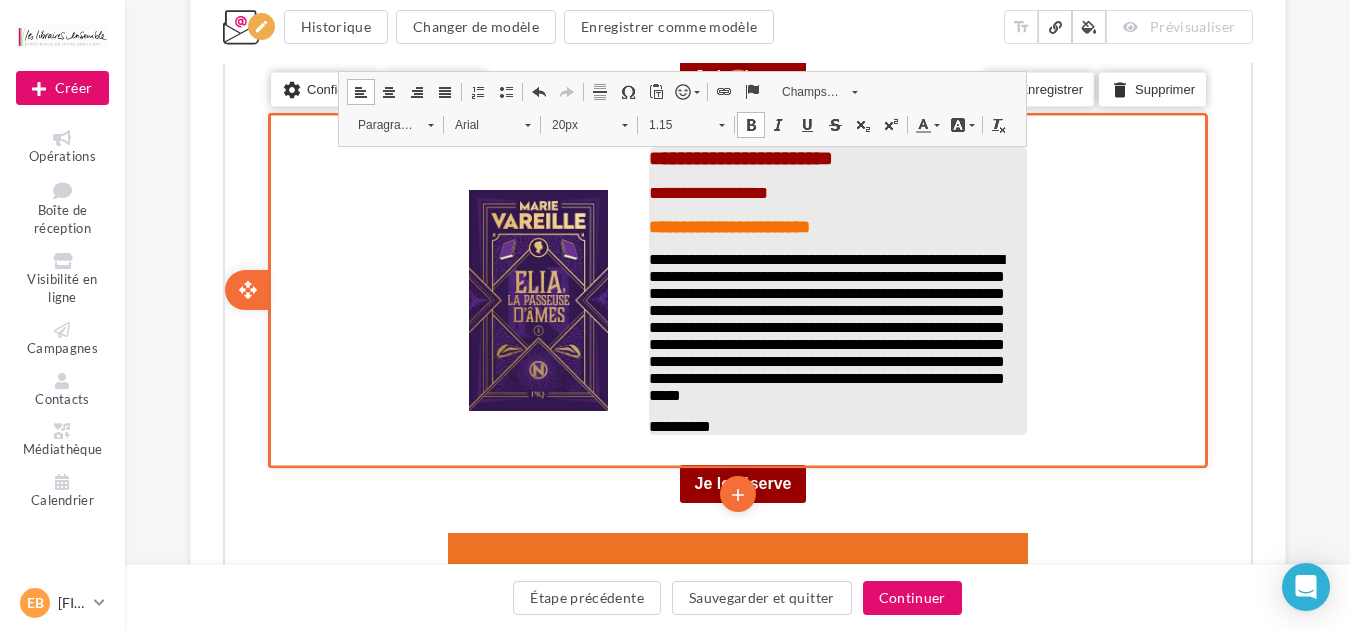 click on "**********" at bounding box center (705, 191) 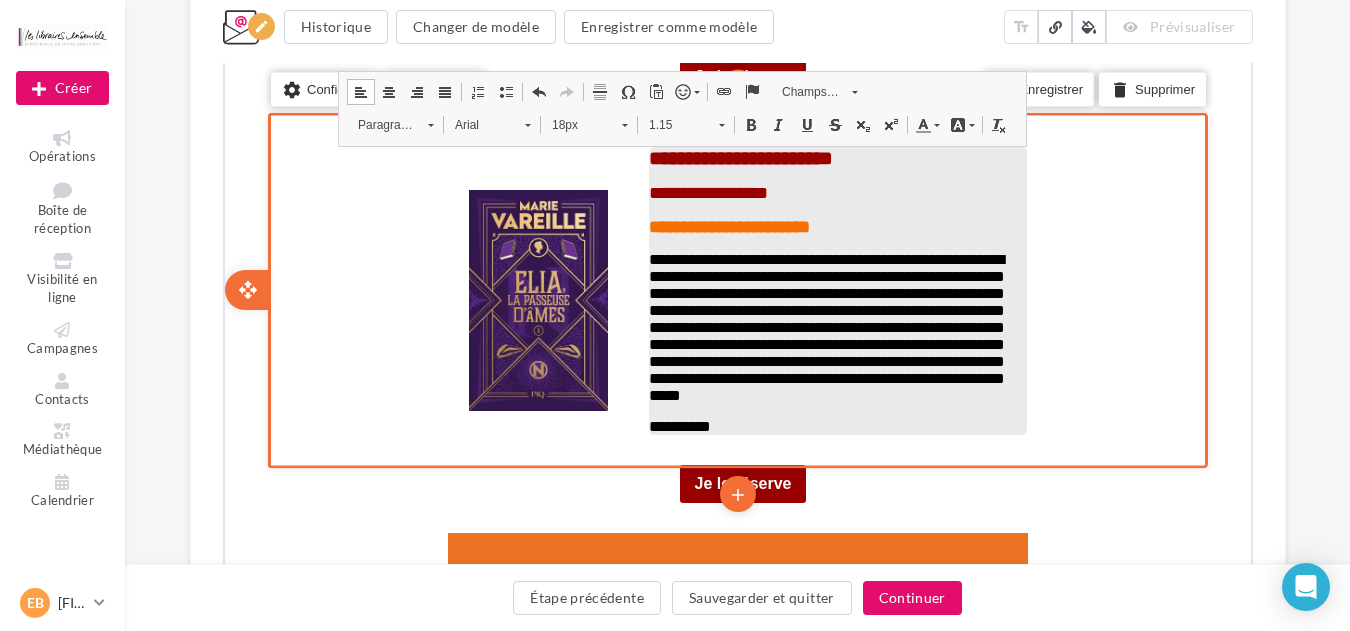 click at bounding box center (835, 208) 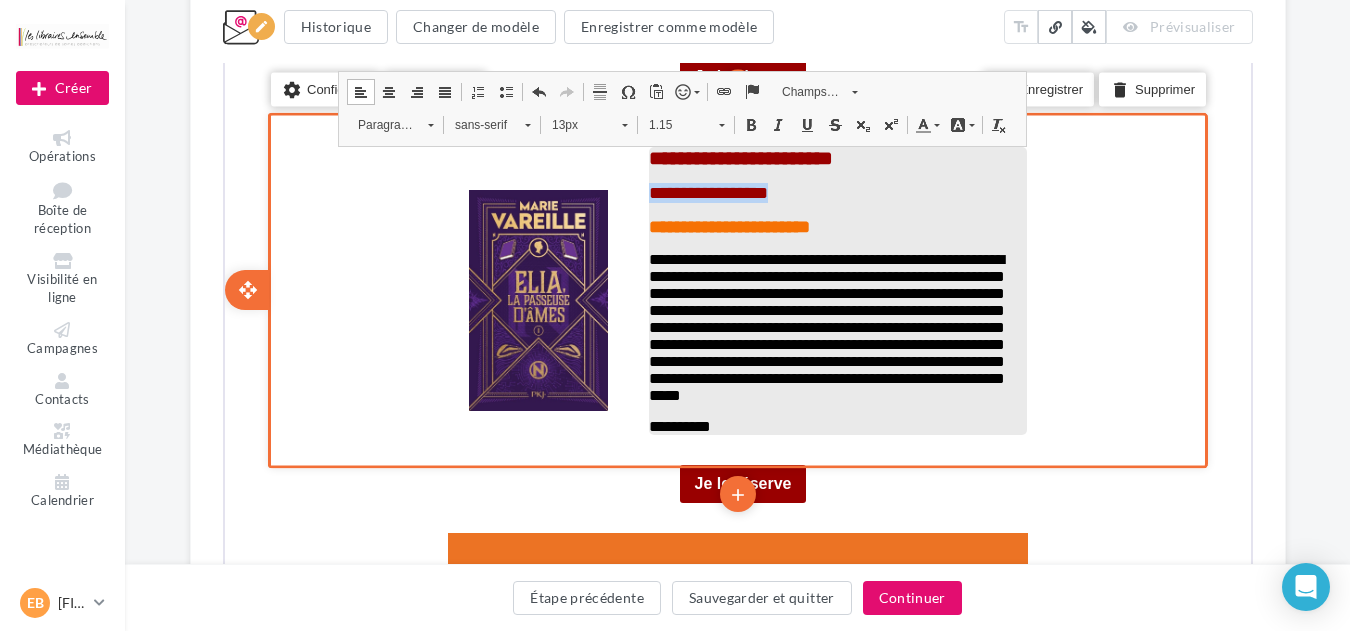 drag, startPoint x: 826, startPoint y: 190, endPoint x: 647, endPoint y: 191, distance: 179.00279 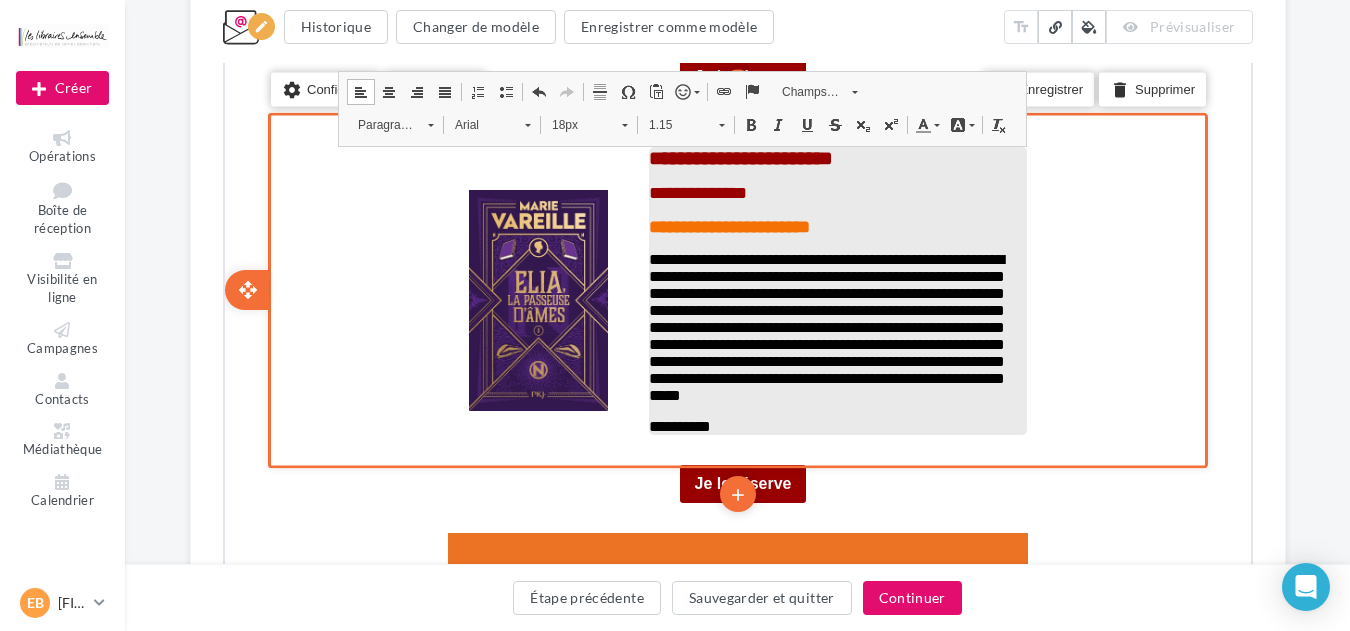 click on "**********" at bounding box center [835, 225] 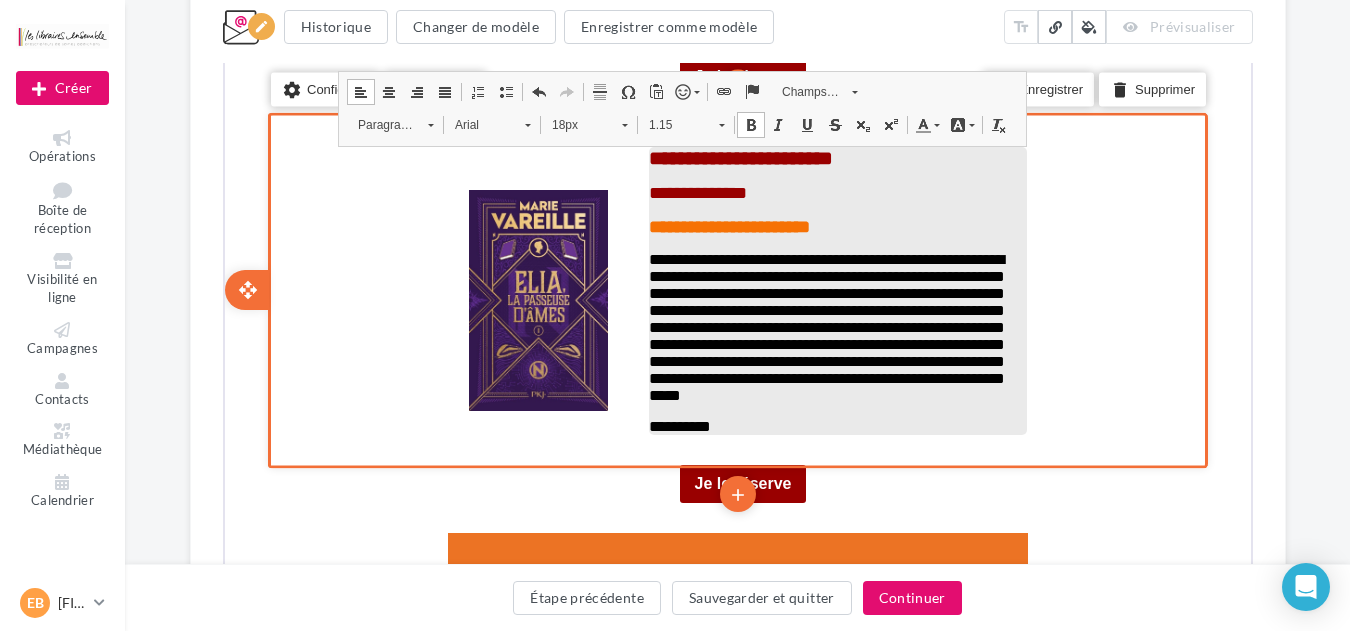 click on "**********" at bounding box center (824, 325) 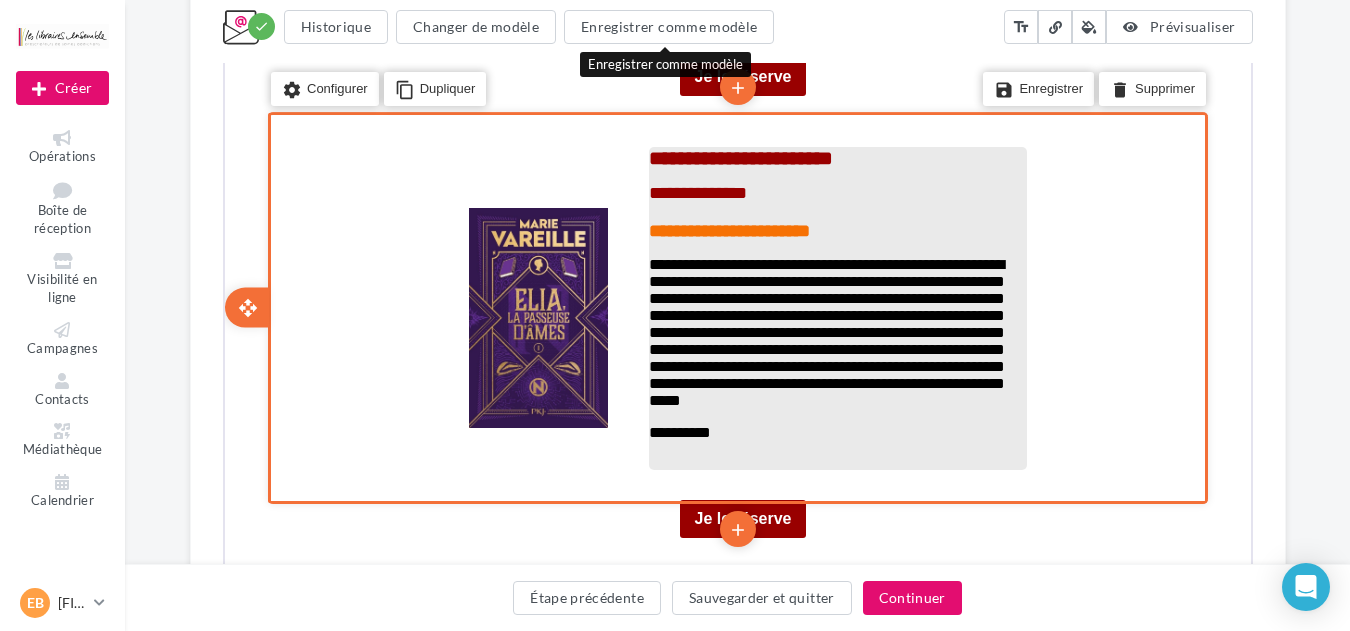 click on "**********" at bounding box center [824, 330] 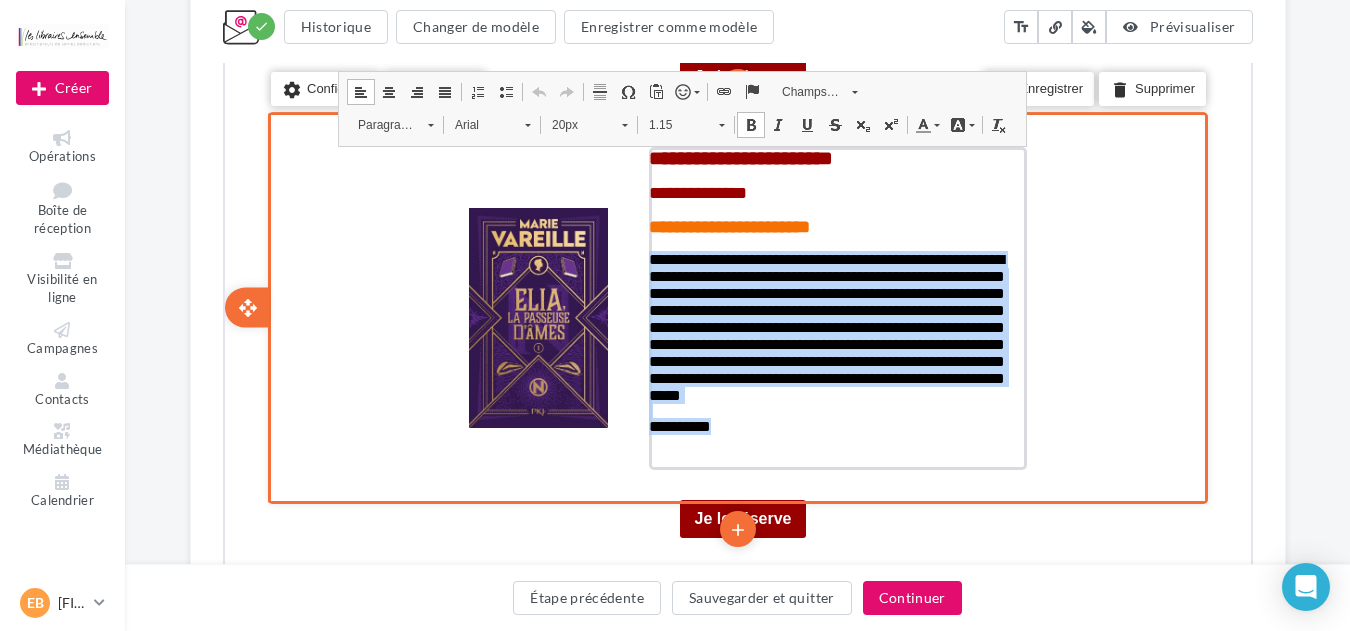 drag, startPoint x: 744, startPoint y: 452, endPoint x: 643, endPoint y: 260, distance: 216.94469 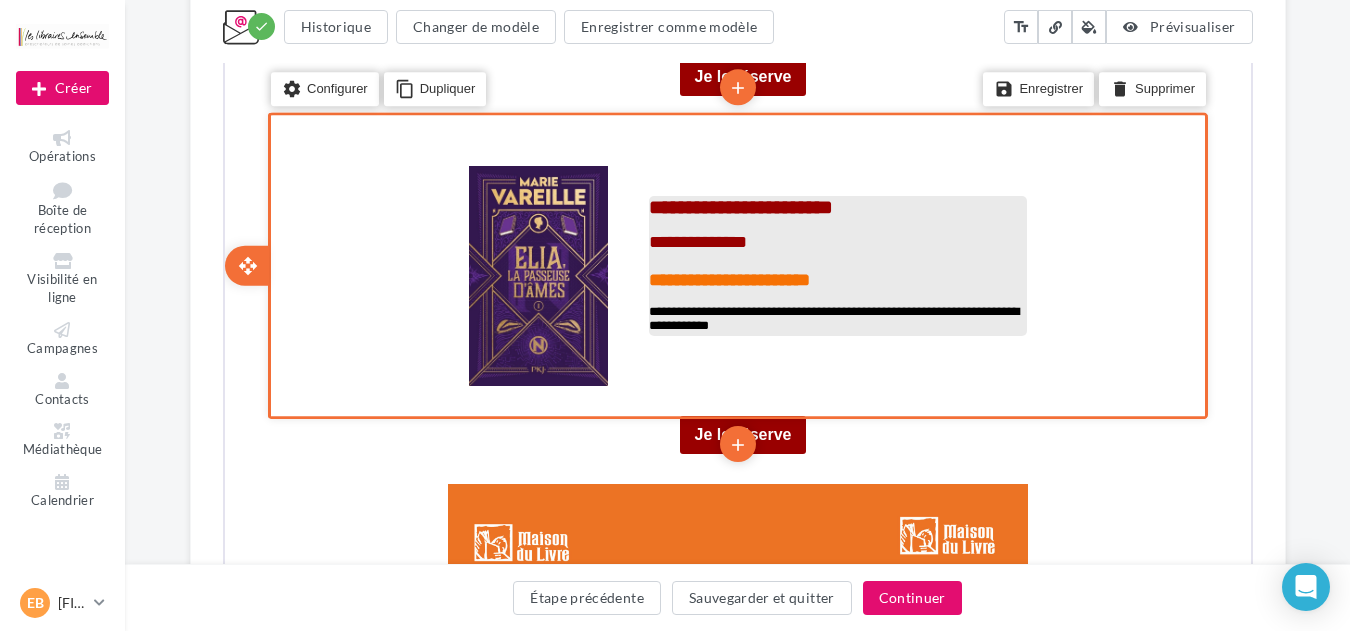 click on "**********" at bounding box center (835, 318) 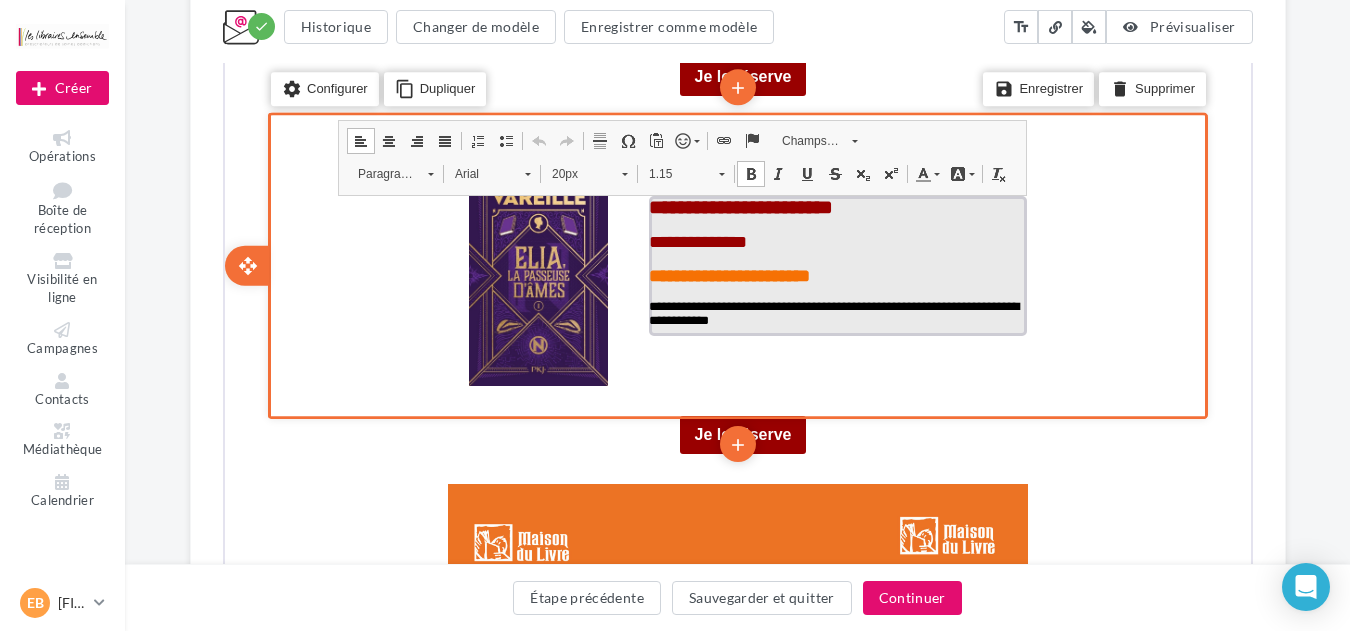 click on "**********" at bounding box center [835, 313] 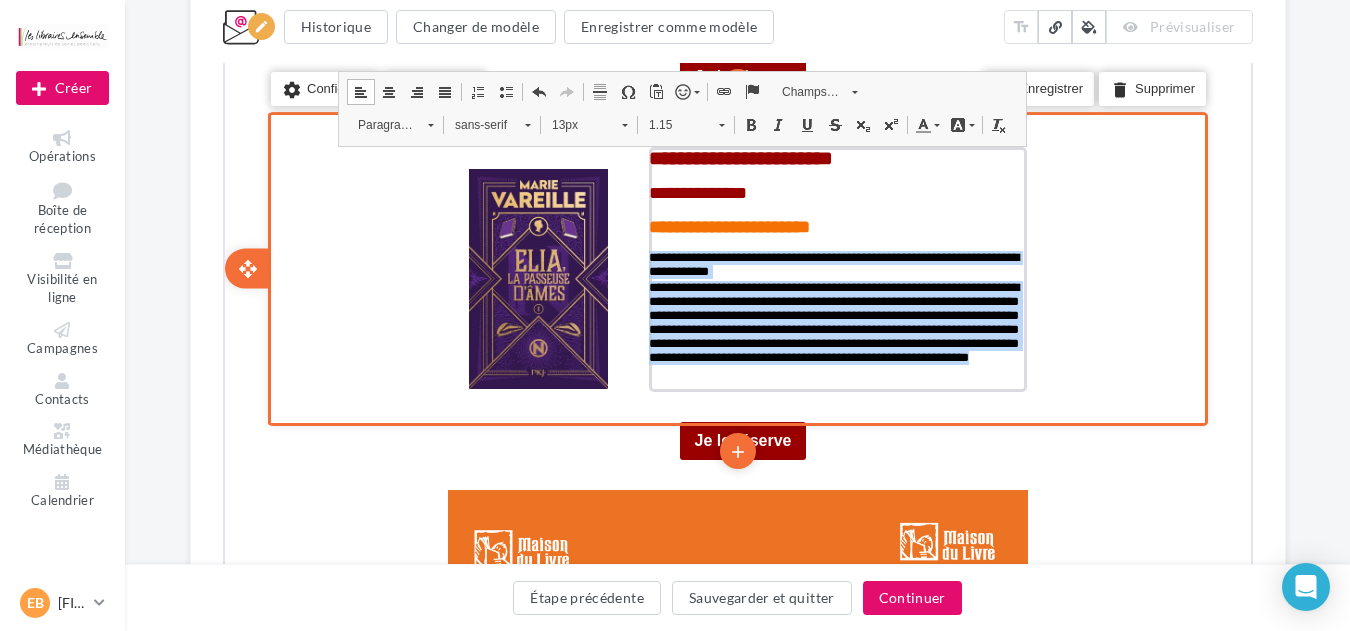 drag, startPoint x: 994, startPoint y: 382, endPoint x: 638, endPoint y: 266, distance: 374.4222 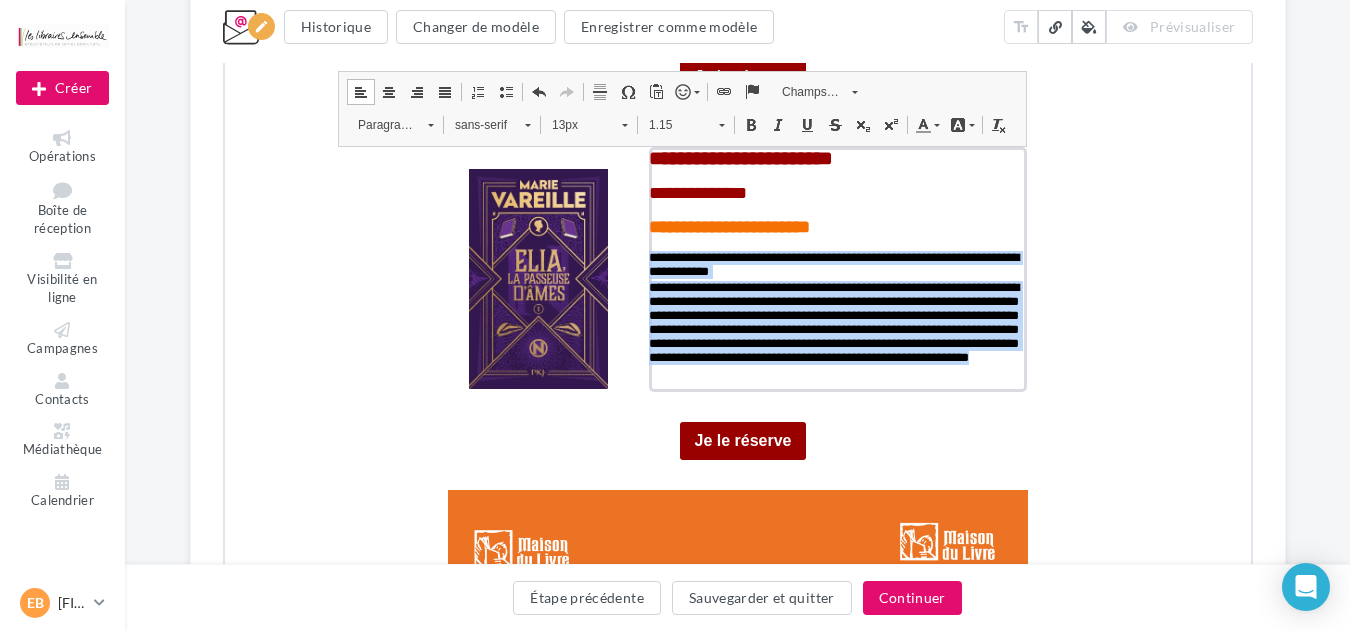 click on "sans-serif" at bounding box center (489, 123) 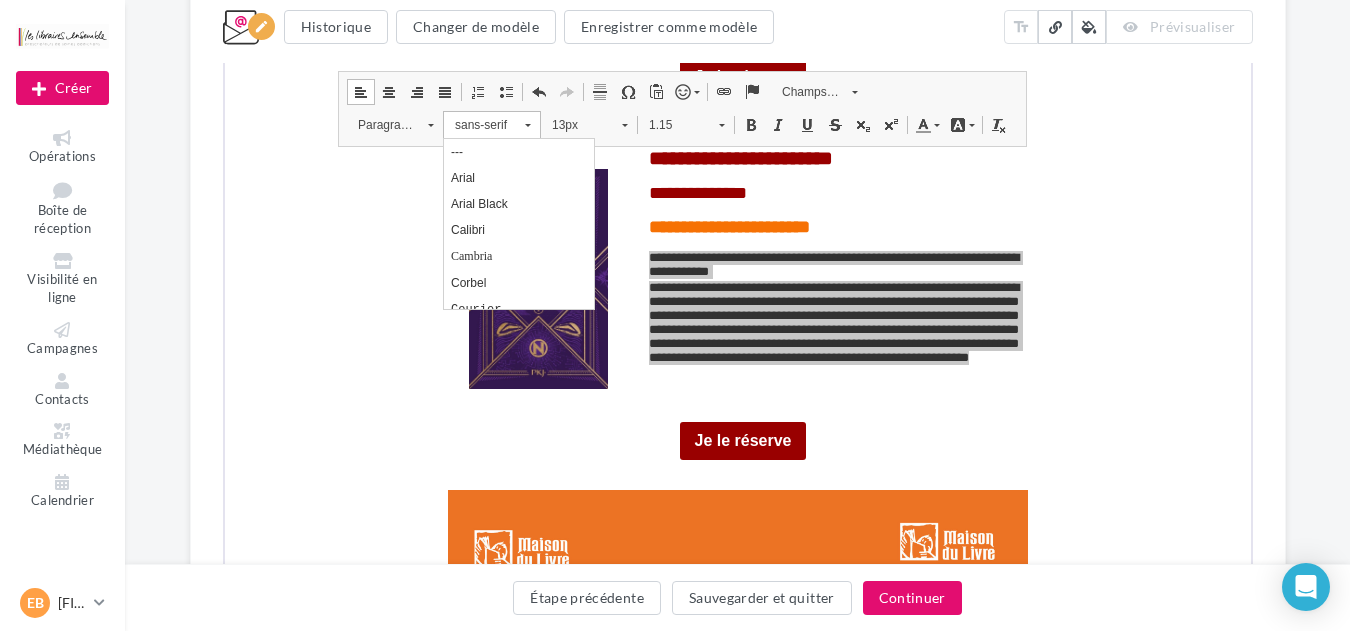 scroll, scrollTop: 0, scrollLeft: 0, axis: both 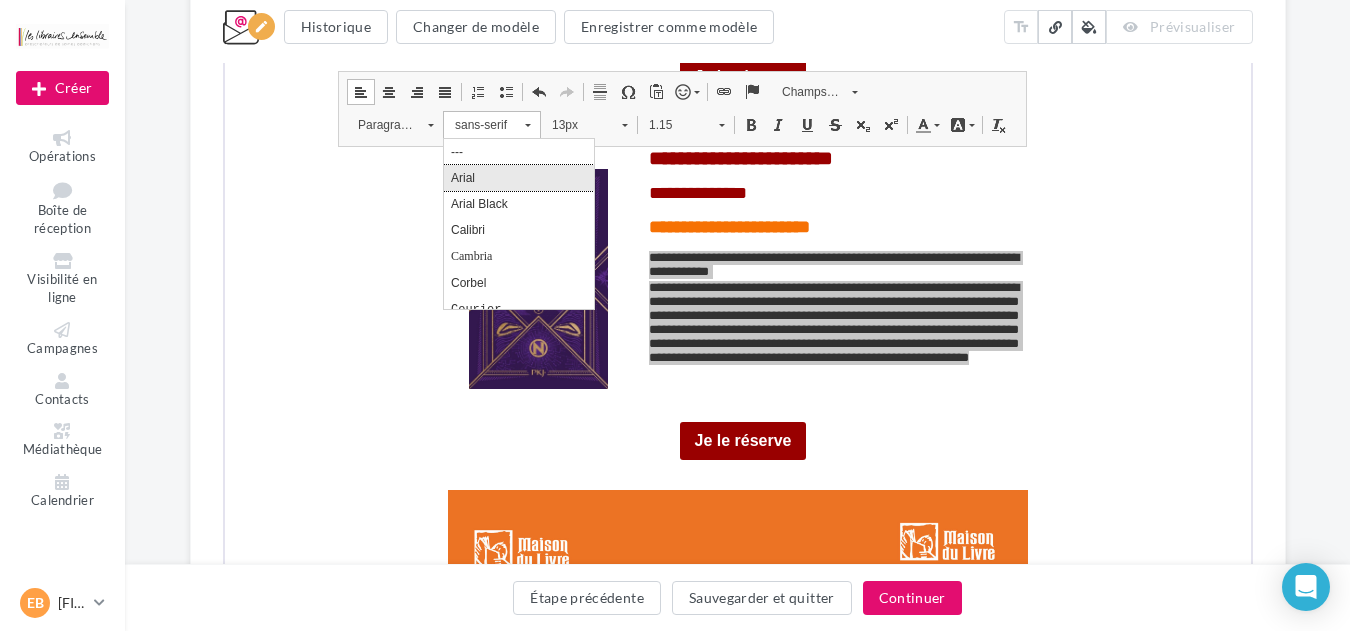 click on "Arial" at bounding box center [518, 177] 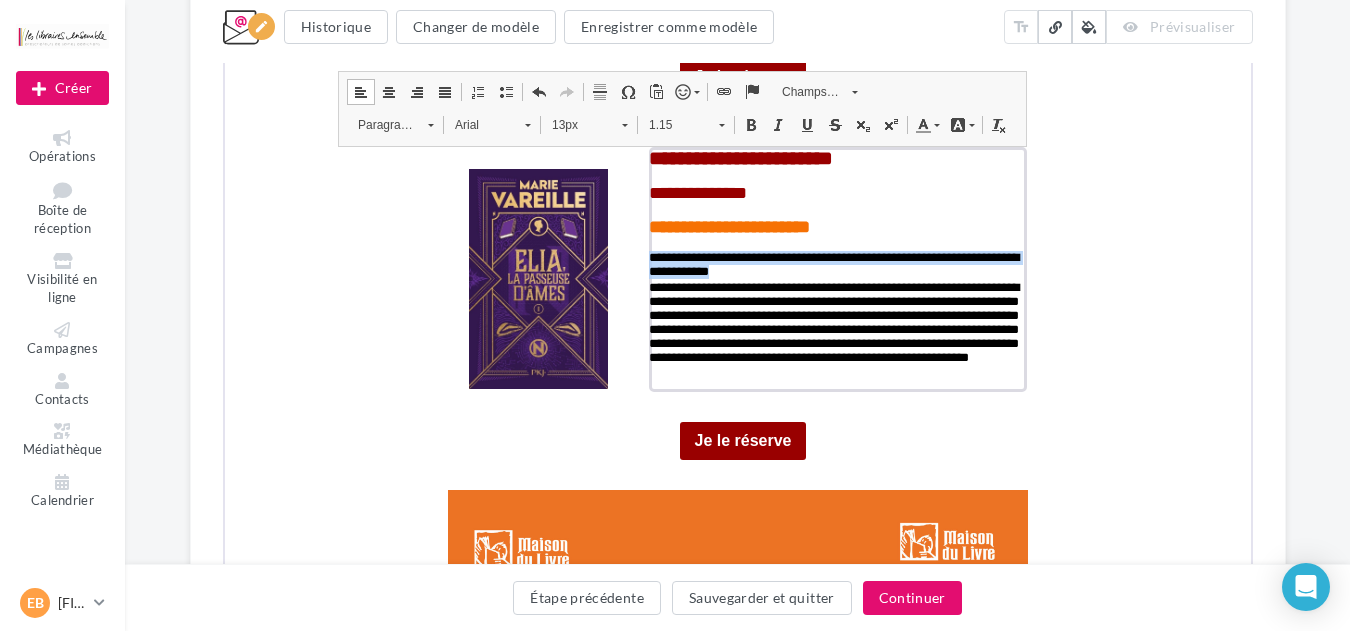 click on "13px" at bounding box center (574, 123) 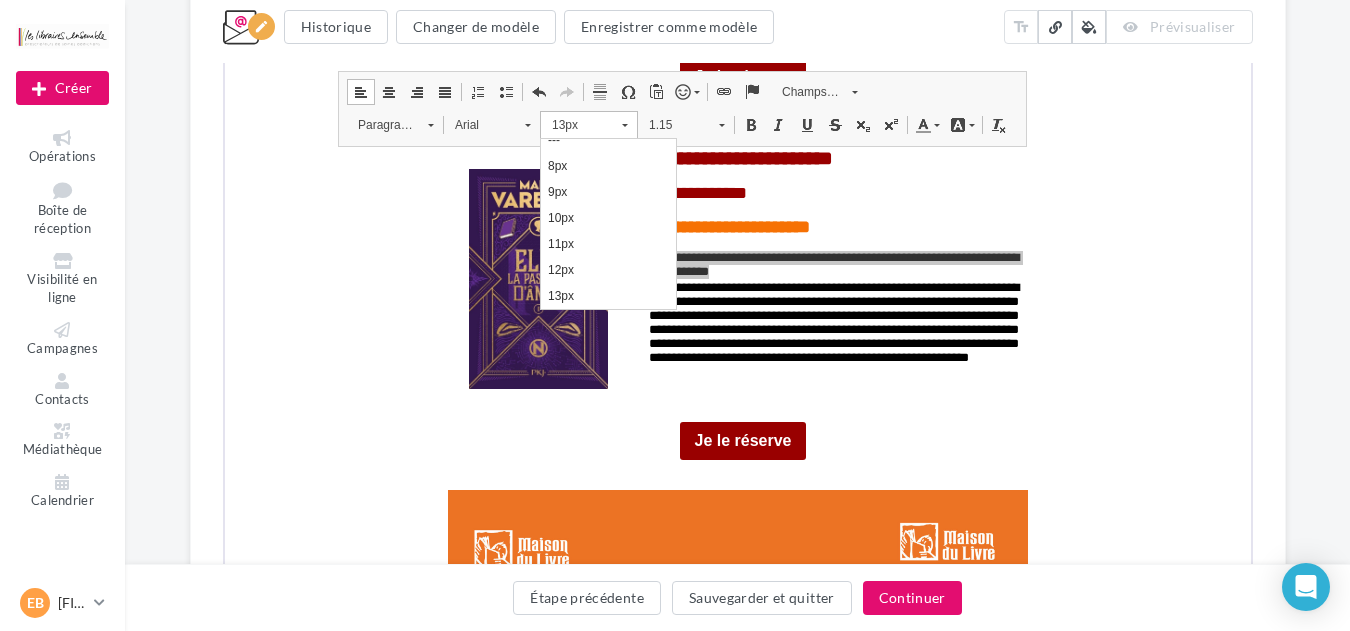 scroll, scrollTop: 119, scrollLeft: 0, axis: vertical 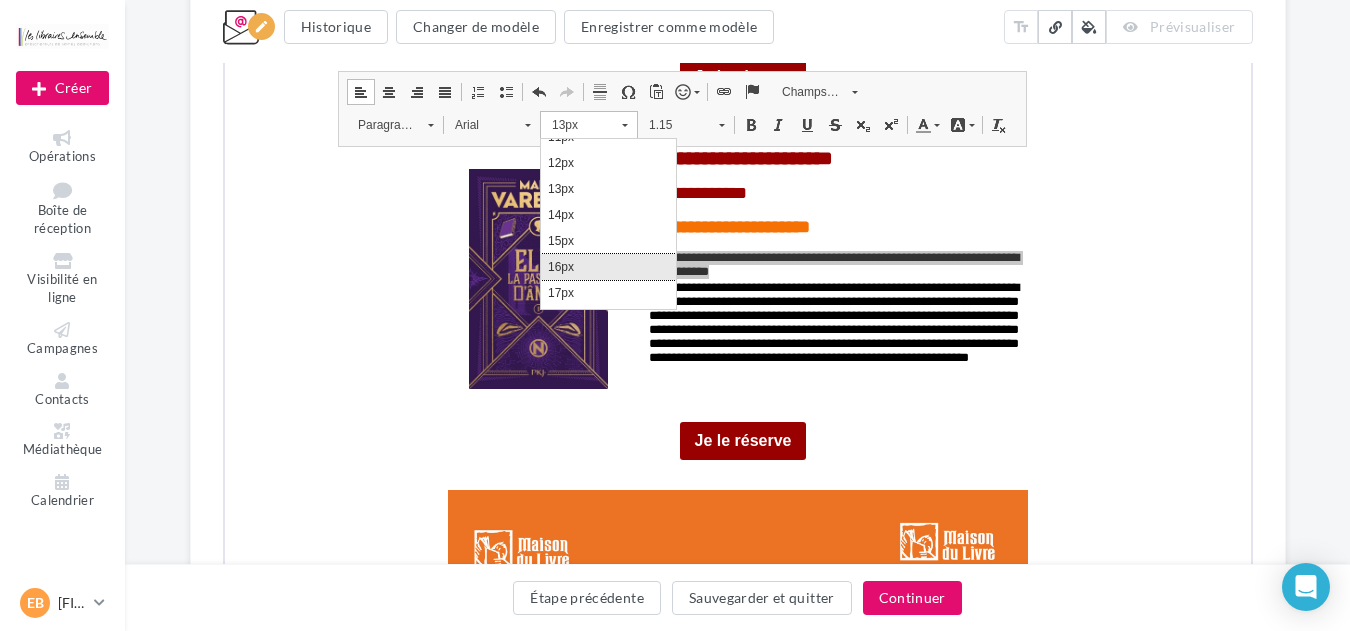 click on "16px" at bounding box center [607, 266] 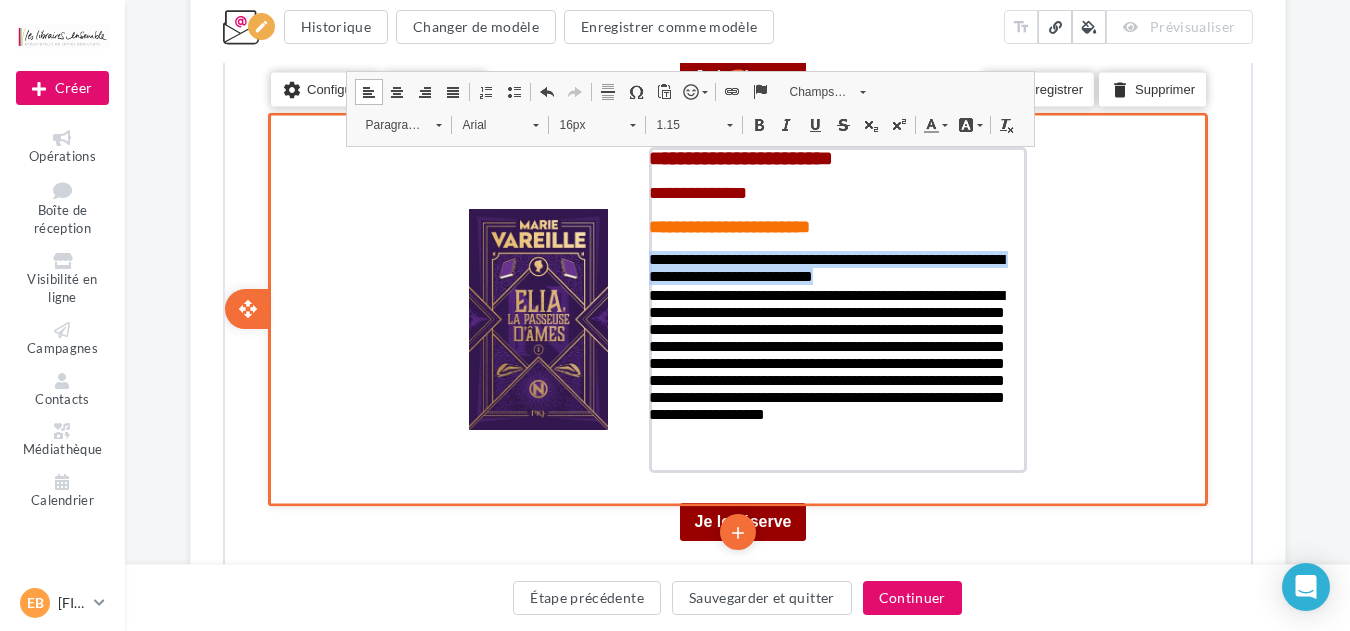 scroll, scrollTop: 0, scrollLeft: 0, axis: both 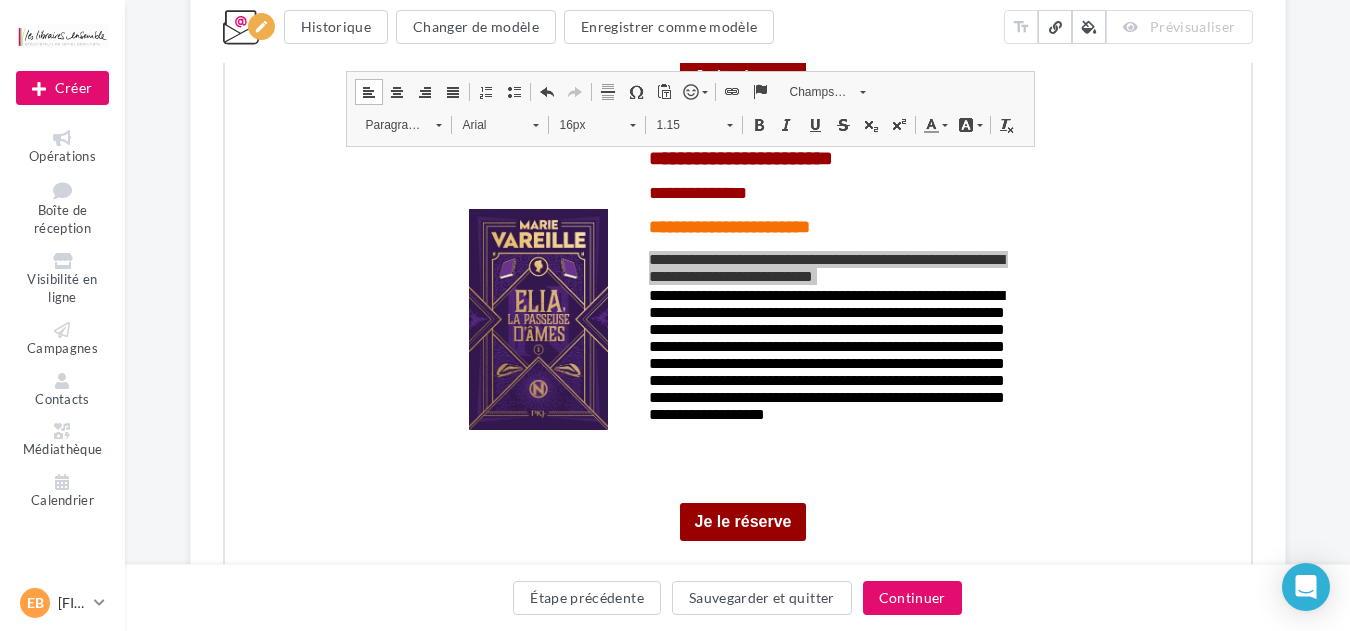 click on "**********" at bounding box center [737, -1353] 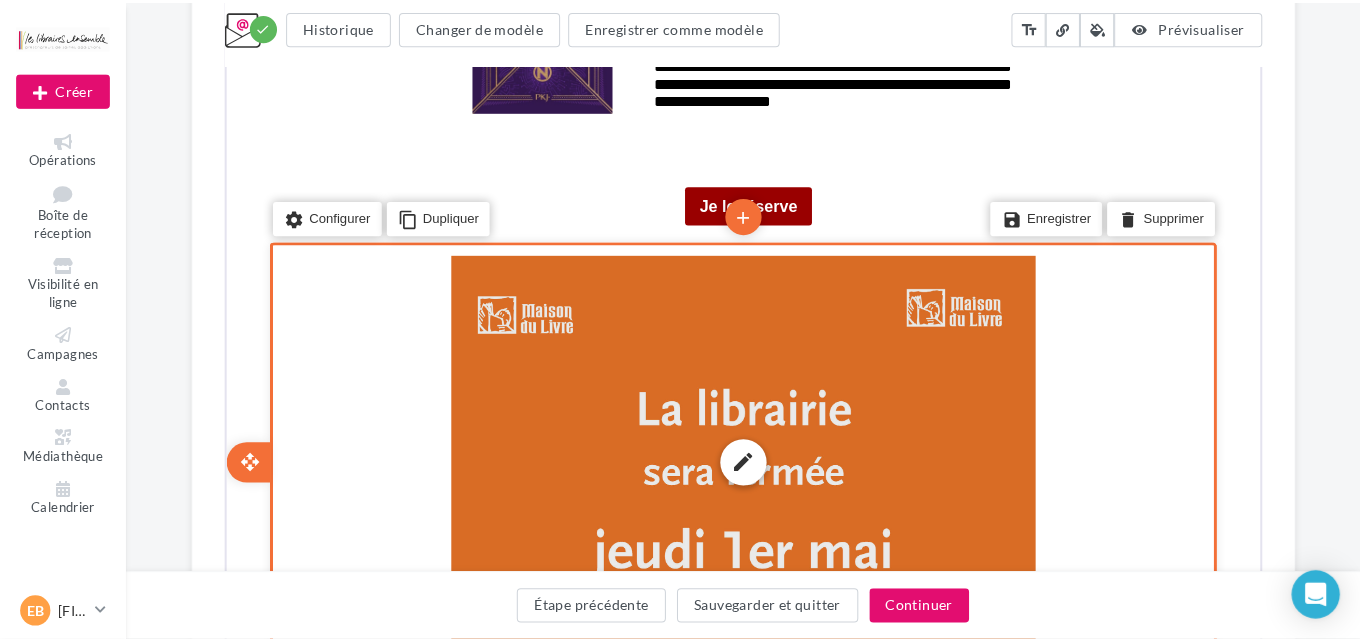 scroll, scrollTop: 4693, scrollLeft: 0, axis: vertical 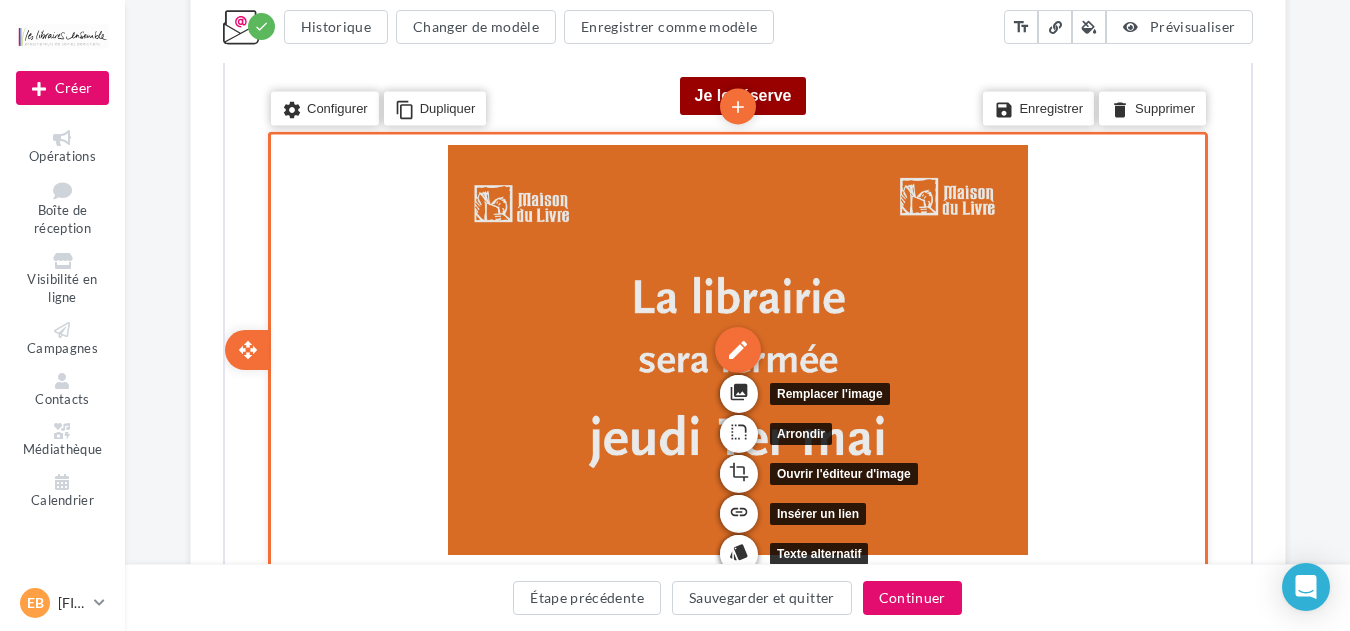 click on "edit" at bounding box center (735, 348) 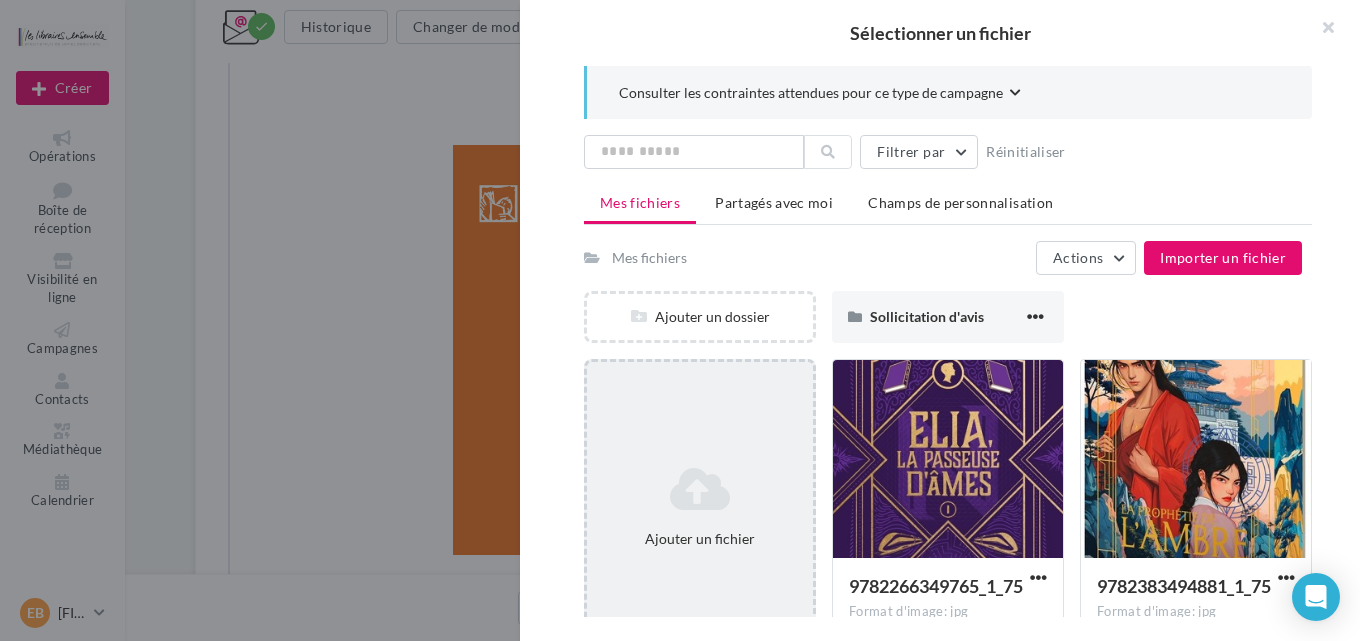click at bounding box center [700, 489] 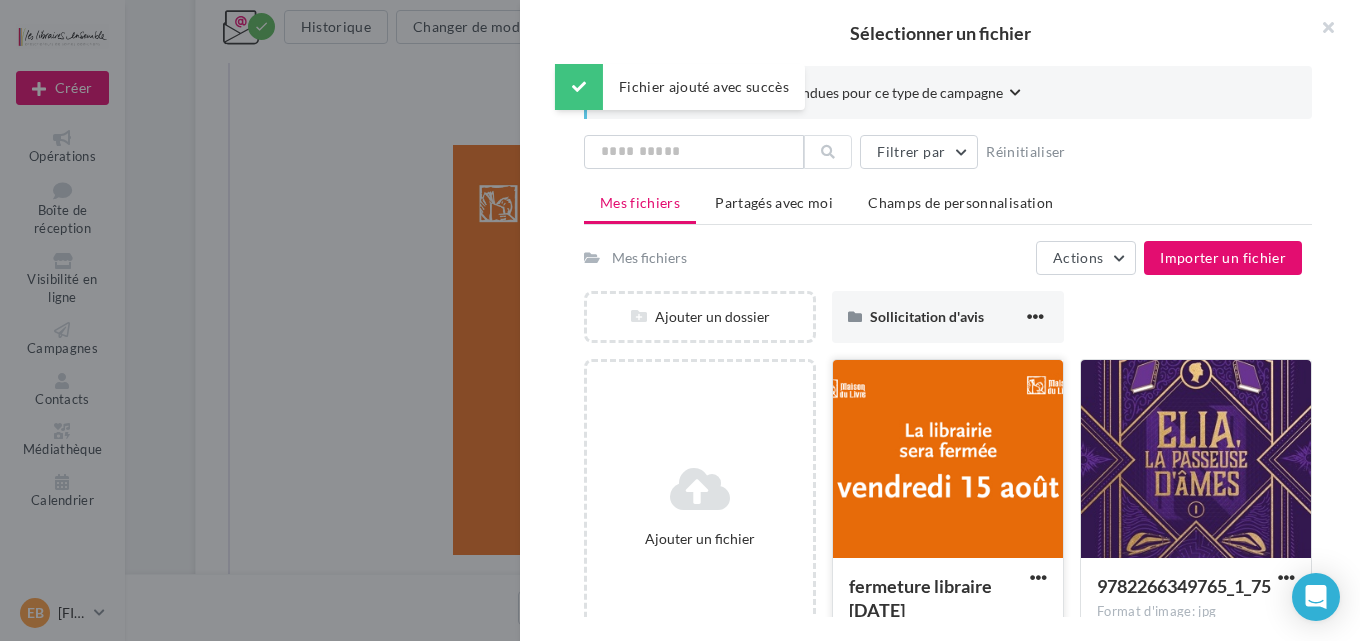 click at bounding box center [948, 460] 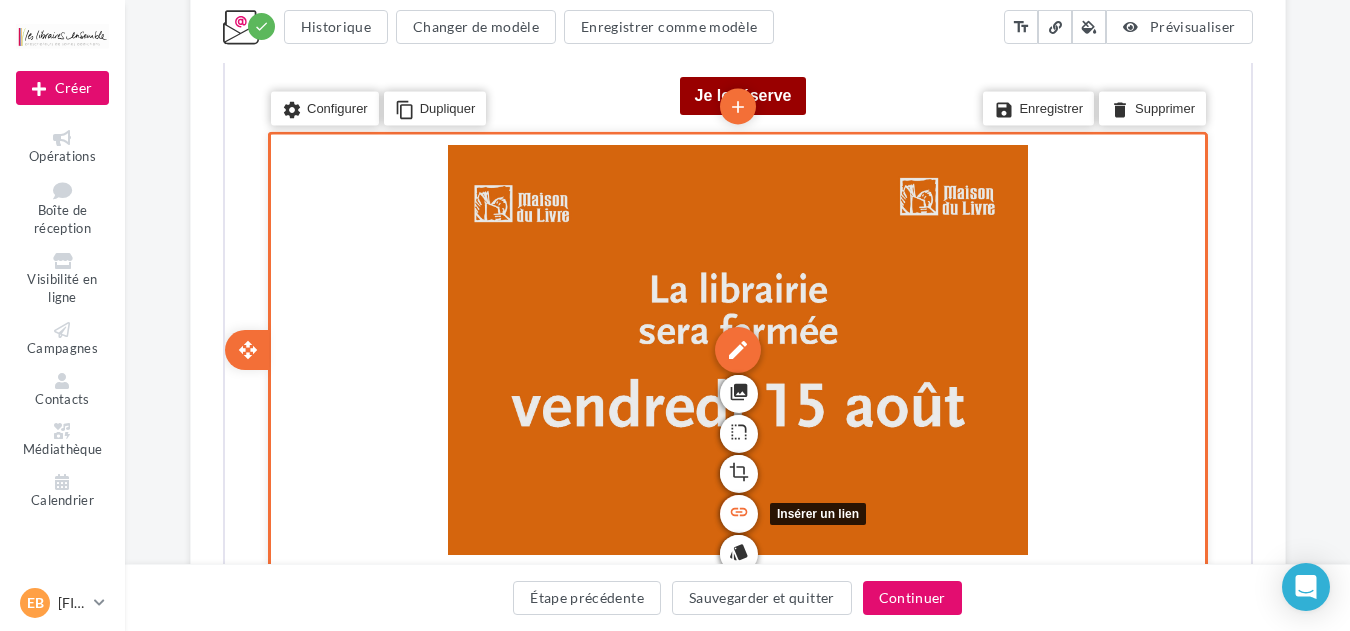 click on "link" at bounding box center [736, 510] 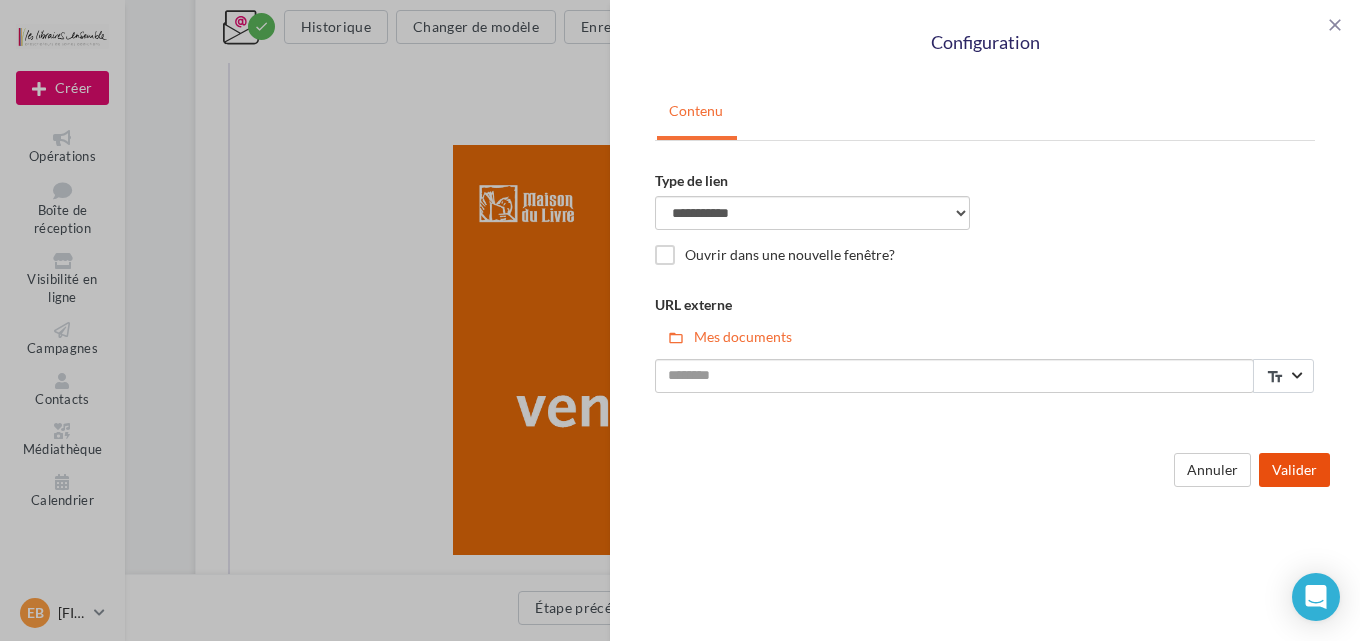 click on "Valider" at bounding box center (1294, 470) 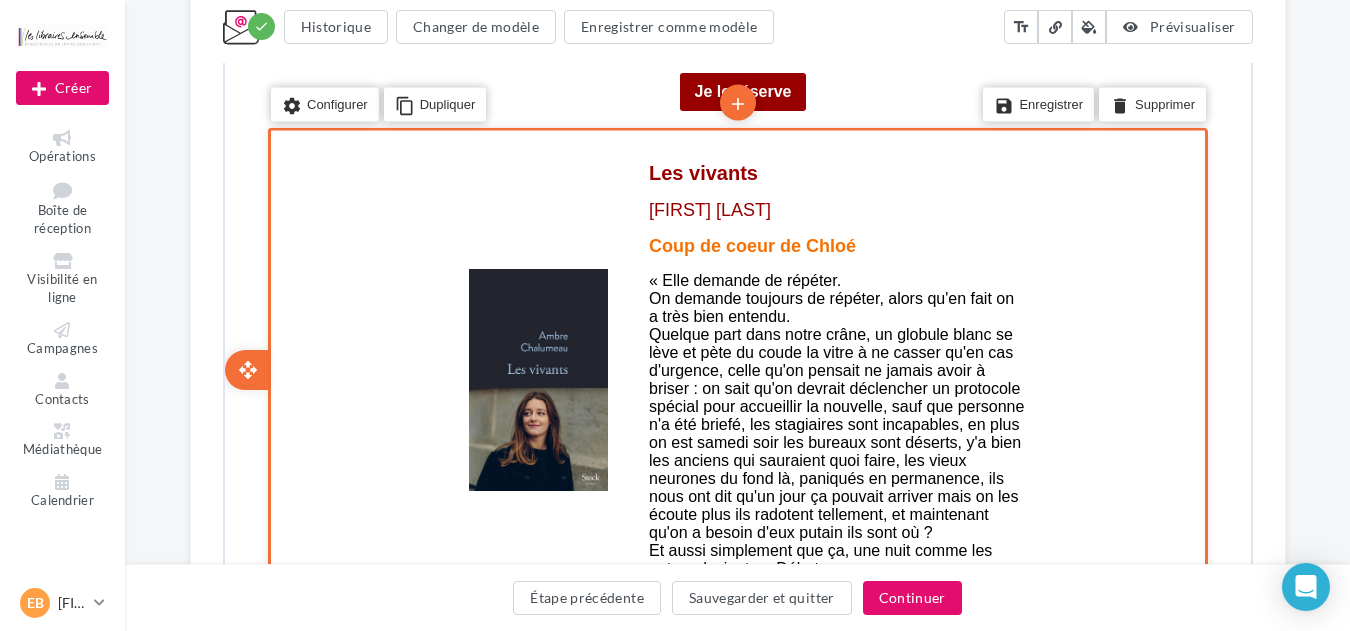 scroll, scrollTop: 853, scrollLeft: 0, axis: vertical 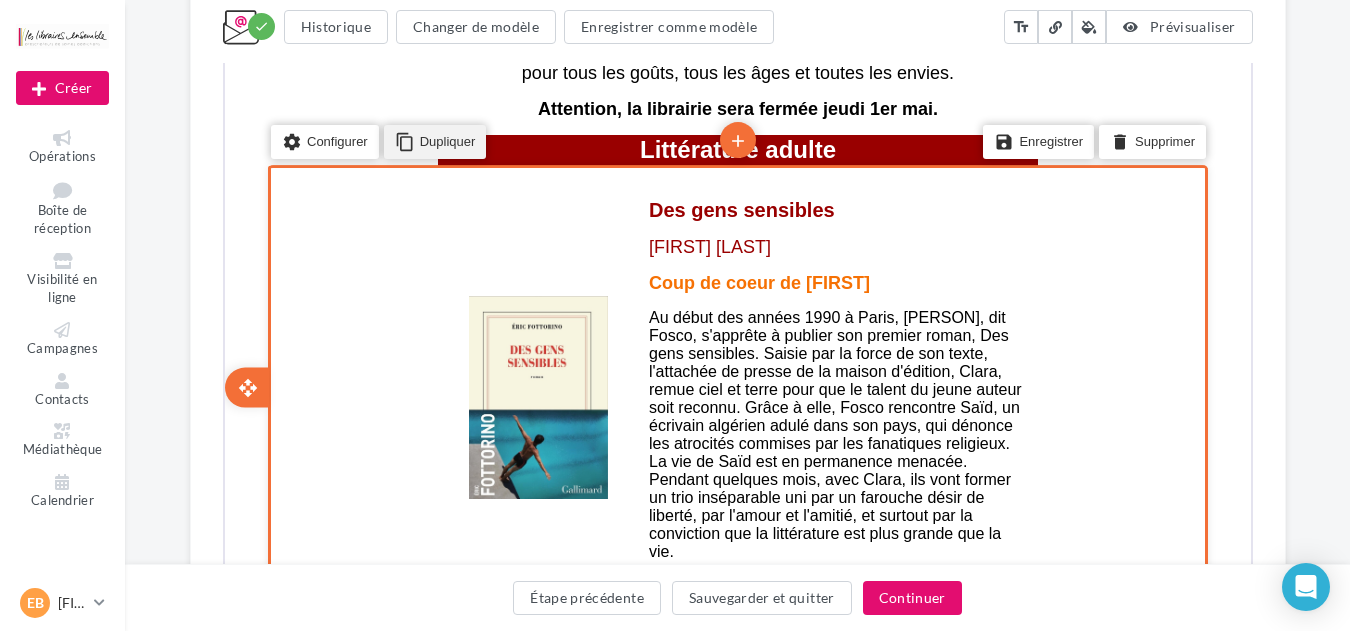 click on "content_copy Dupliquer" at bounding box center (432, 140) 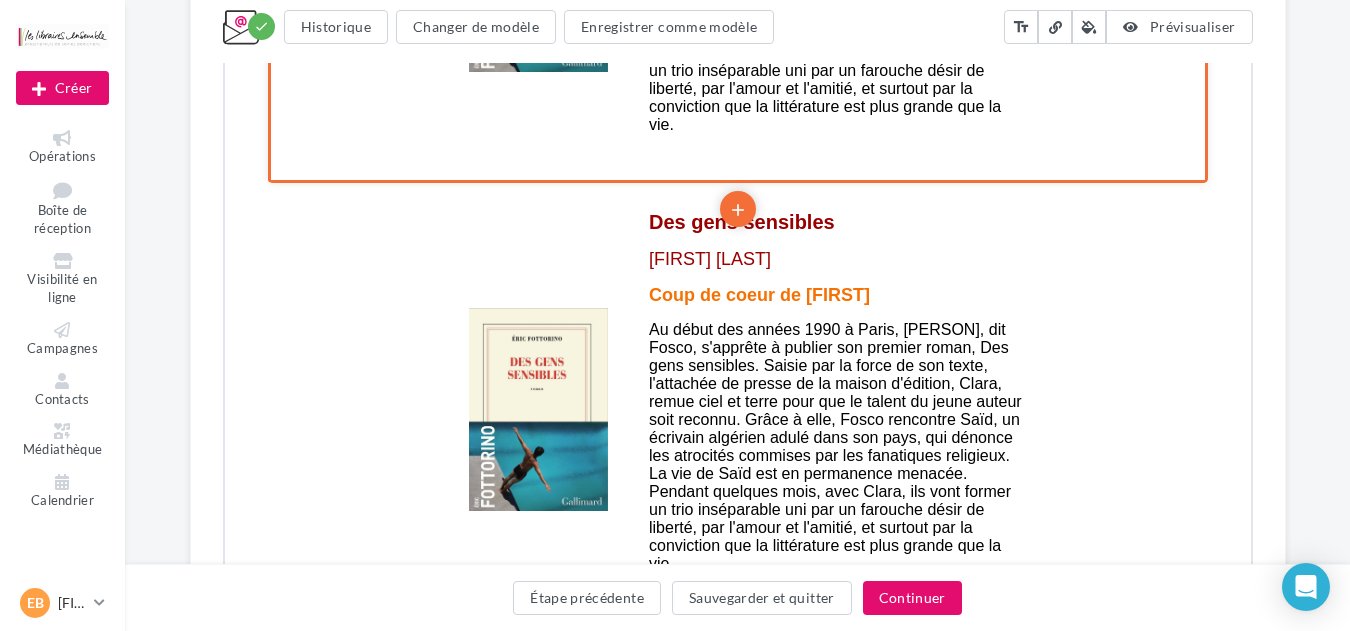 scroll, scrollTop: 1387, scrollLeft: 0, axis: vertical 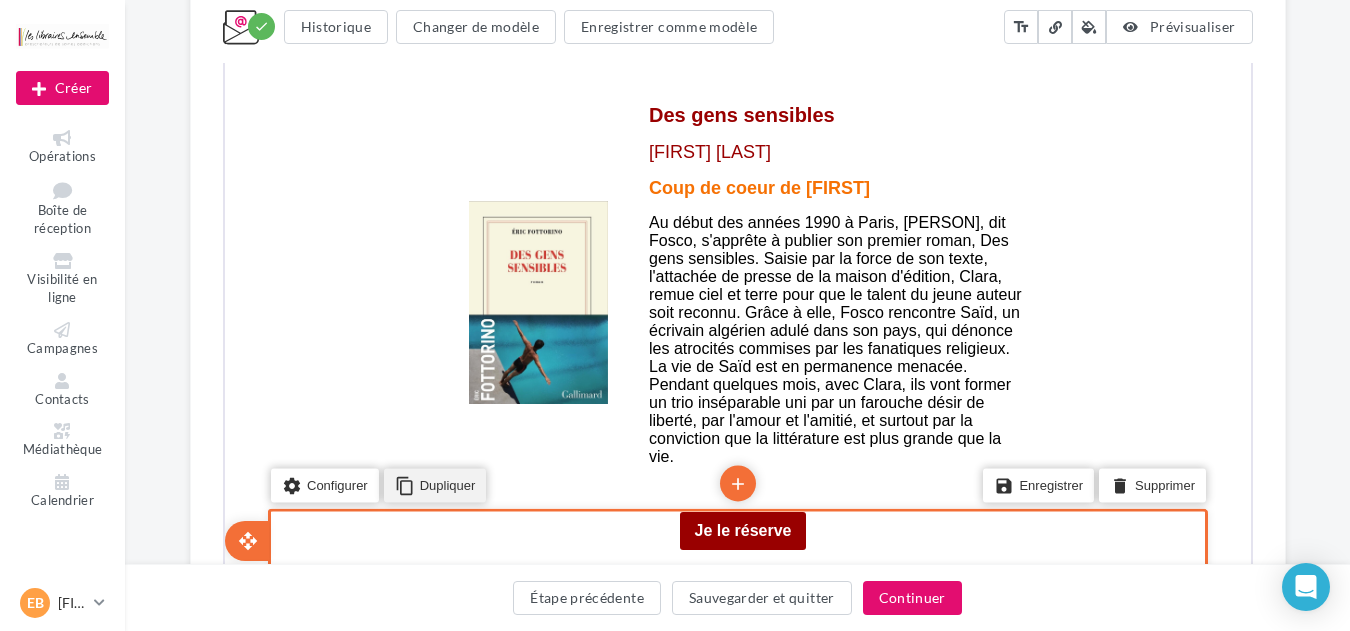 click on "content_copy Dupliquer" at bounding box center [432, 483] 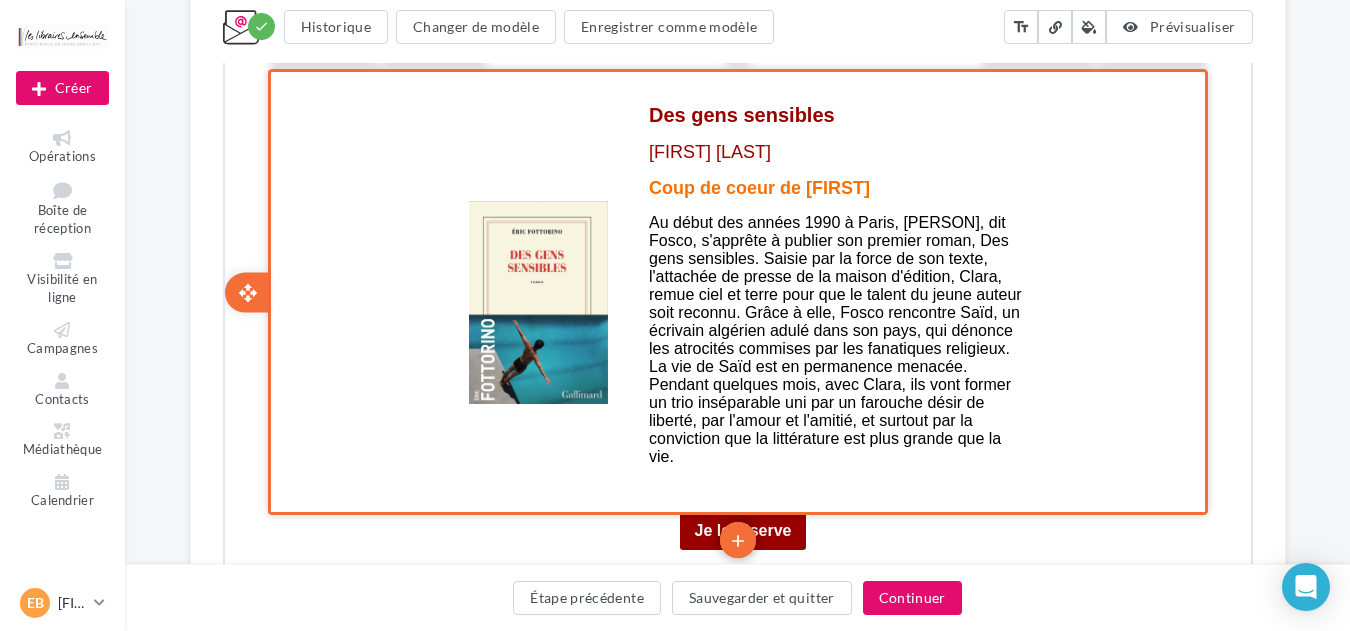 drag, startPoint x: 244, startPoint y: 541, endPoint x: 298, endPoint y: 64, distance: 480.04688 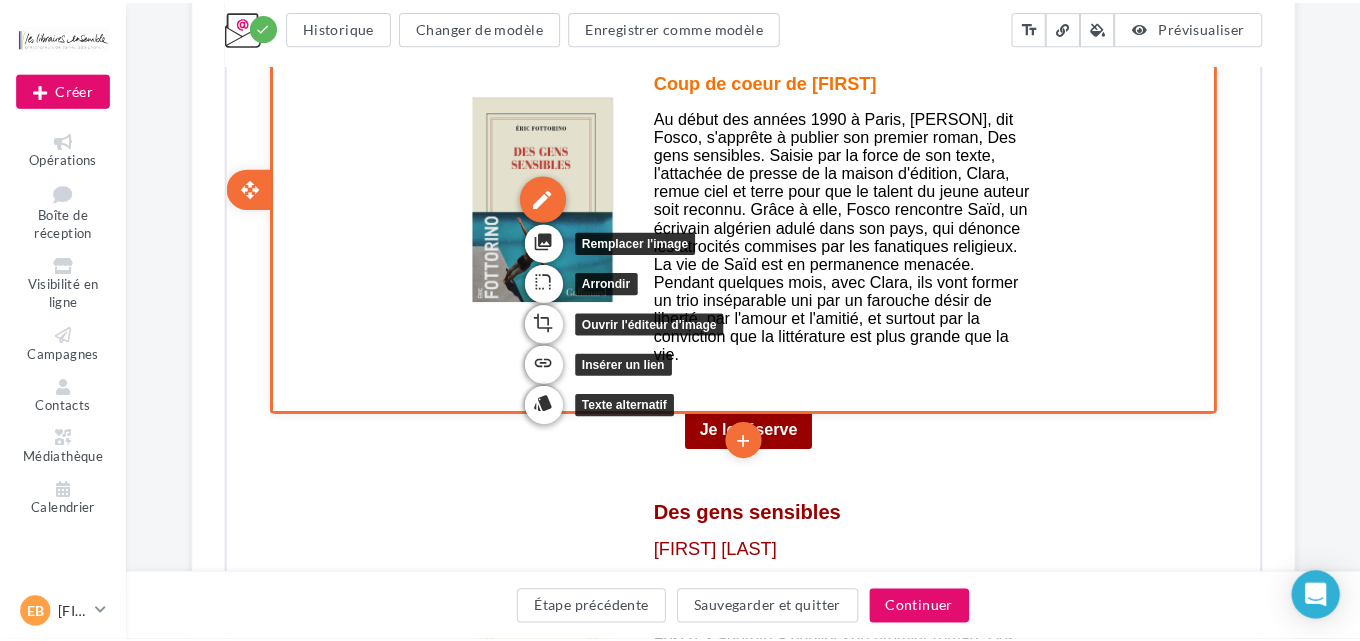scroll, scrollTop: 948, scrollLeft: 0, axis: vertical 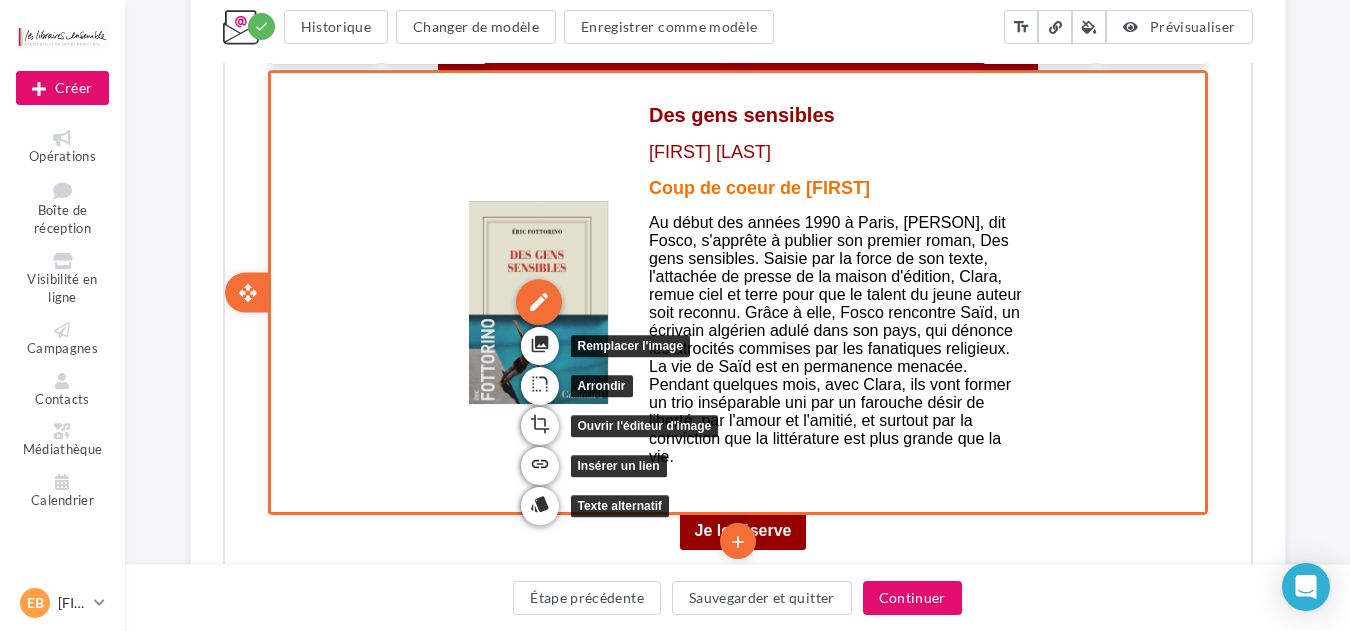 click on "edit" at bounding box center [536, 301] 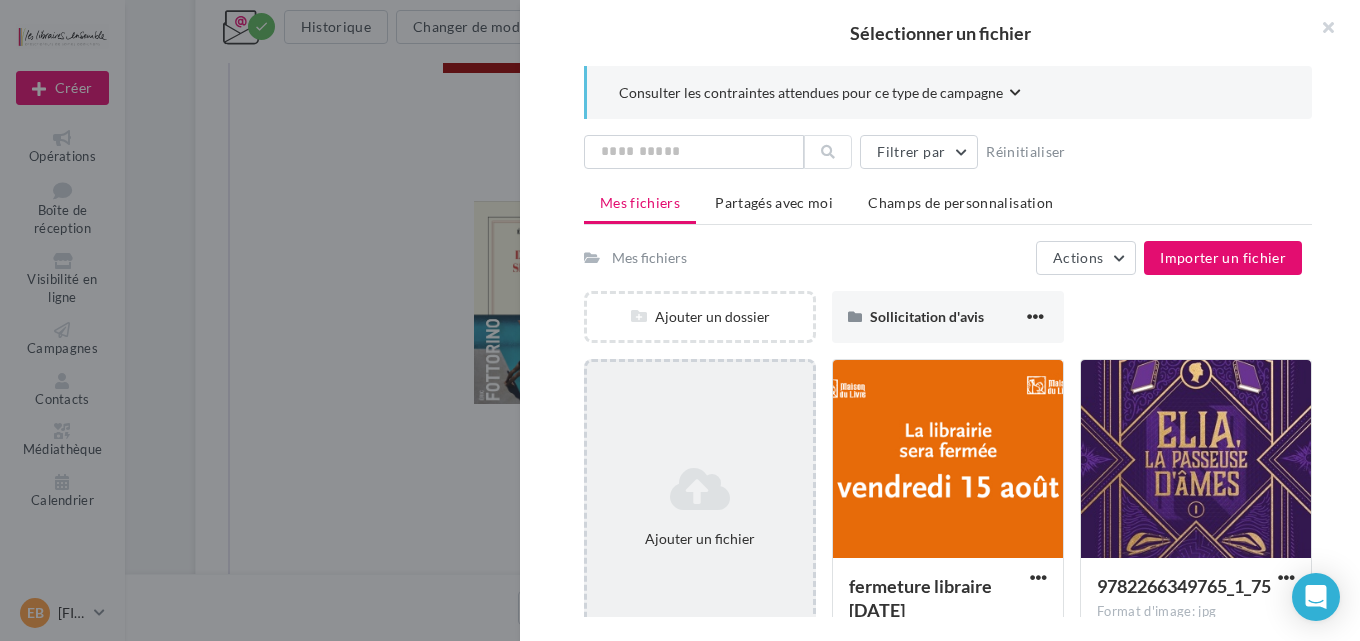 click at bounding box center [700, 489] 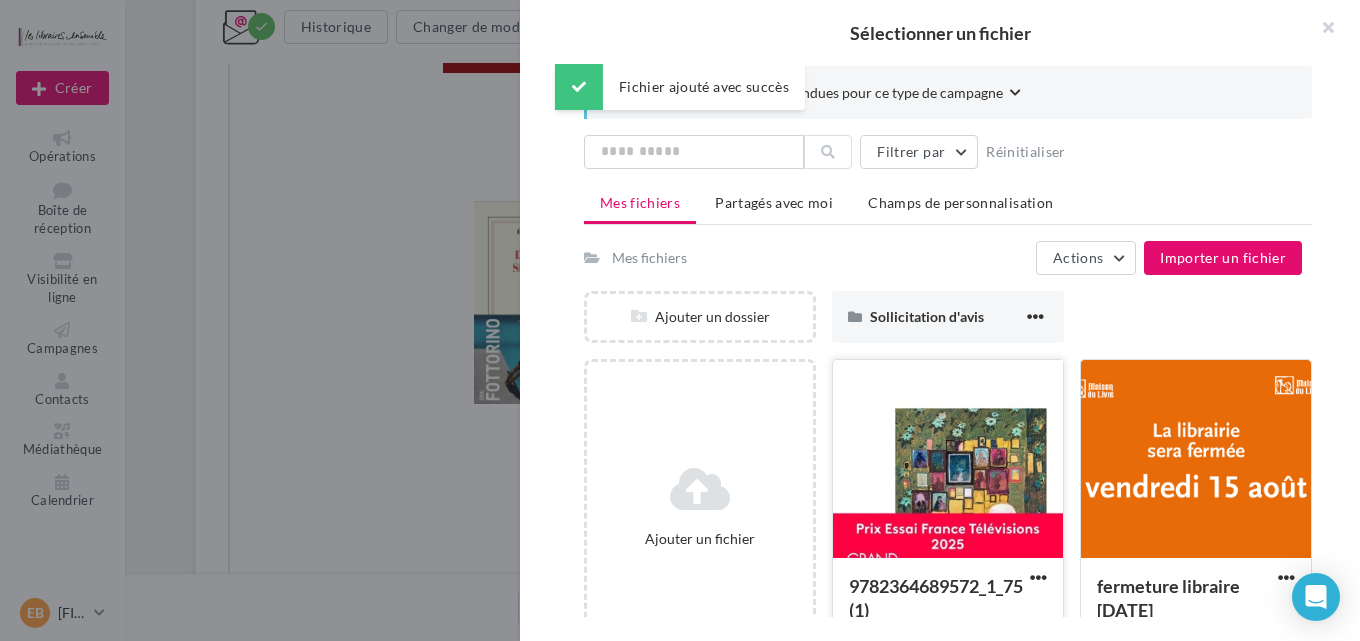 click at bounding box center [948, 460] 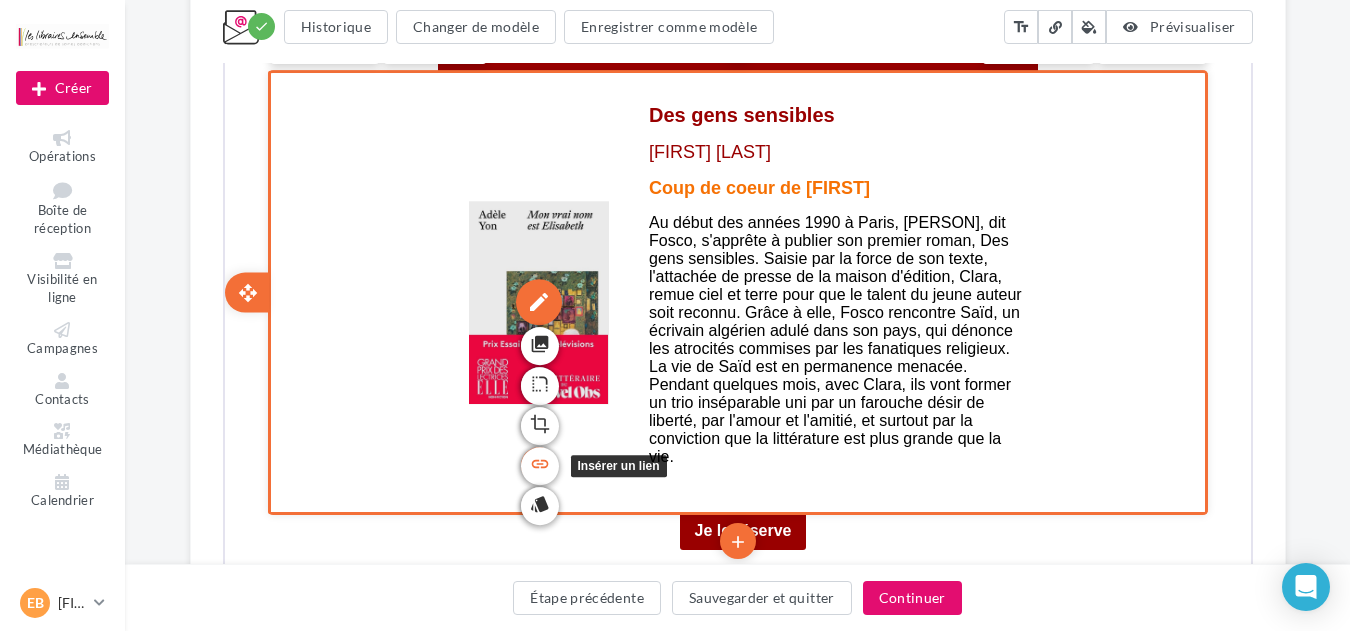 click on "link" at bounding box center [537, 463] 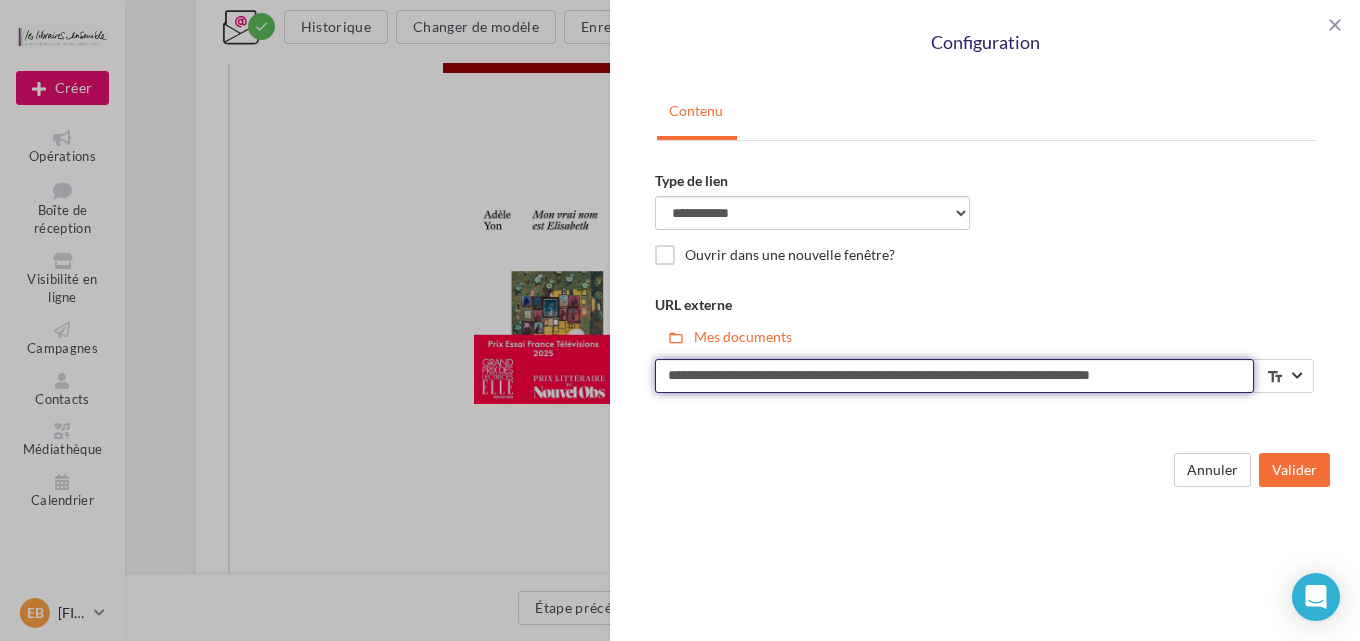 click on "**********" at bounding box center [954, 376] 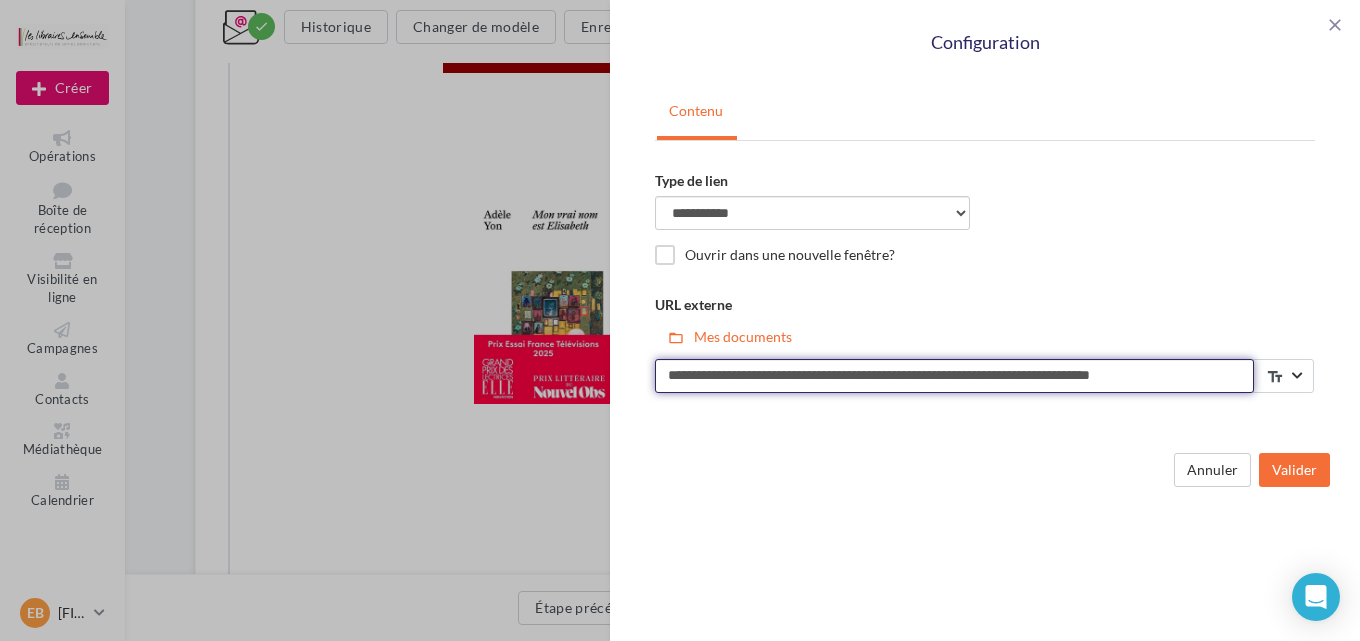 paste on "***" 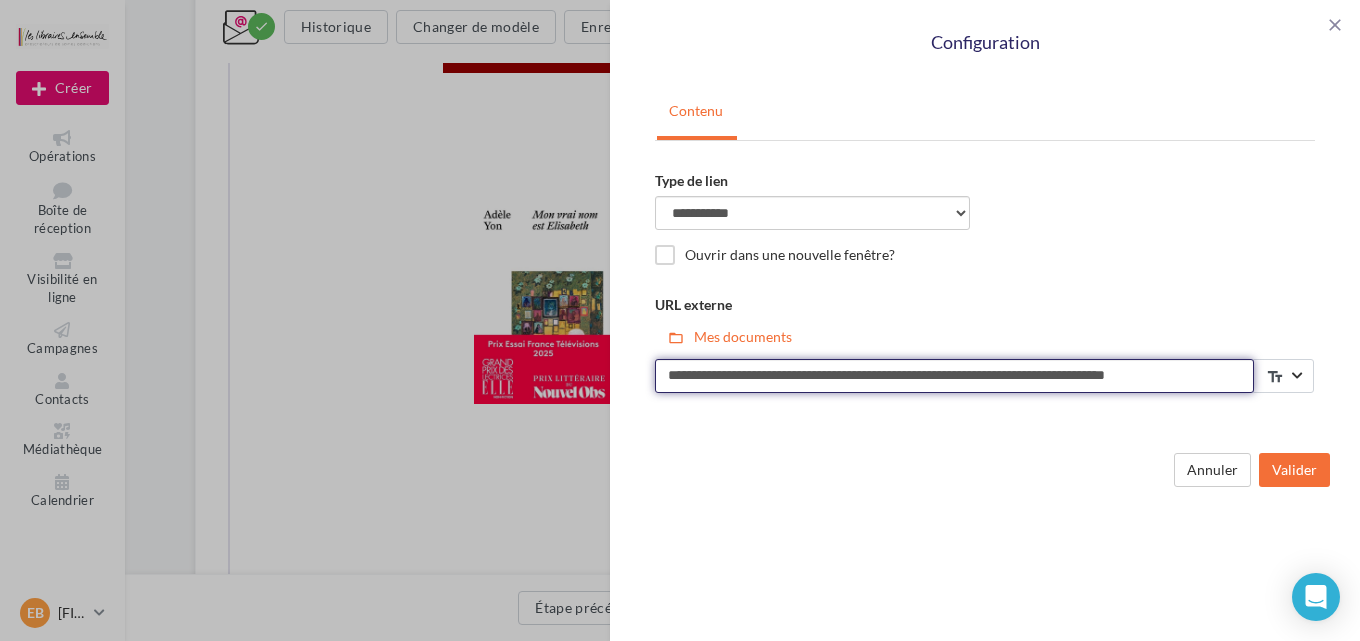 scroll, scrollTop: 0, scrollLeft: 12, axis: horizontal 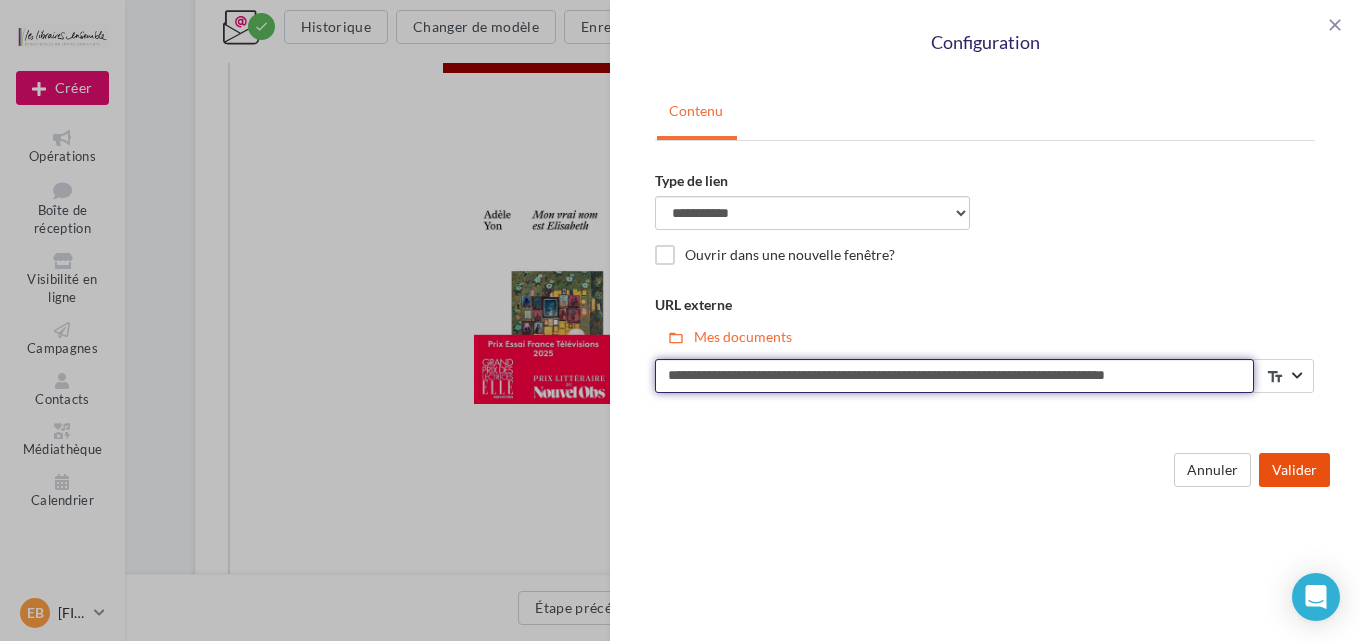 type on "**********" 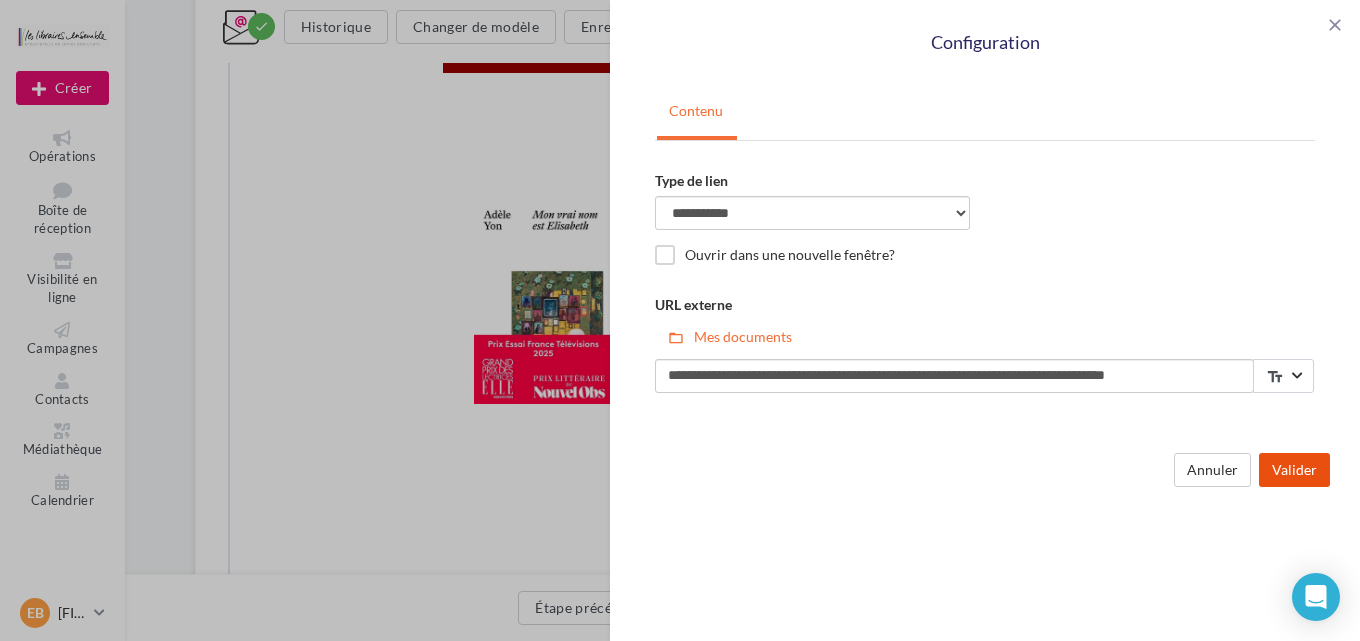 scroll, scrollTop: 0, scrollLeft: 0, axis: both 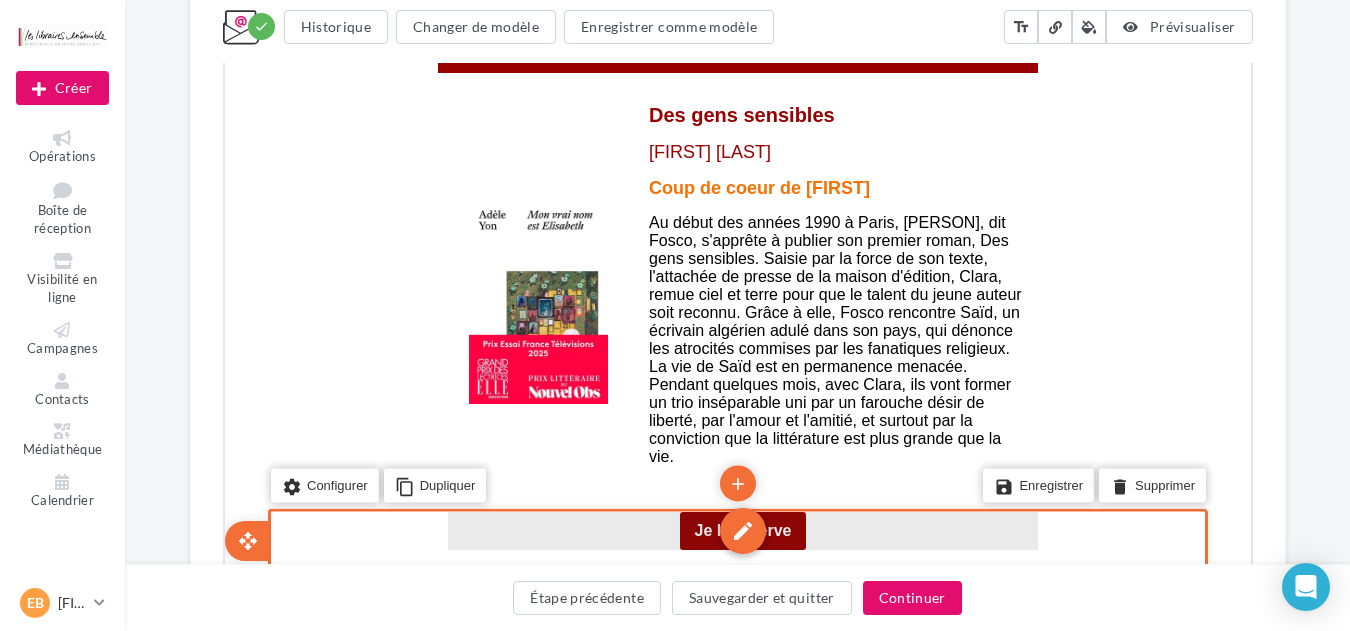 click on "edit" at bounding box center [740, 529] 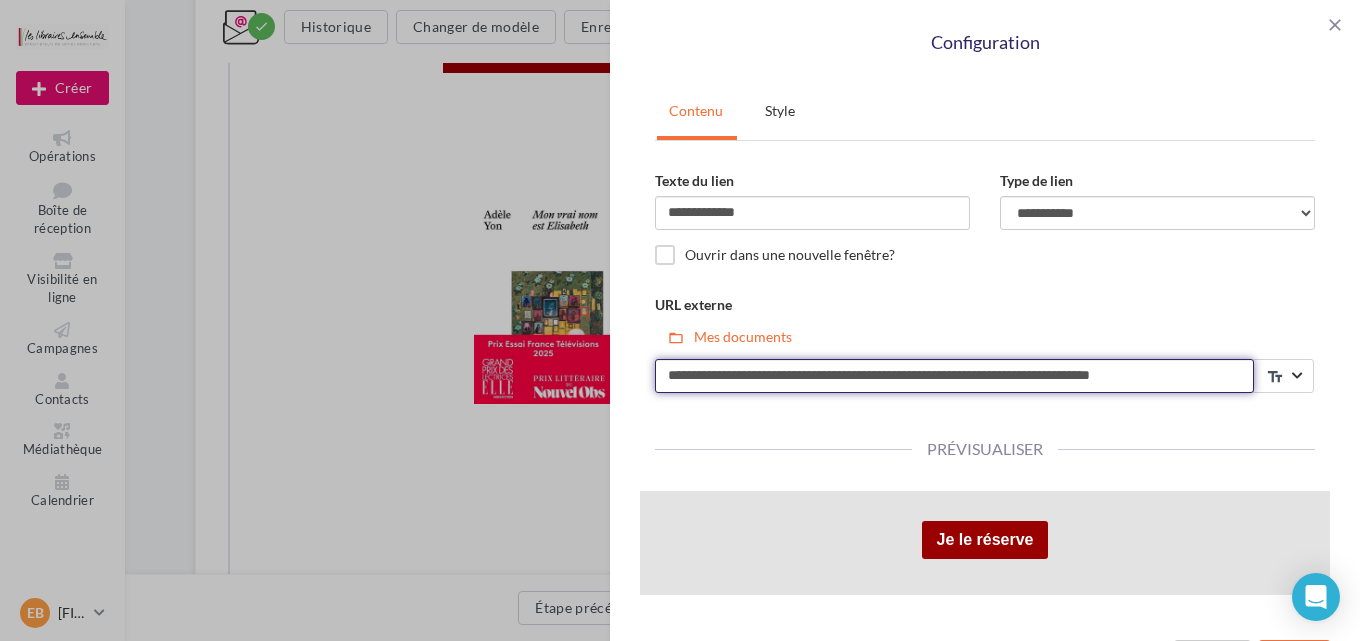 click on "**********" at bounding box center [954, 376] 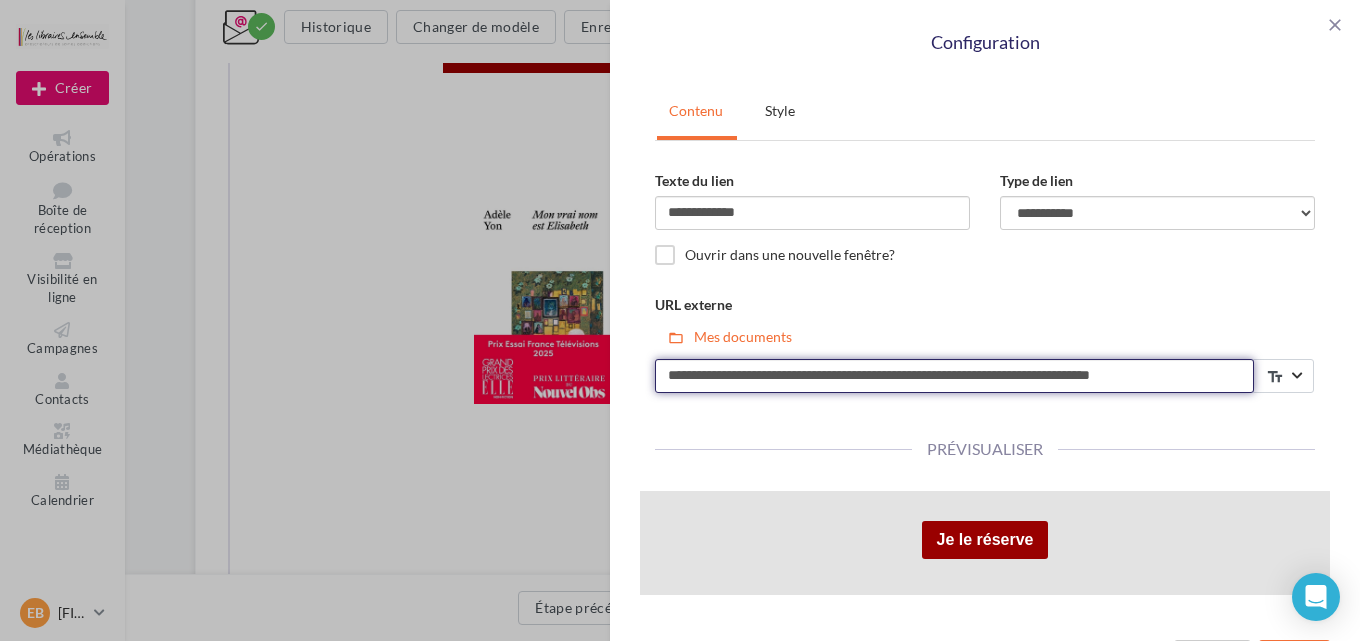 paste on "***" 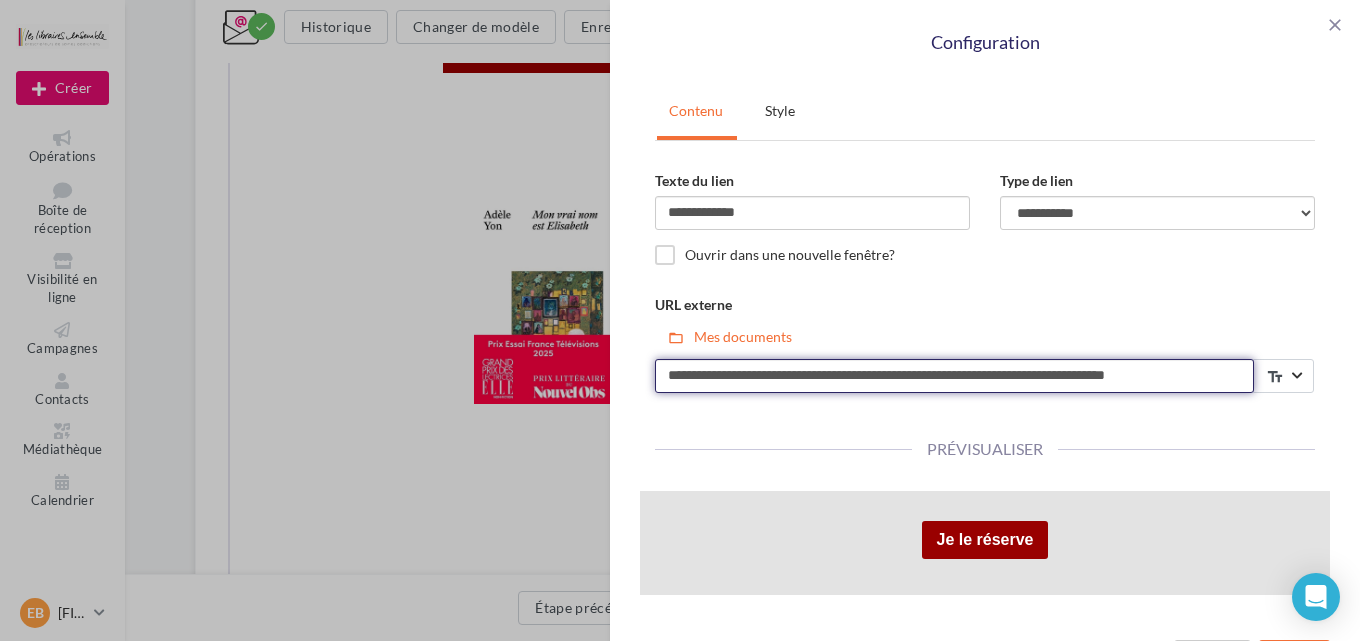 scroll, scrollTop: 0, scrollLeft: 12, axis: horizontal 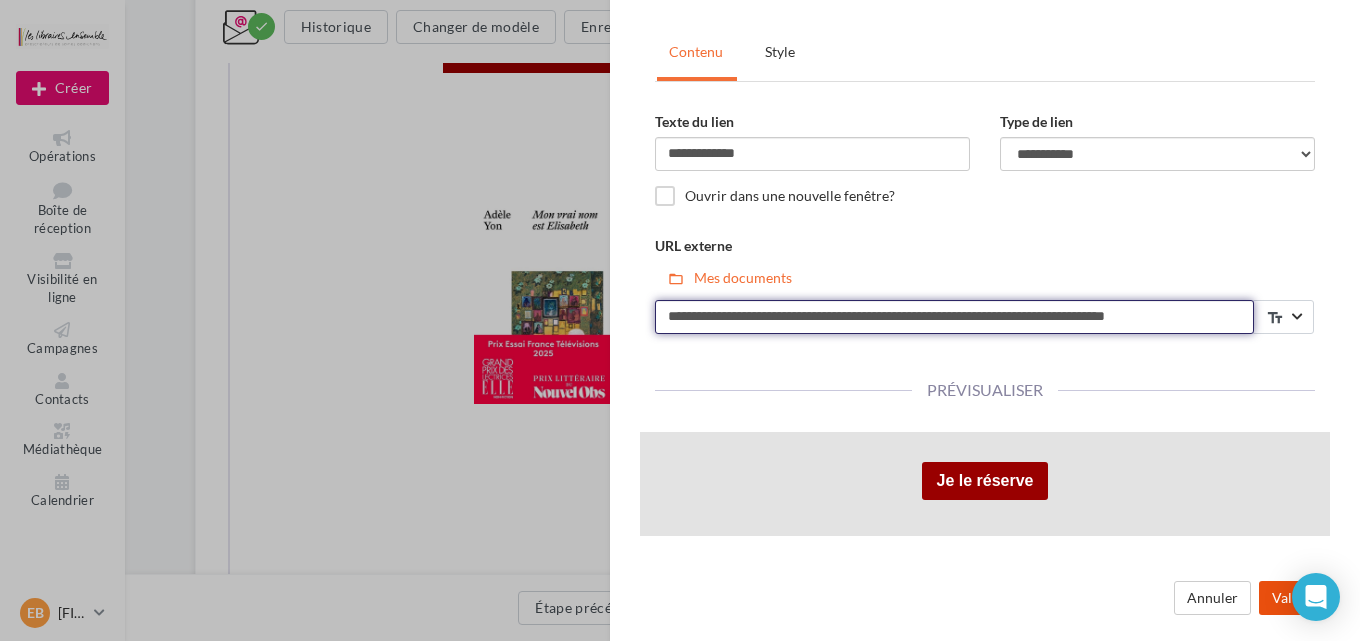 type on "**********" 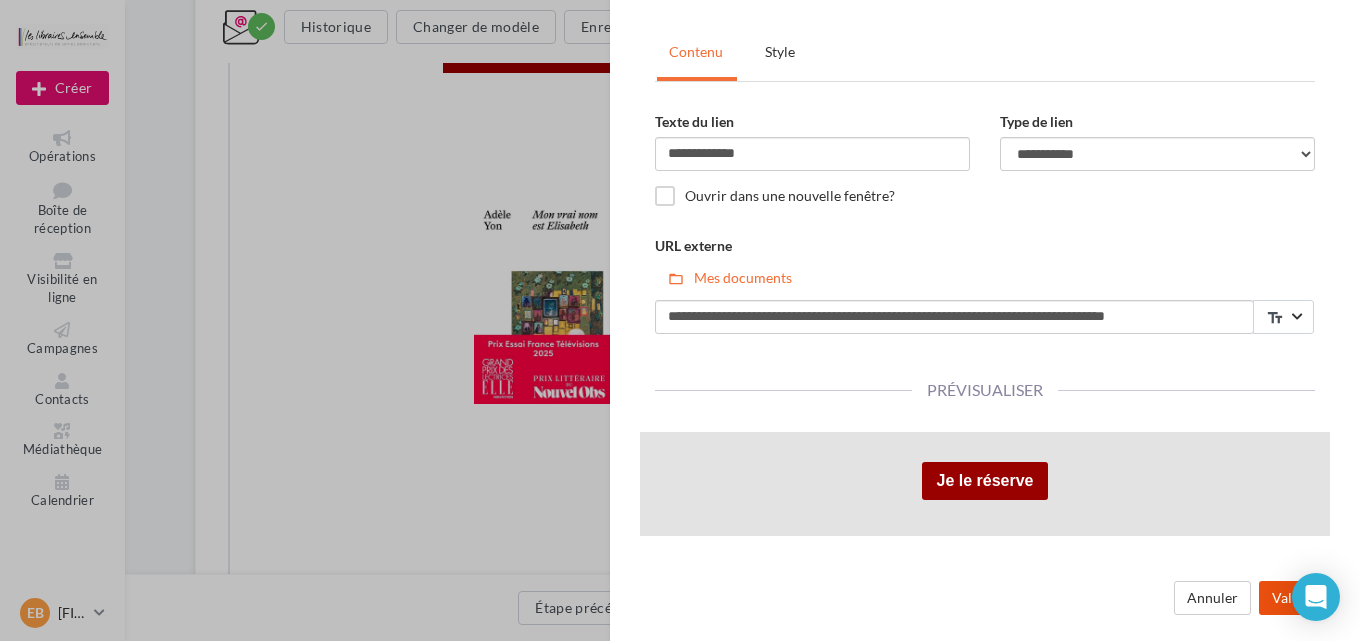 click on "Valider" at bounding box center [1294, 598] 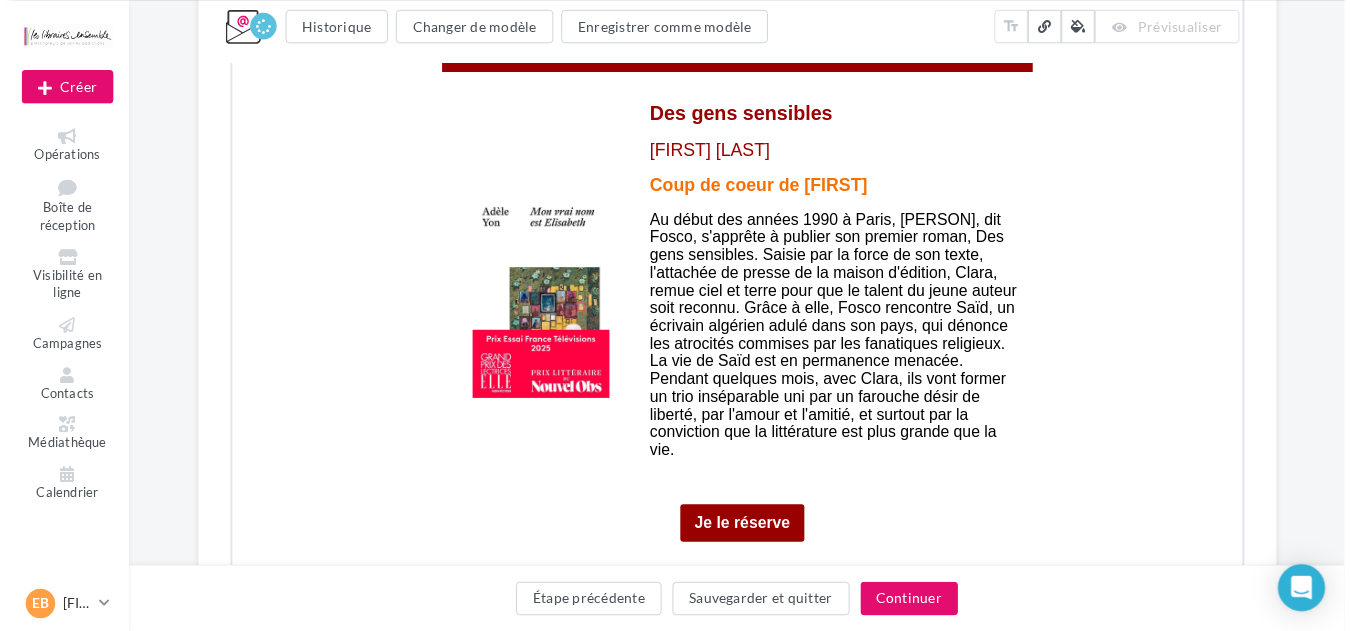 scroll, scrollTop: 0, scrollLeft: 0, axis: both 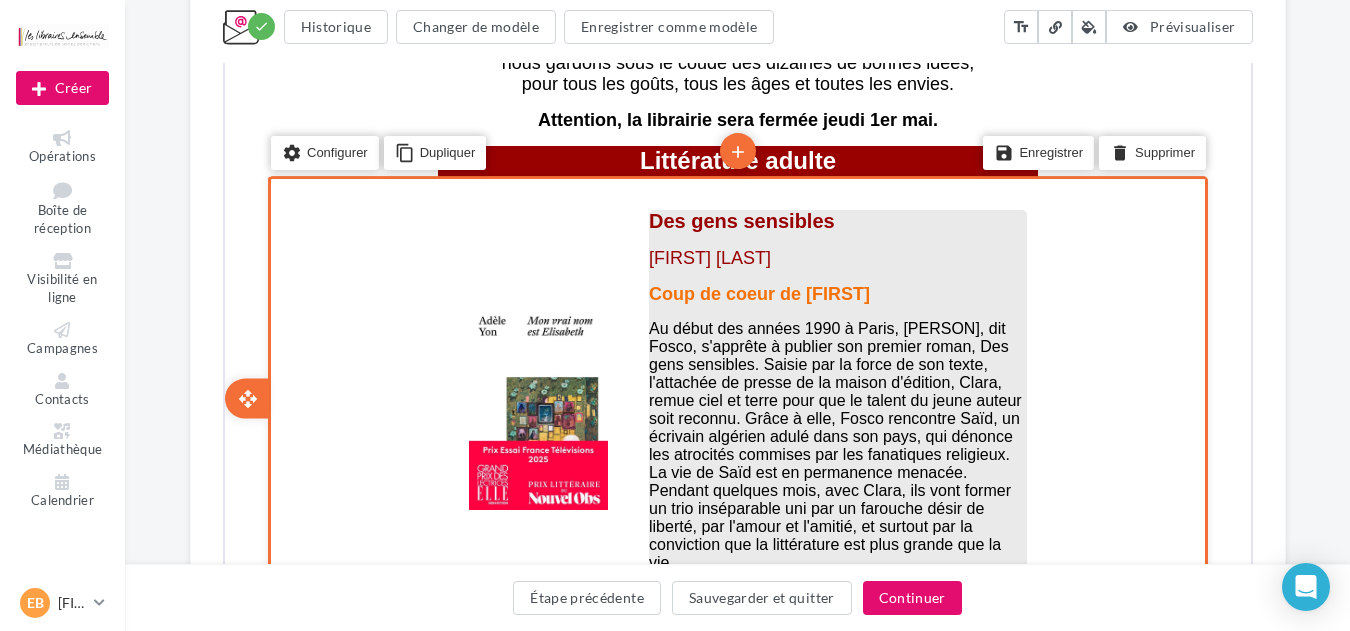 click on "Des gens sensibles
[FIRST] [LAST]" at bounding box center [835, 237] 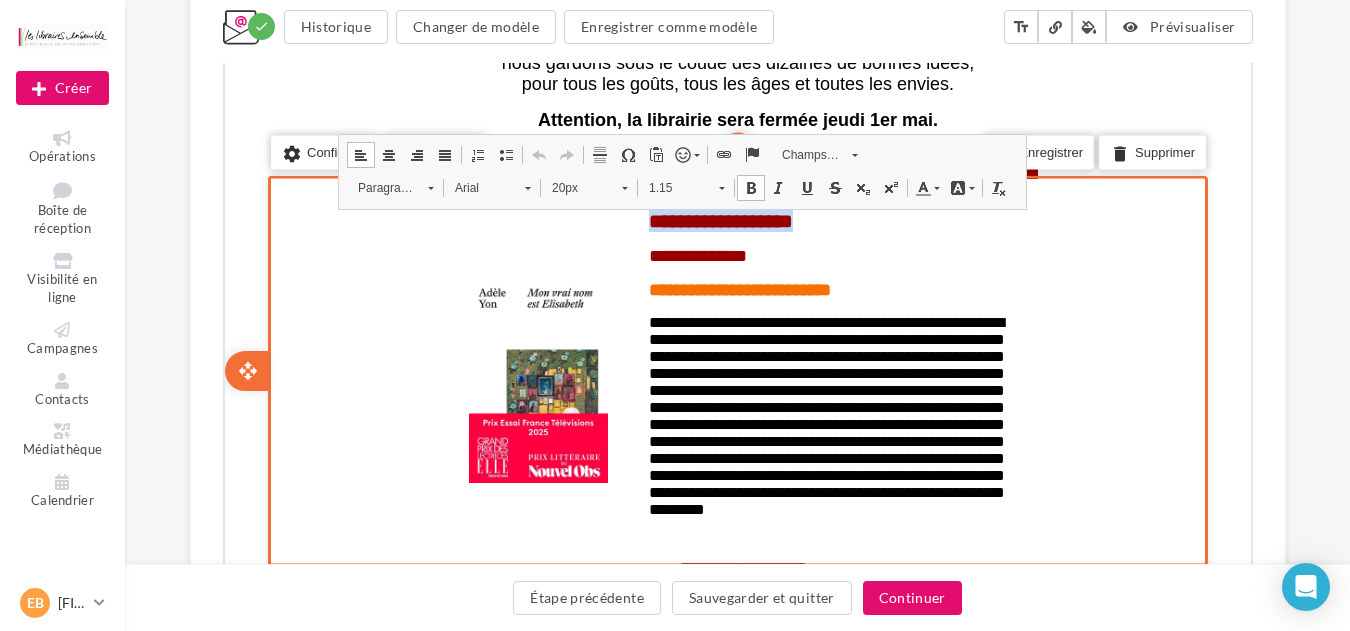drag, startPoint x: 817, startPoint y: 225, endPoint x: 628, endPoint y: 225, distance: 189 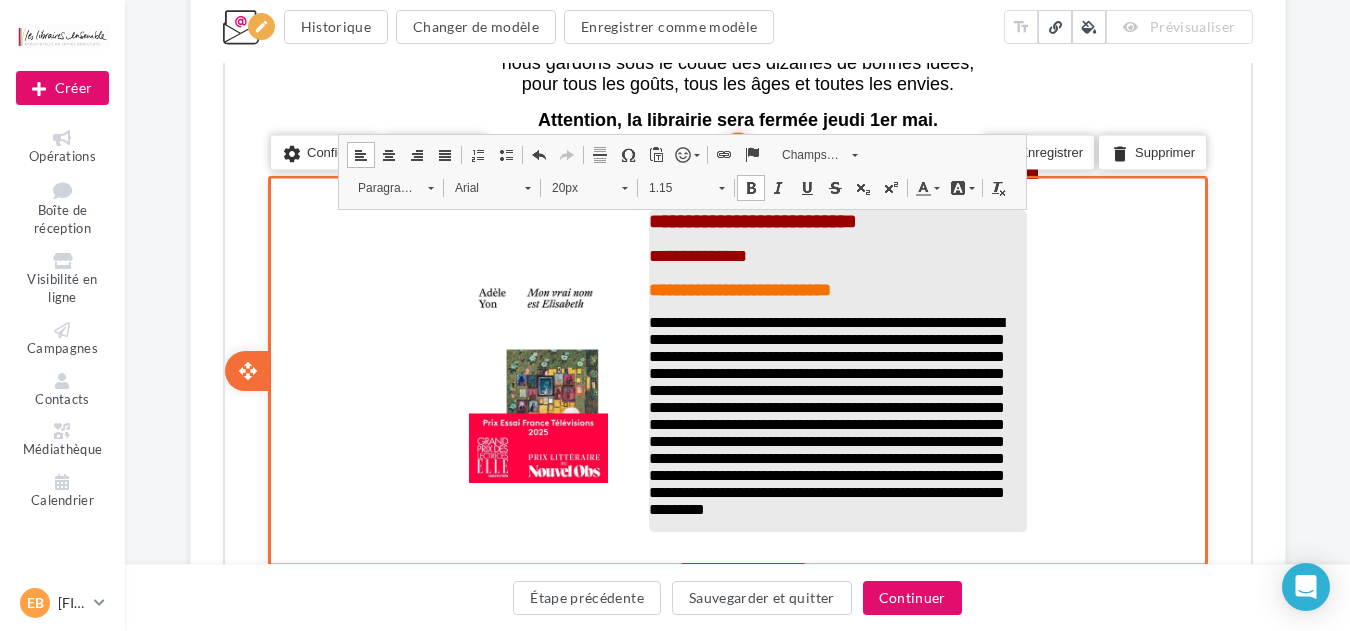 click on "**********" at bounding box center (835, 236) 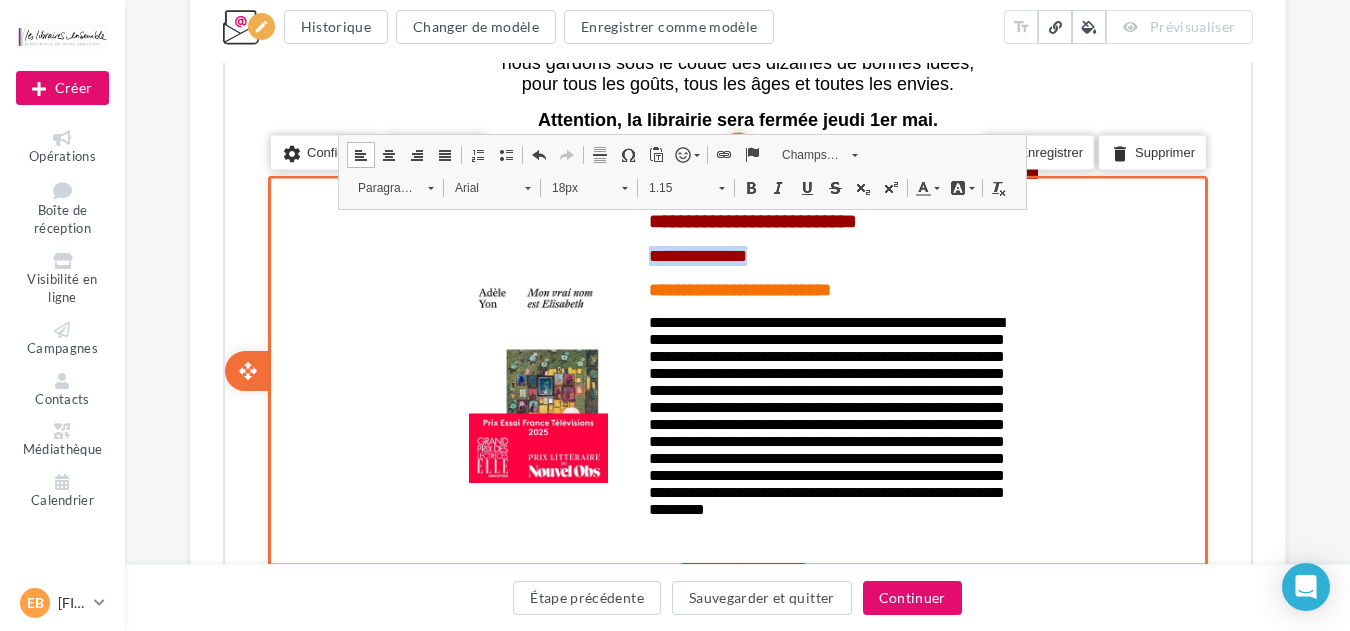 drag, startPoint x: 758, startPoint y: 257, endPoint x: 609, endPoint y: 252, distance: 149.08386 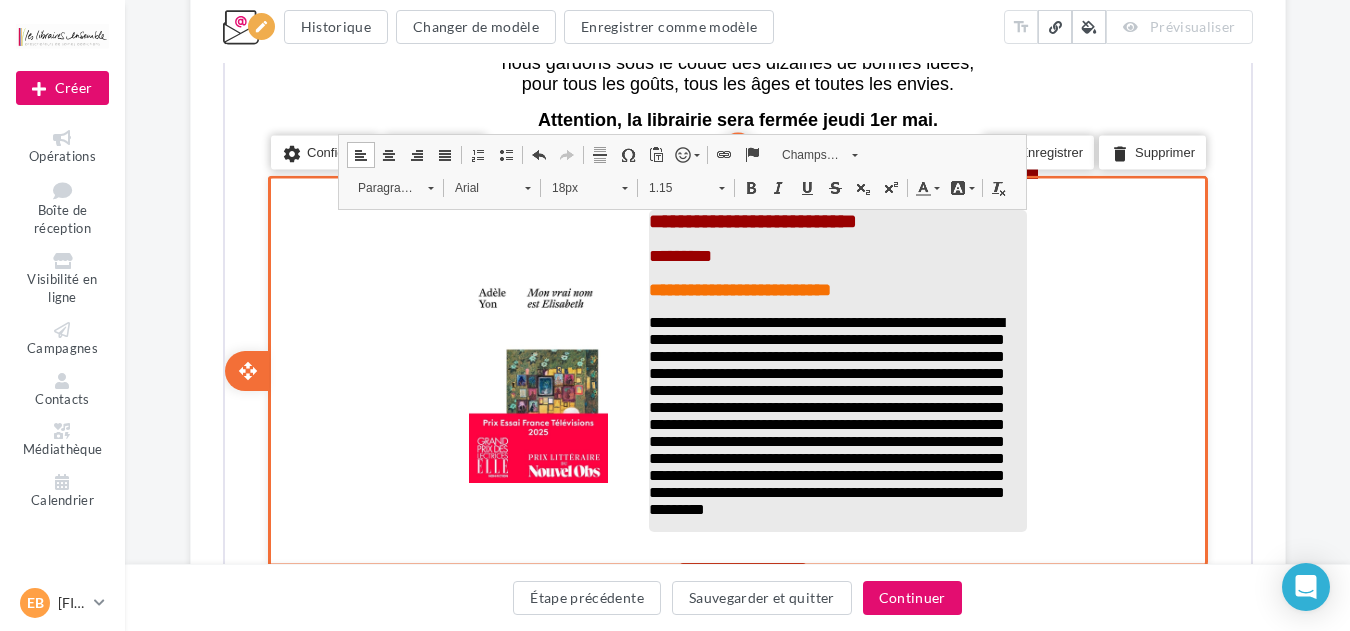 click on "**********" at bounding box center [737, 288] 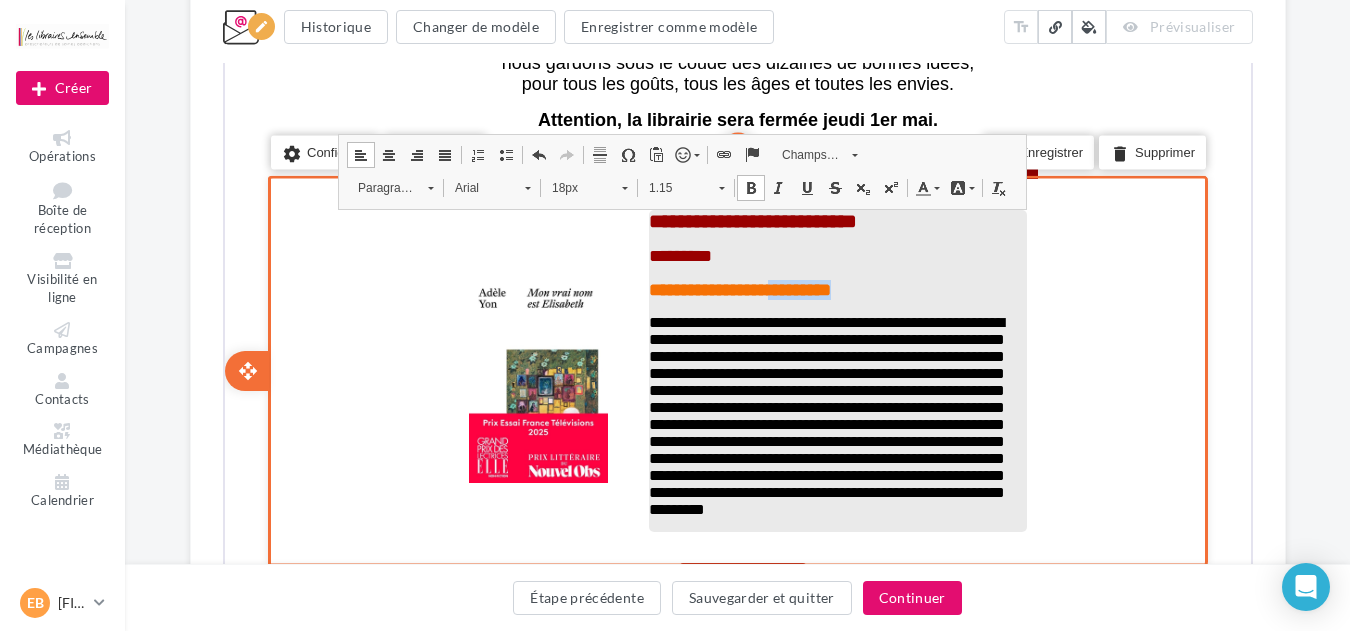 drag, startPoint x: 917, startPoint y: 295, endPoint x: 805, endPoint y: 290, distance: 112.11155 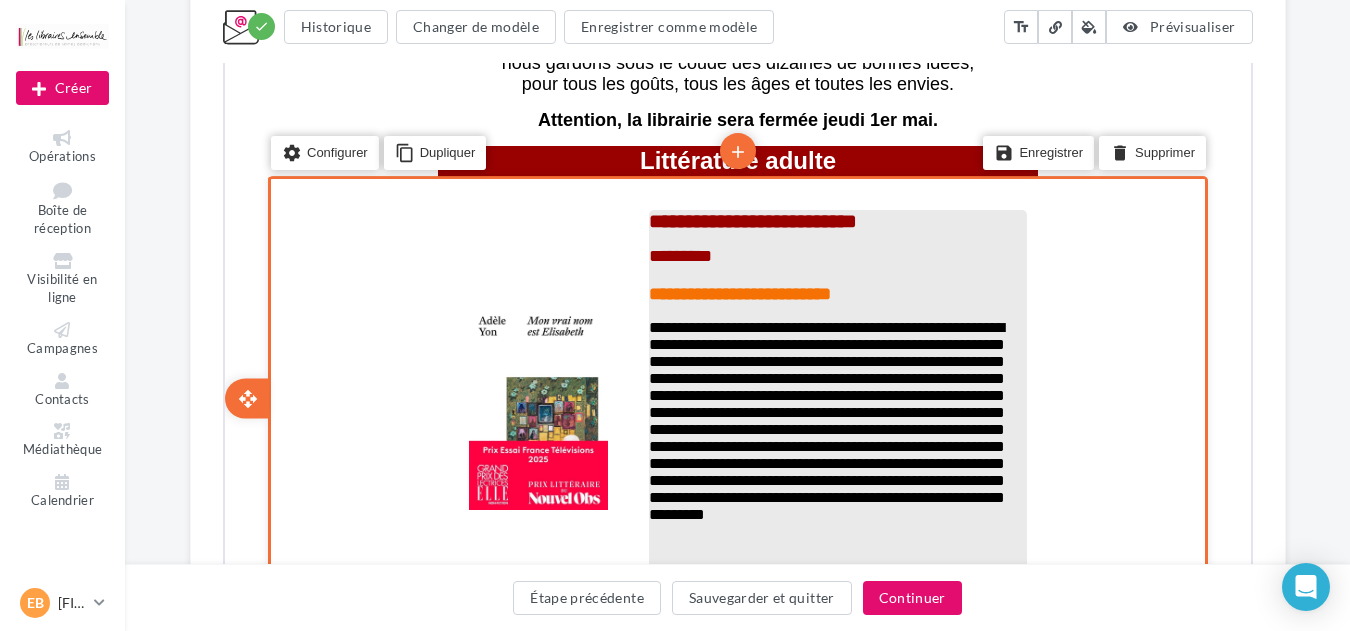 click on "**********" at bounding box center (824, 419) 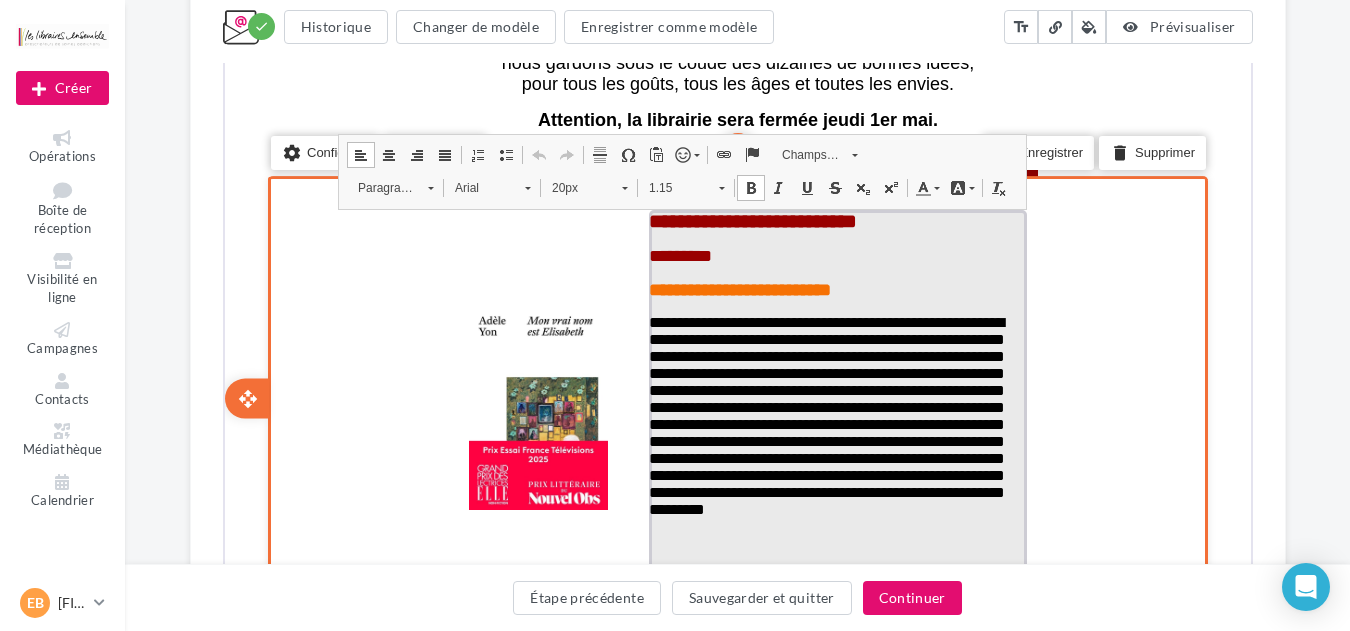 scroll, scrollTop: 948, scrollLeft: 0, axis: vertical 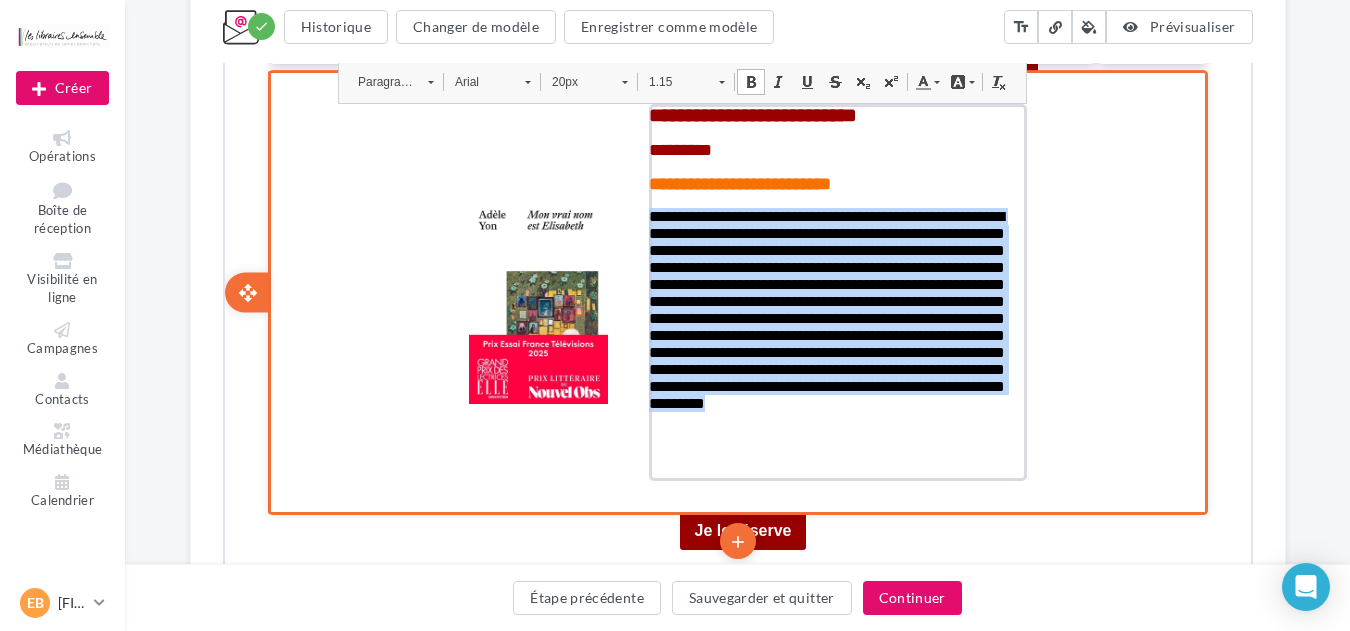 drag, startPoint x: 718, startPoint y: 460, endPoint x: 643, endPoint y: 221, distance: 250.49152 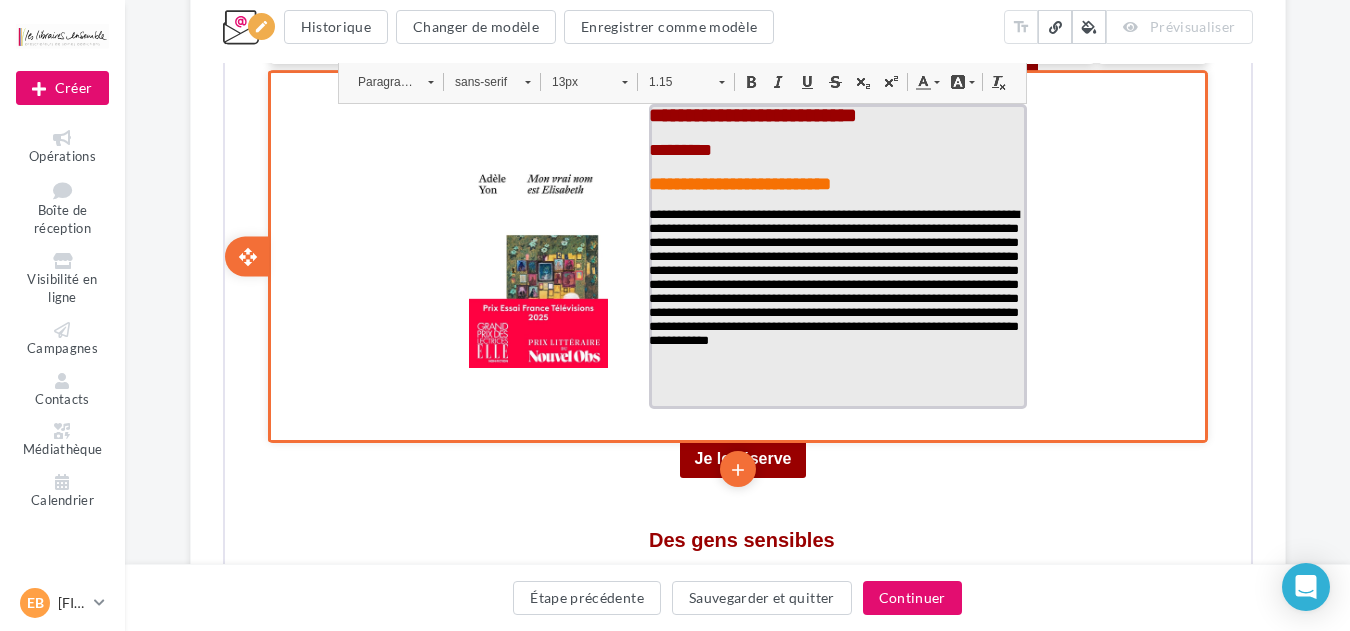 click at bounding box center (835, 393) 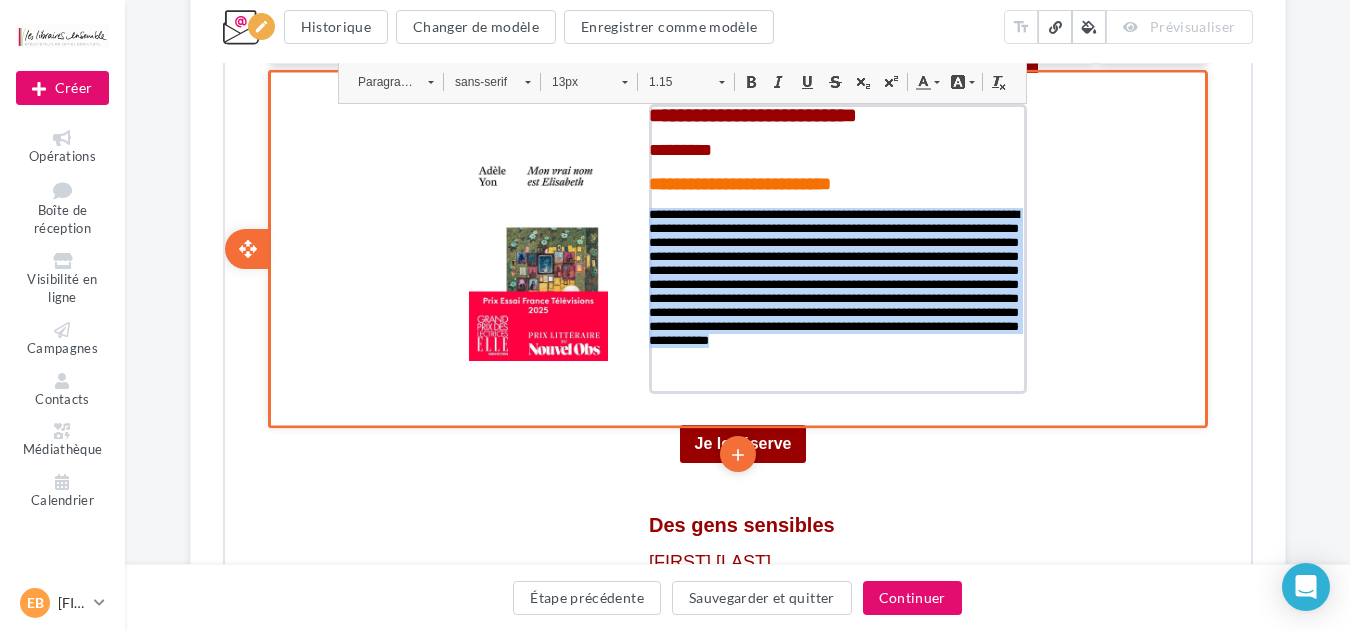 drag, startPoint x: 749, startPoint y: 388, endPoint x: 637, endPoint y: 219, distance: 202.74368 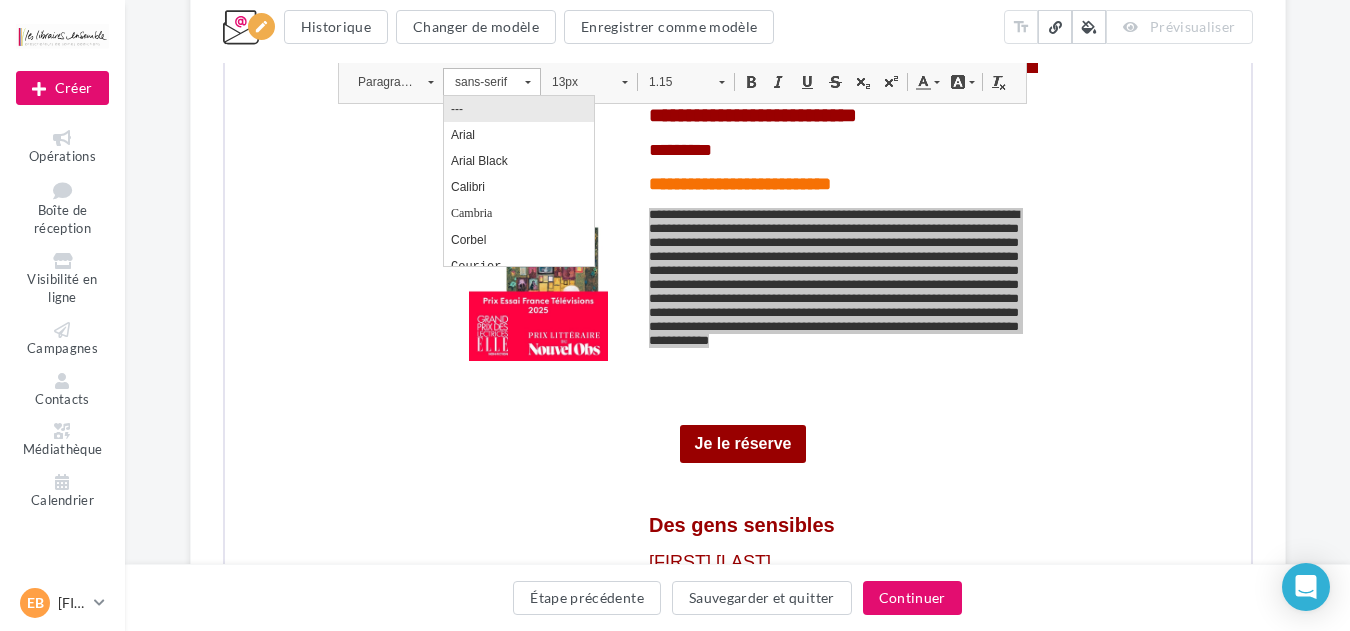 scroll, scrollTop: 0, scrollLeft: 0, axis: both 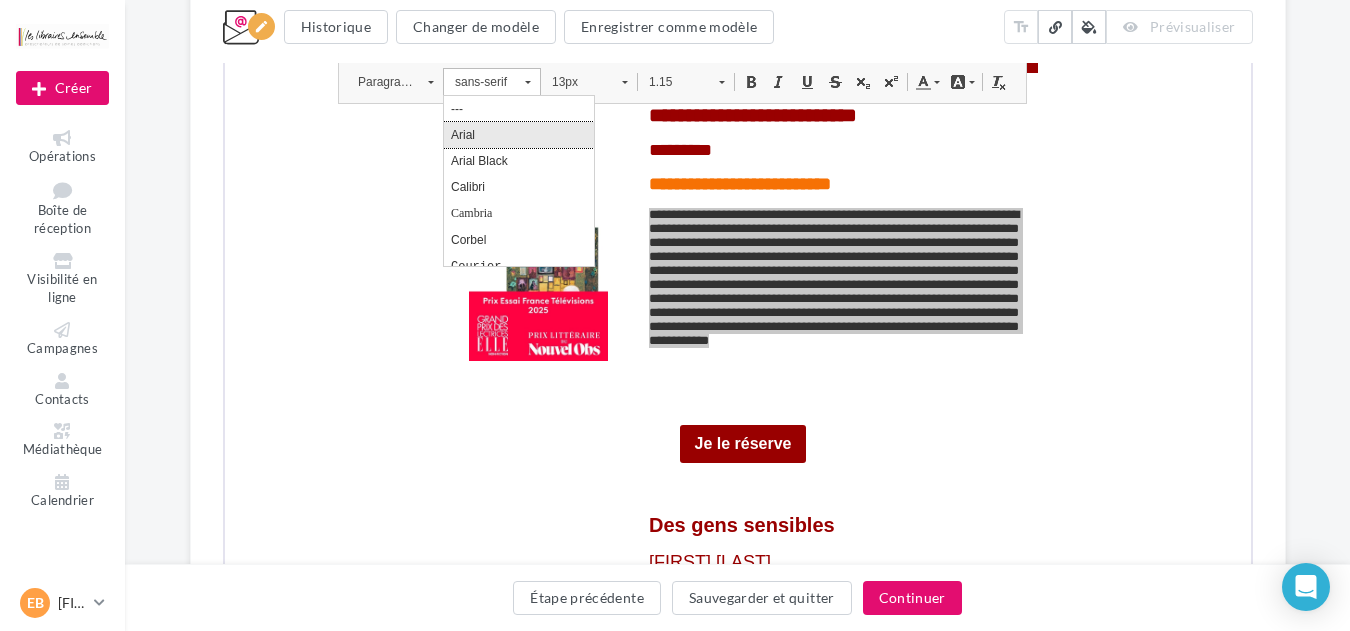 click on "Arial" at bounding box center [518, 135] 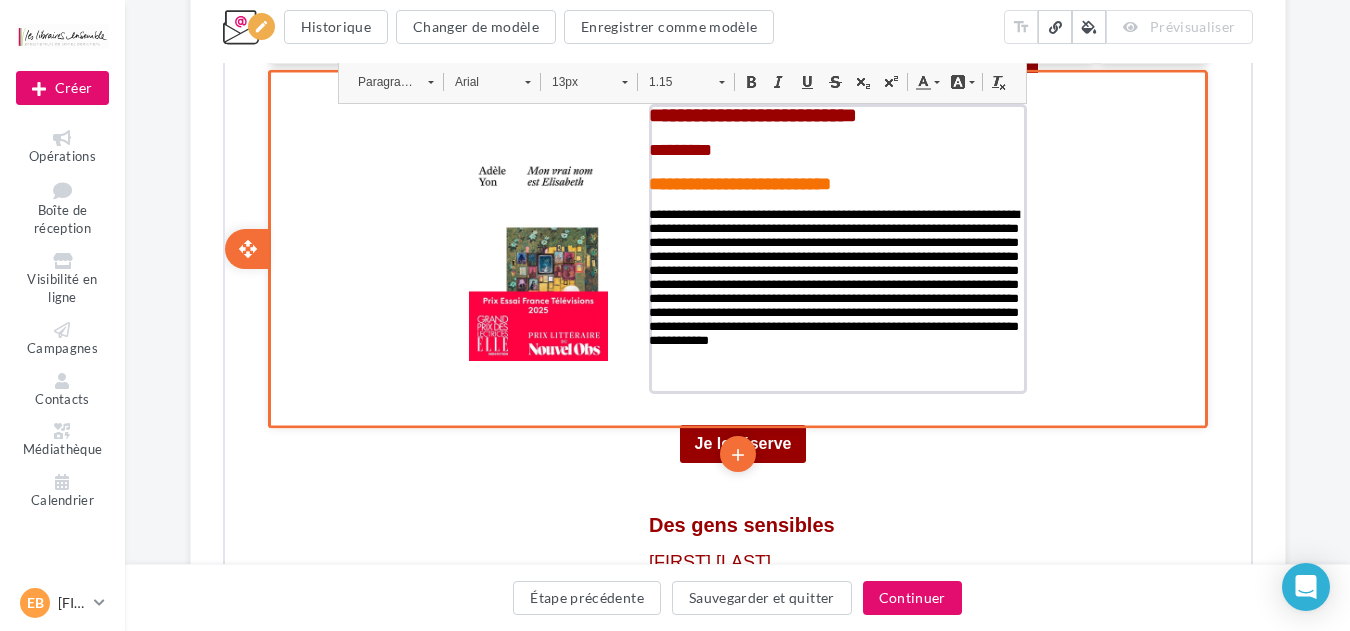click on "13px" at bounding box center [574, 80] 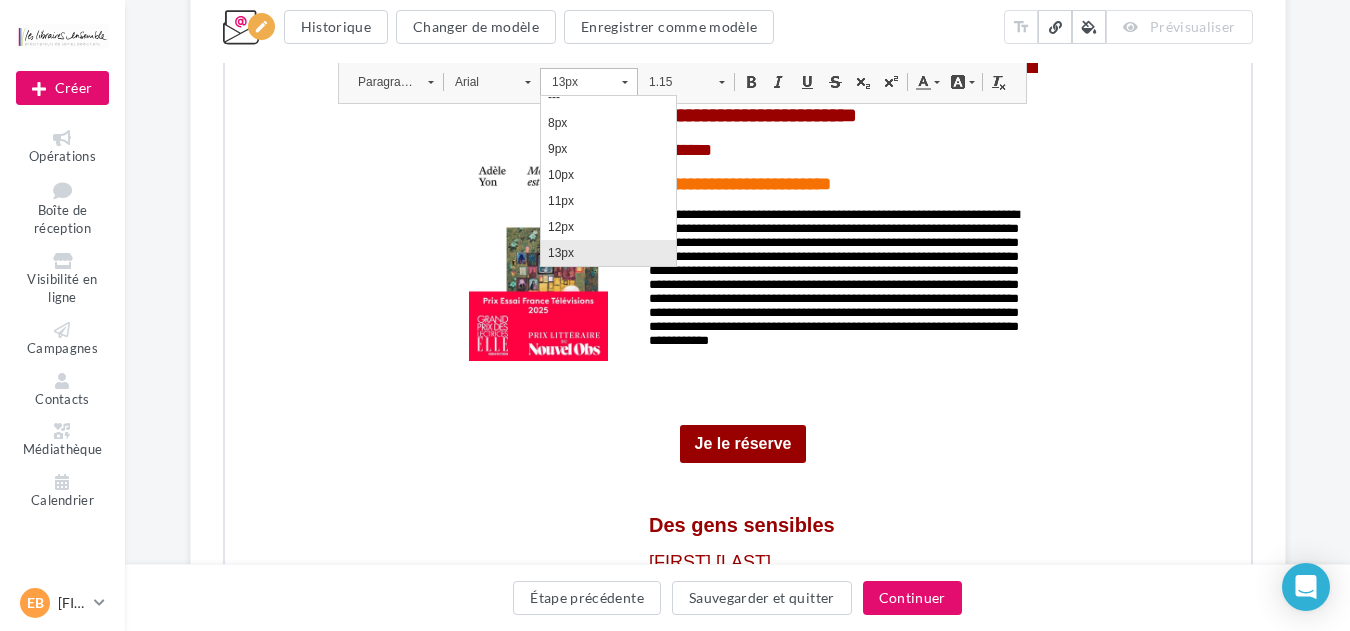 scroll, scrollTop: 119, scrollLeft: 0, axis: vertical 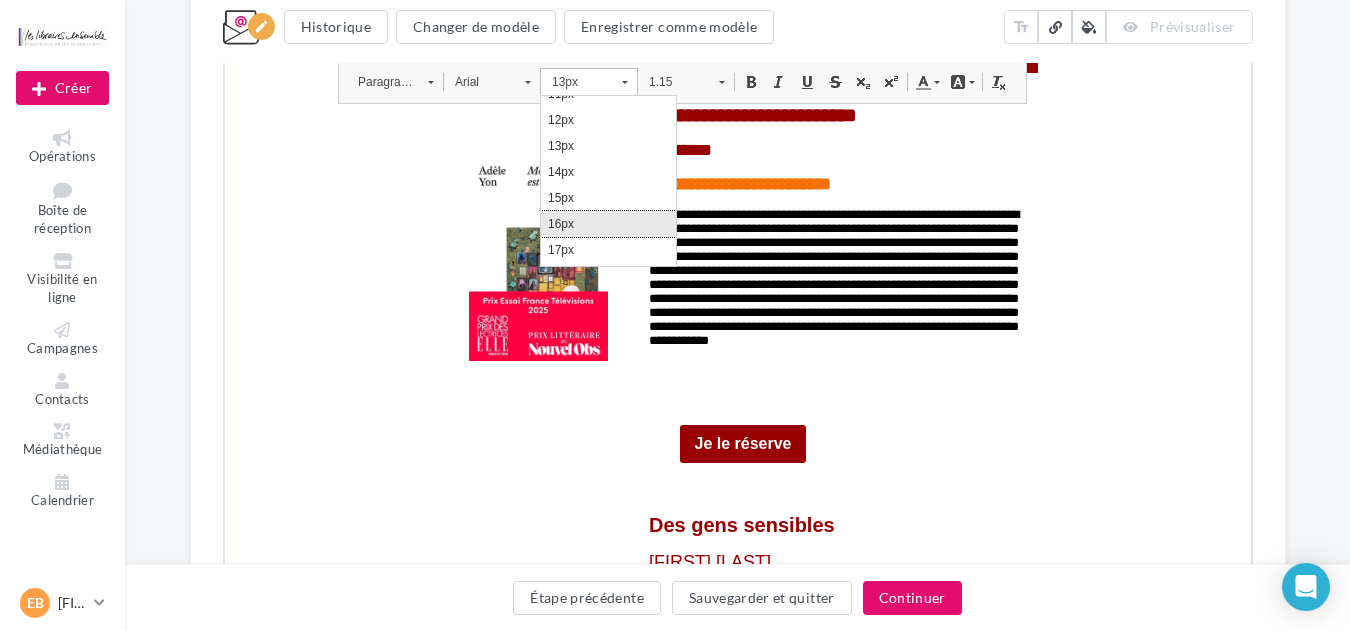 click on "16px" at bounding box center (607, 224) 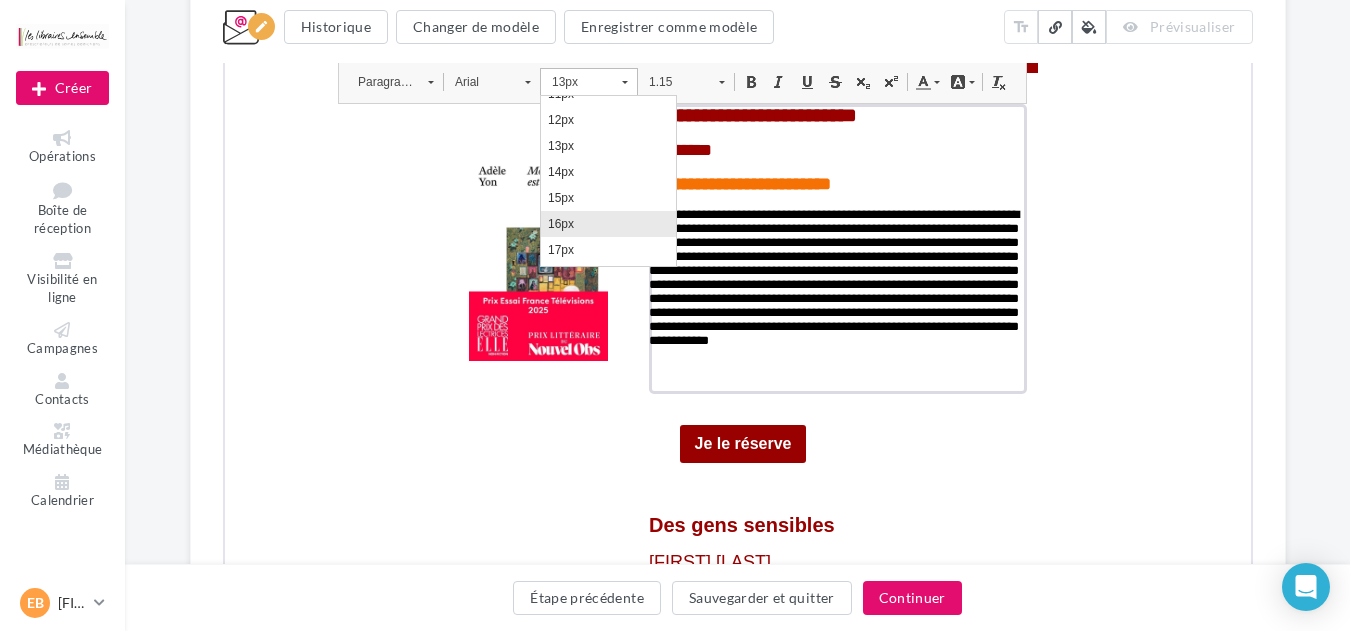 scroll, scrollTop: 0, scrollLeft: 0, axis: both 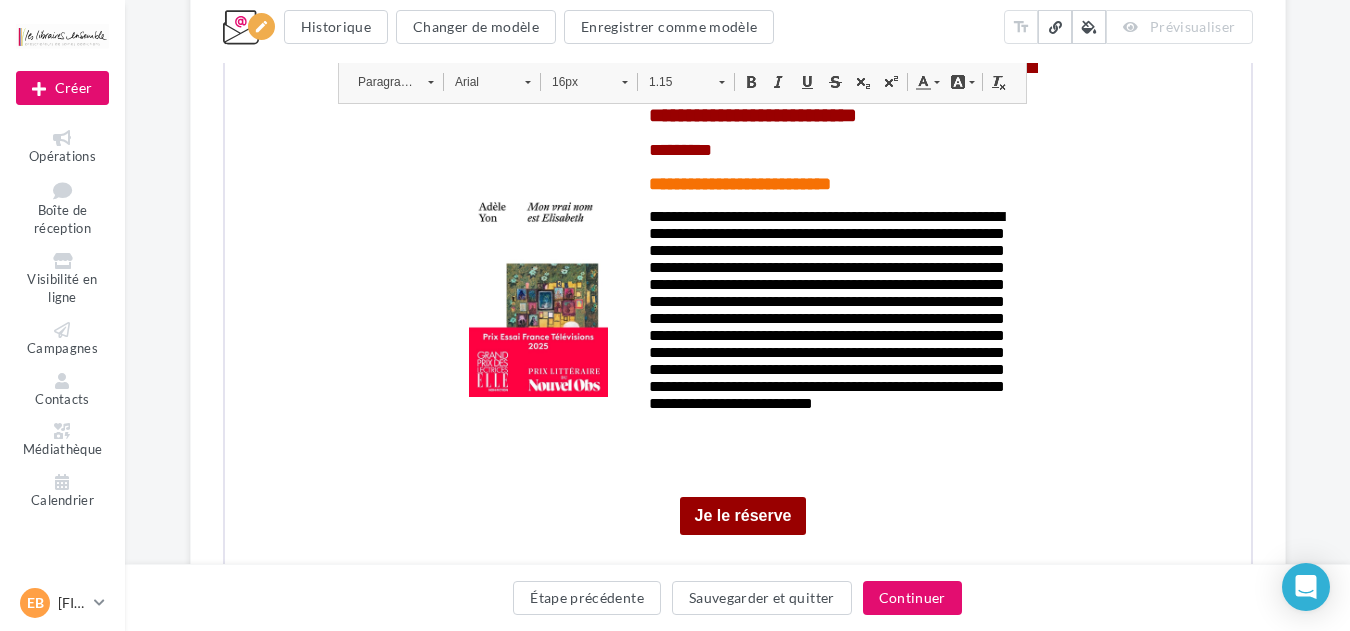 click on "**********" at bounding box center [737, 2258] 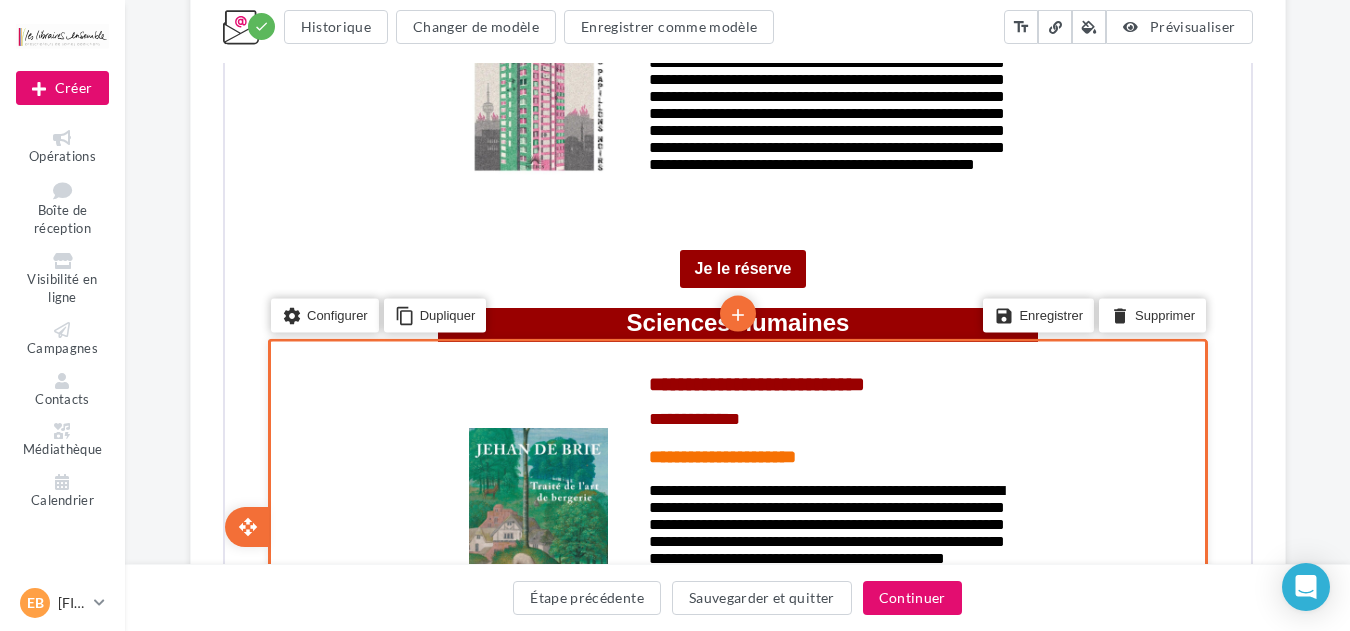 scroll, scrollTop: 2548, scrollLeft: 0, axis: vertical 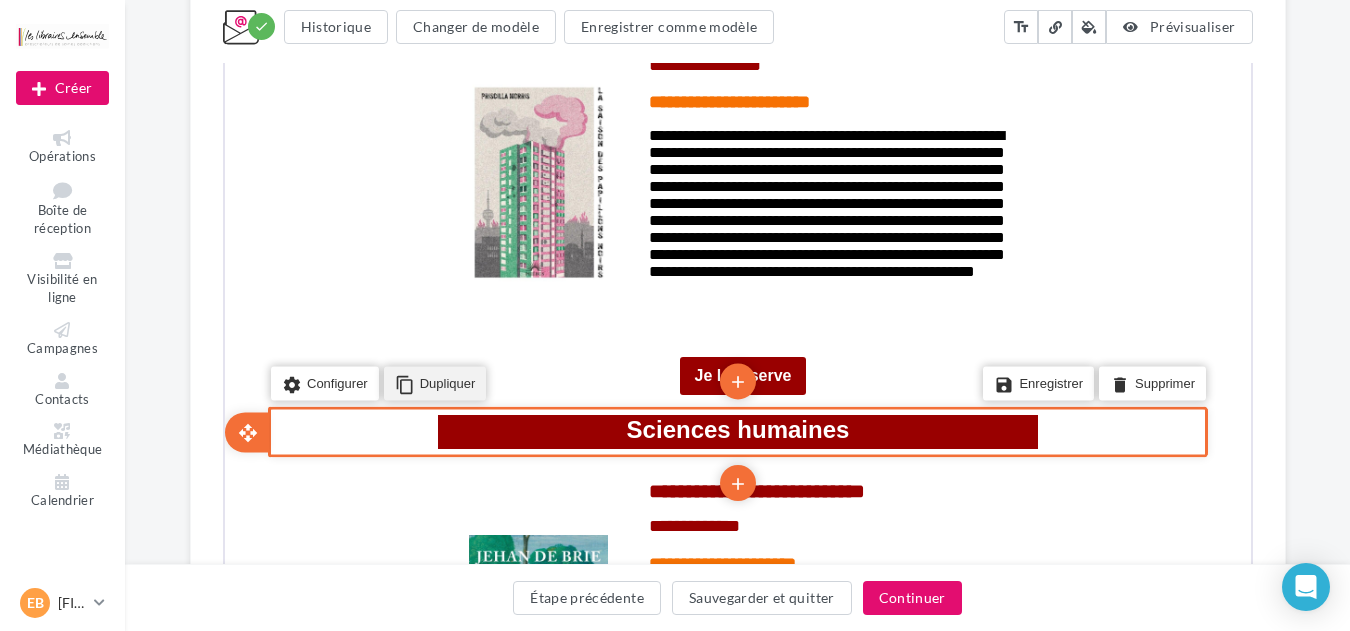 click on "content_copy Dupliquer" at bounding box center (432, 382) 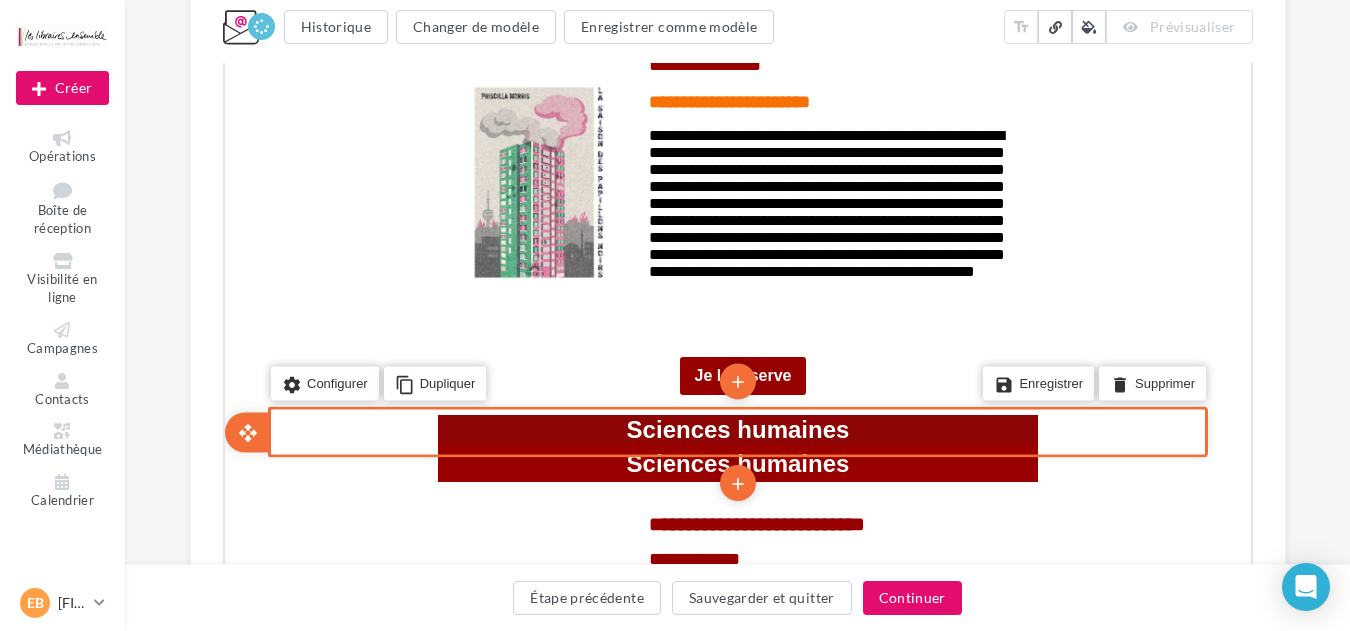 click on "Sciences humaines" at bounding box center (735, 427) 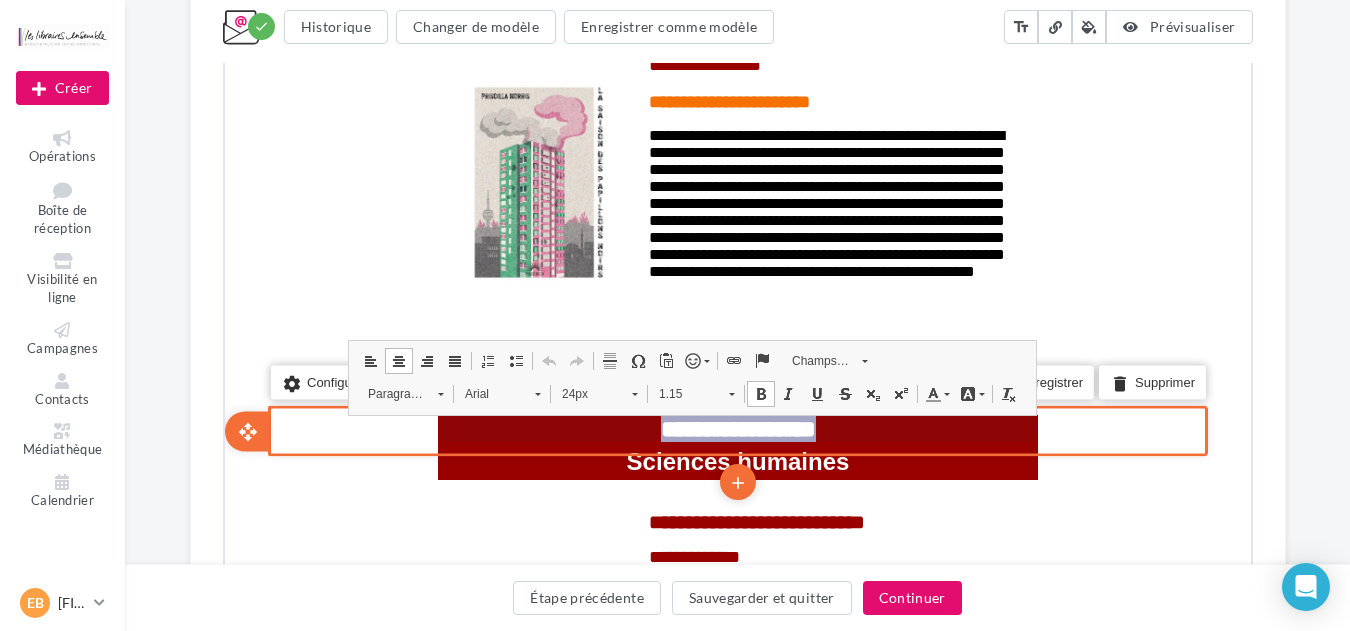 drag, startPoint x: 858, startPoint y: 424, endPoint x: 579, endPoint y: 431, distance: 279.0878 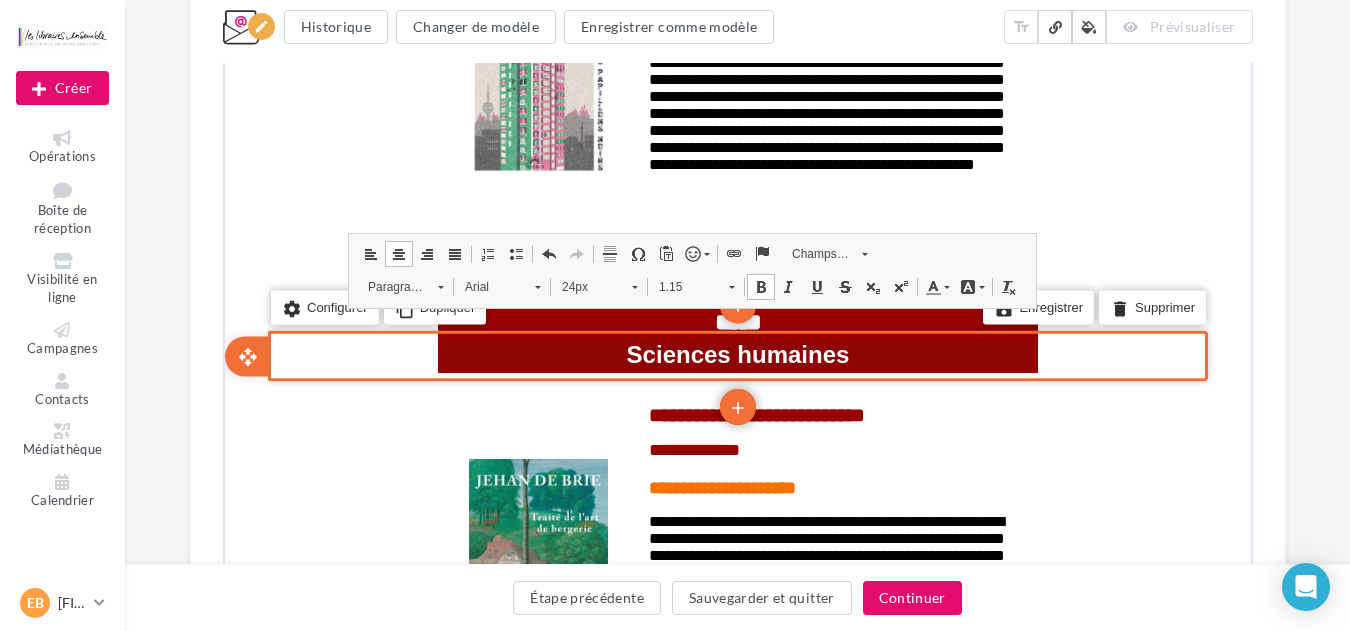 scroll, scrollTop: 2762, scrollLeft: 0, axis: vertical 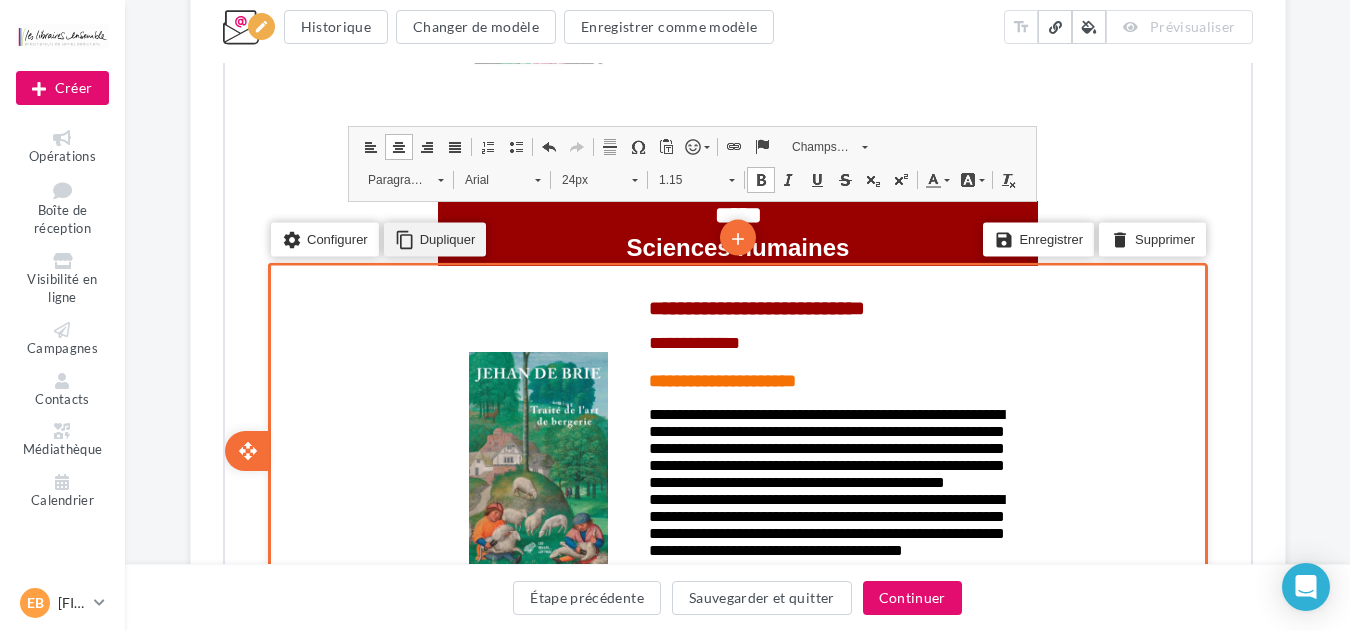 click on "content_copy Dupliquer" at bounding box center (432, 238) 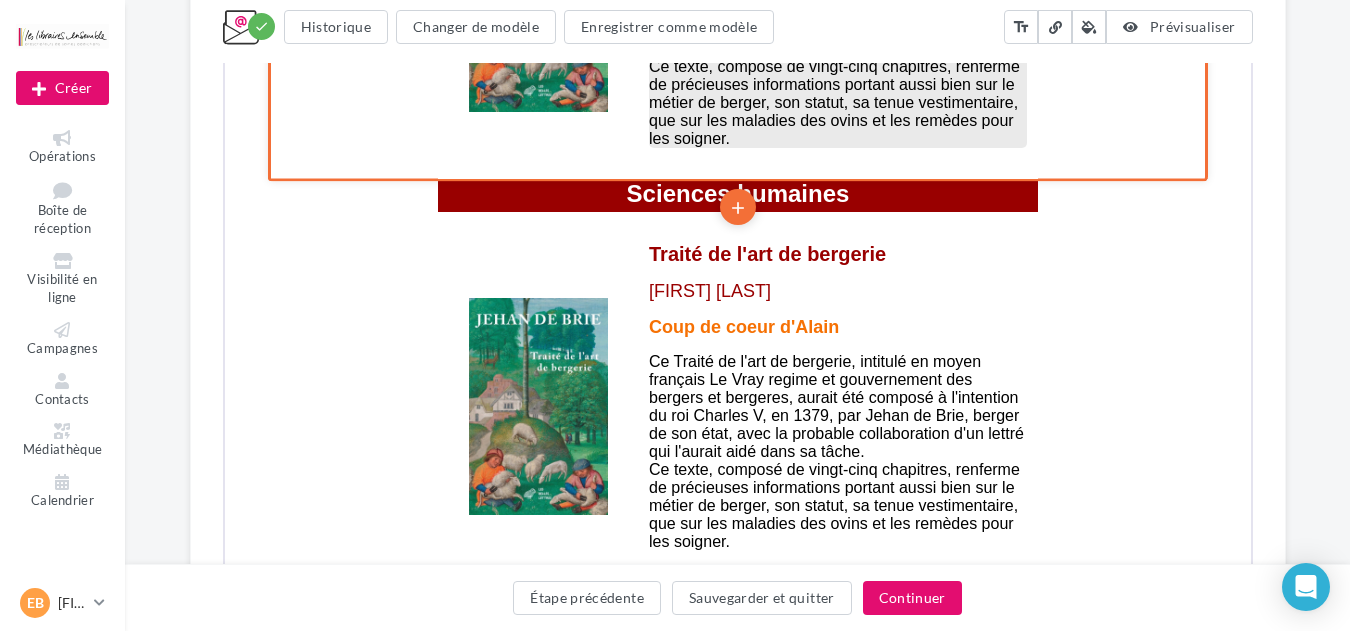 scroll, scrollTop: 3295, scrollLeft: 0, axis: vertical 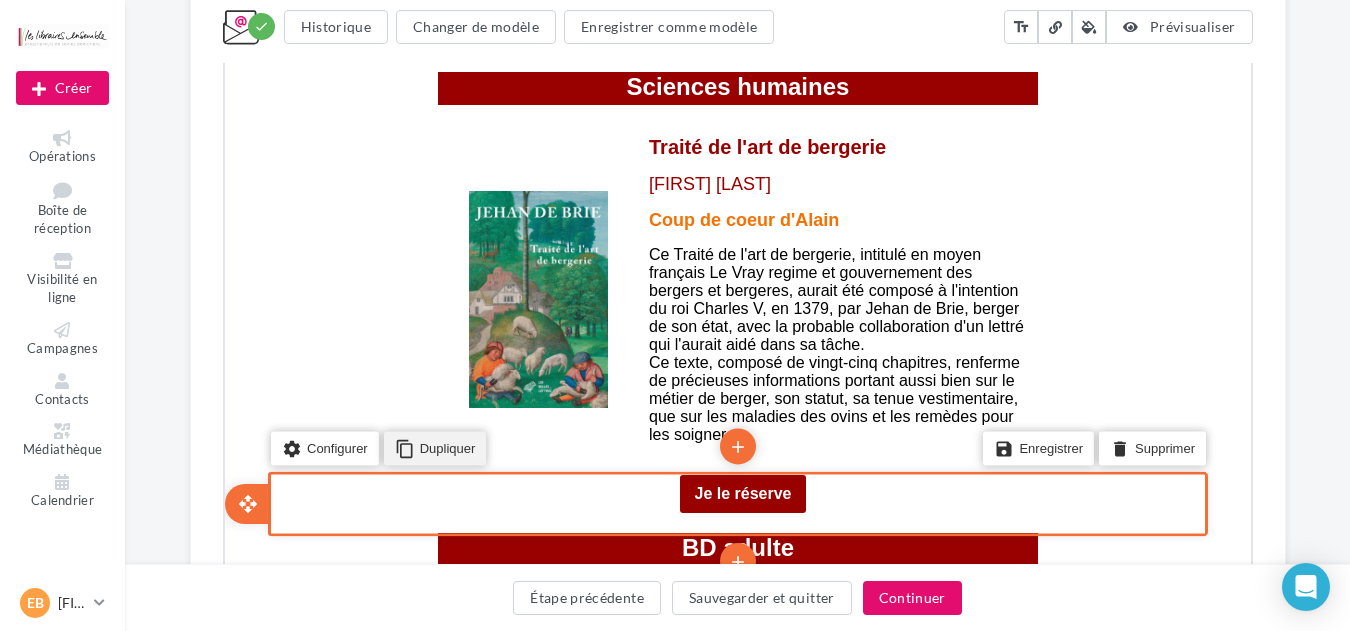 click on "content_copy Dupliquer" at bounding box center [432, 446] 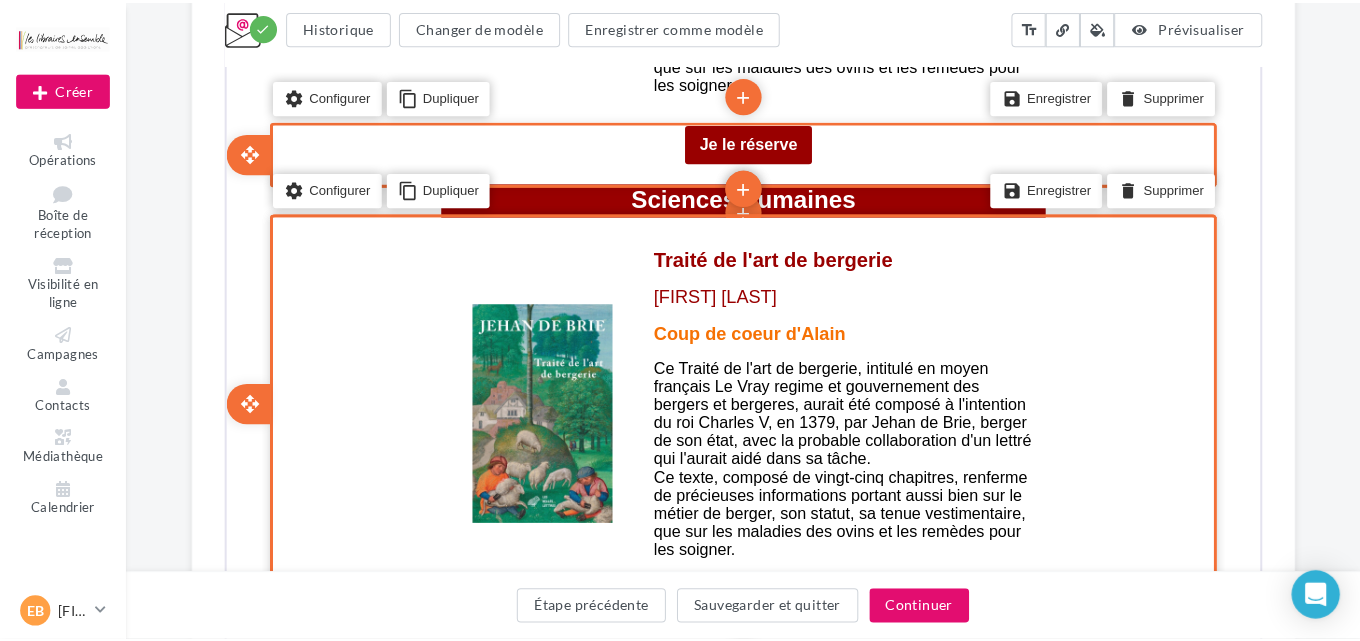 scroll, scrollTop: 2925, scrollLeft: 0, axis: vertical 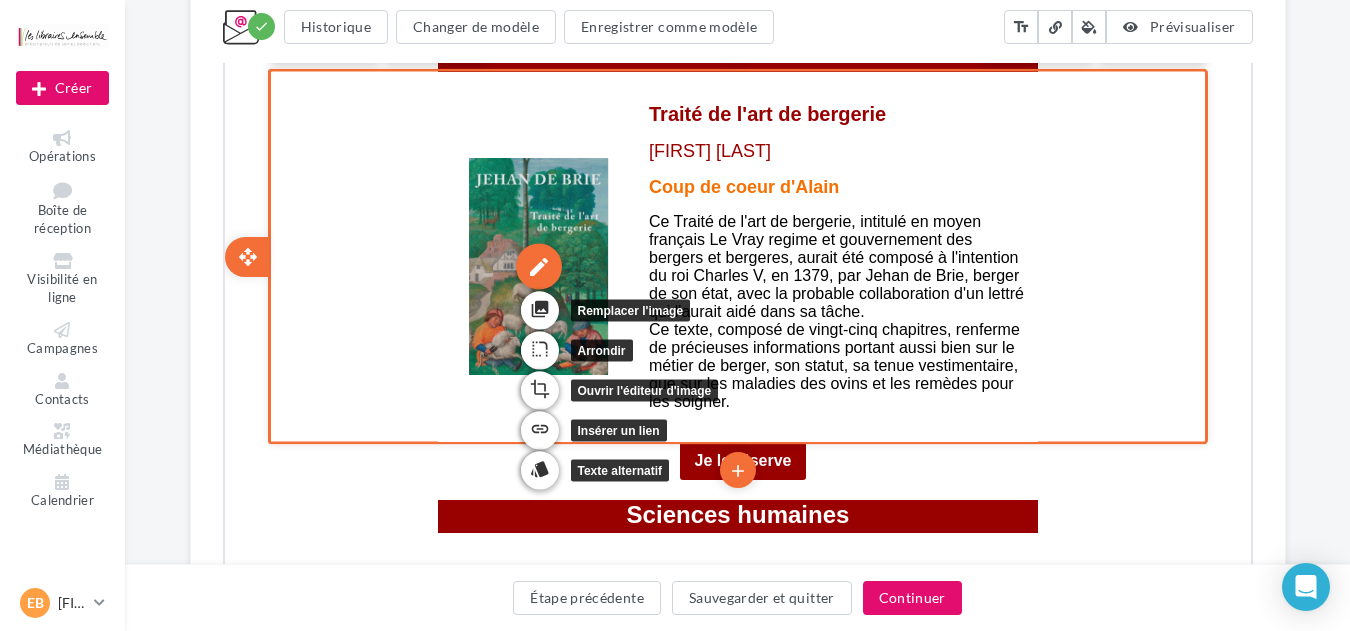 click on "edit" at bounding box center (536, 265) 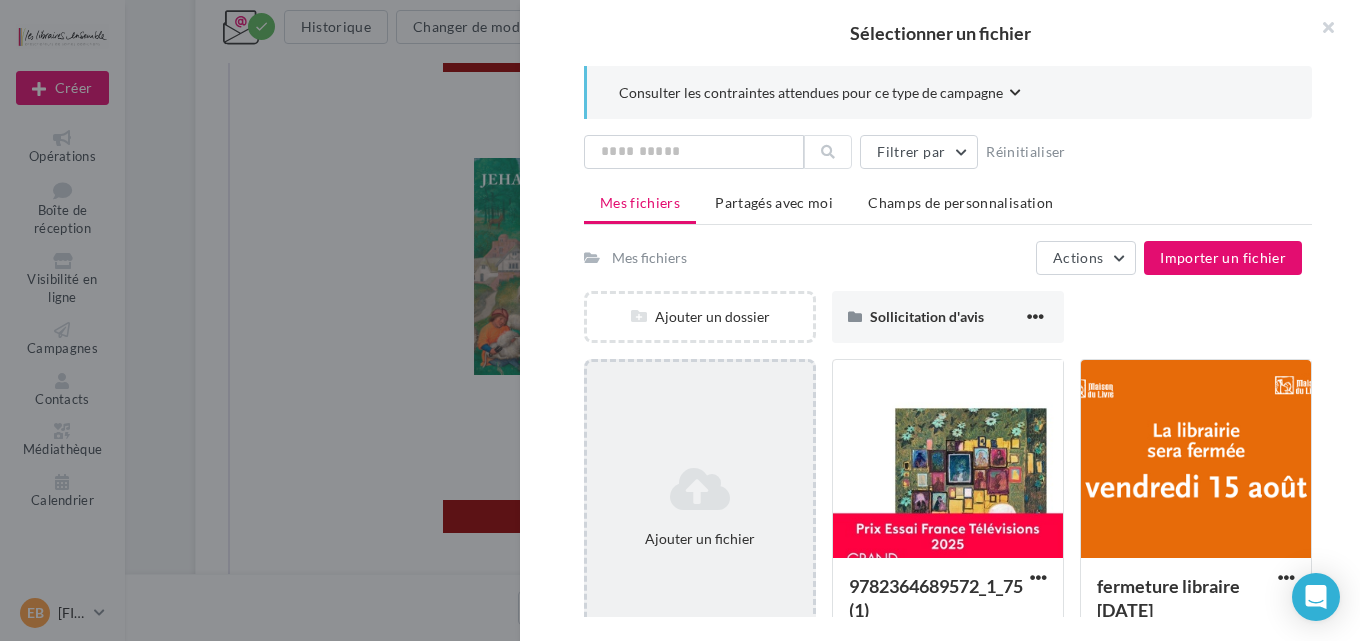 click on "Ajouter un fichier" at bounding box center (700, 507) 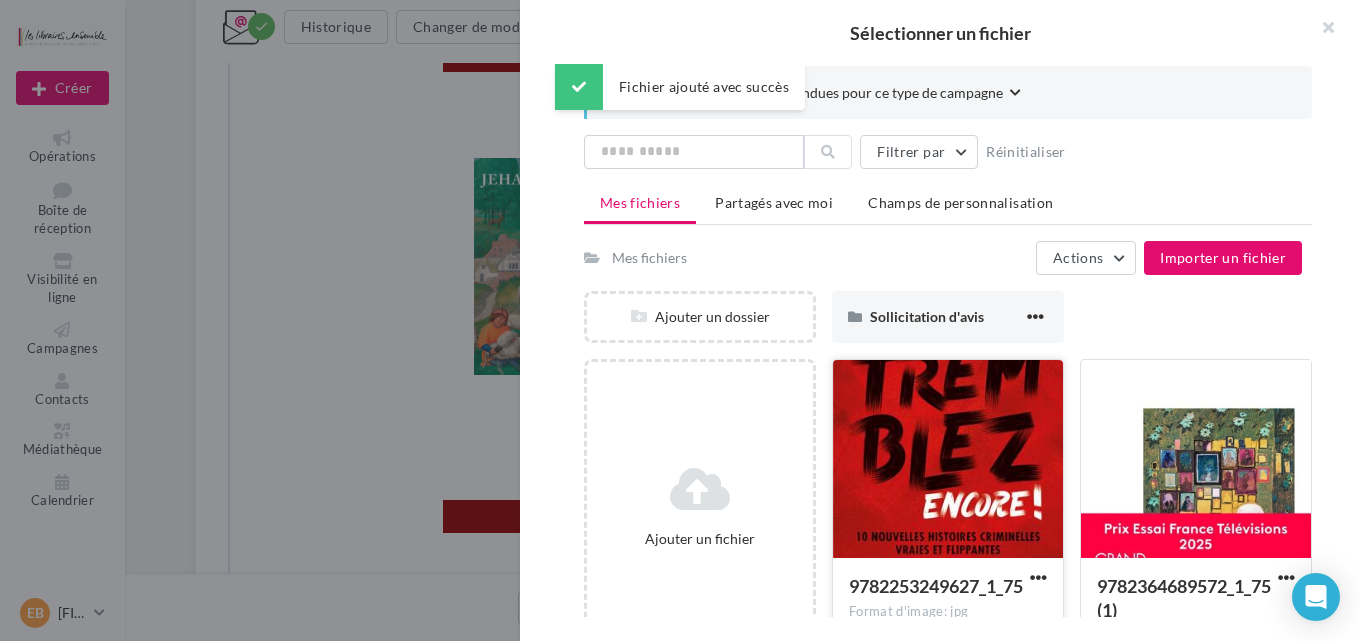 click at bounding box center [948, 460] 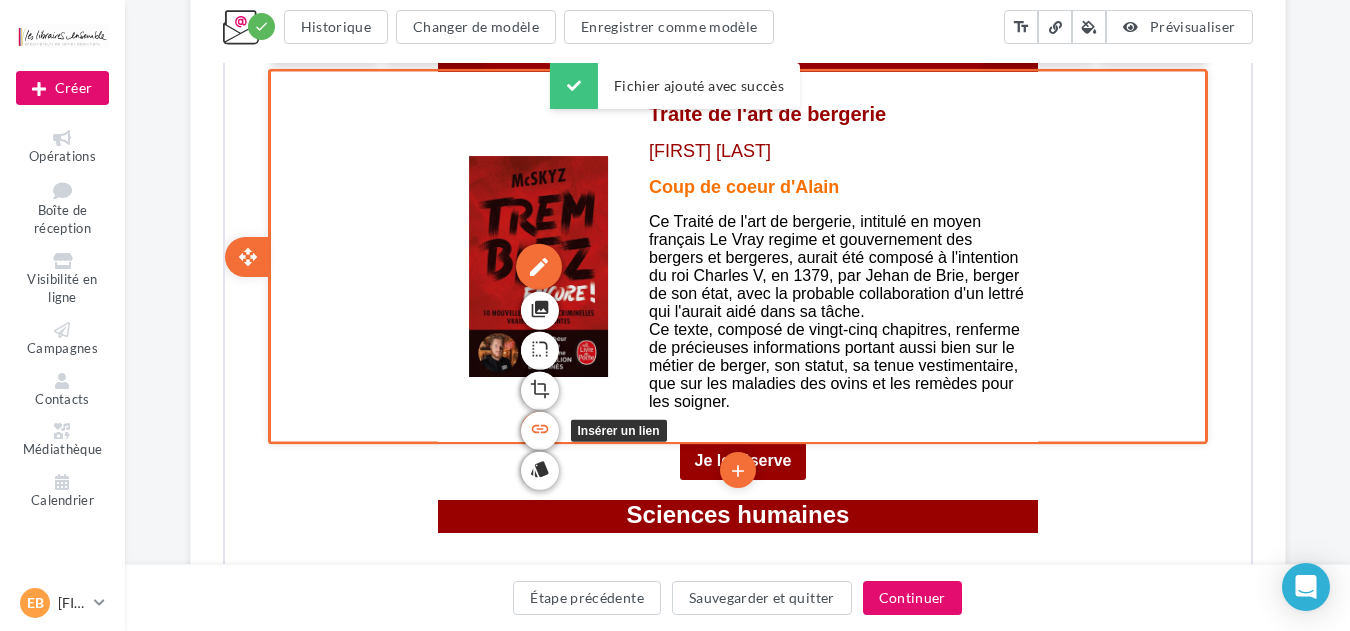 click on "link" at bounding box center [537, 427] 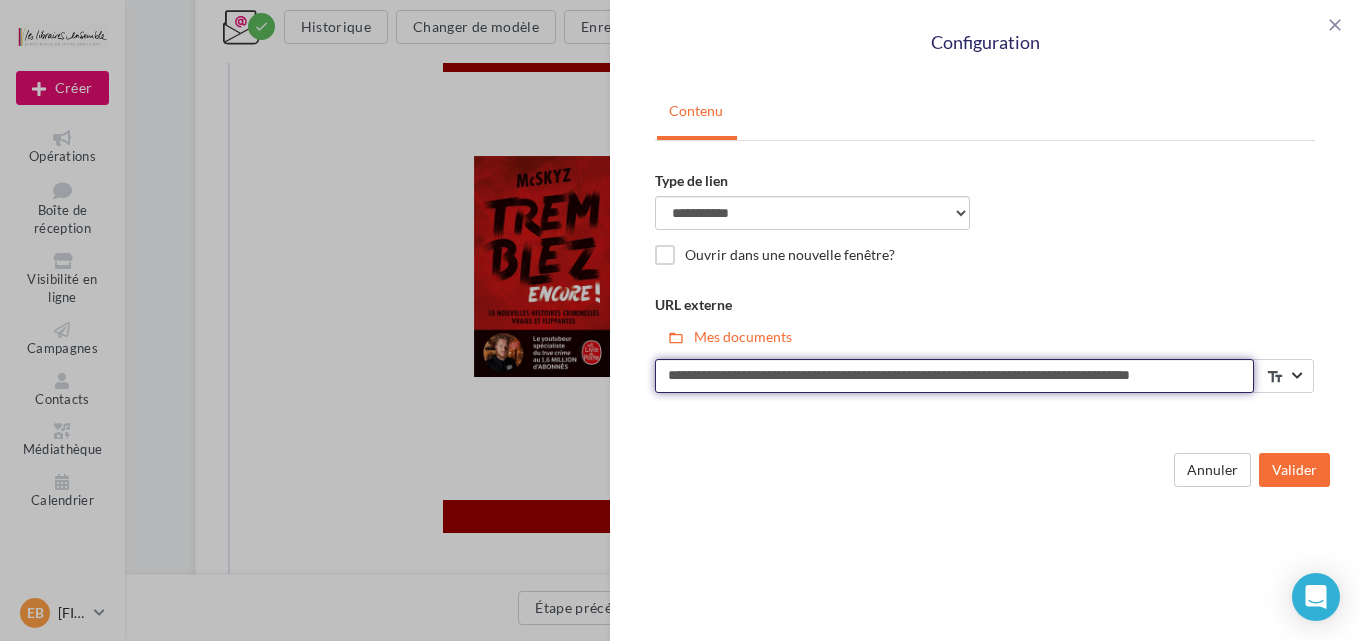 click on "**********" at bounding box center (954, 376) 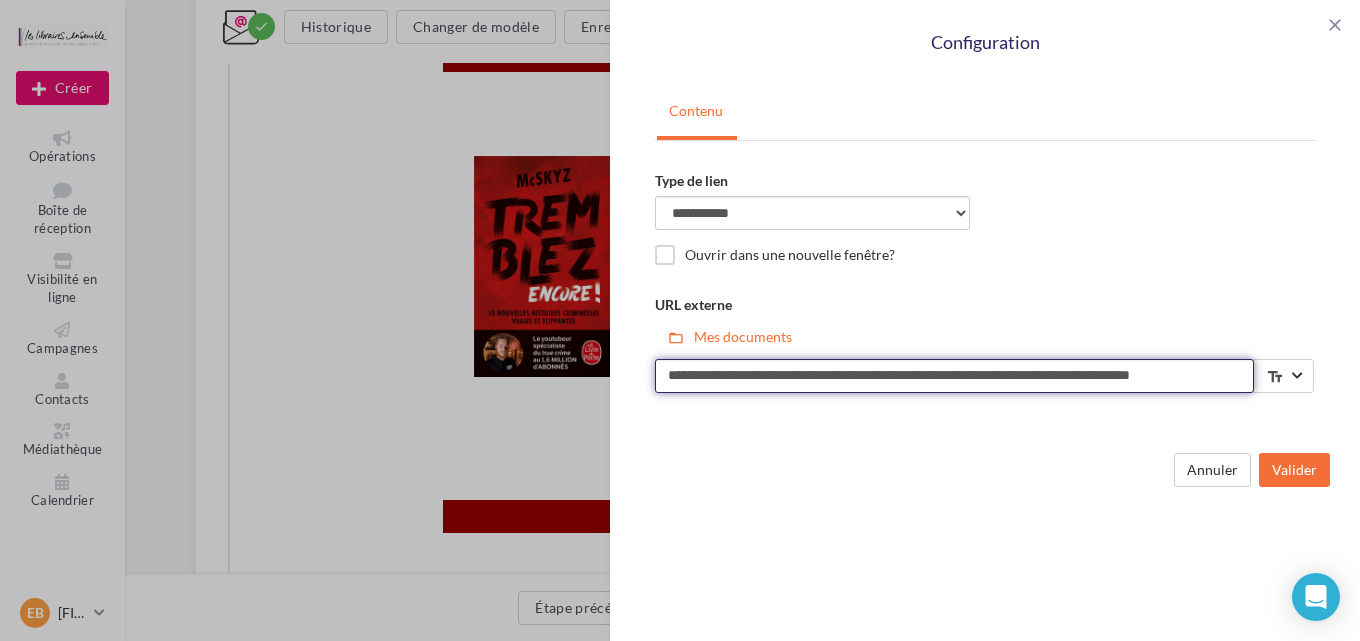 paste on "**********" 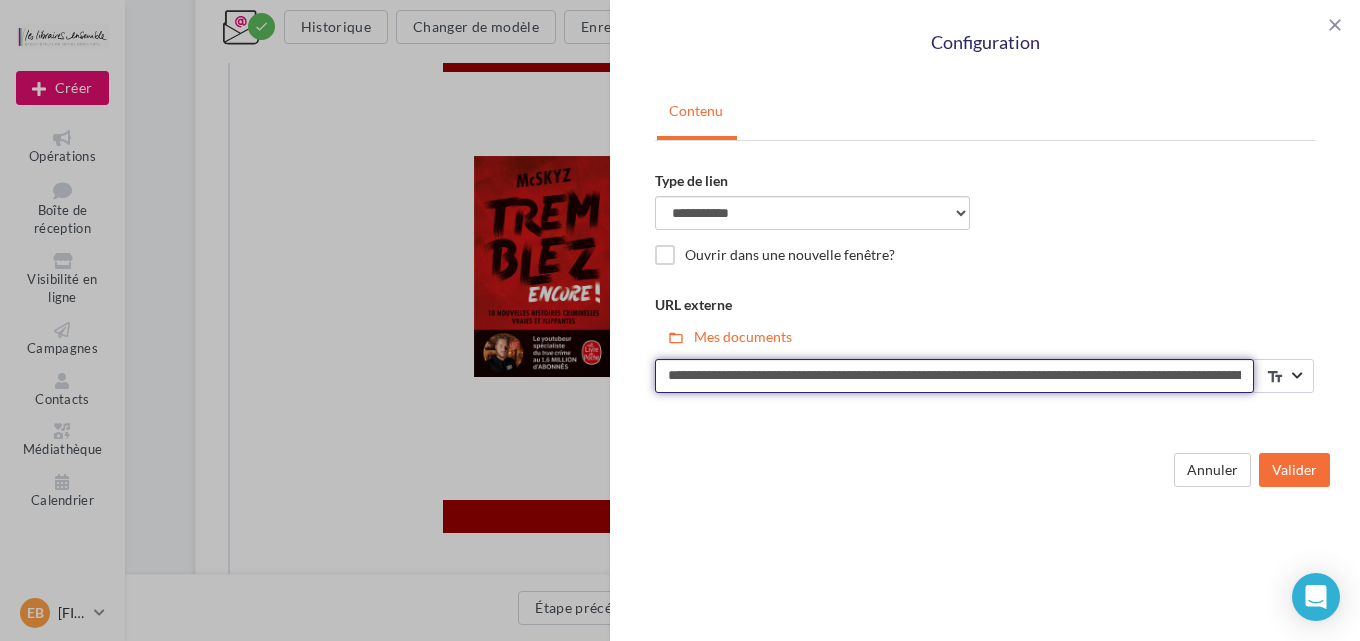 scroll, scrollTop: 0, scrollLeft: 266, axis: horizontal 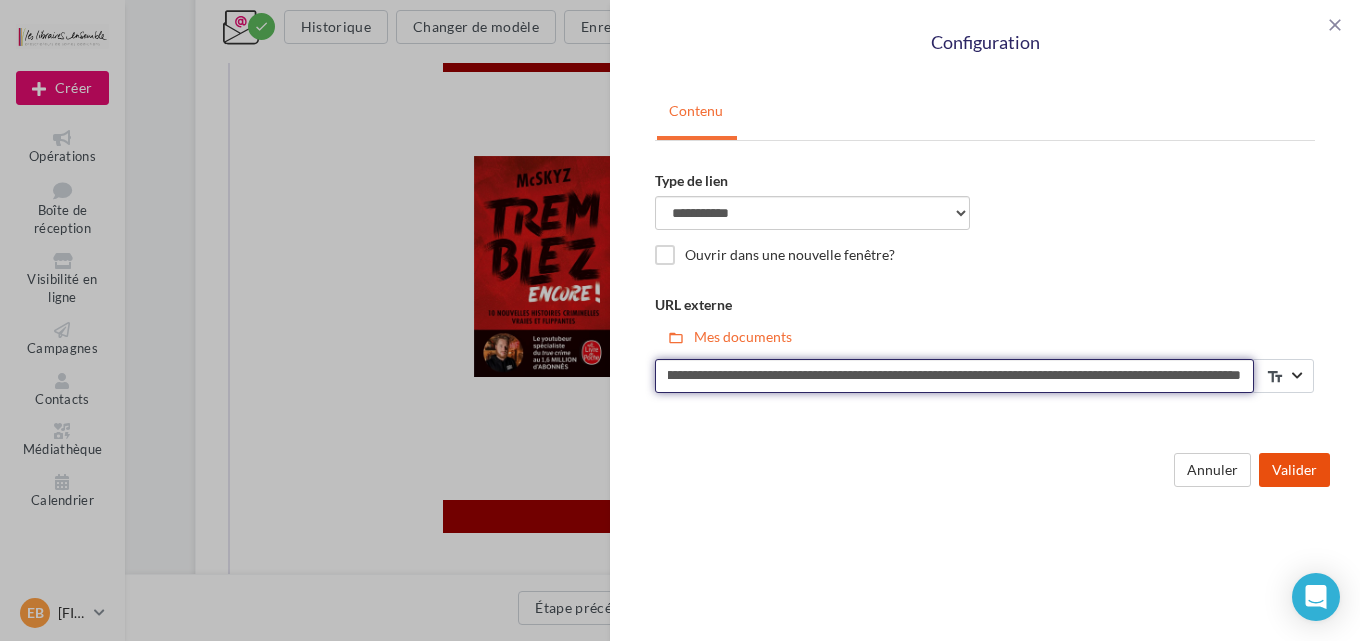 type on "**********" 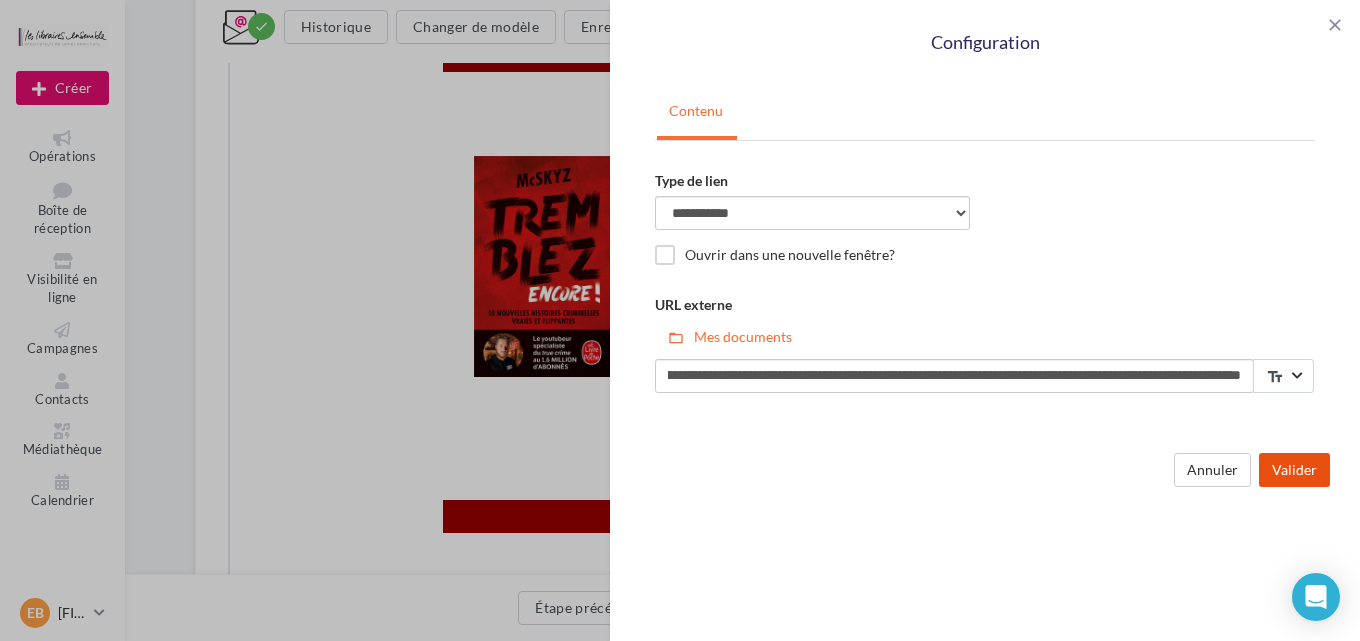 click on "Valider" at bounding box center (1294, 470) 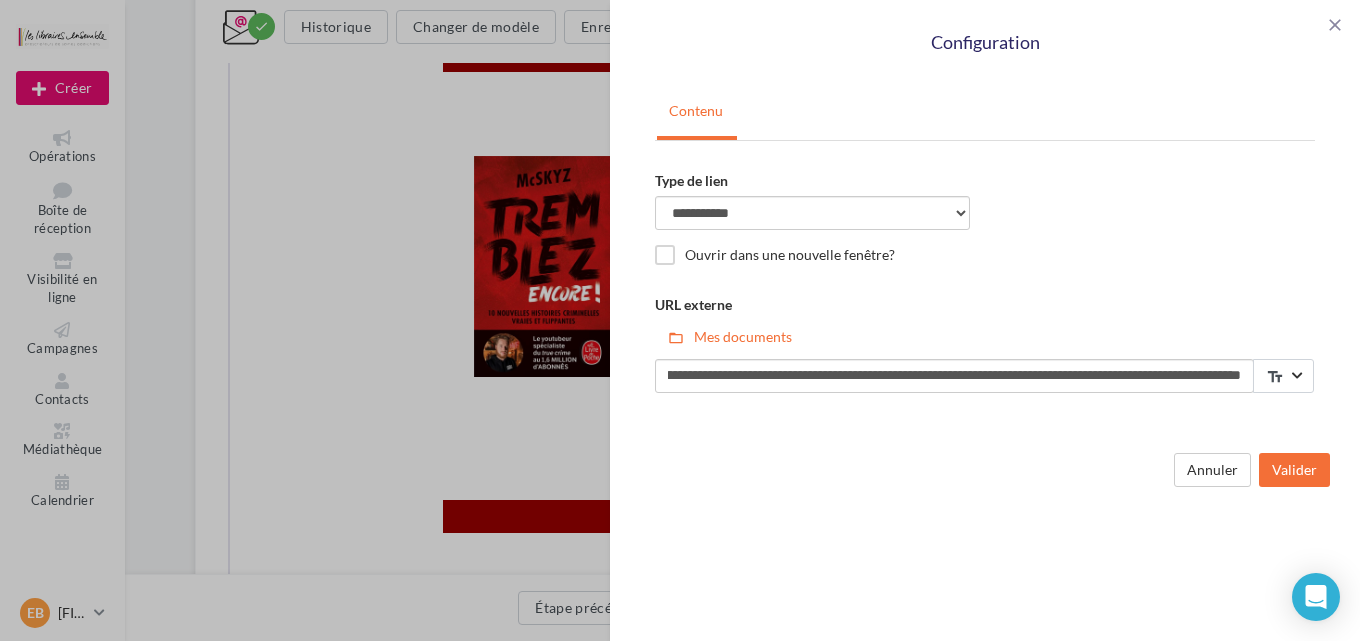 scroll, scrollTop: 0, scrollLeft: 0, axis: both 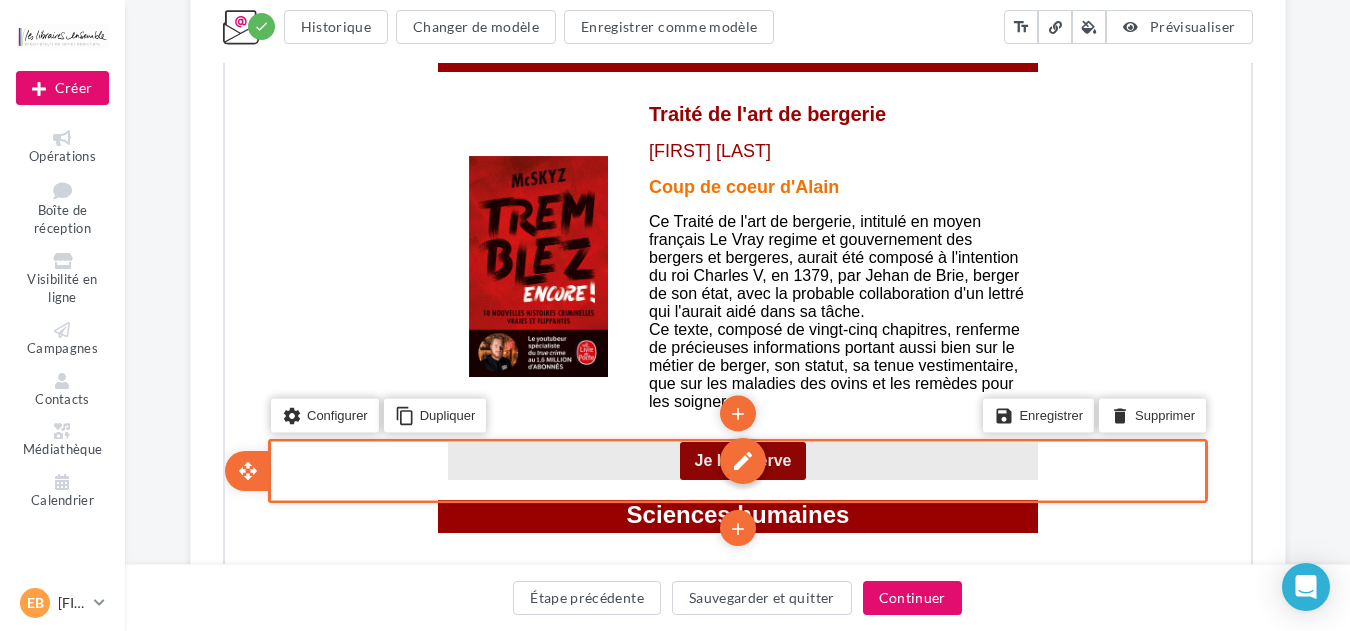 click on "edit" at bounding box center [740, 459] 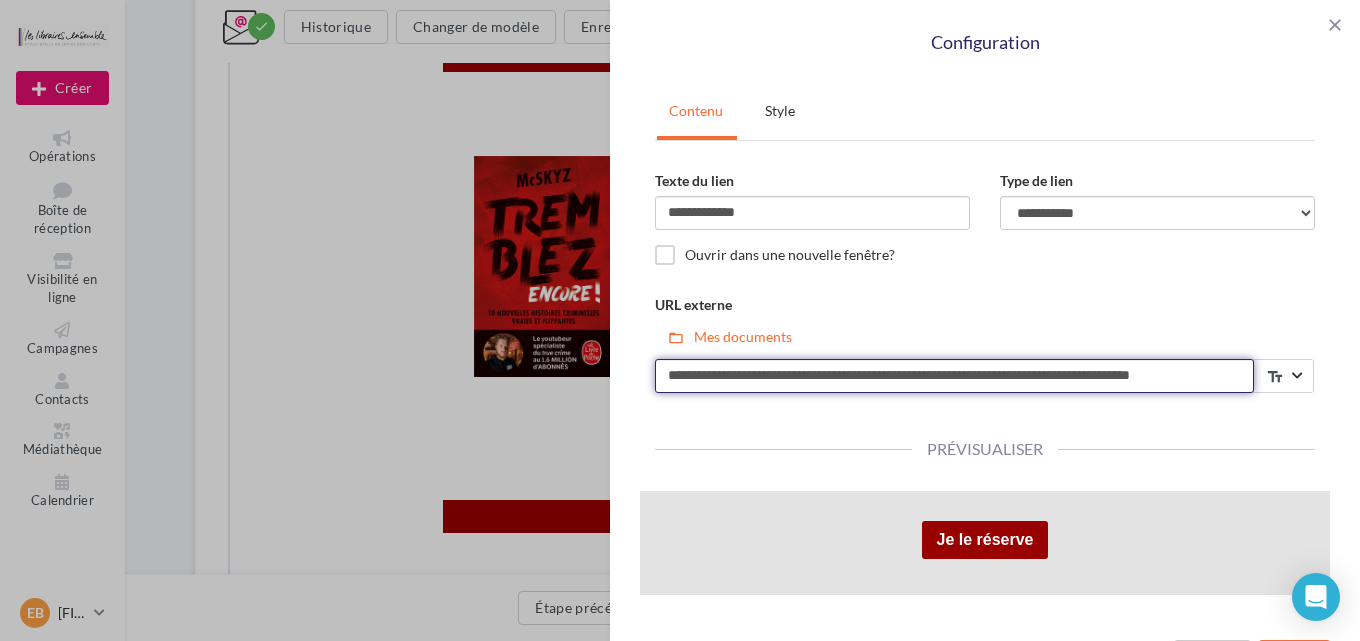 click on "**********" at bounding box center [954, 376] 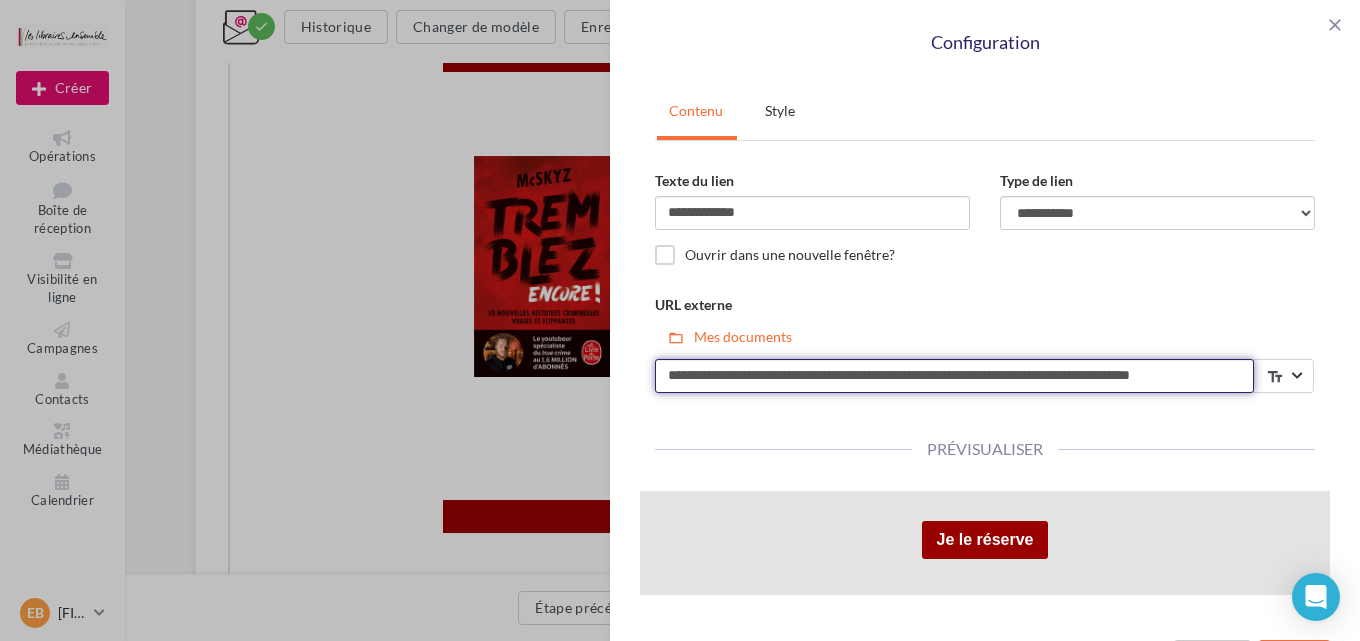 paste on "**********" 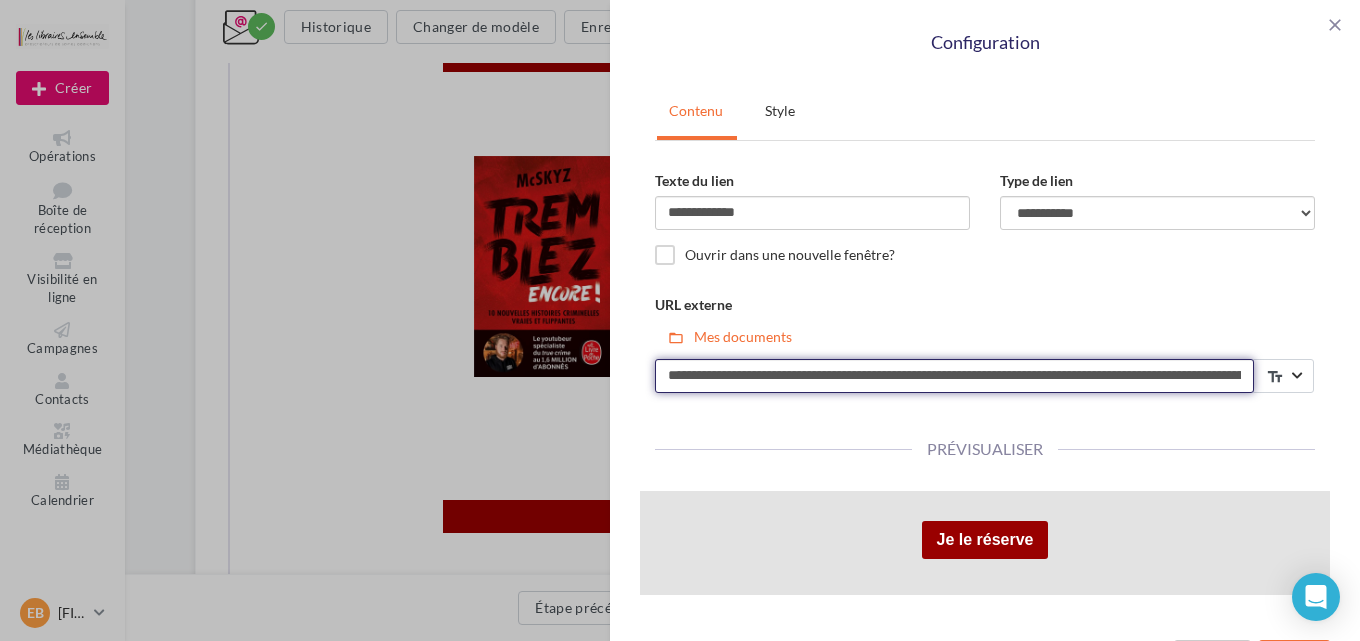 scroll, scrollTop: 0, scrollLeft: 266, axis: horizontal 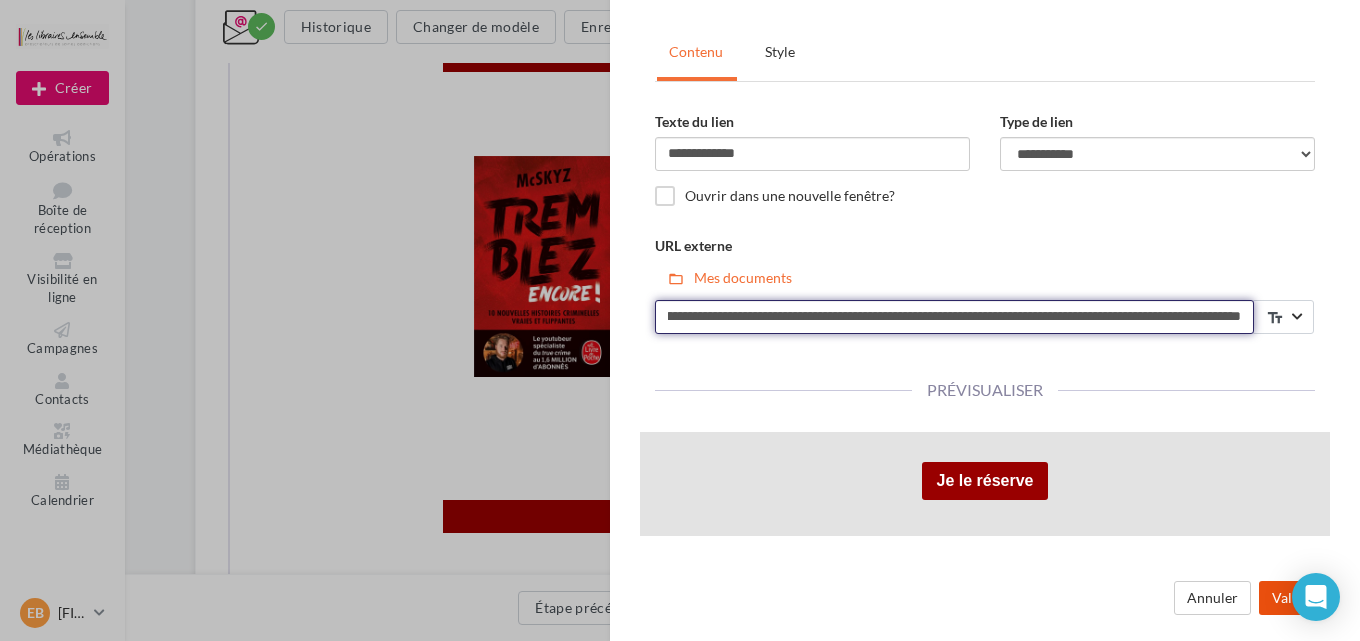 type on "**********" 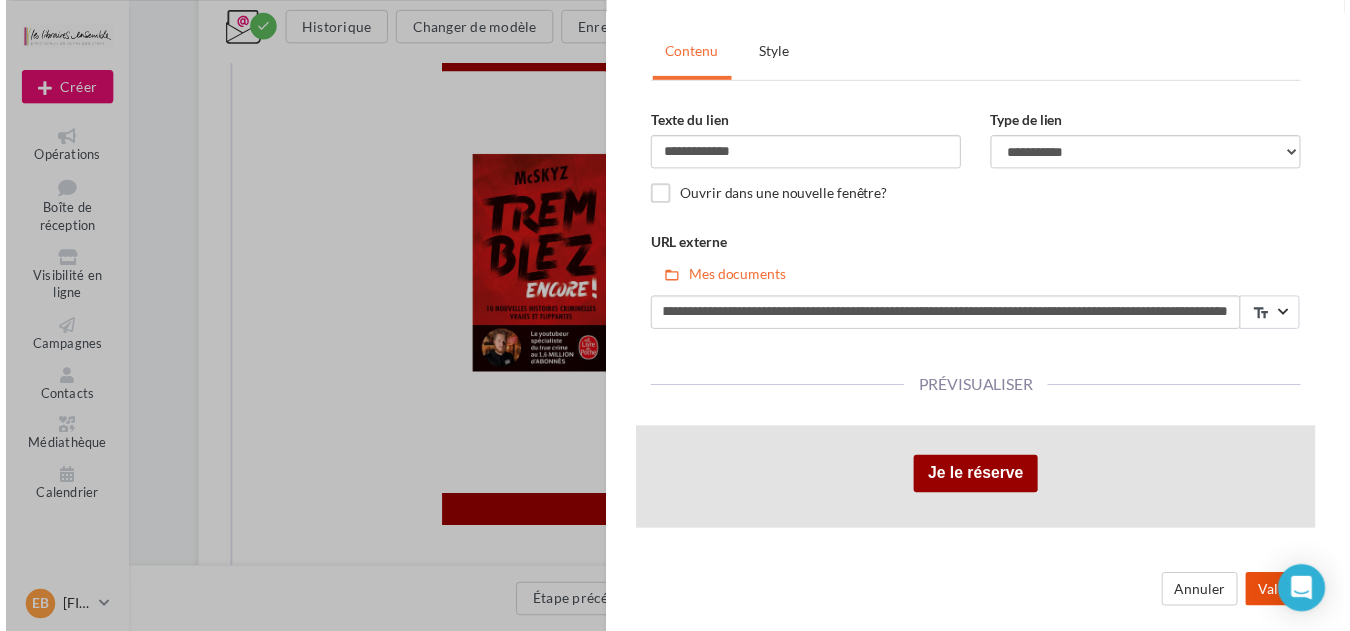 scroll, scrollTop: 0, scrollLeft: 0, axis: both 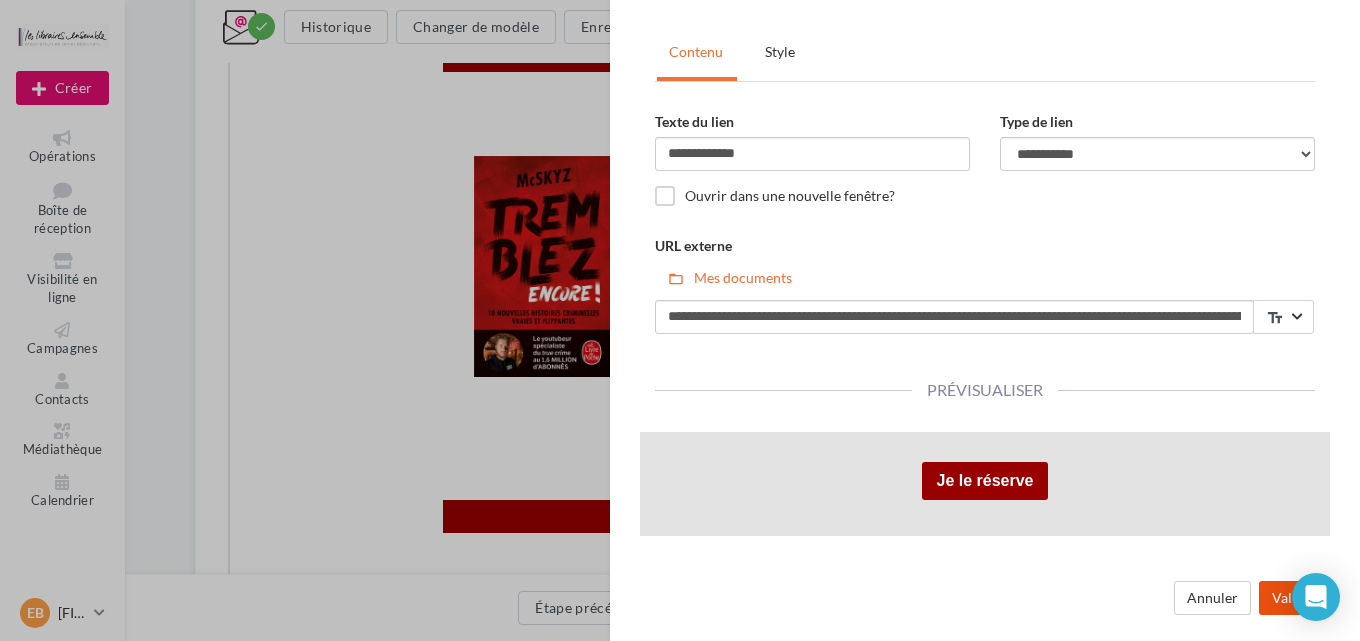 click on "Valider" at bounding box center [1294, 598] 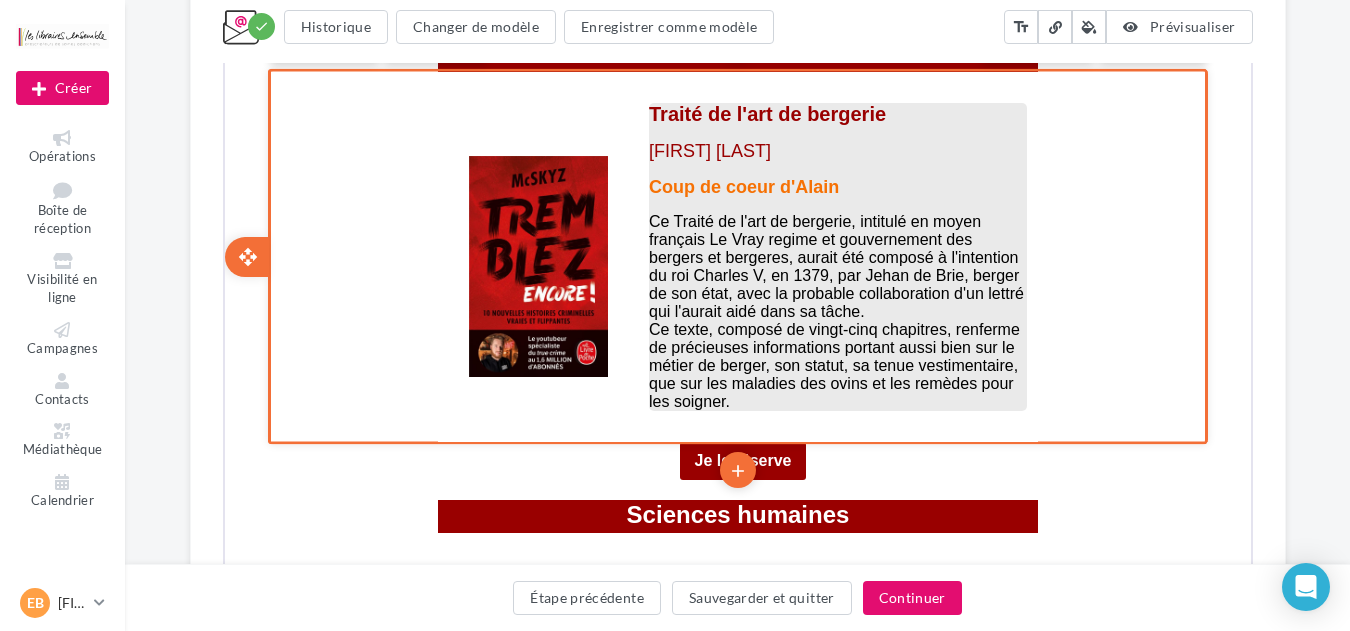 scroll, scrollTop: 2818, scrollLeft: 0, axis: vertical 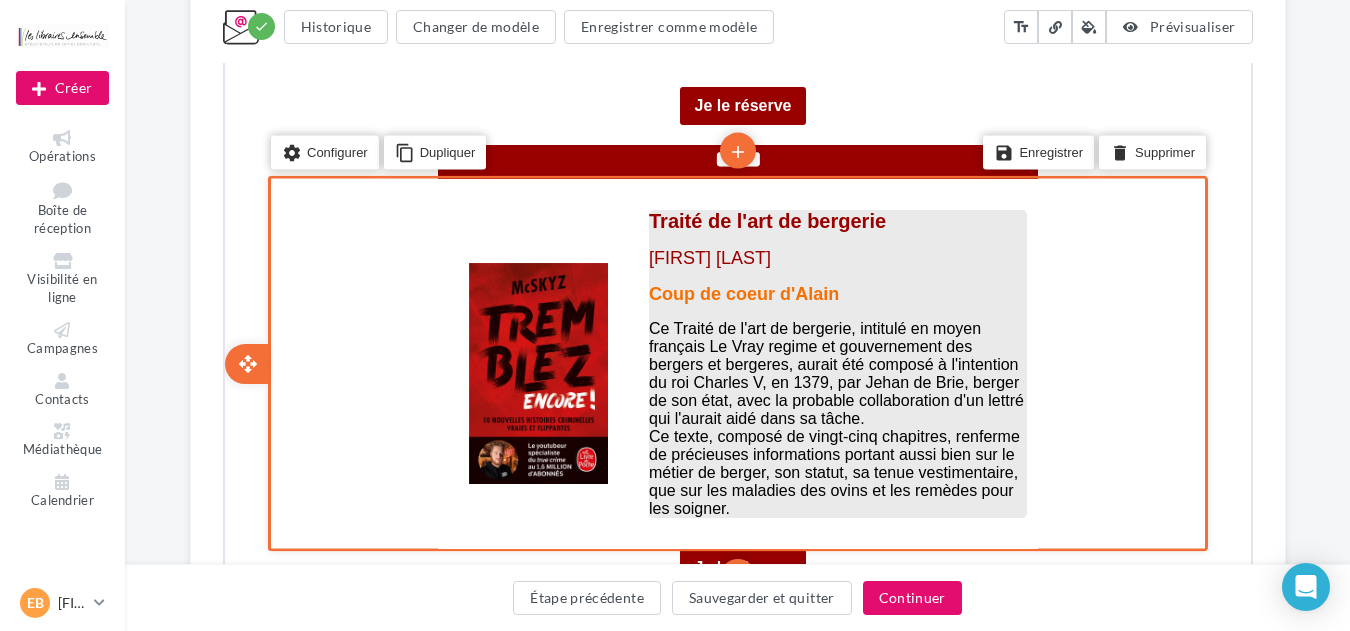 click on "Traité de l'art de bergerie" at bounding box center (764, 219) 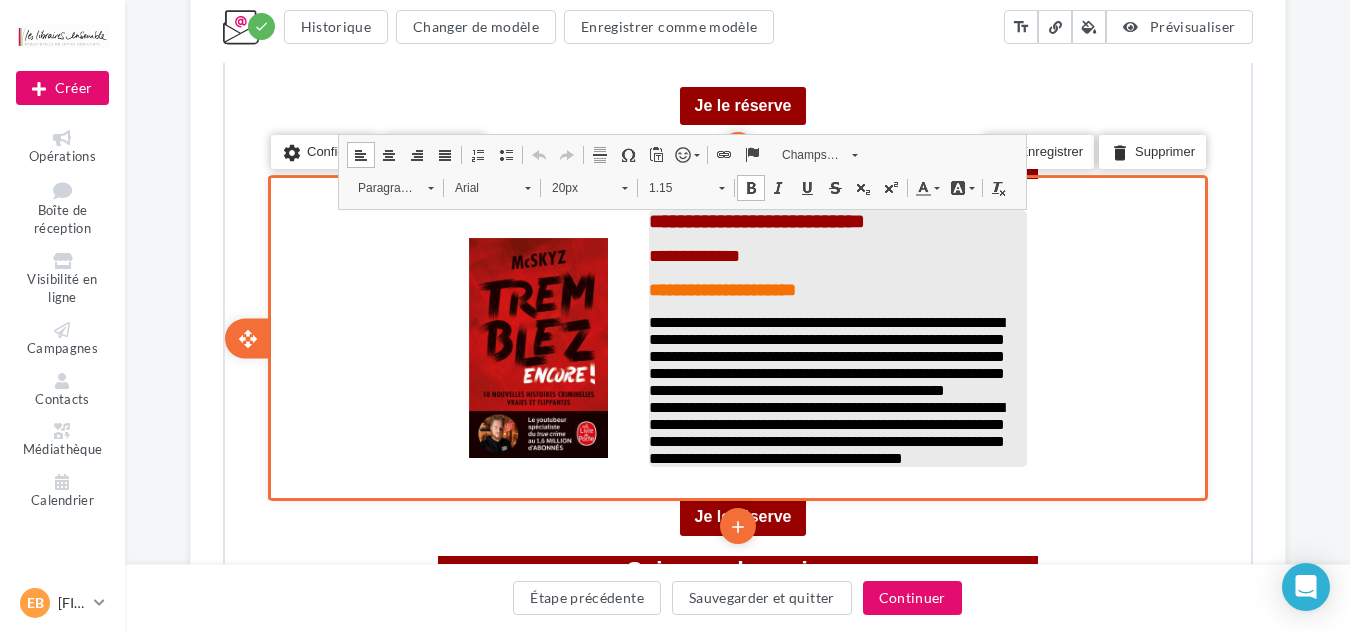 click on "**********" at bounding box center [835, 236] 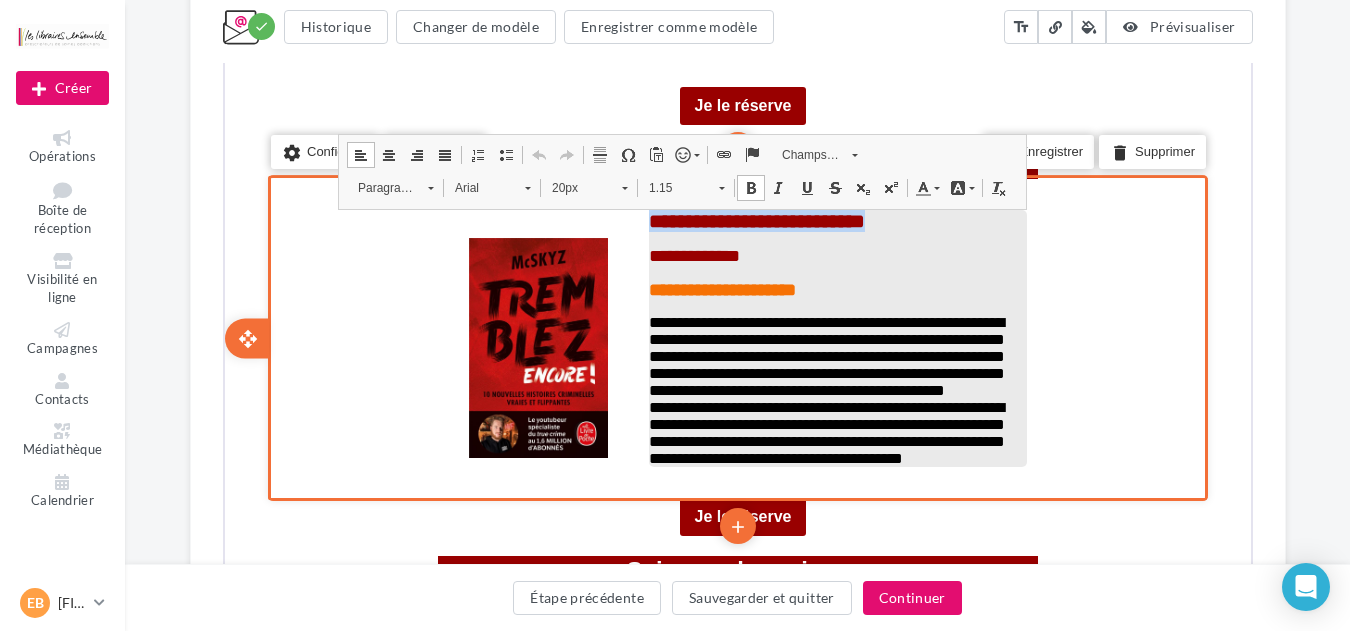 drag, startPoint x: 934, startPoint y: 214, endPoint x: 646, endPoint y: 224, distance: 288.17355 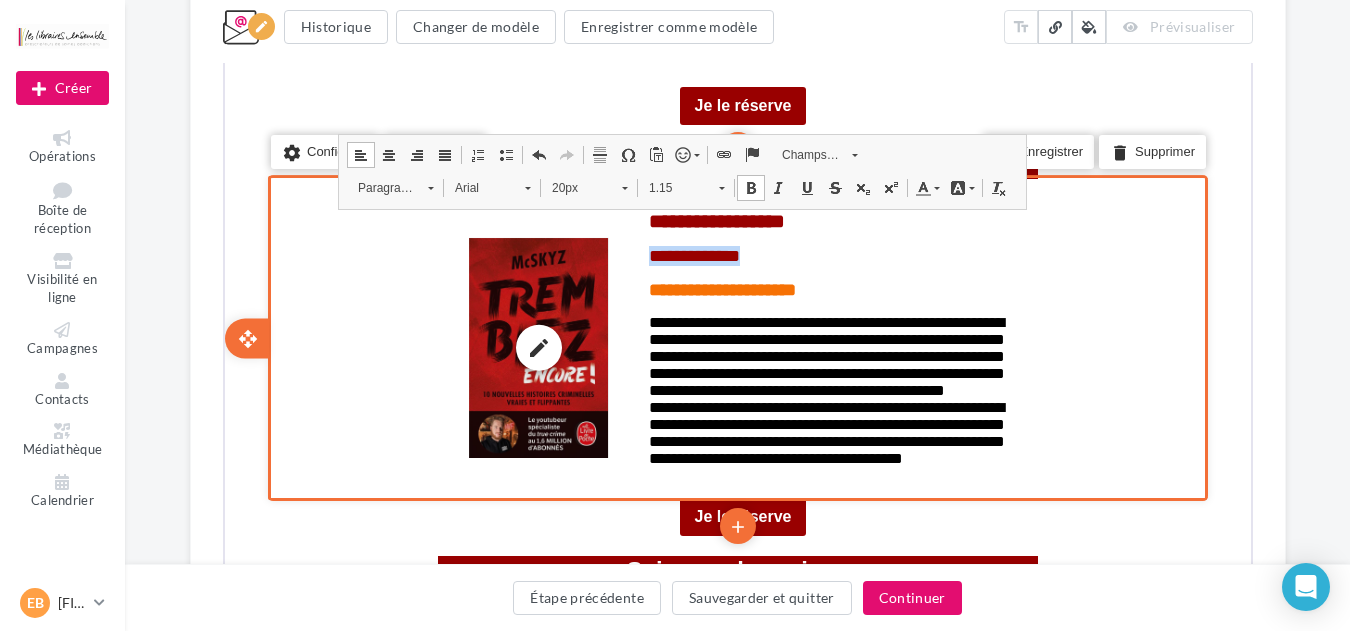 drag, startPoint x: 765, startPoint y: 256, endPoint x: 623, endPoint y: 256, distance: 142 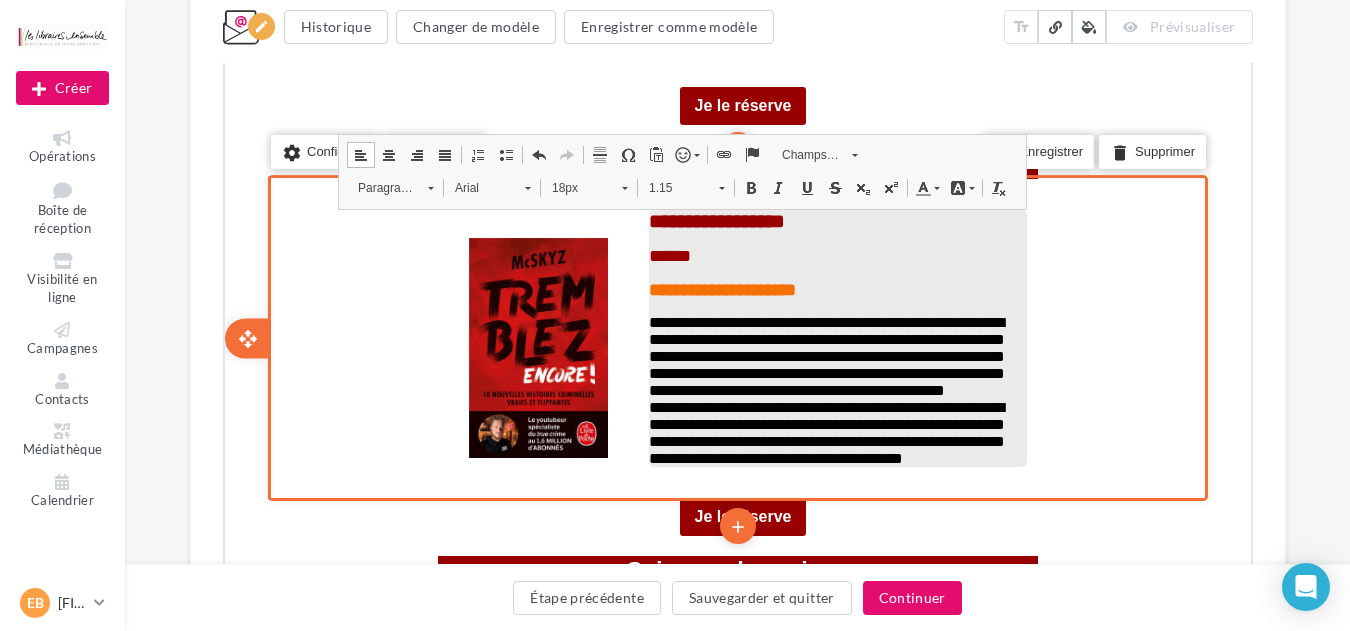 click on "**********" at bounding box center (835, 288) 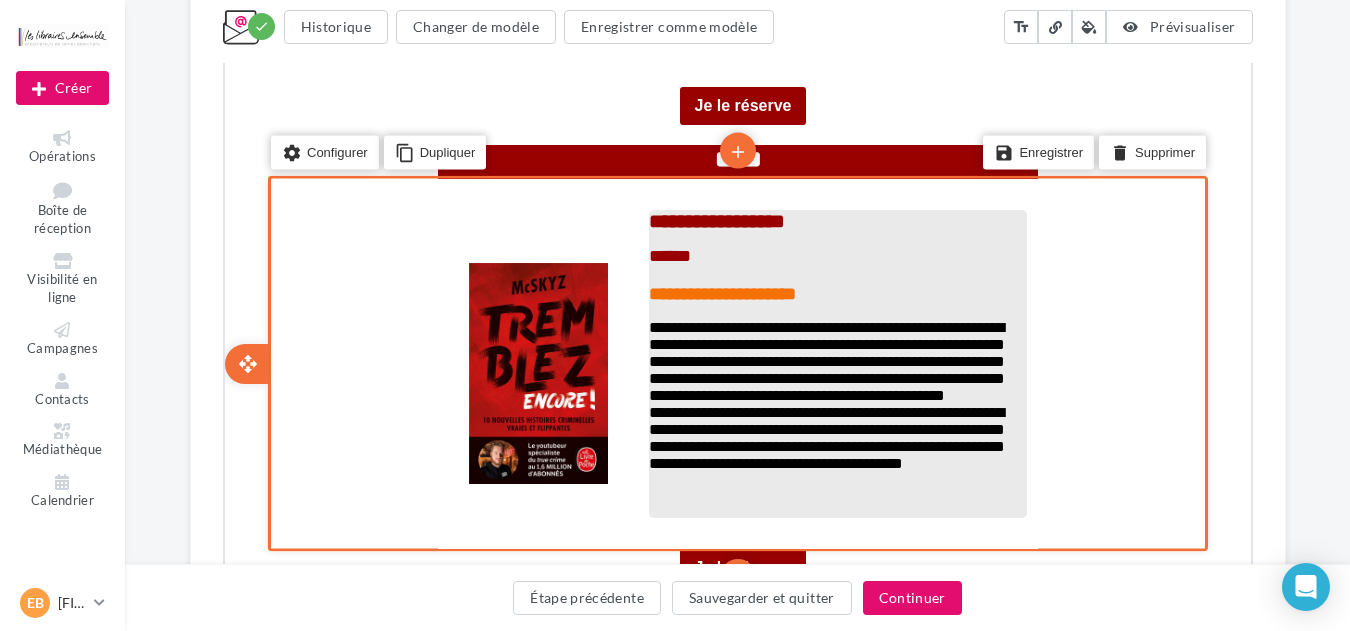click on "**********" at bounding box center [835, 237] 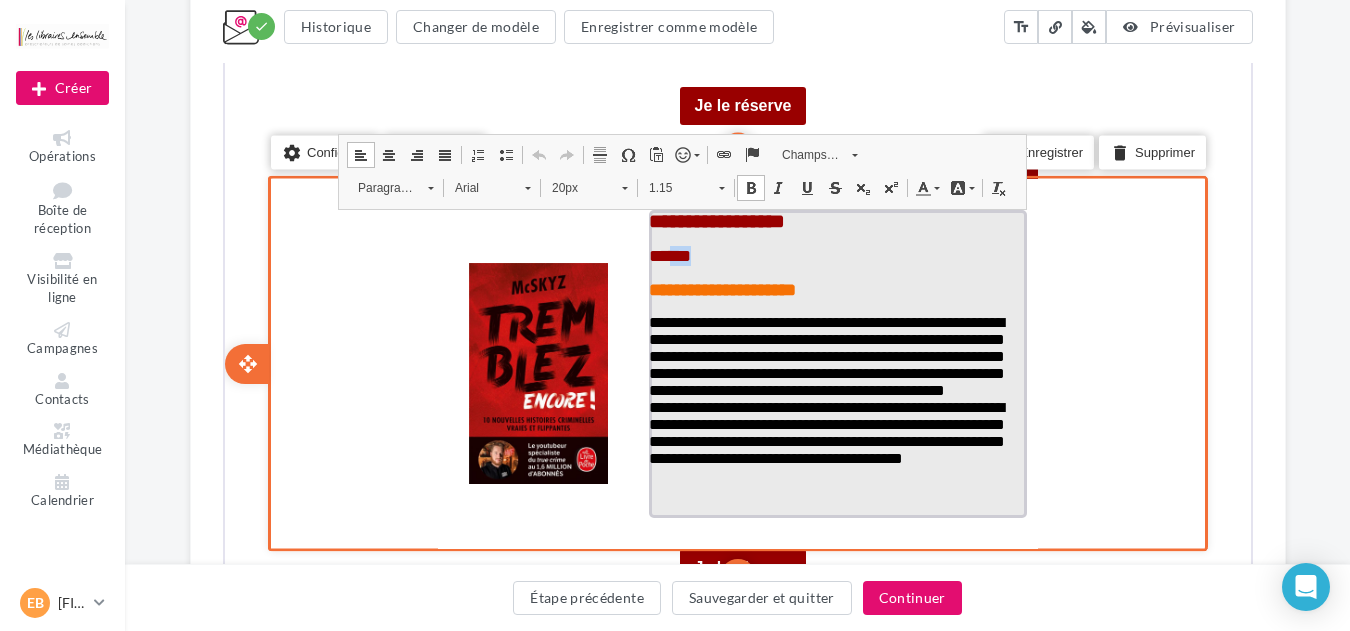 drag, startPoint x: 749, startPoint y: 254, endPoint x: 682, endPoint y: 249, distance: 67.18631 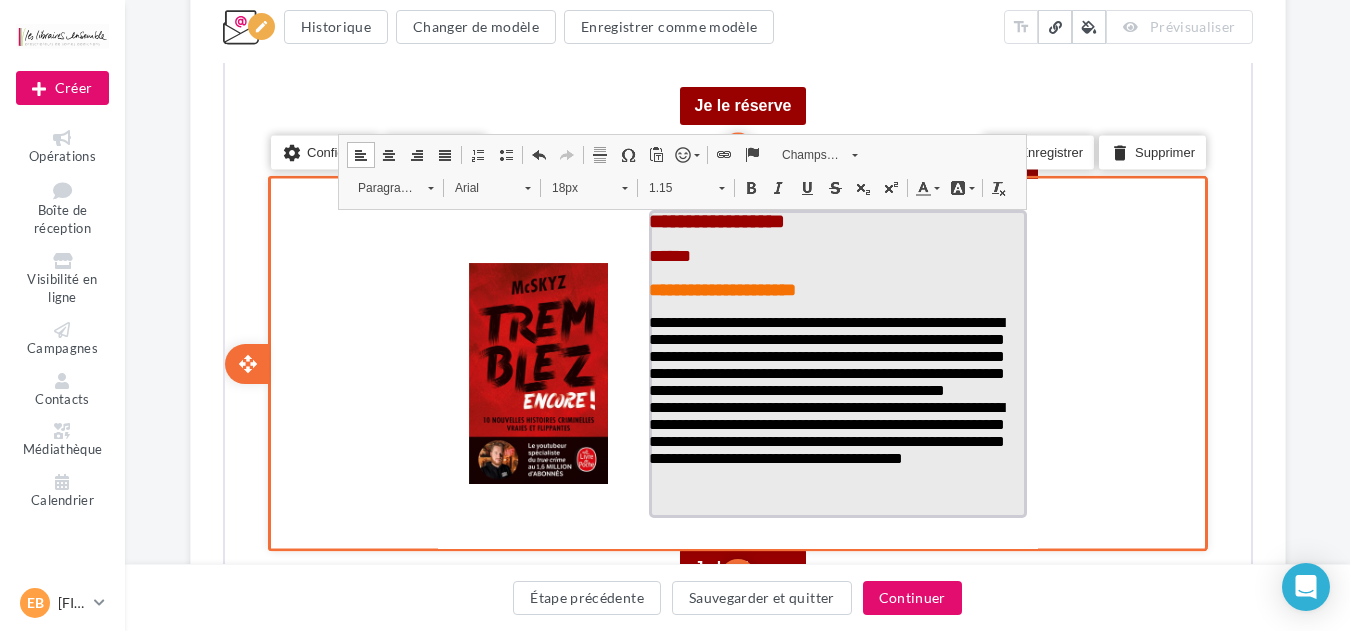 click at bounding box center [835, 271] 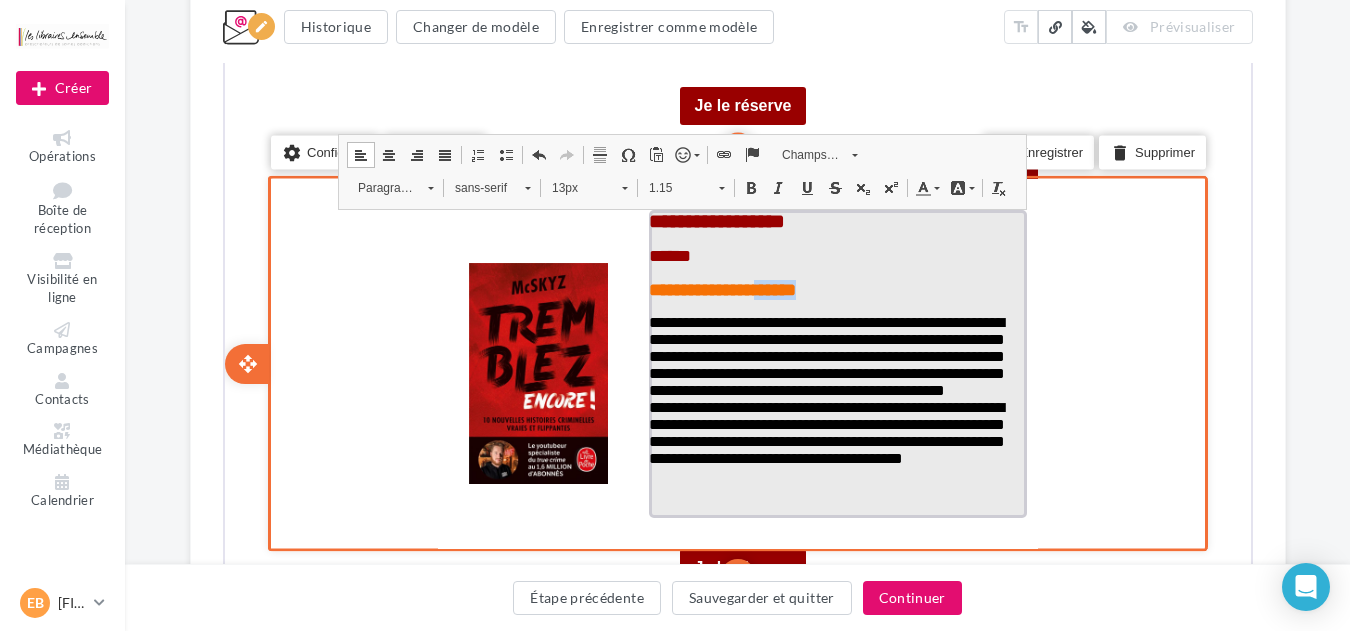 drag, startPoint x: 854, startPoint y: 297, endPoint x: 783, endPoint y: 293, distance: 71.11259 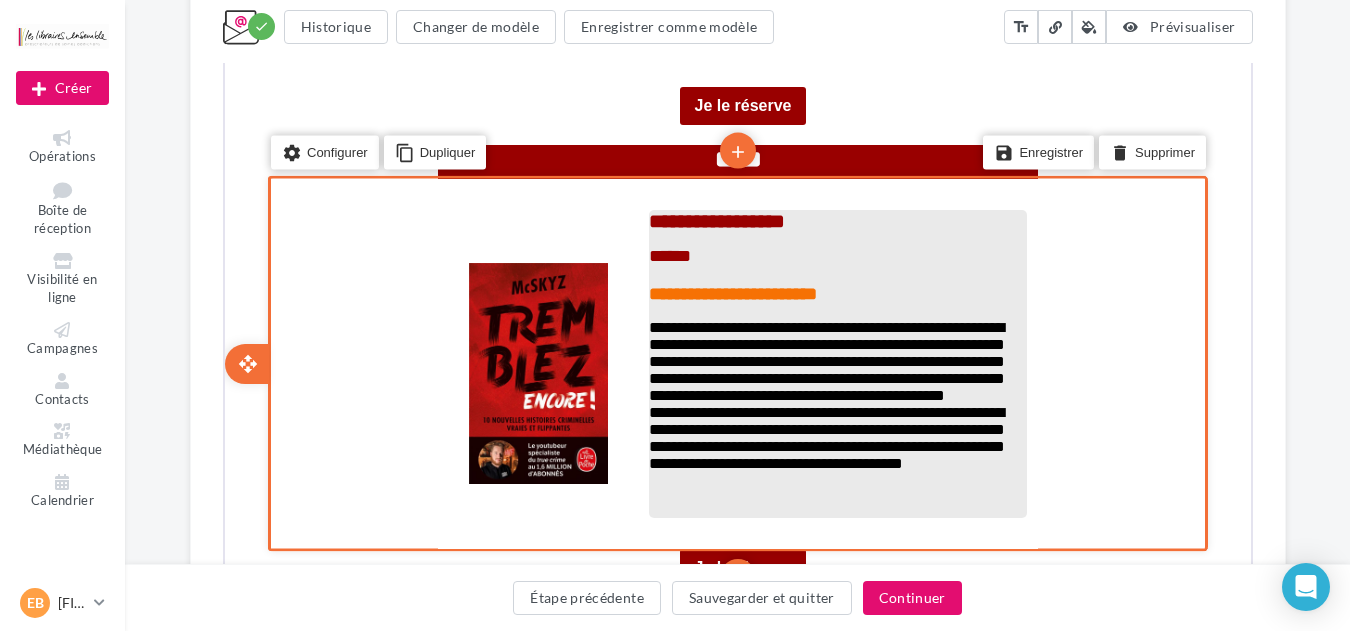 click on "**********" at bounding box center [824, 359] 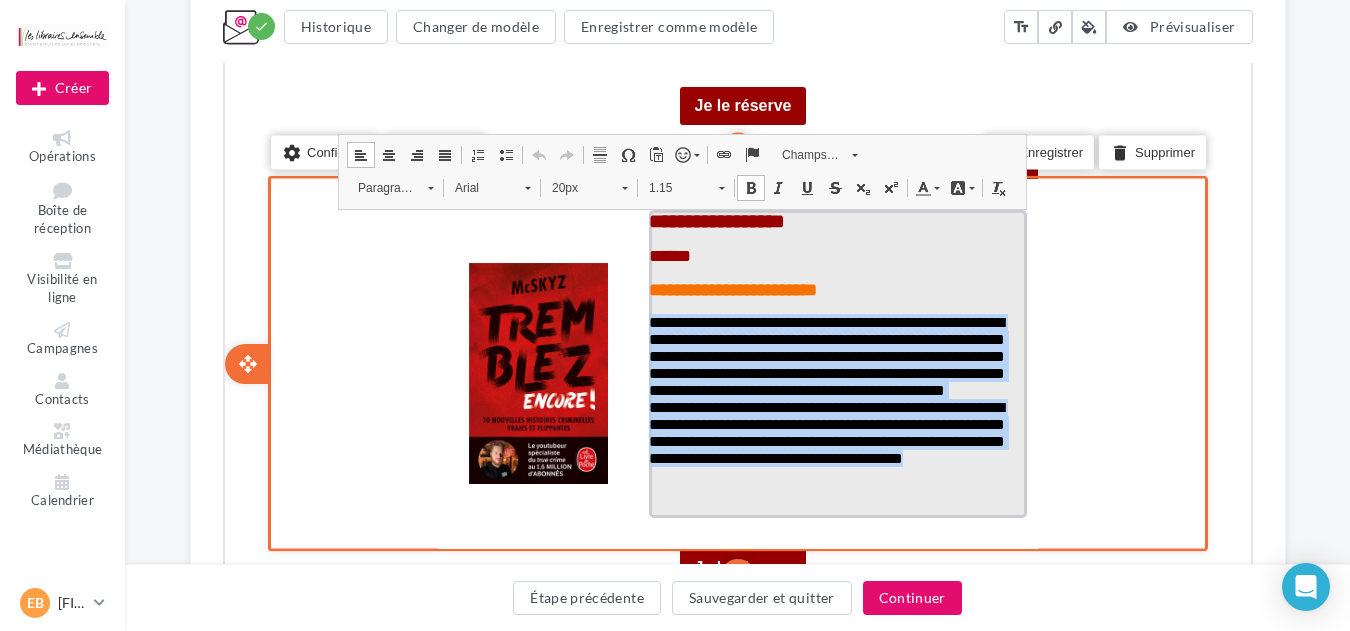 drag, startPoint x: 778, startPoint y: 499, endPoint x: 648, endPoint y: 328, distance: 214.80457 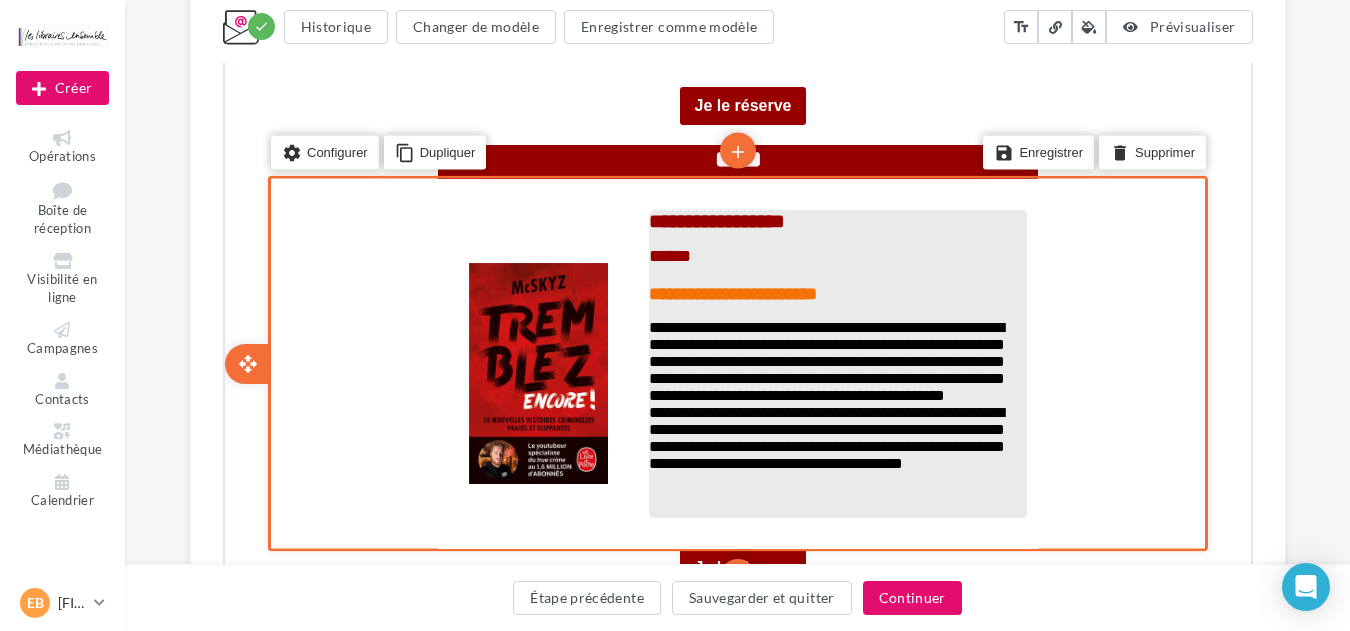 click on "**********" at bounding box center [824, 359] 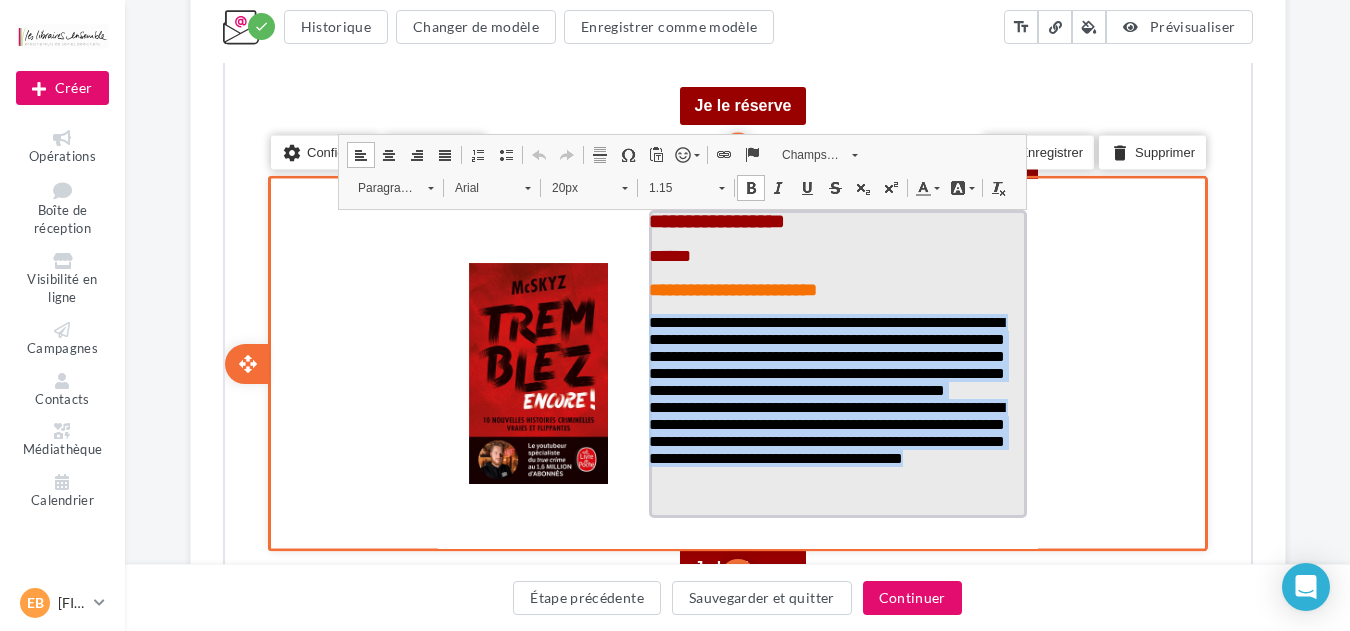 drag, startPoint x: 742, startPoint y: 509, endPoint x: 647, endPoint y: 321, distance: 210.6395 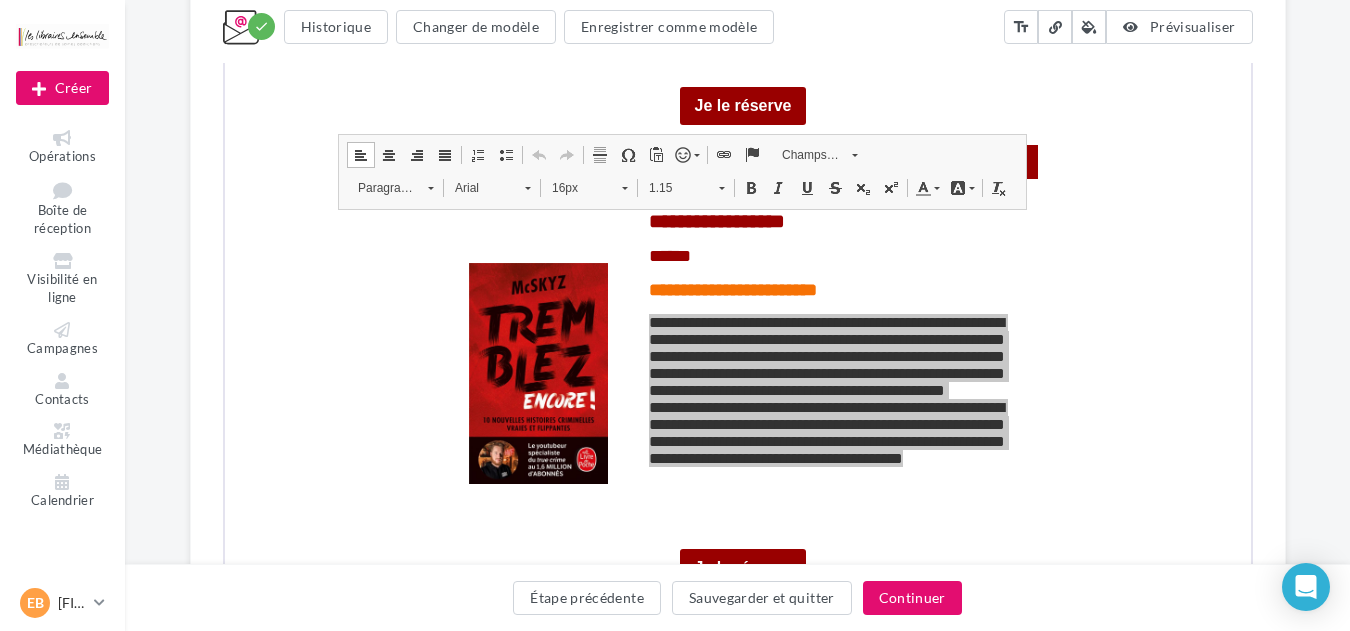 click on "Étape précédente   Sauvegarder et quitter    Continuer" at bounding box center [737, 597] 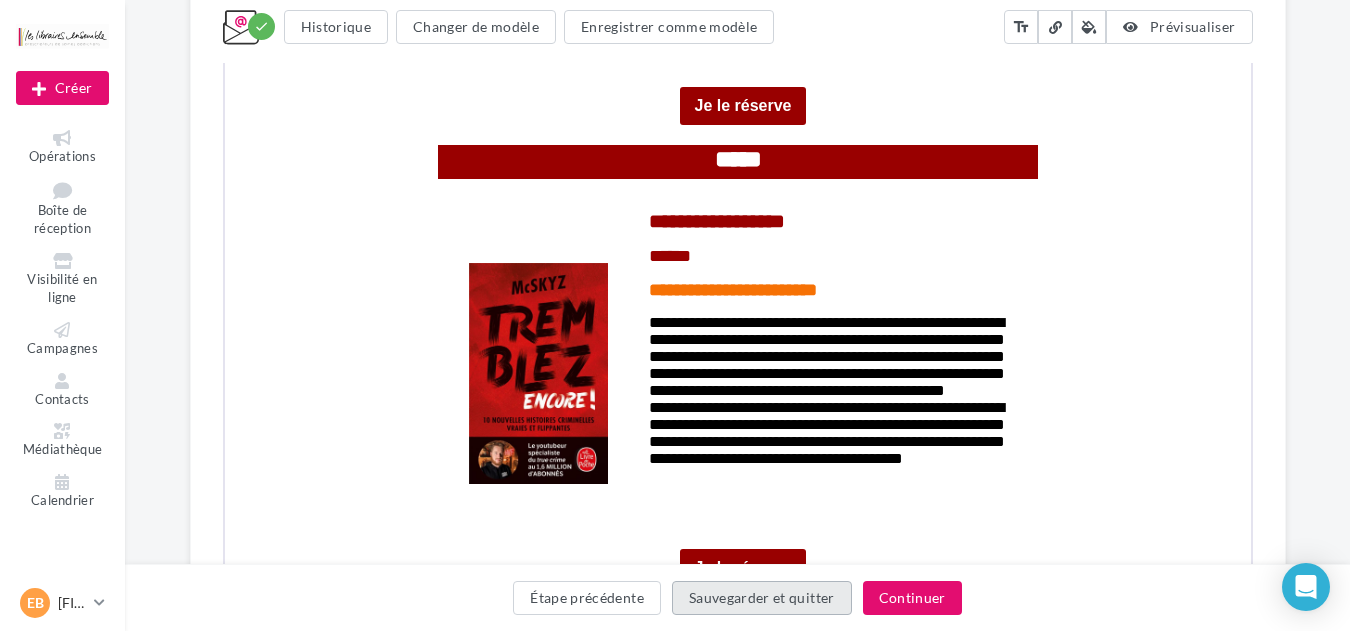click on "Sauvegarder et quitter" at bounding box center (762, 598) 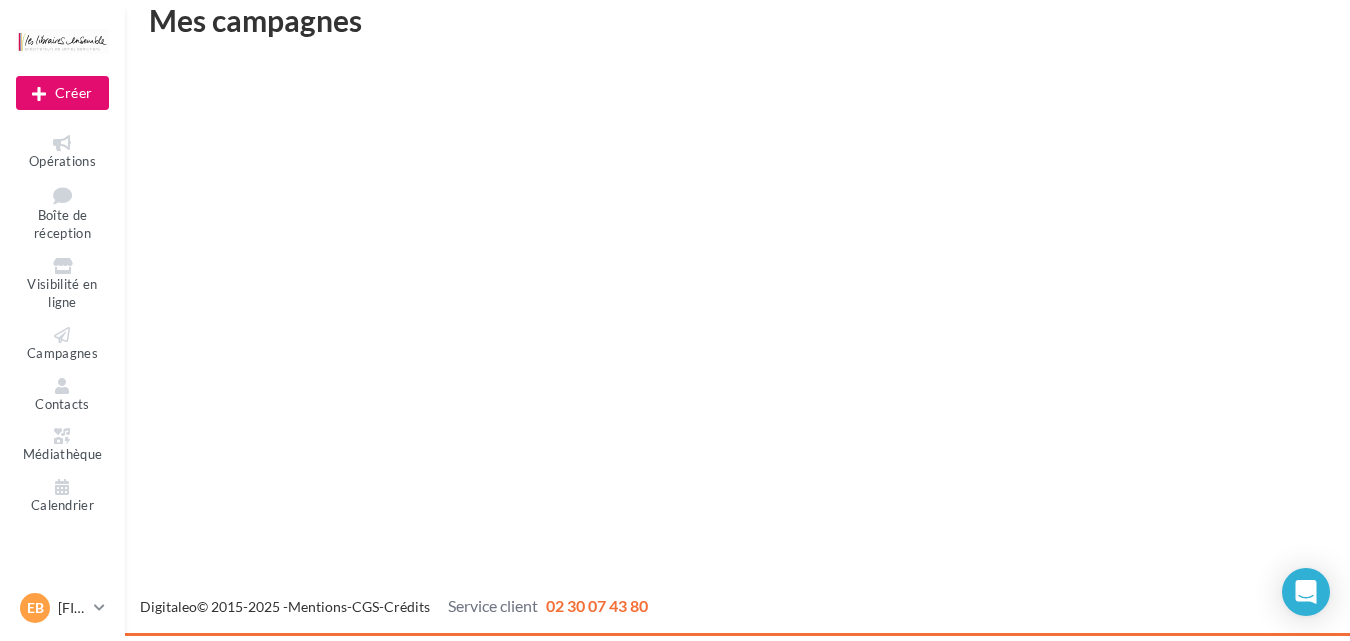 scroll, scrollTop: 32, scrollLeft: 0, axis: vertical 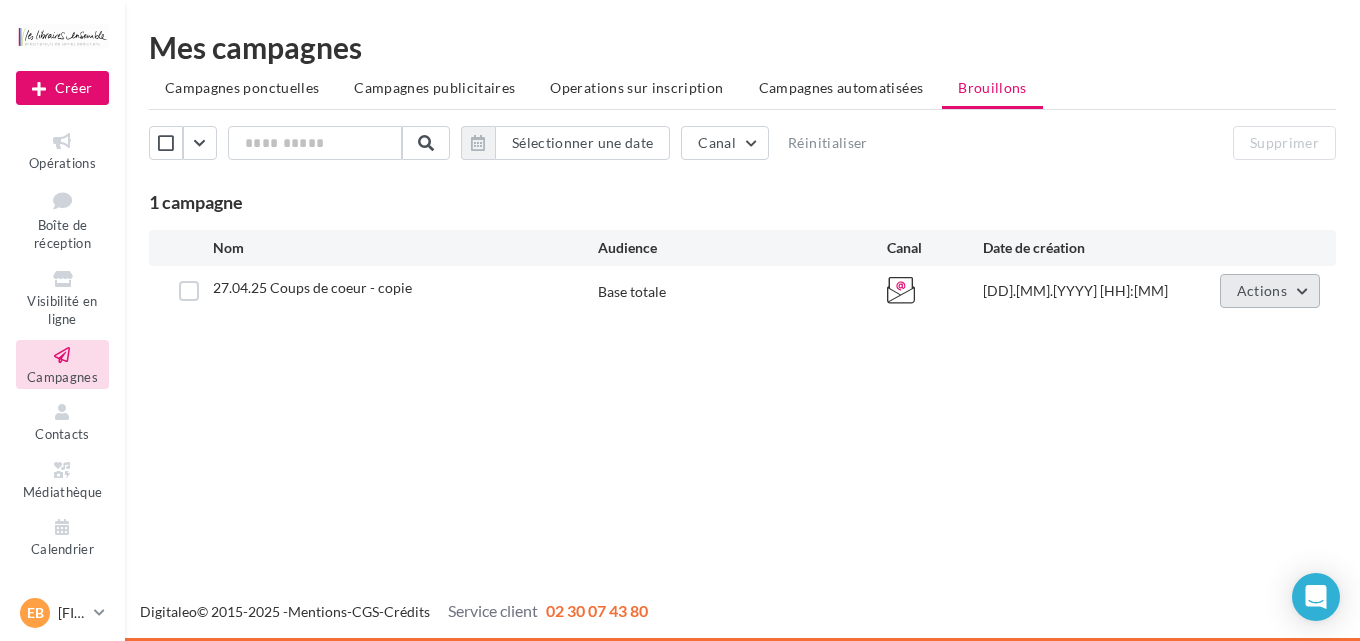 click on "Actions" at bounding box center (1270, 291) 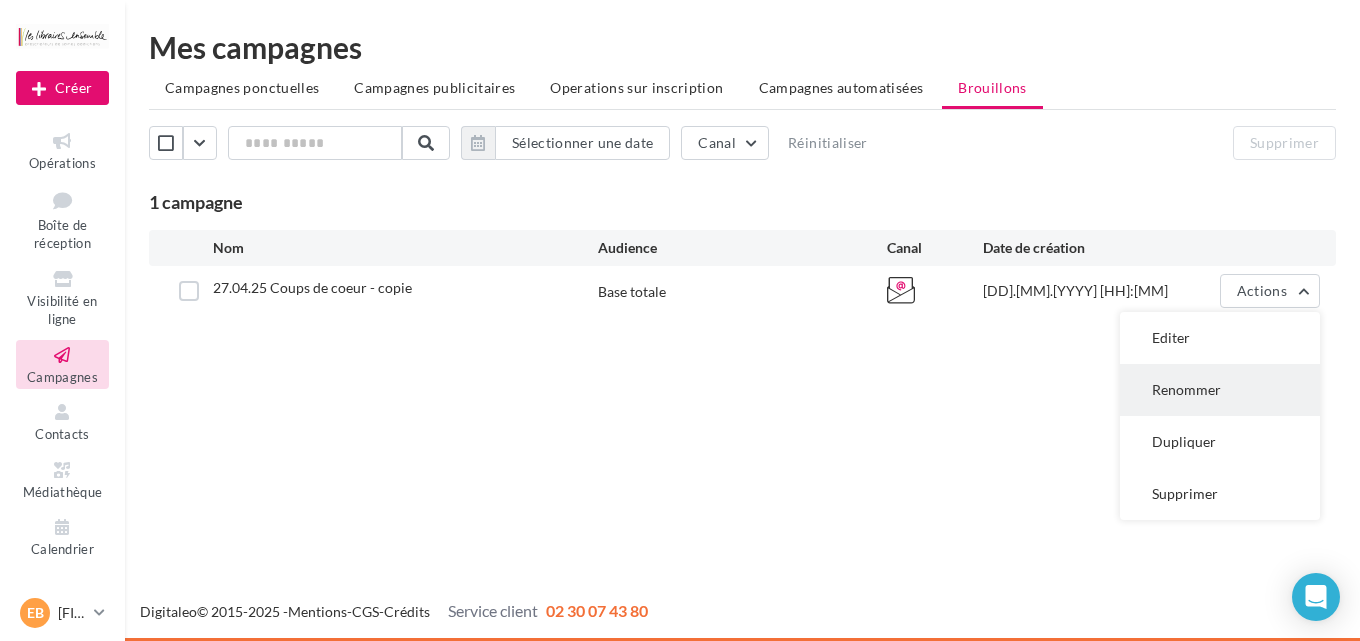 click on "Renommer" at bounding box center (1220, 390) 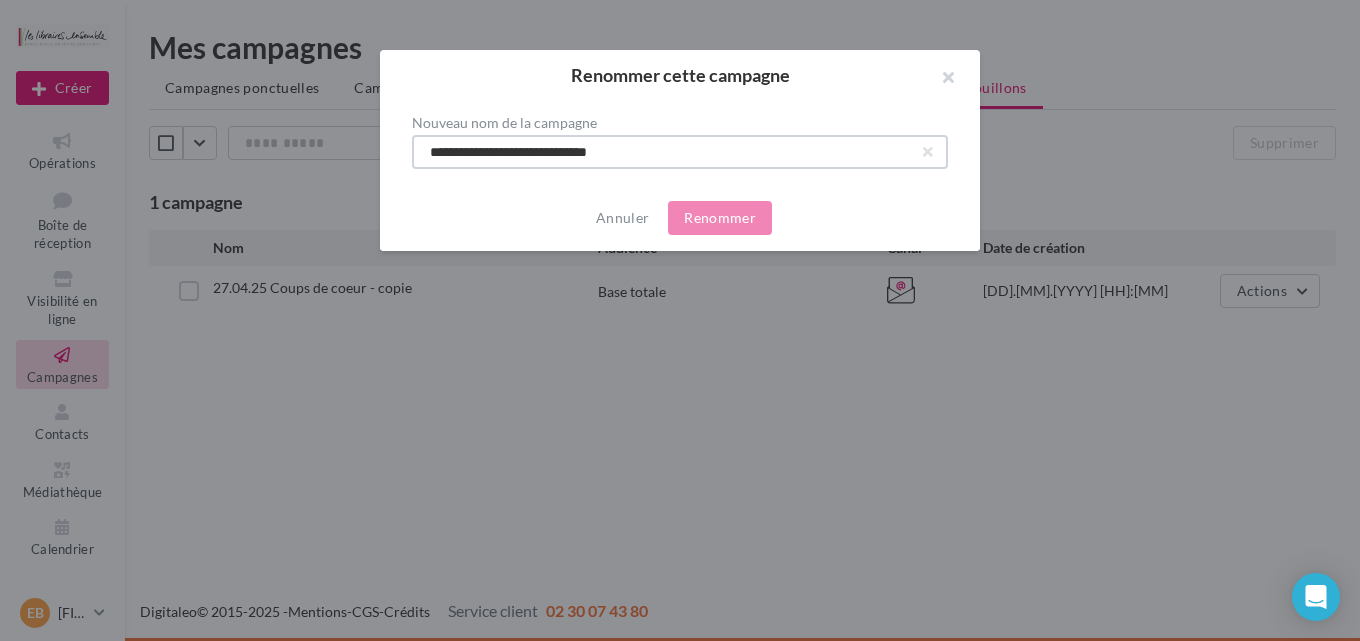 click on "**********" at bounding box center [680, 152] 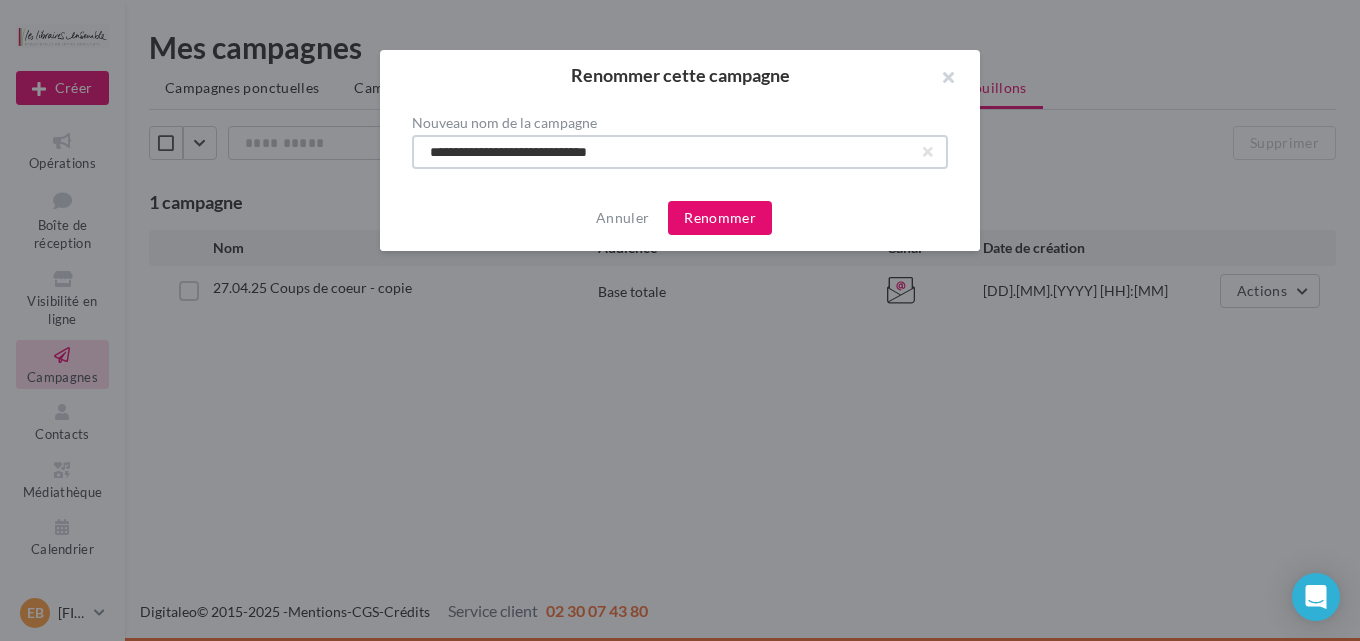 click on "**********" at bounding box center [680, 152] 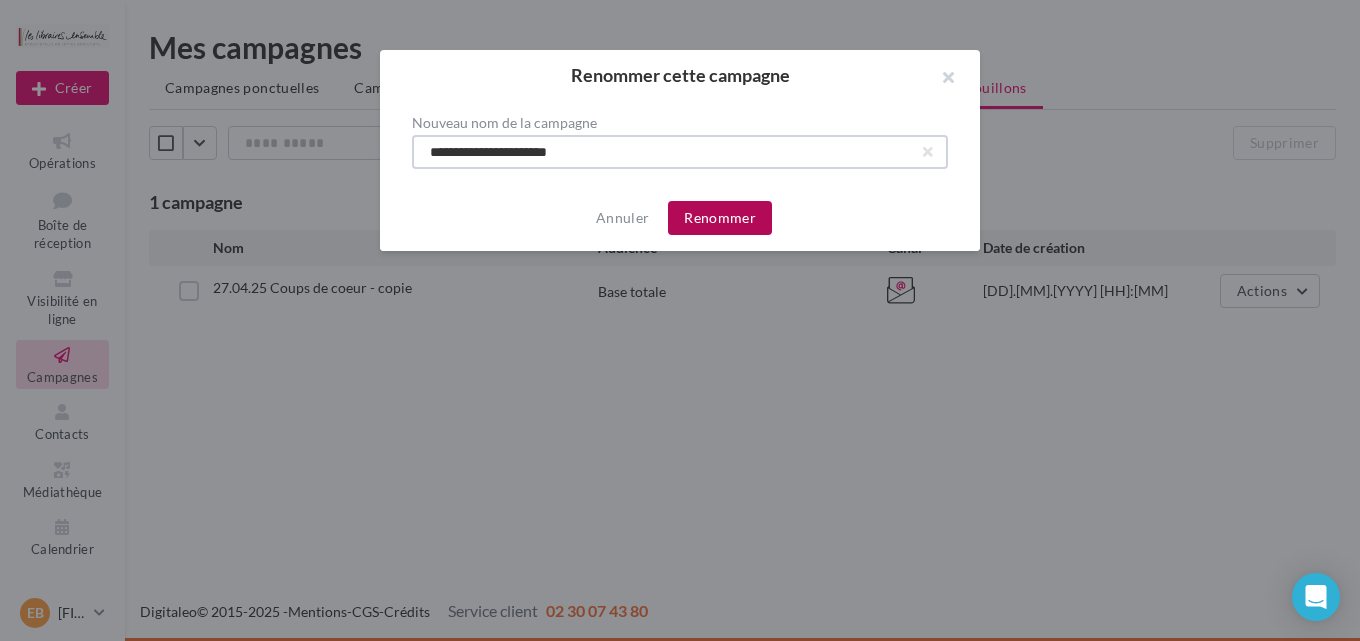 type on "**********" 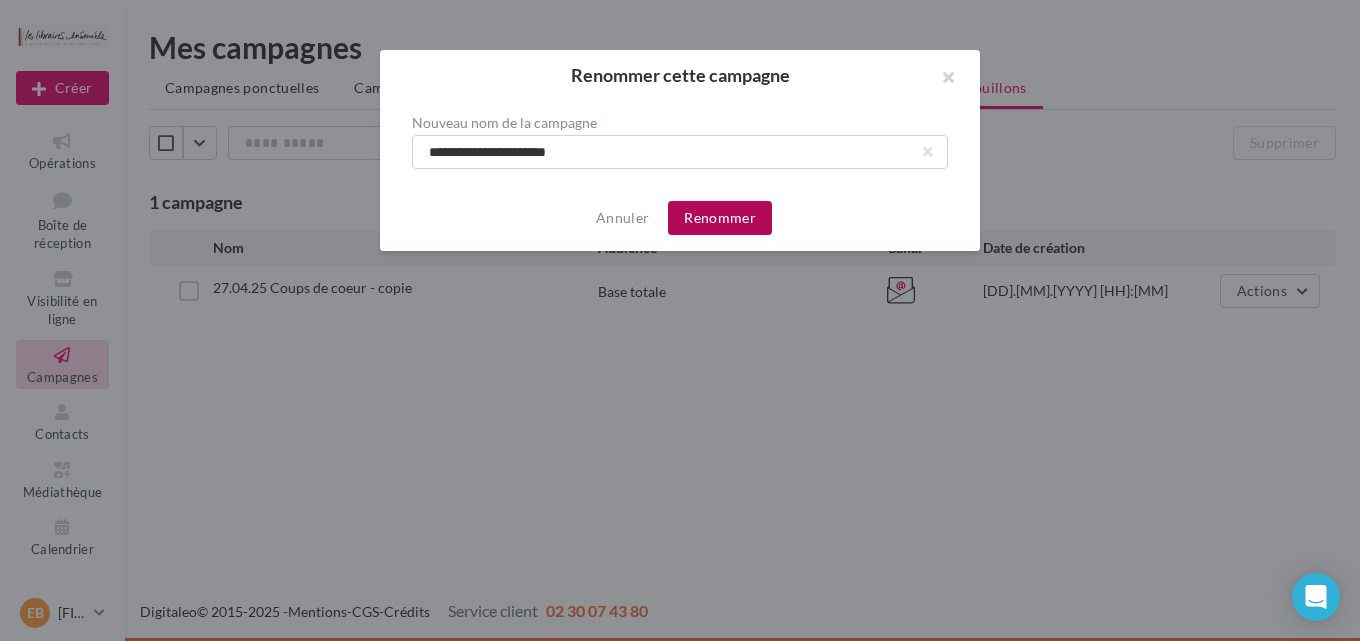 click on "Renommer" at bounding box center [720, 218] 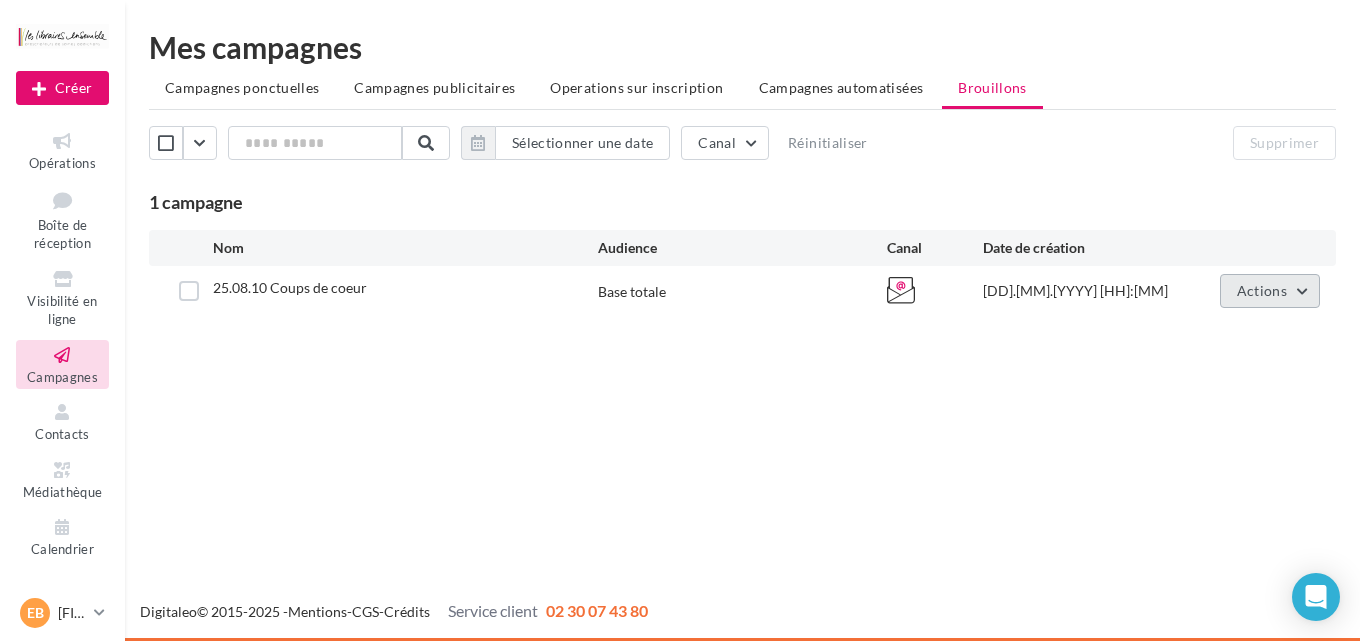 click on "Actions" at bounding box center [1270, 291] 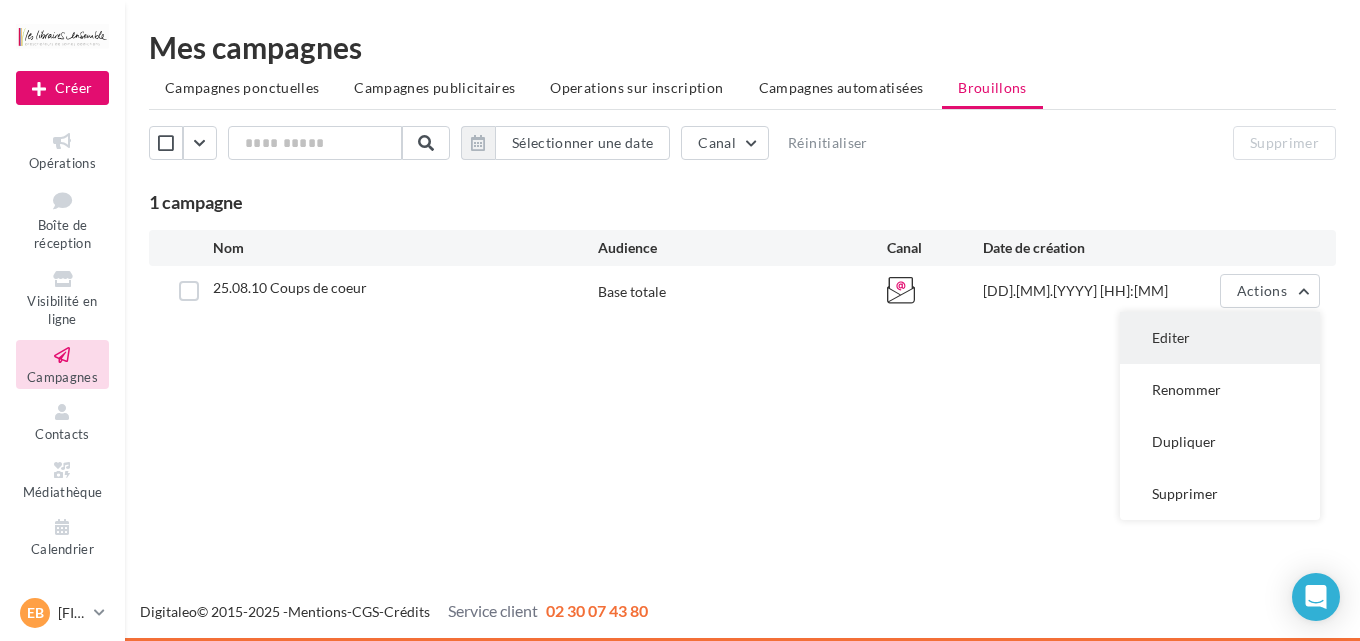 click on "Editer" at bounding box center (1220, 338) 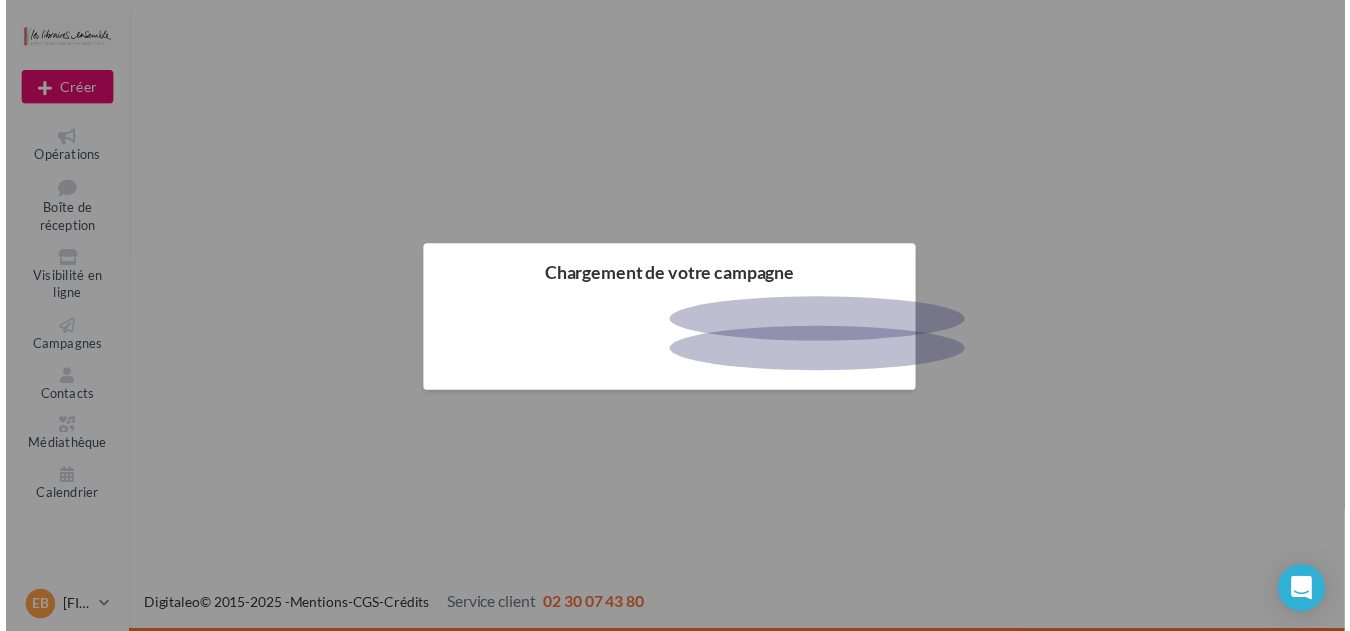 scroll, scrollTop: 0, scrollLeft: 0, axis: both 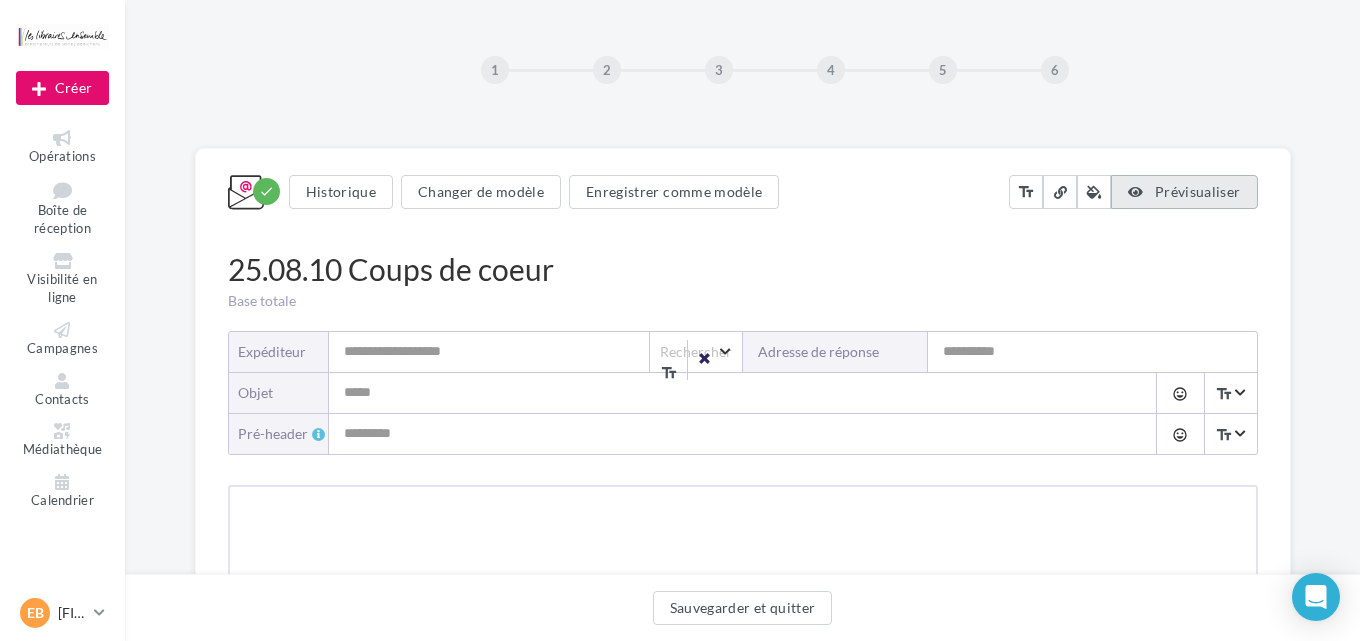 type on "**********" 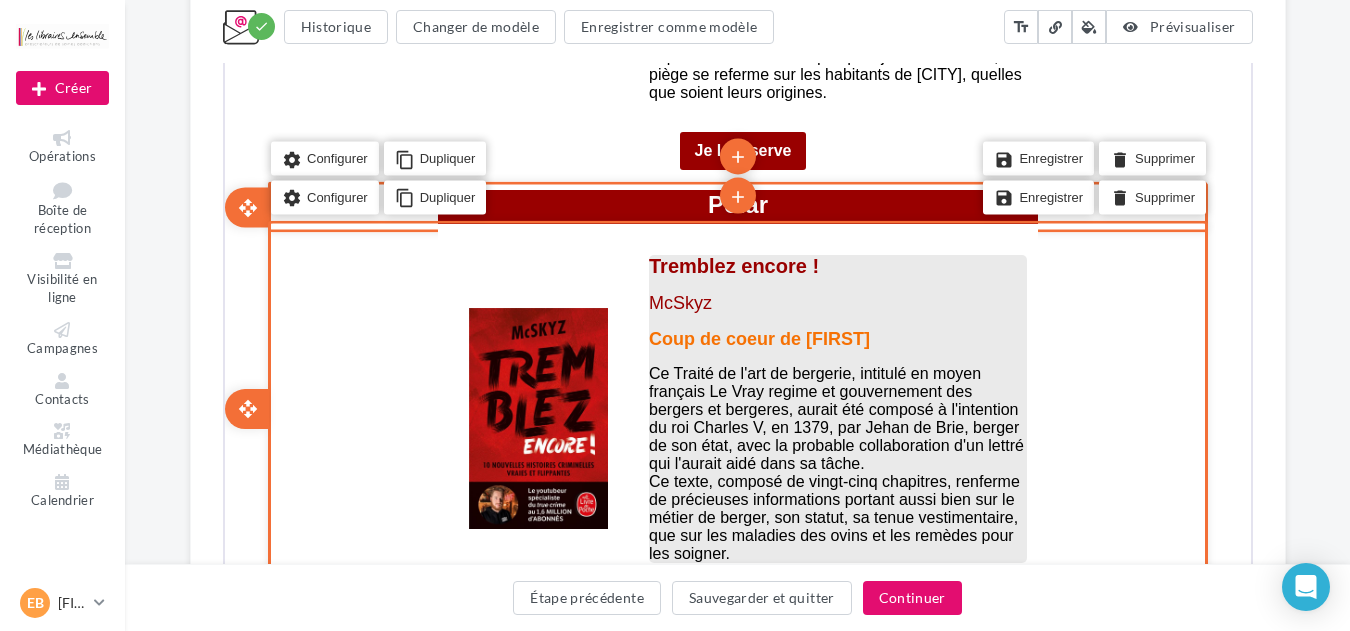 scroll, scrollTop: 2880, scrollLeft: 0, axis: vertical 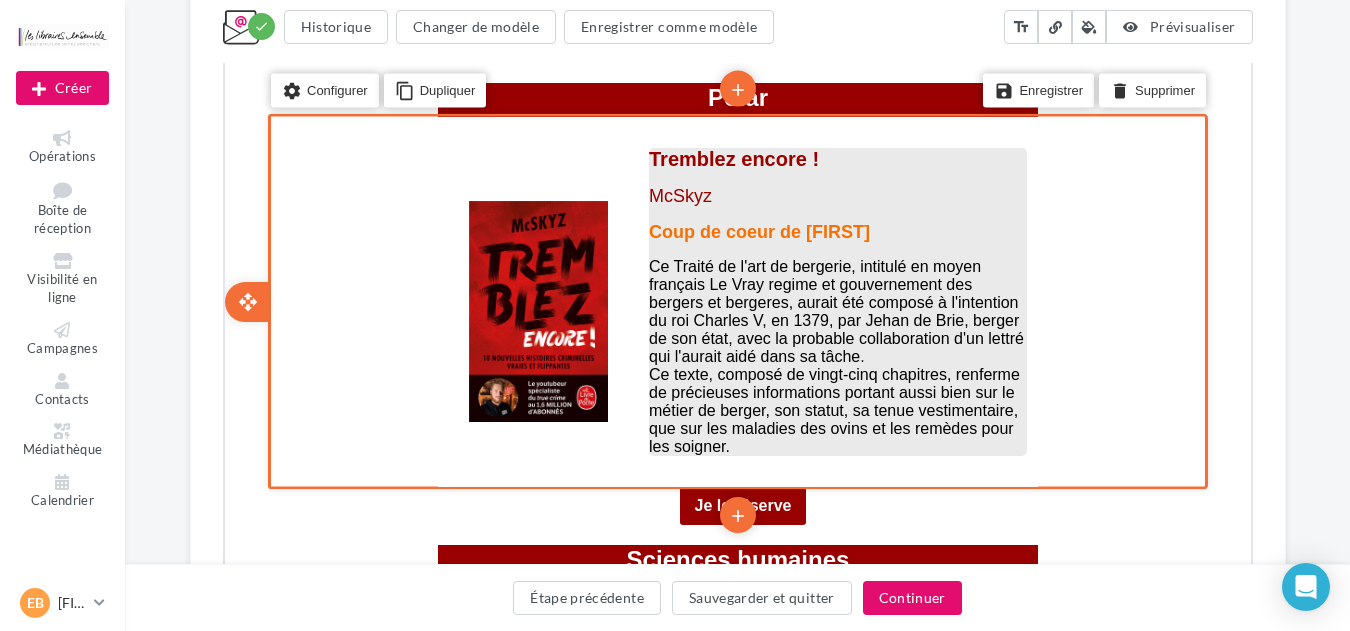 click on "Ce Traité de l'art de bergerie, intitulé en moyen français Le Vray regime et gouvernement des bergers et bergeres, aurait été composé à l'intention du roi Charles V, en 1379, par Jehan de Brie, berger de son état, avec la probable collaboration d'un lettré qui l'aurait aidé dans sa tâche." at bounding box center [833, 309] 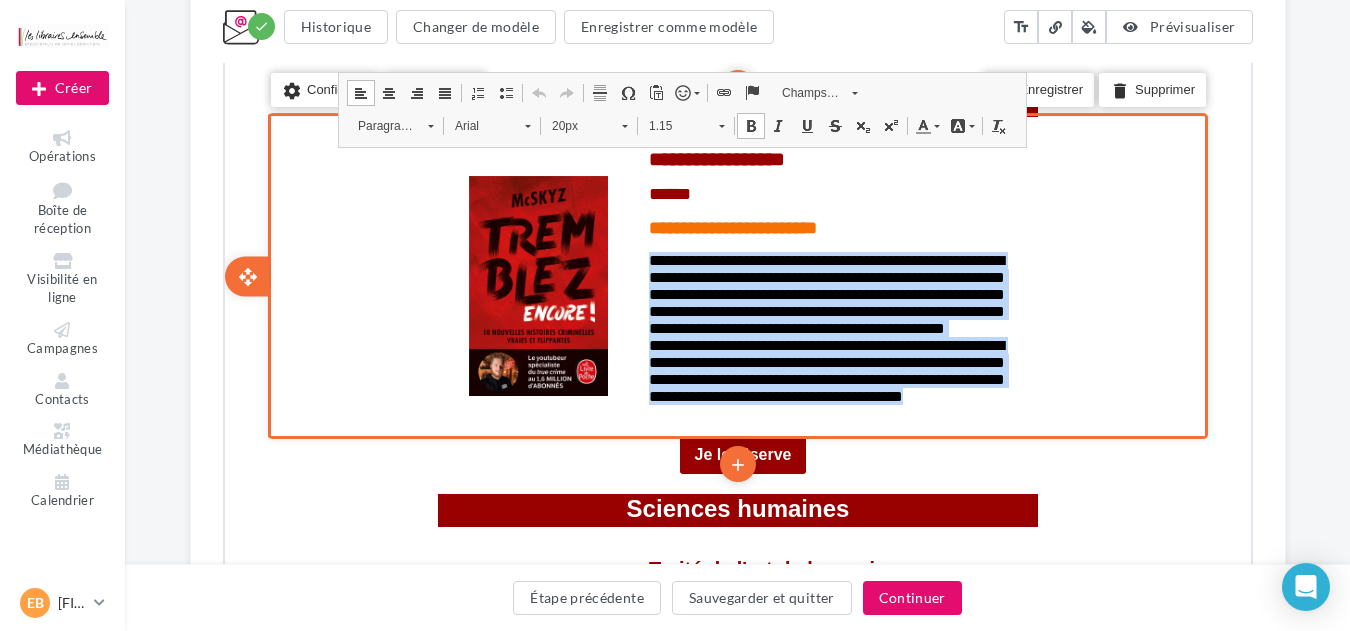 drag, startPoint x: 792, startPoint y: 441, endPoint x: 641, endPoint y: 260, distance: 235.71593 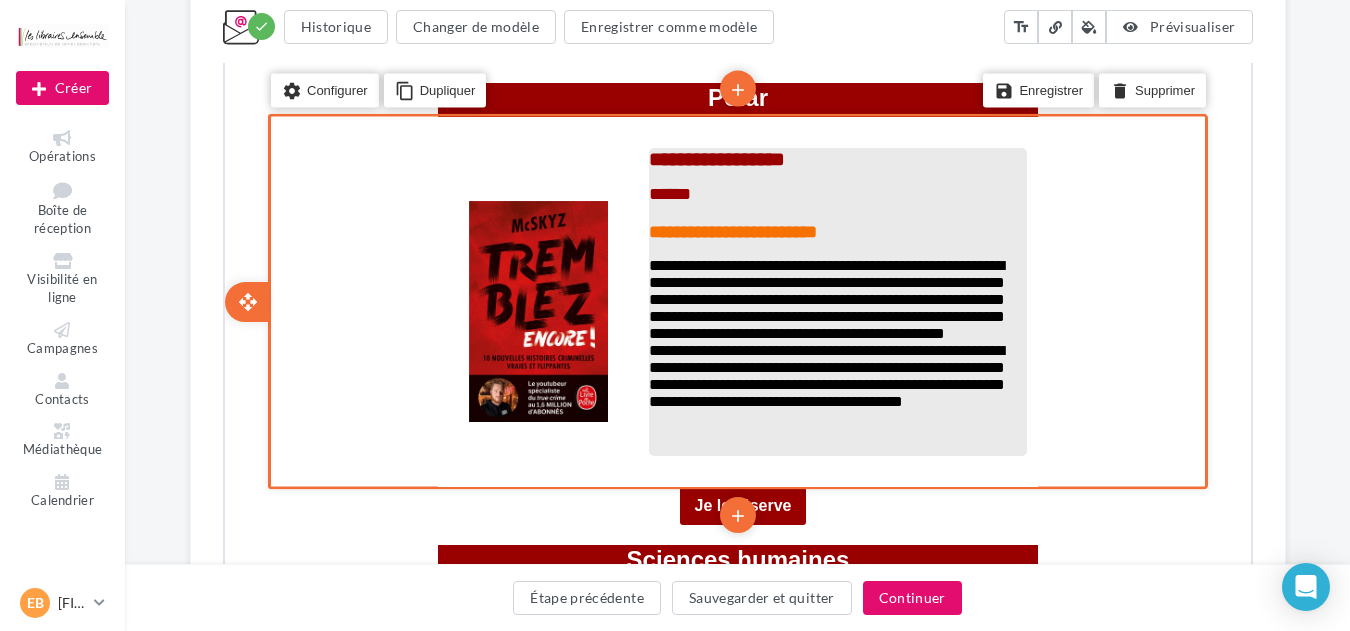 click on "**********" at bounding box center (824, 374) 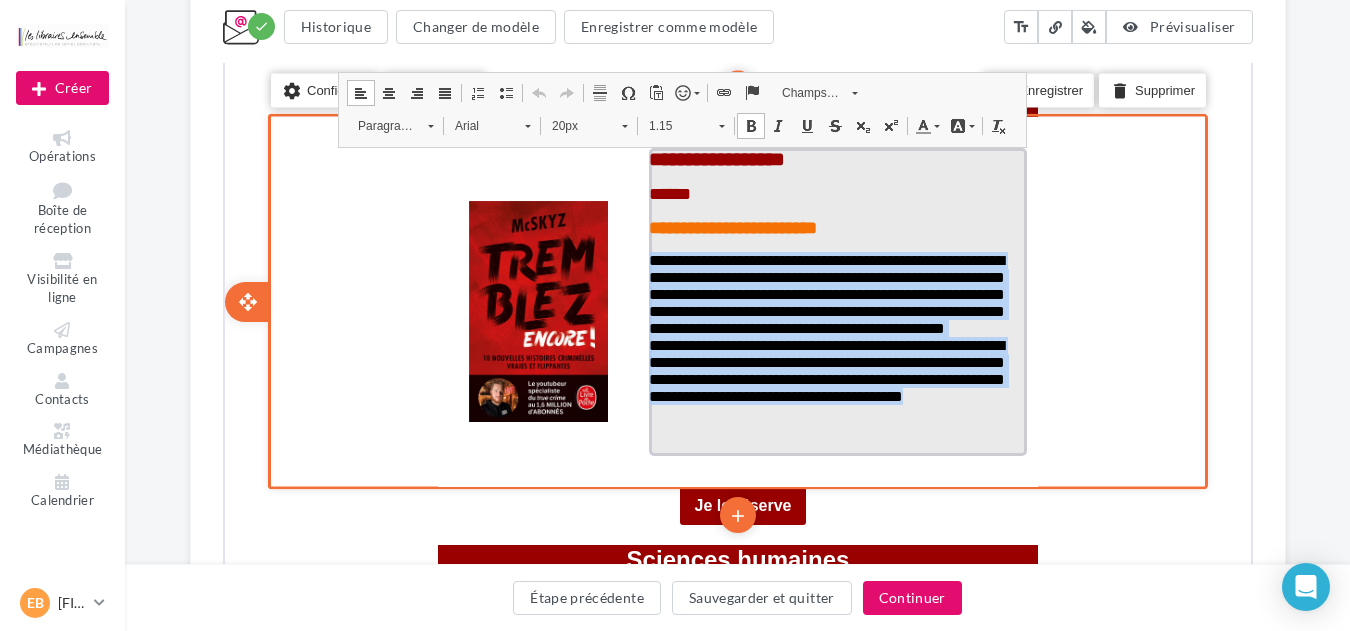 drag, startPoint x: 776, startPoint y: 444, endPoint x: 649, endPoint y: 256, distance: 226.87662 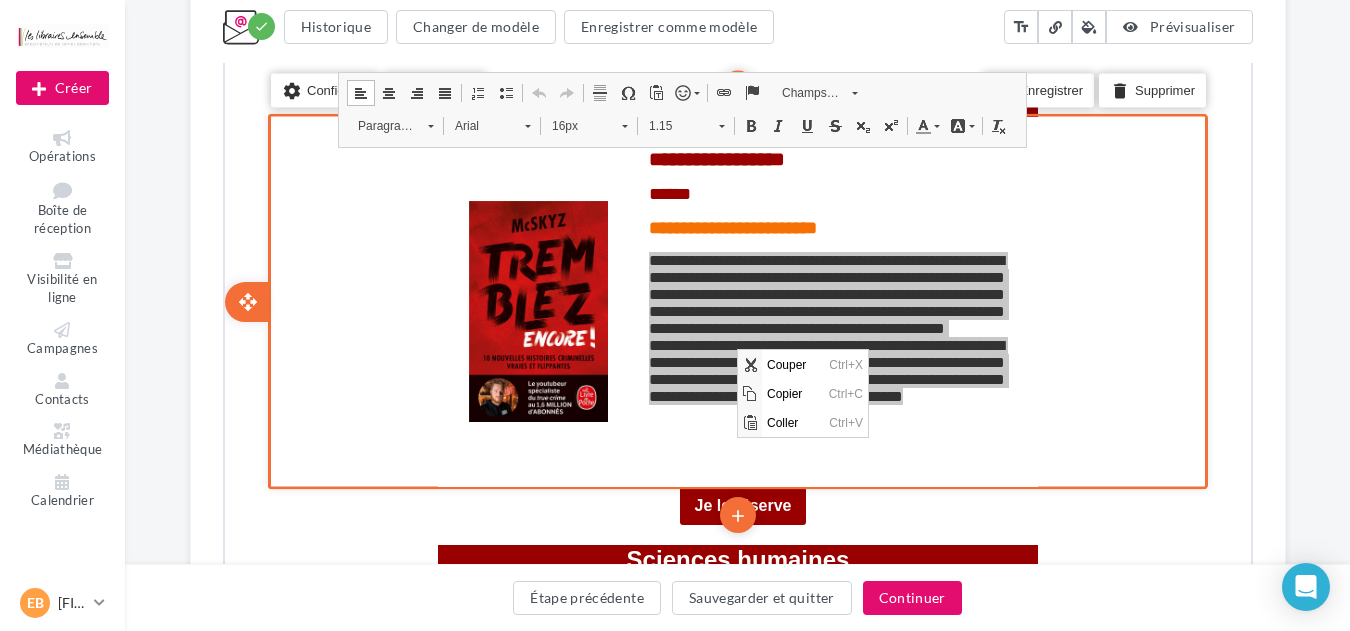 scroll, scrollTop: 0, scrollLeft: 0, axis: both 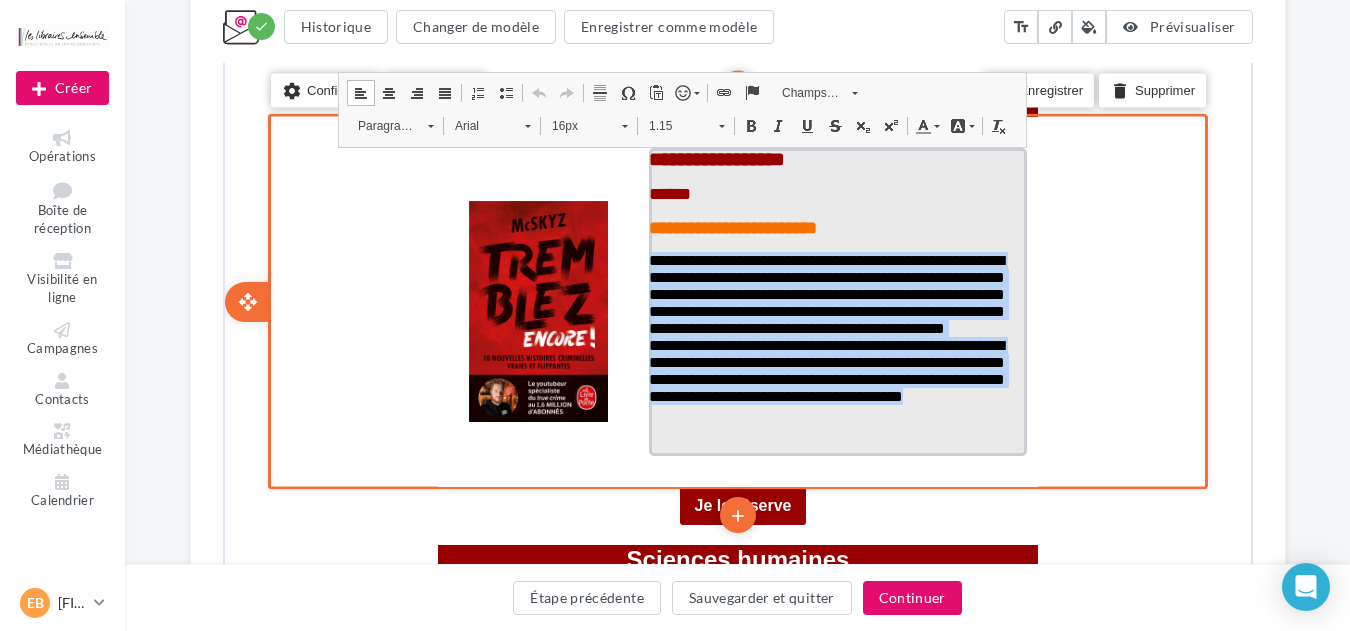click on "**********" at bounding box center [824, 292] 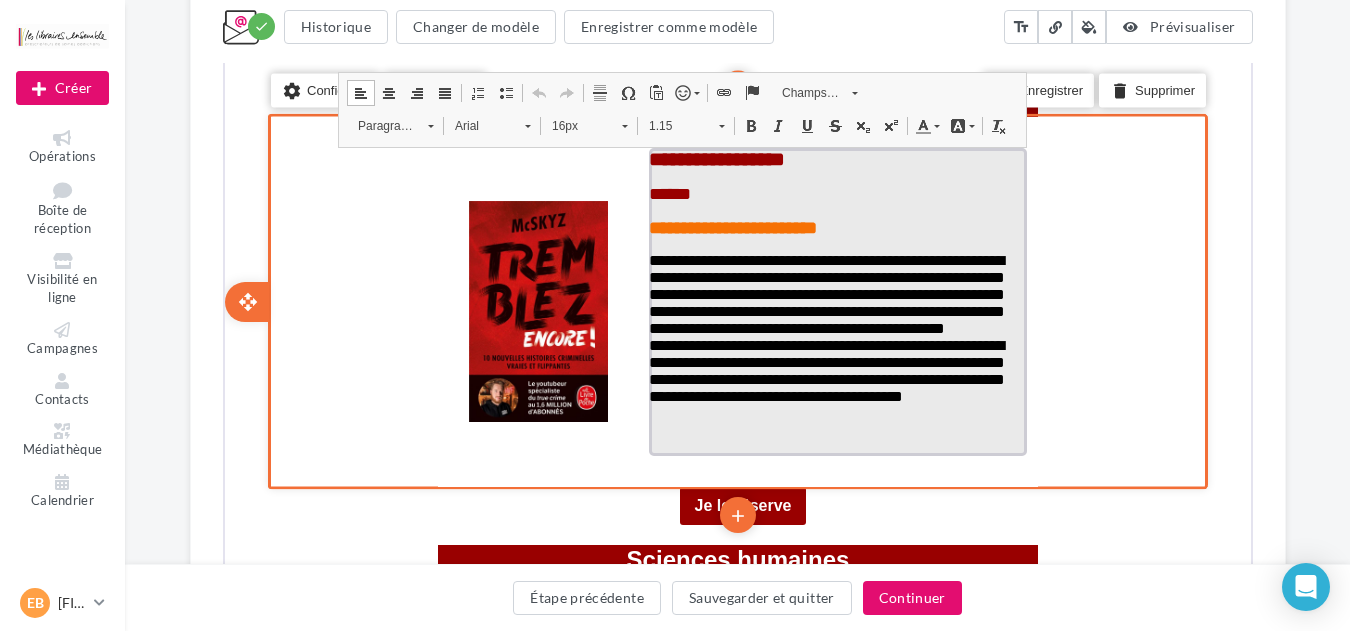 type 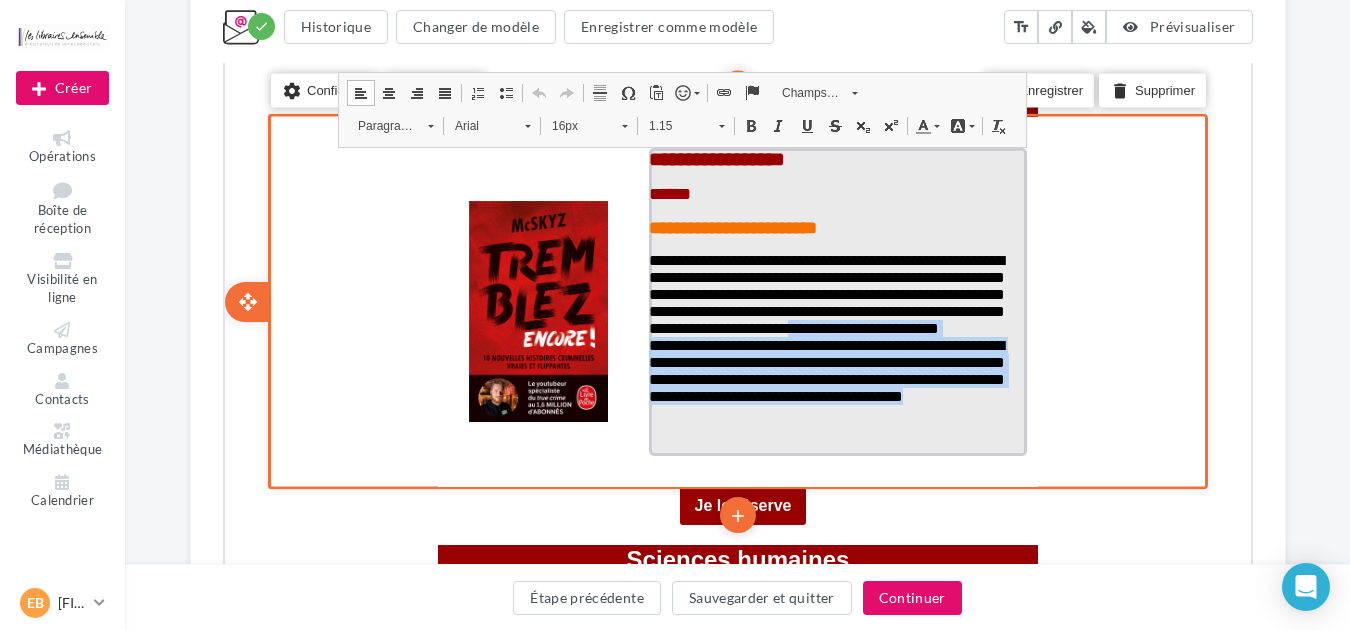 drag, startPoint x: 747, startPoint y: 440, endPoint x: 684, endPoint y: 357, distance: 104.20173 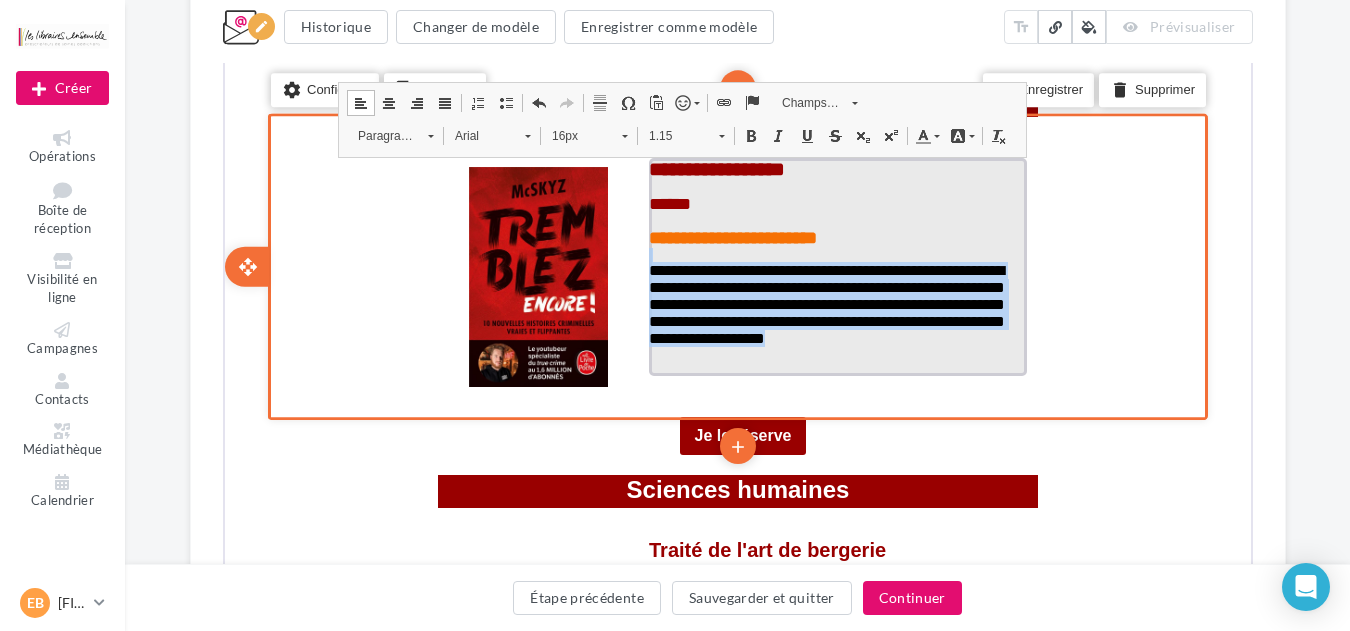 drag, startPoint x: 692, startPoint y: 364, endPoint x: 667, endPoint y: 263, distance: 104.048065 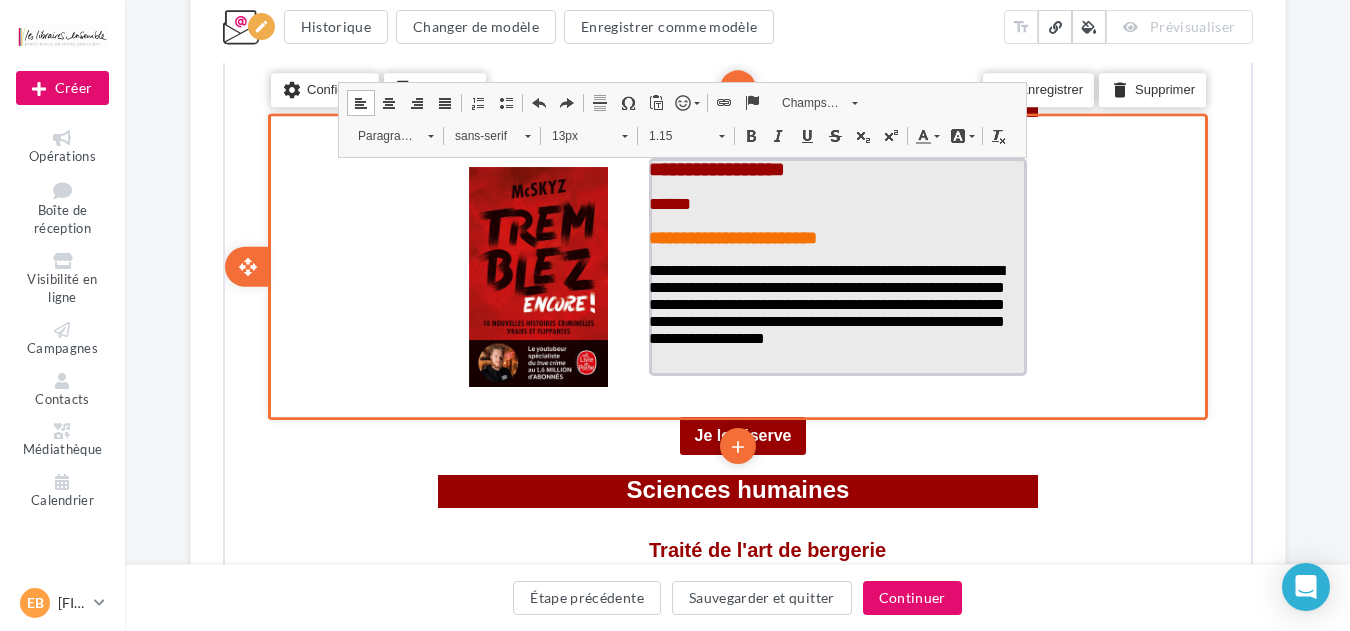 click on "**********" at bounding box center (824, 302) 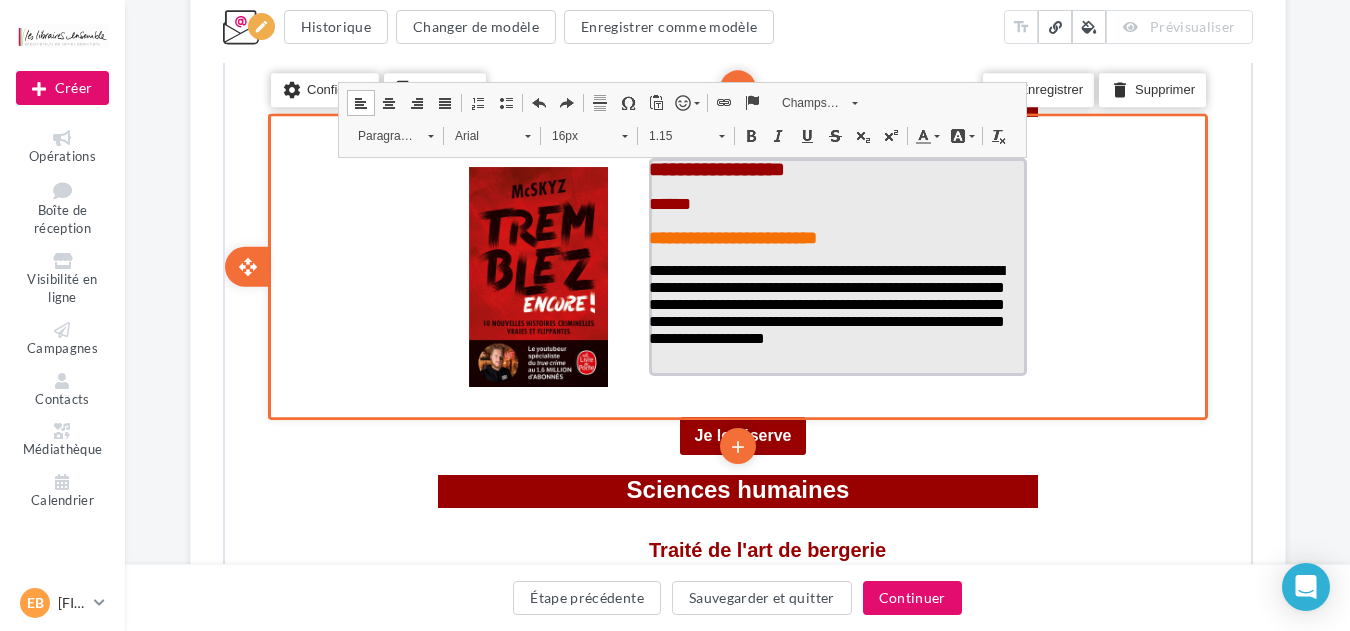 click on "**********" at bounding box center (835, 302) 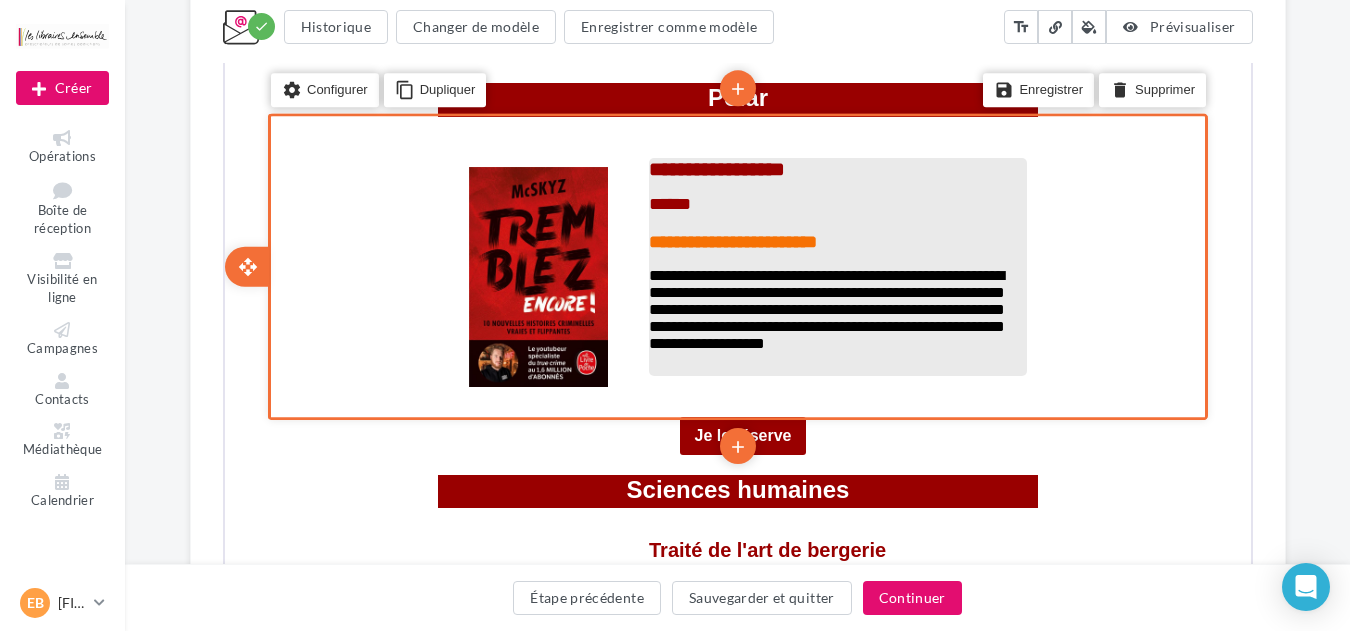 click on "**********" at bounding box center (824, 307) 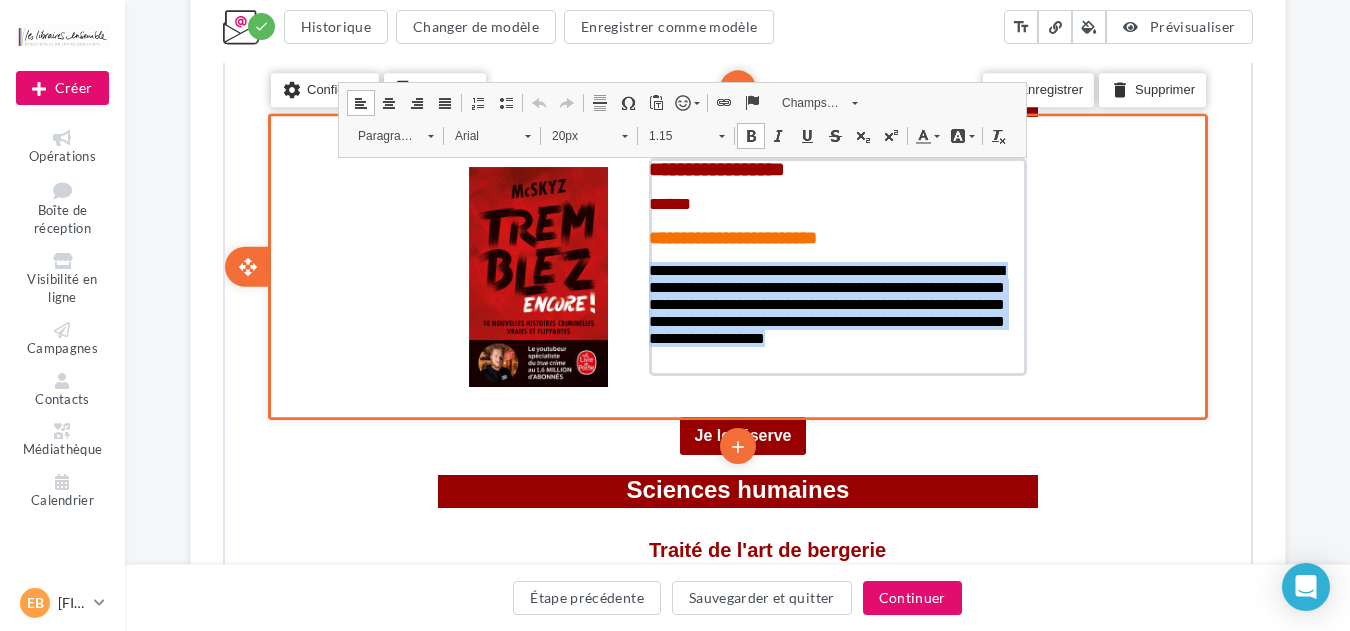 drag, startPoint x: 713, startPoint y: 361, endPoint x: 640, endPoint y: 276, distance: 112.04463 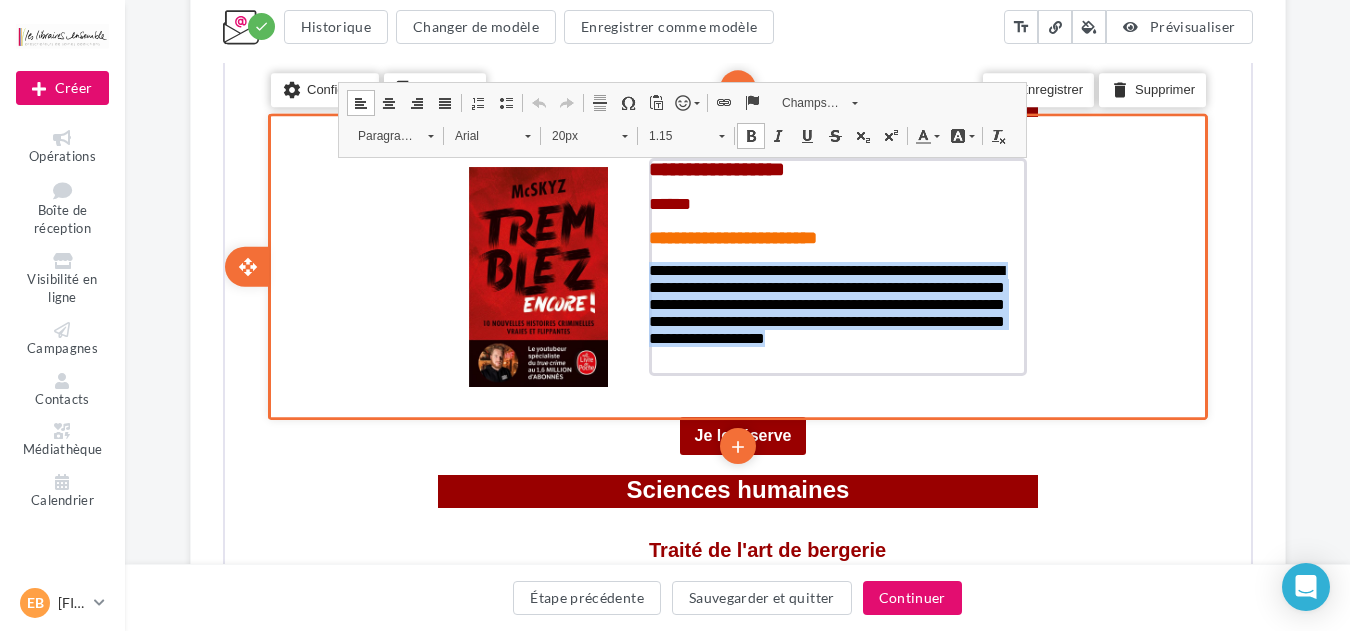 click on "**********" at bounding box center [835, 275] 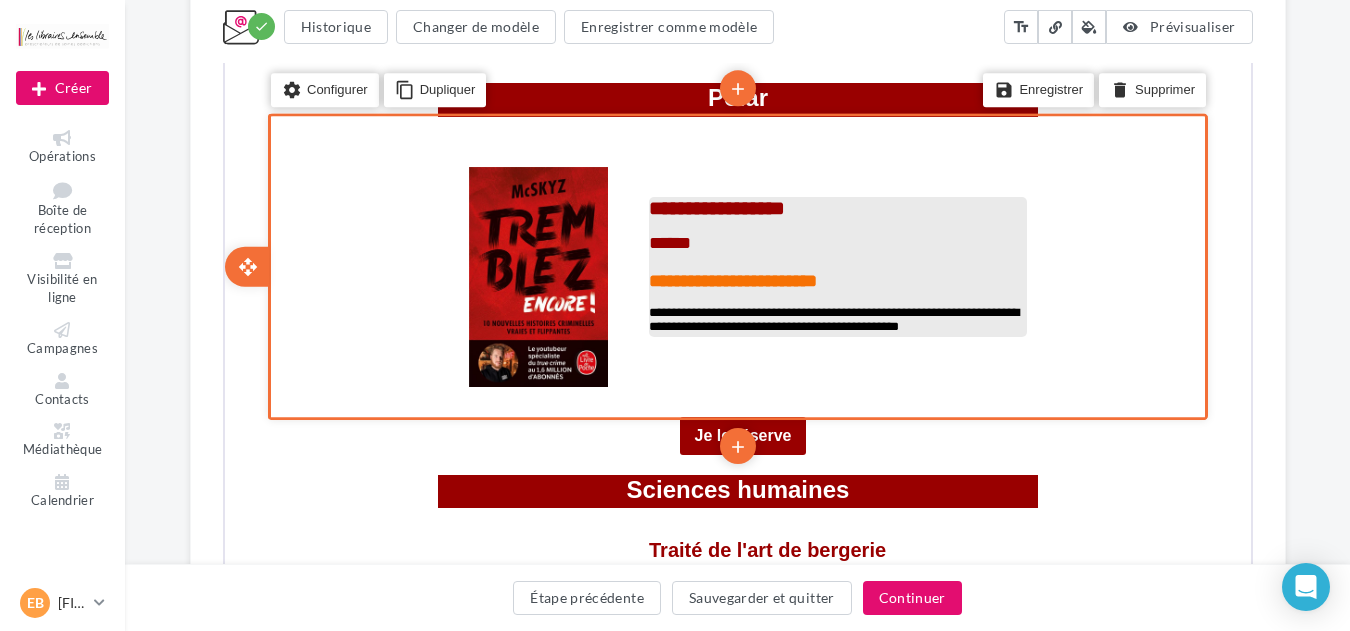 click at bounding box center (835, 296) 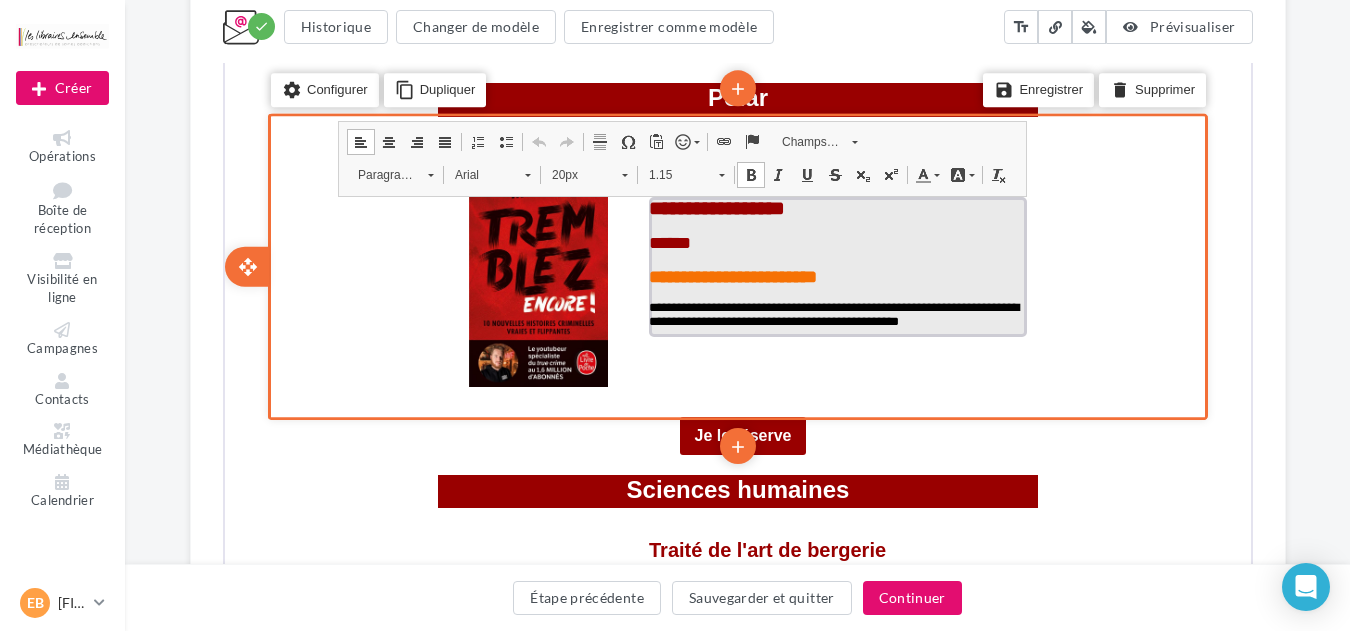 click on "**********" at bounding box center (835, 314) 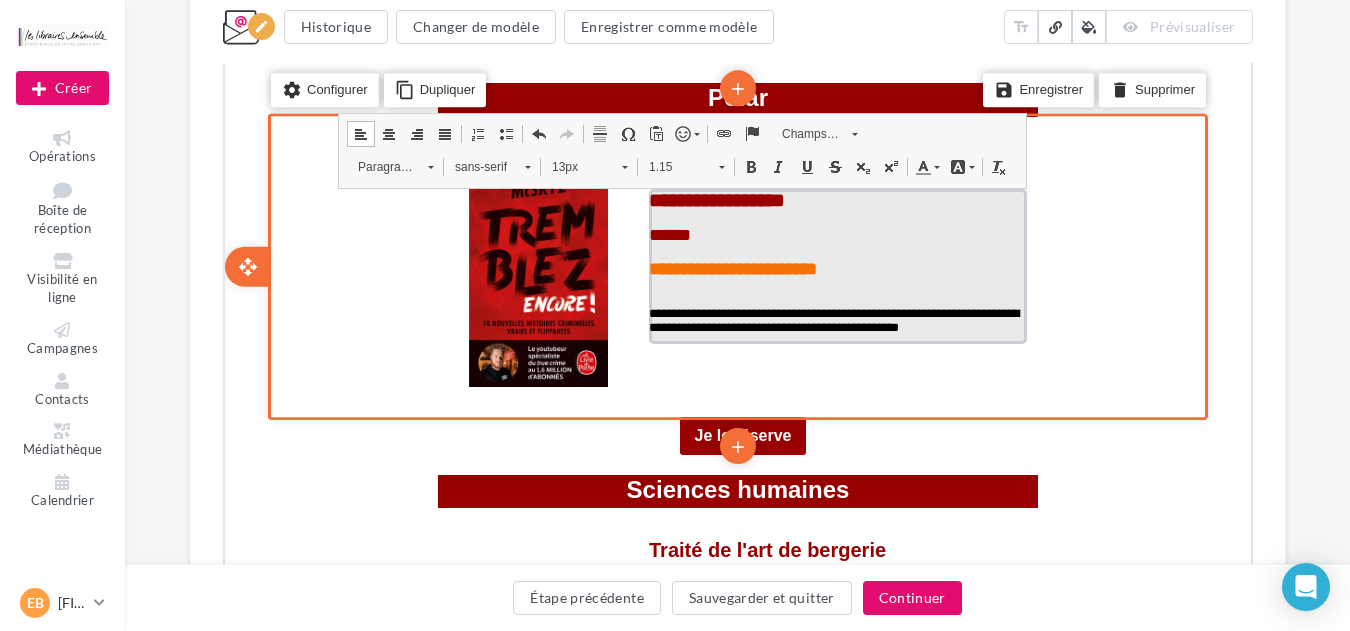 click at bounding box center (835, 298) 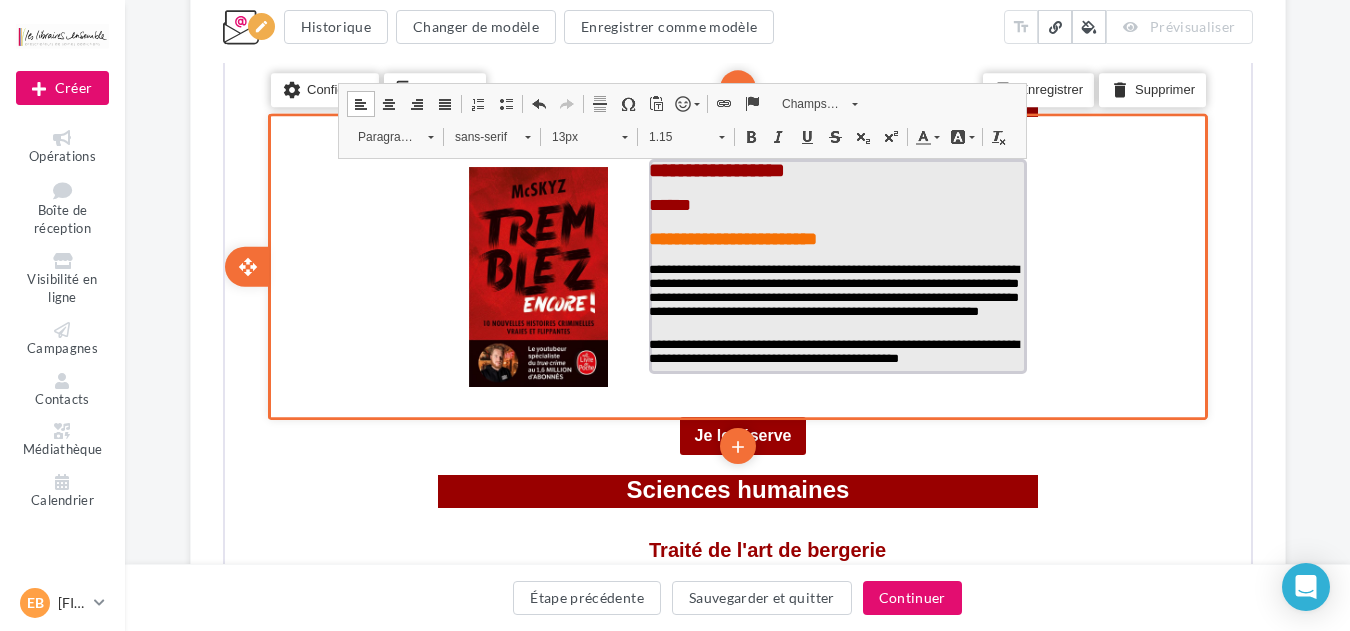 click on "**********" at bounding box center [835, 298] 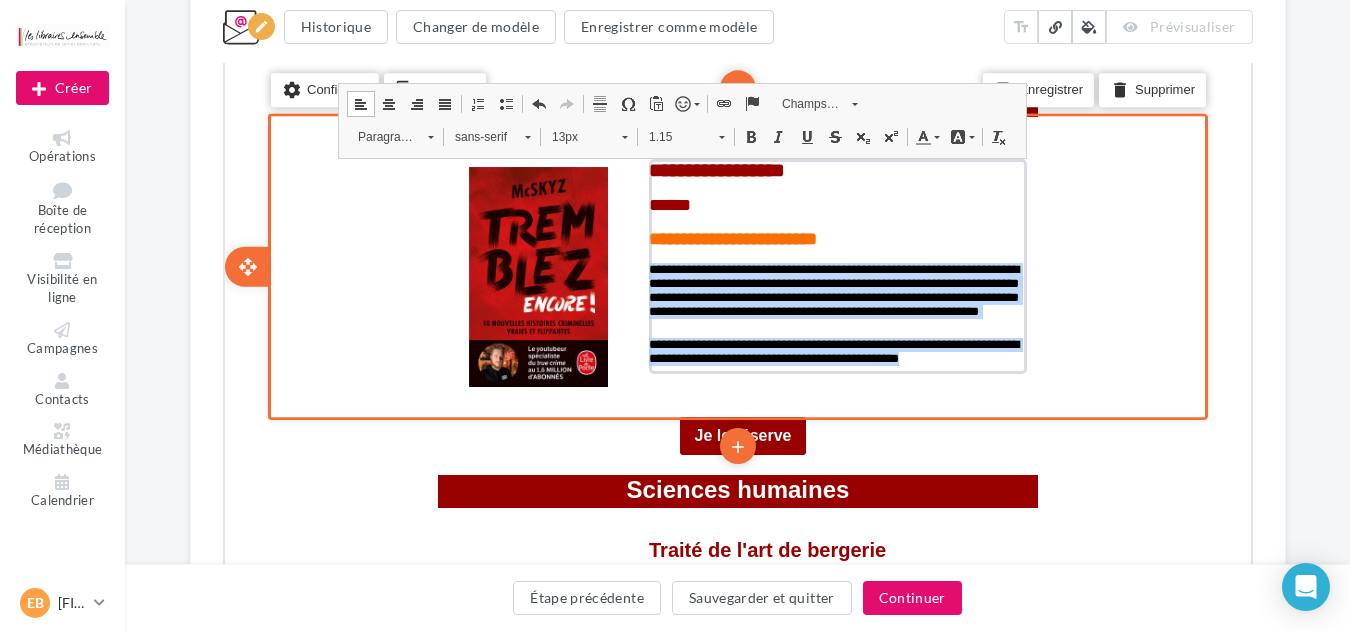 drag, startPoint x: 1005, startPoint y: 364, endPoint x: 642, endPoint y: 276, distance: 373.5144 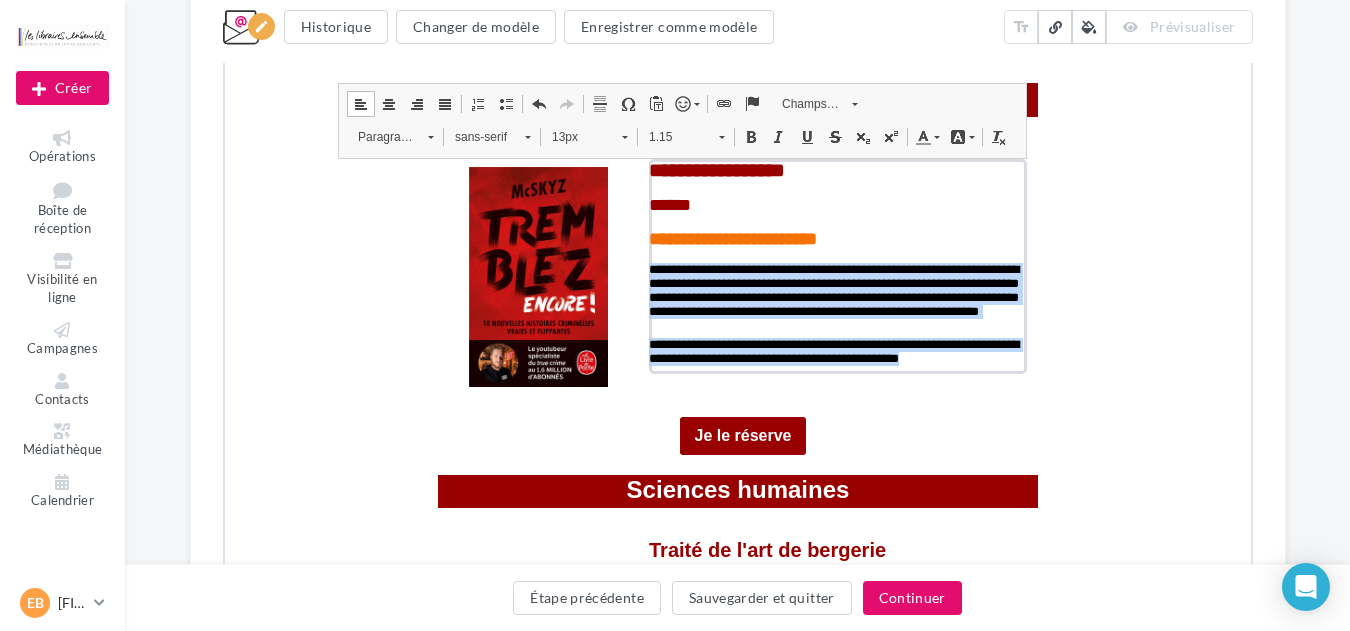 click on "sans-serif" at bounding box center (477, 135) 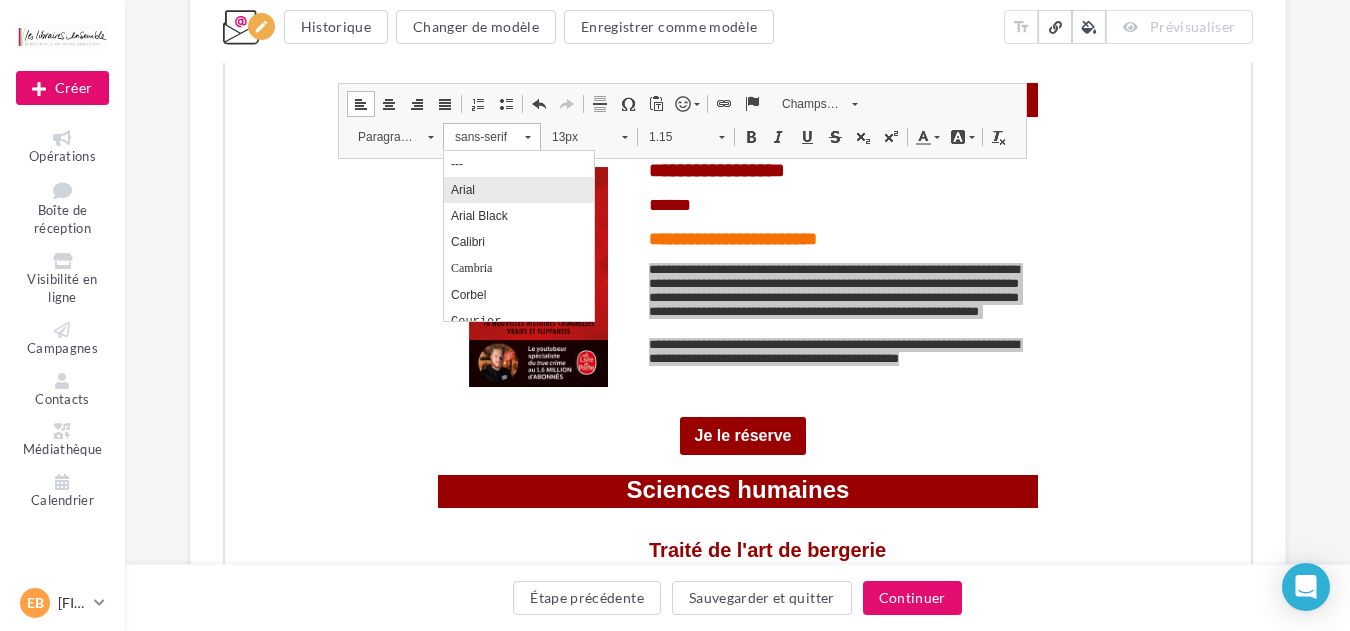 scroll, scrollTop: 0, scrollLeft: 0, axis: both 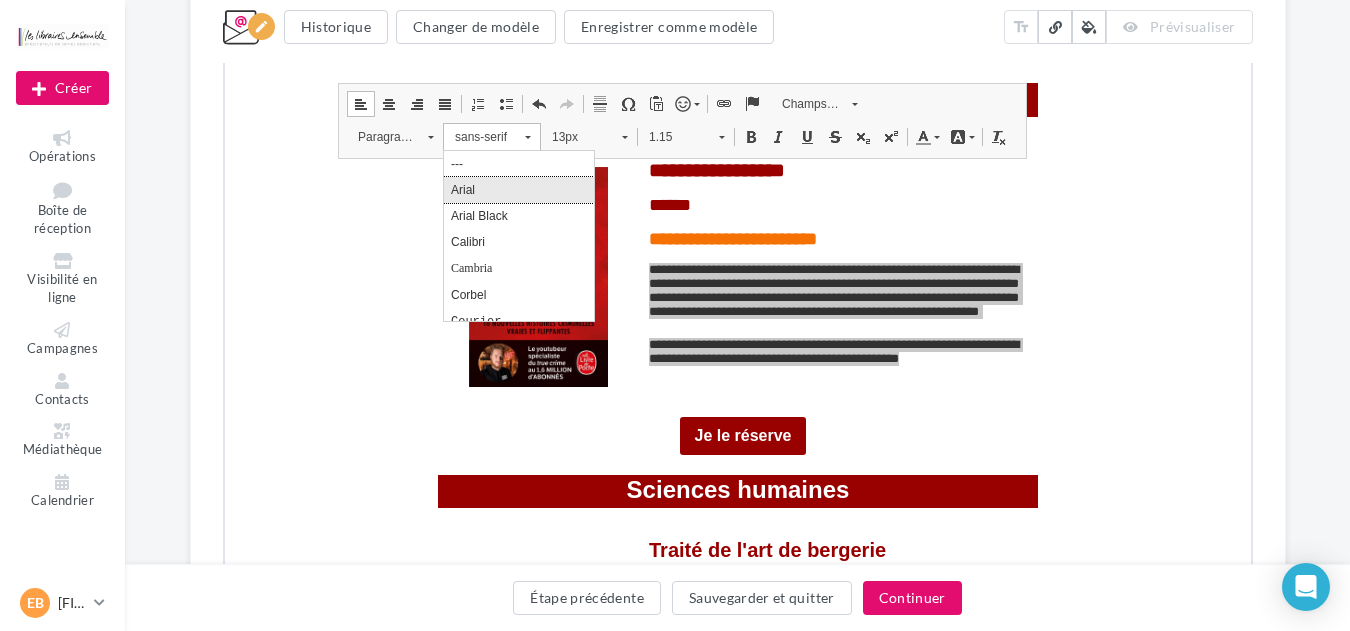 click on "Arial" at bounding box center [518, 190] 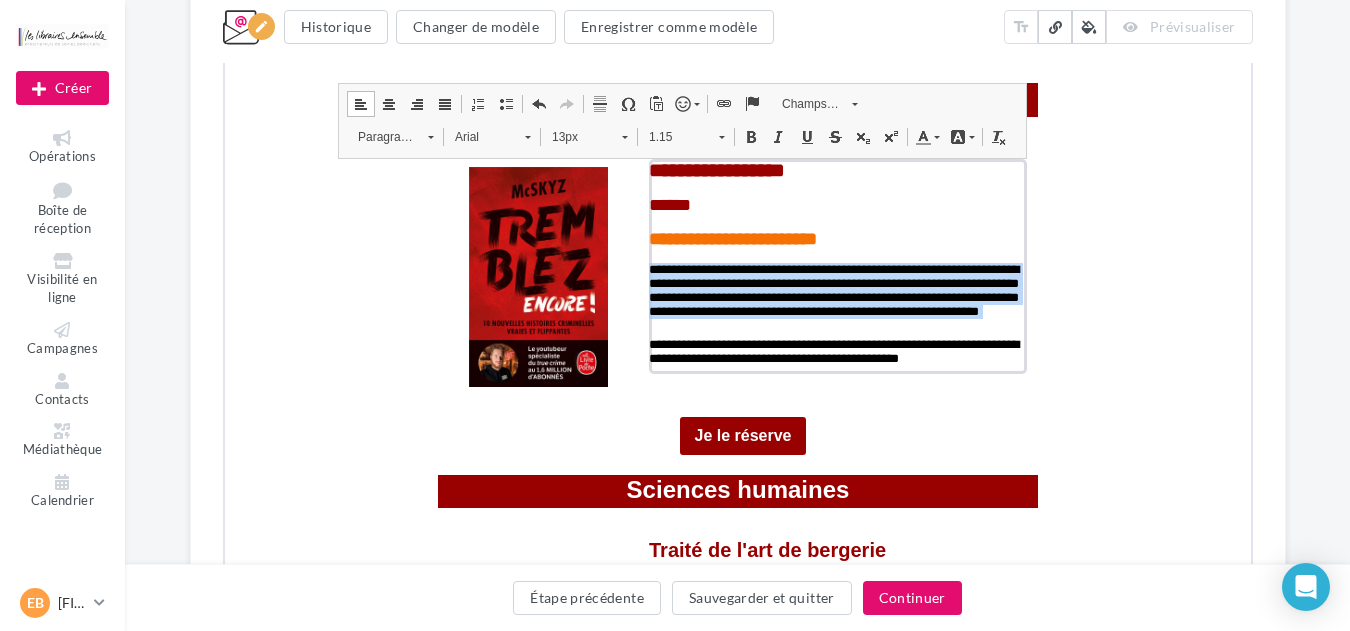 click on "13px" at bounding box center (574, 135) 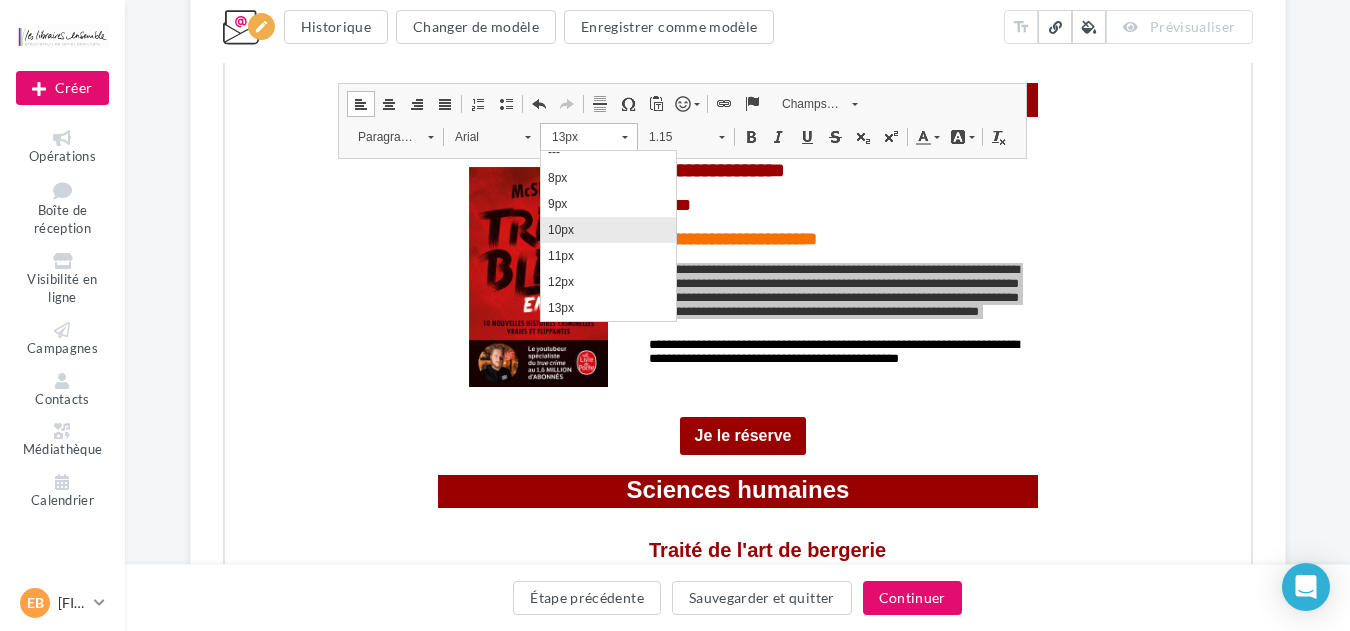 scroll, scrollTop: 225, scrollLeft: 0, axis: vertical 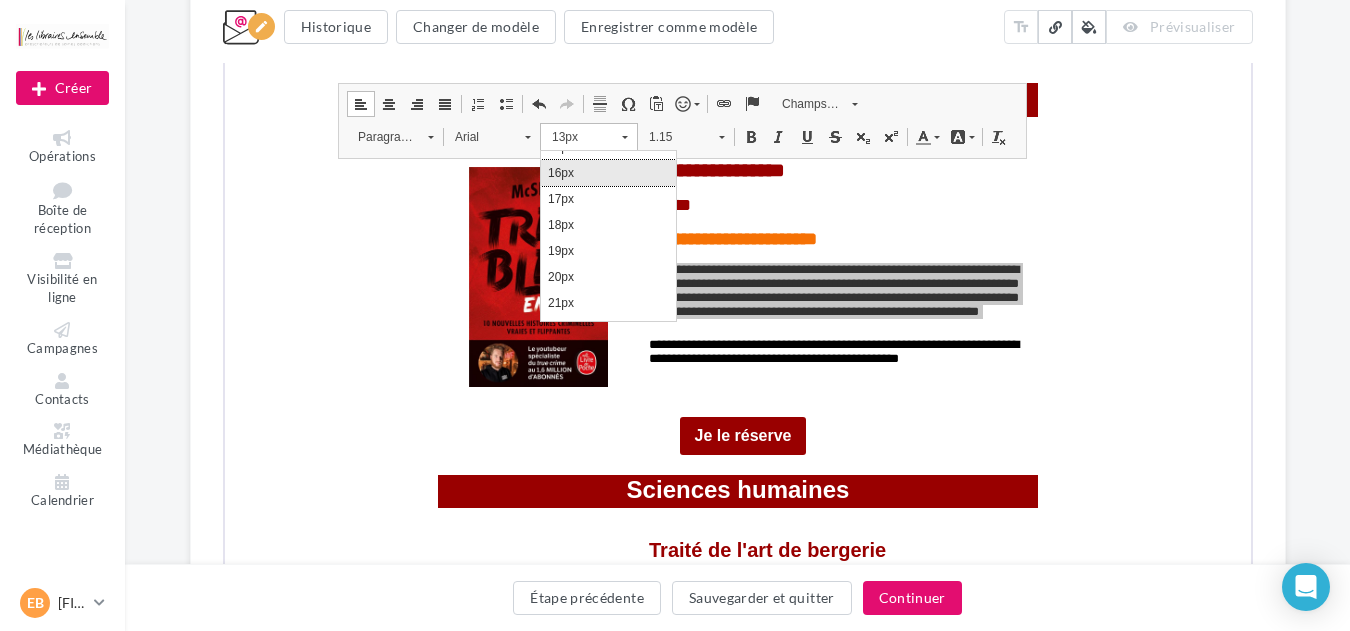 click on "16px" at bounding box center [607, 173] 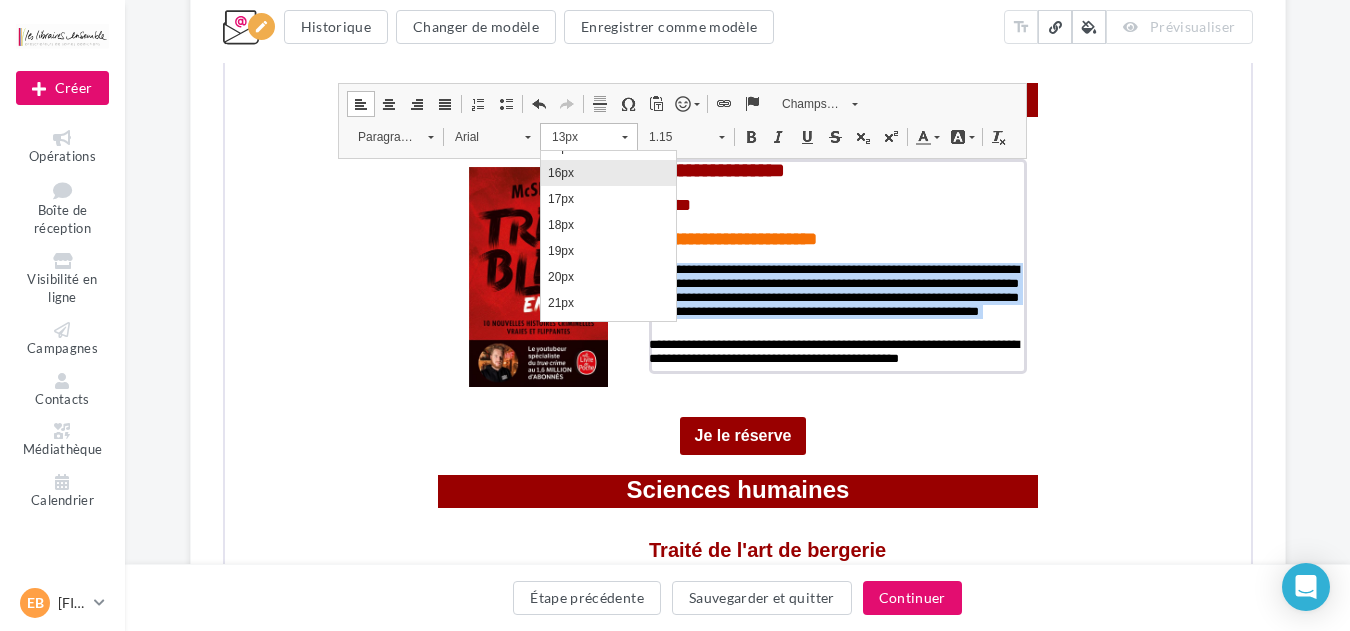 scroll, scrollTop: 0, scrollLeft: 0, axis: both 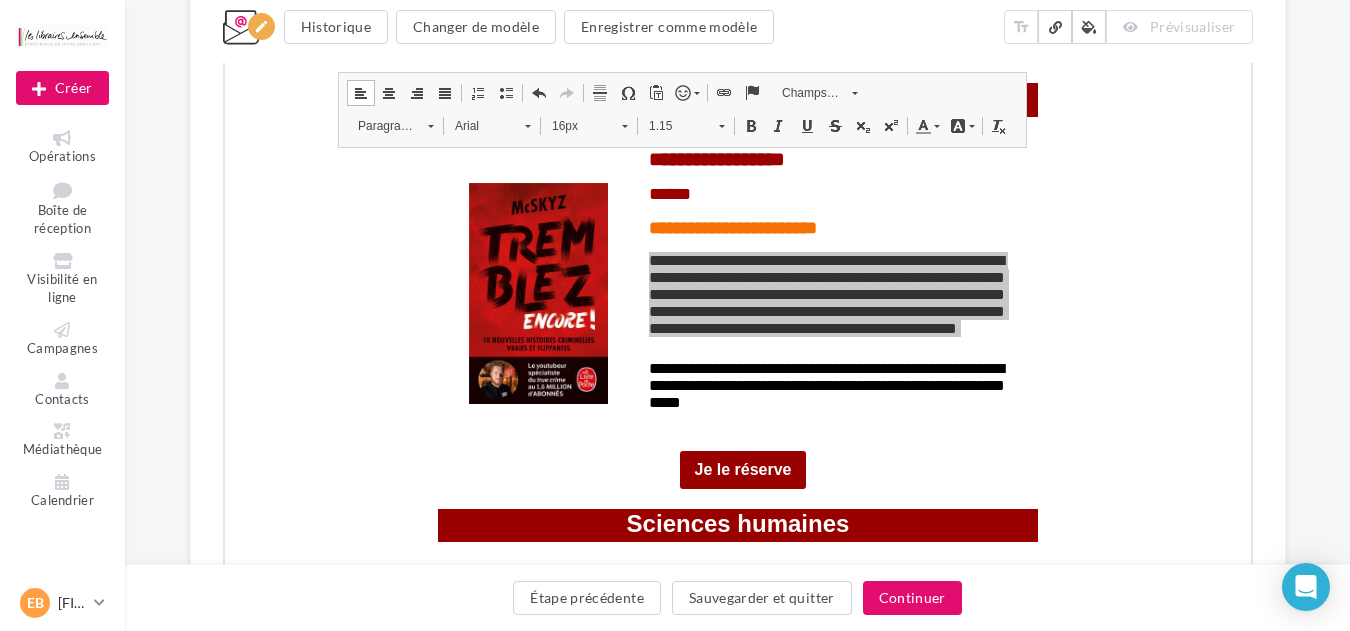 click on "Something wrong..." at bounding box center [738, 627] 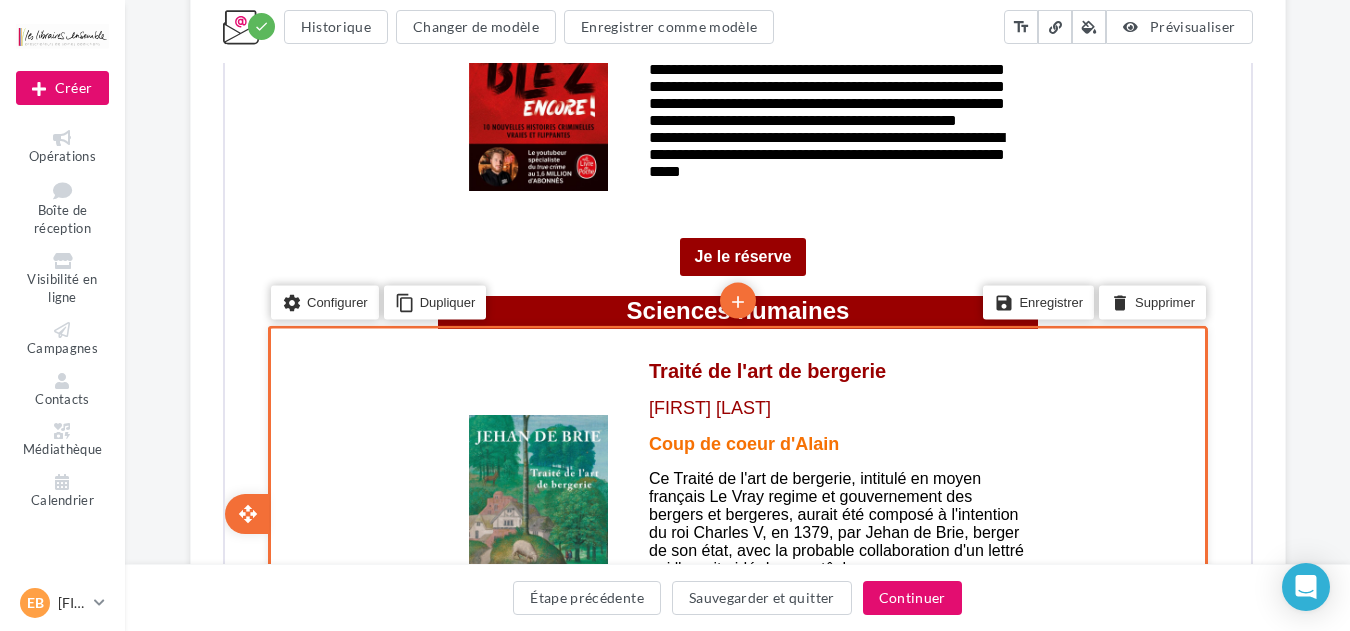scroll, scrollTop: 2453, scrollLeft: 0, axis: vertical 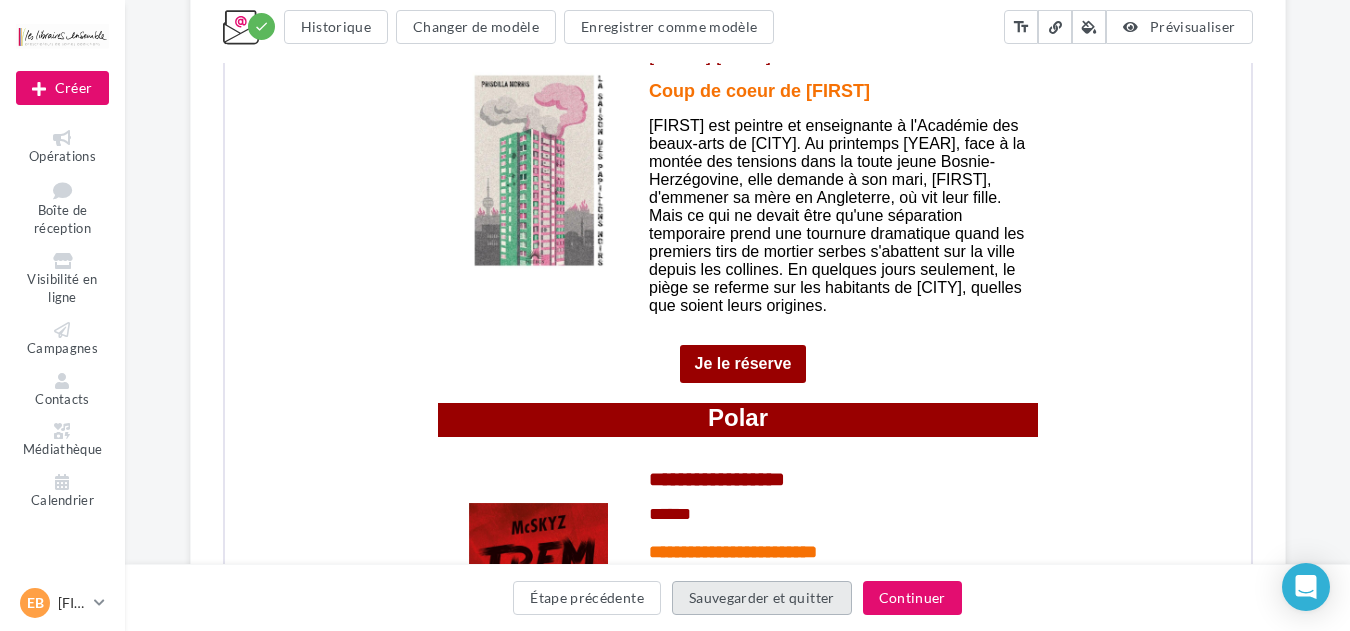 click on "Sauvegarder et quitter" at bounding box center [762, 598] 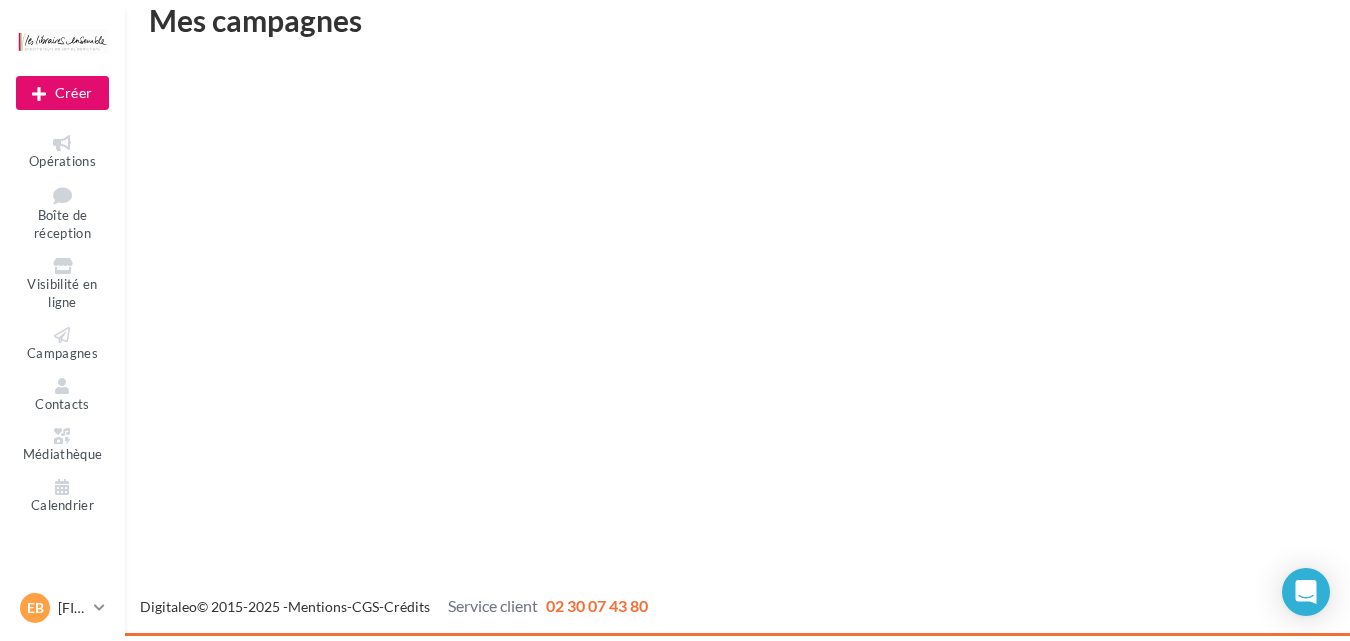 scroll, scrollTop: 32, scrollLeft: 0, axis: vertical 